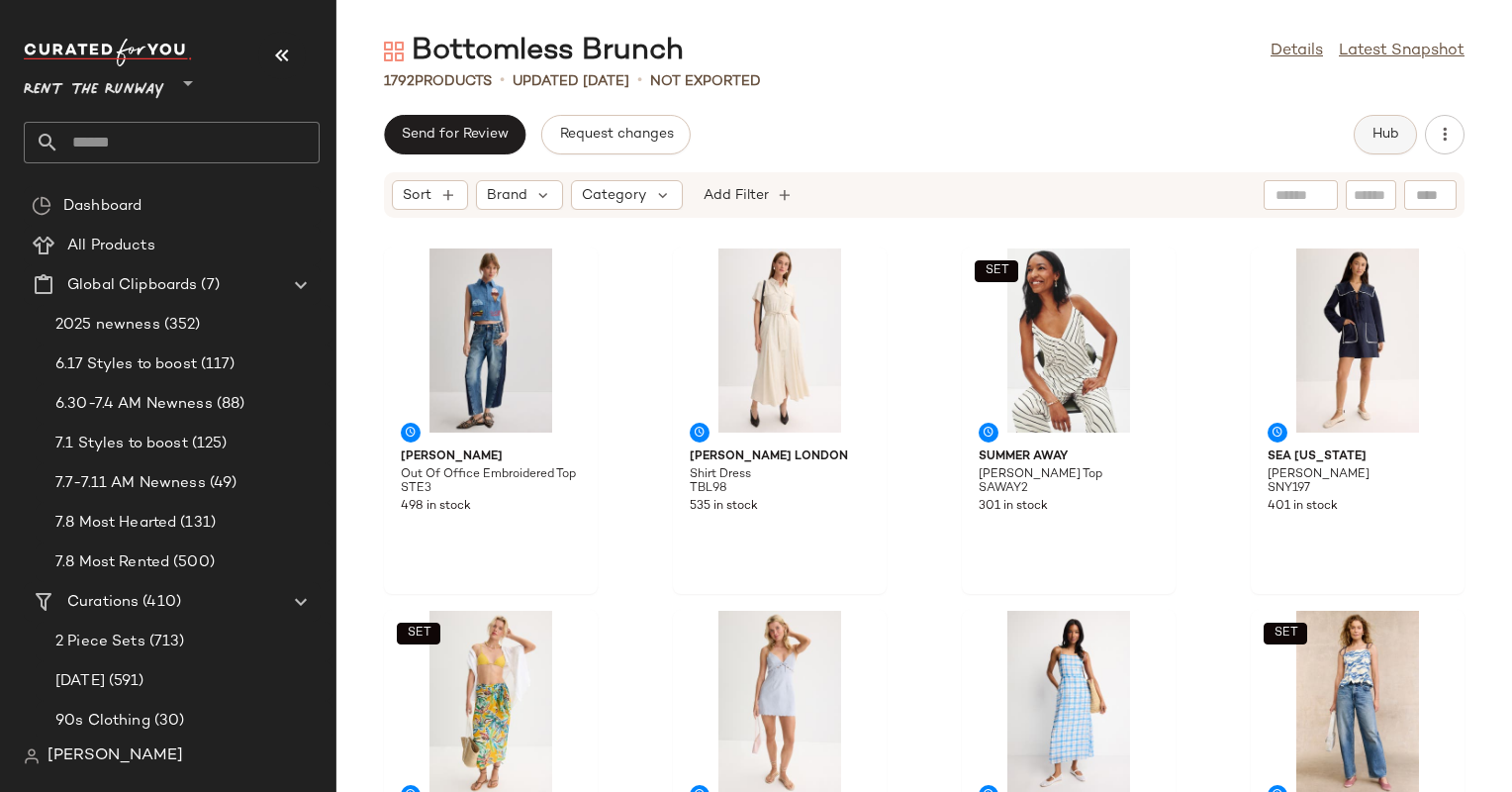 scroll, scrollTop: 0, scrollLeft: 0, axis: both 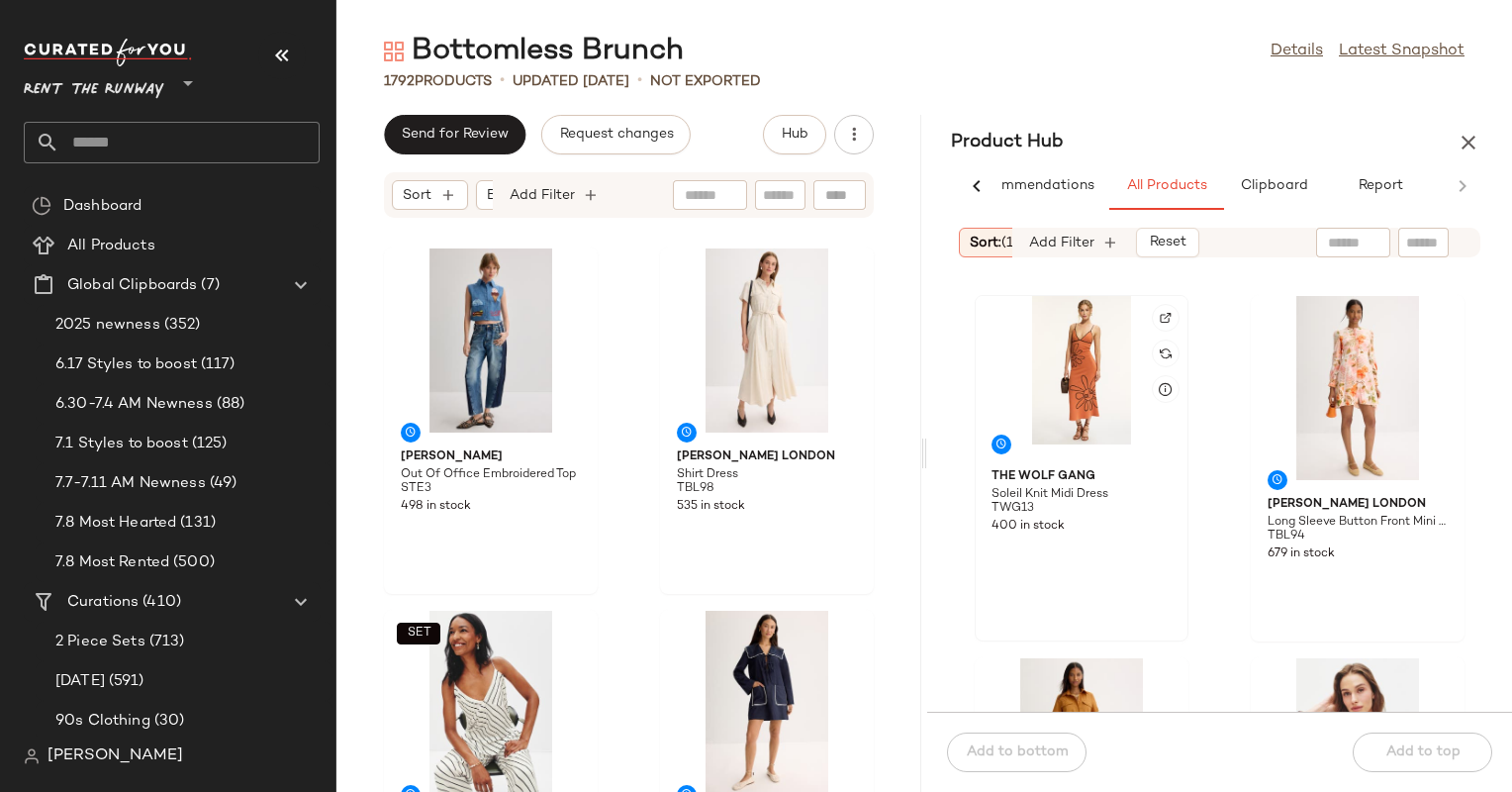 click 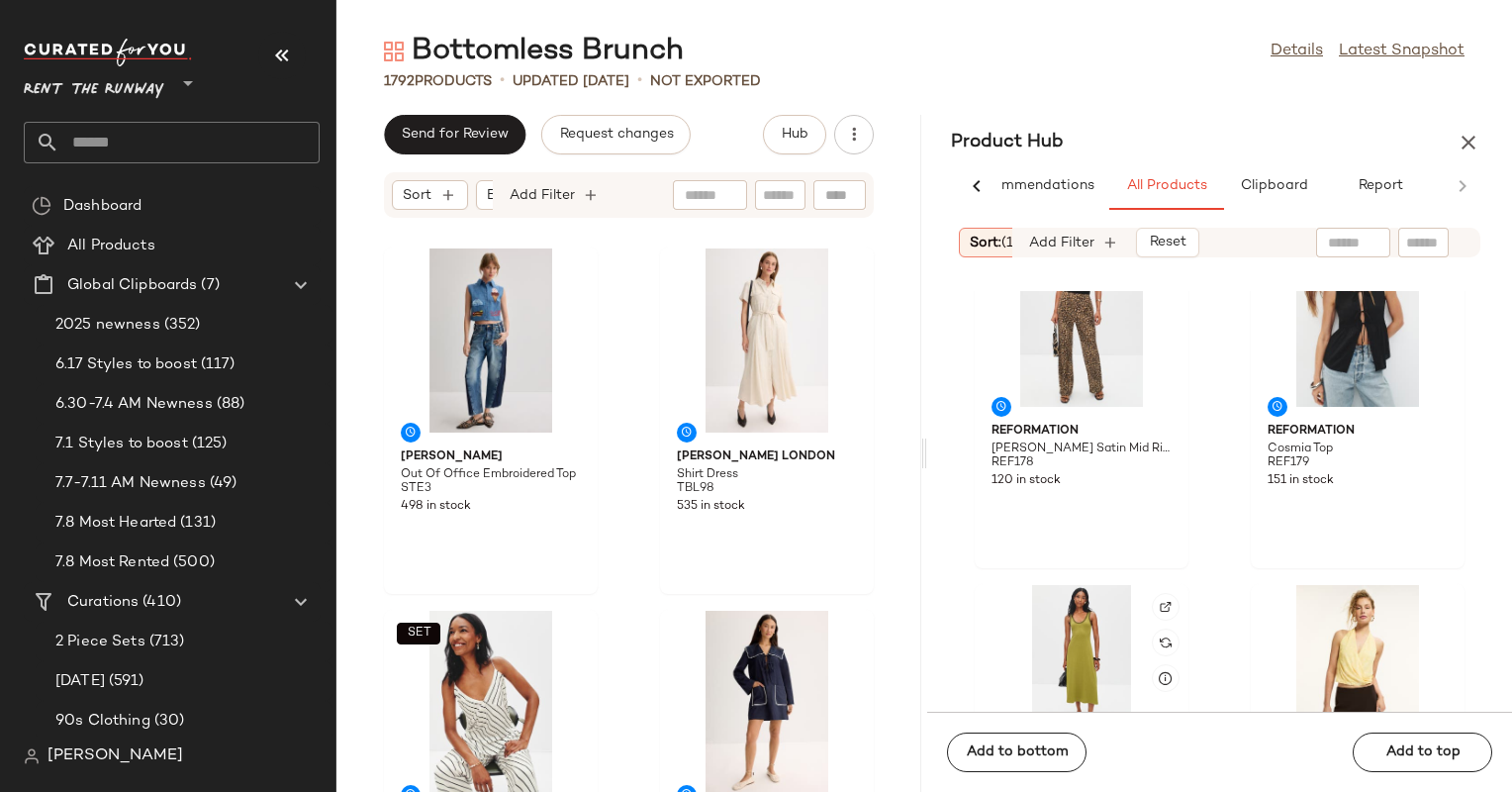 scroll, scrollTop: 1167, scrollLeft: 0, axis: vertical 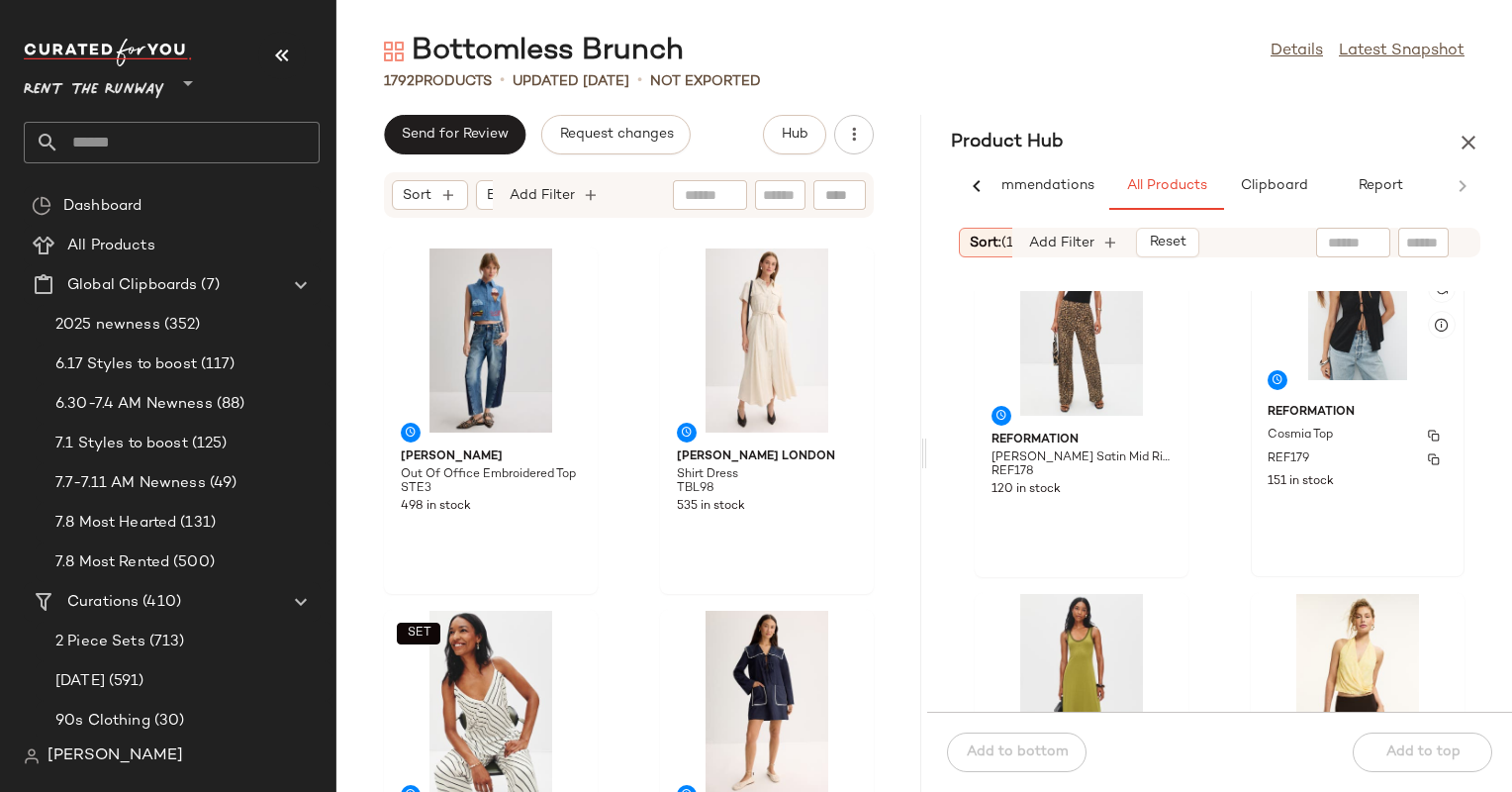 click on "Cosmia Top" at bounding box center (1300, 436) 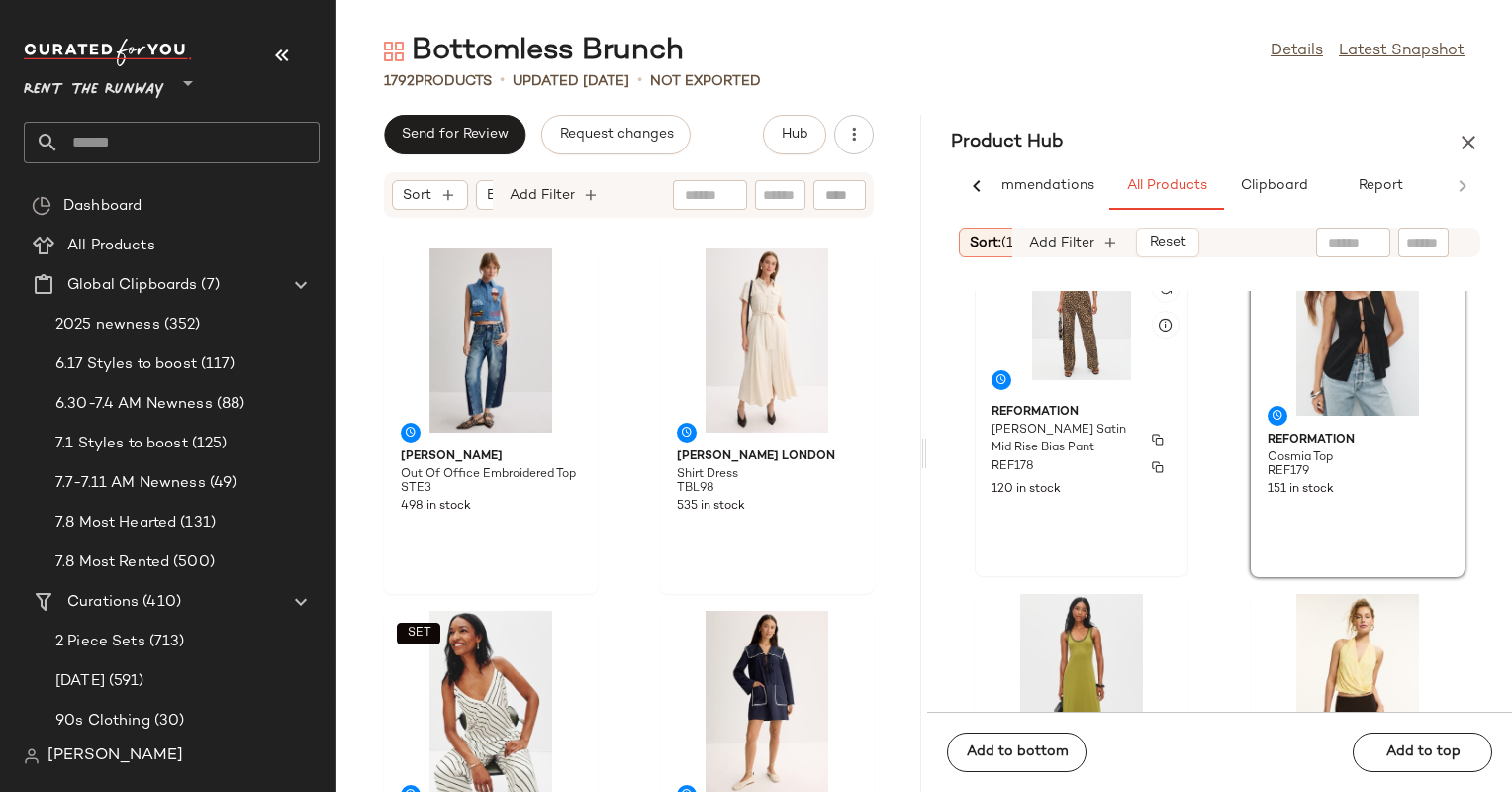 click on "Gale Satin Mid Rise Bias Pant" at bounding box center (1064, 440) 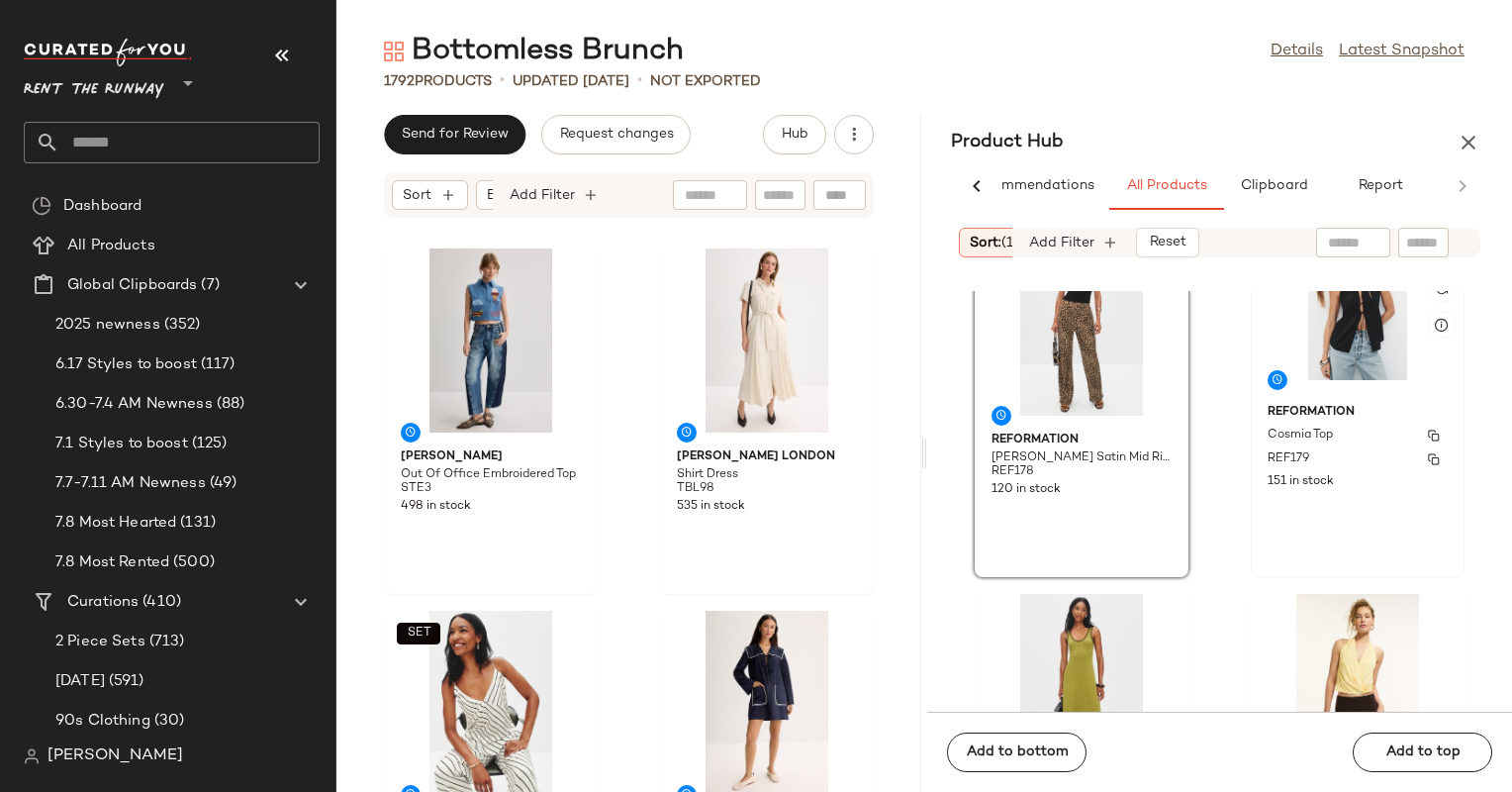 click on "Cosmia Top" at bounding box center (1358, 436) 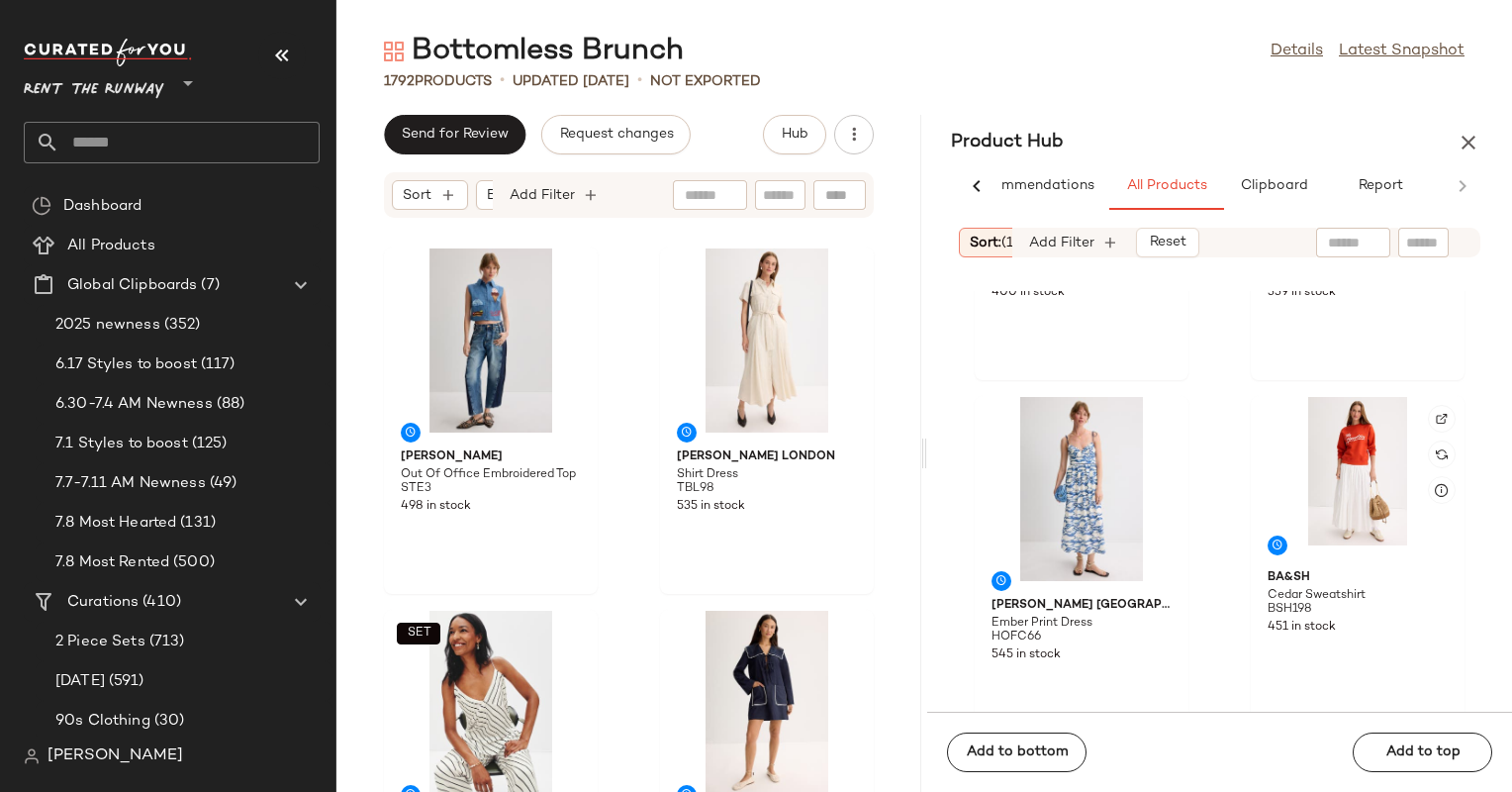 scroll, scrollTop: 2090, scrollLeft: 0, axis: vertical 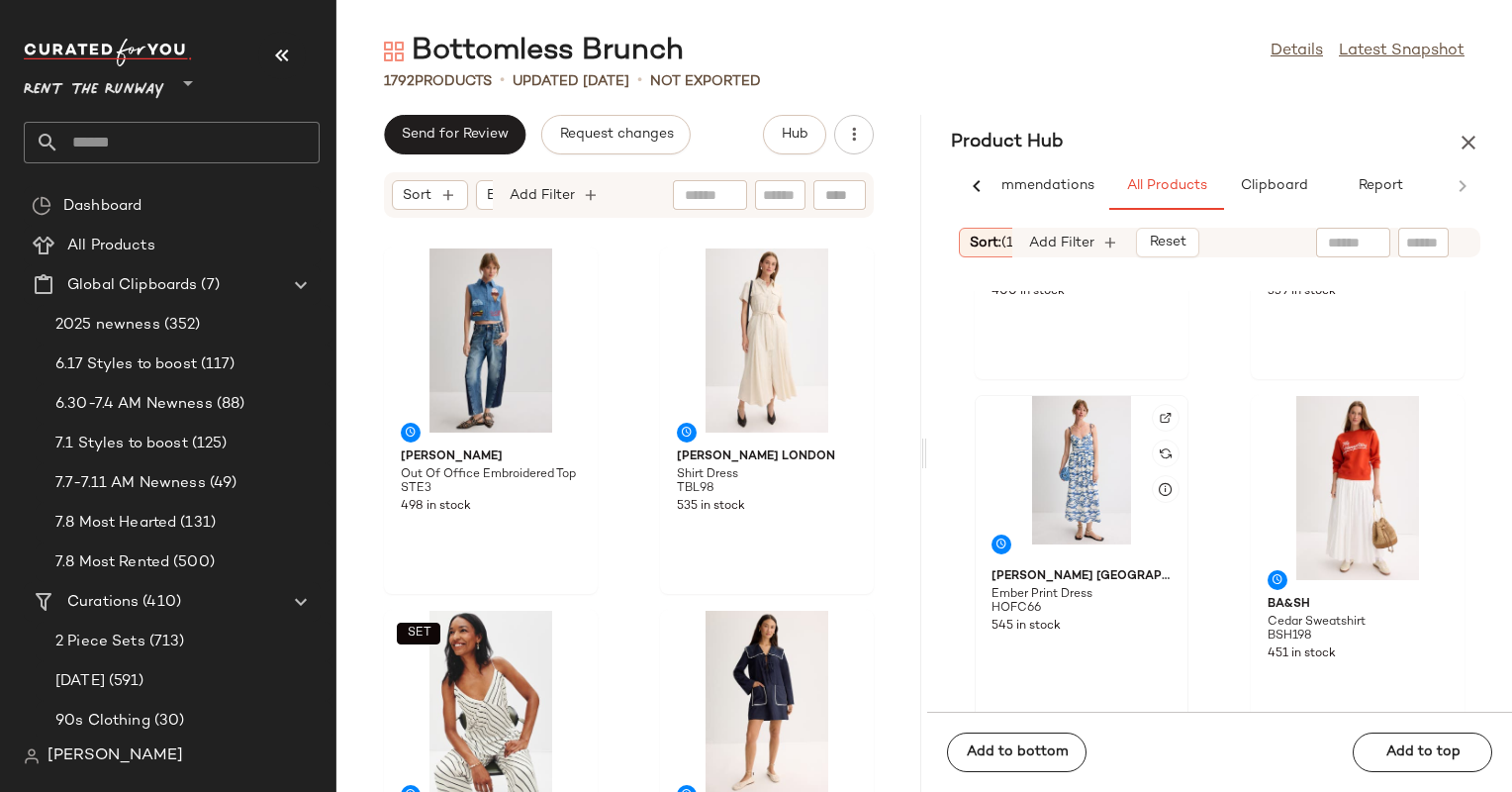 click 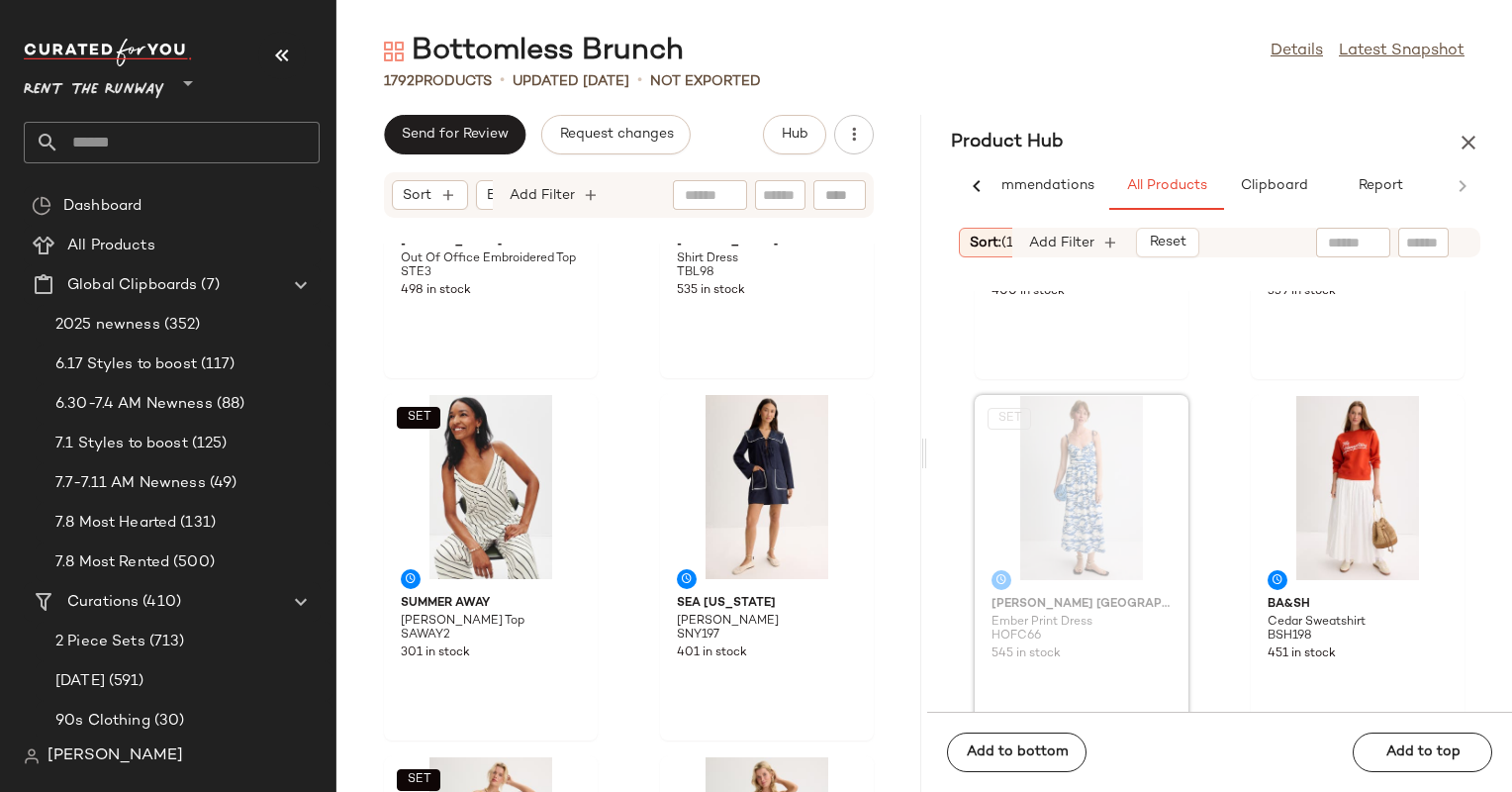 scroll, scrollTop: 428, scrollLeft: 0, axis: vertical 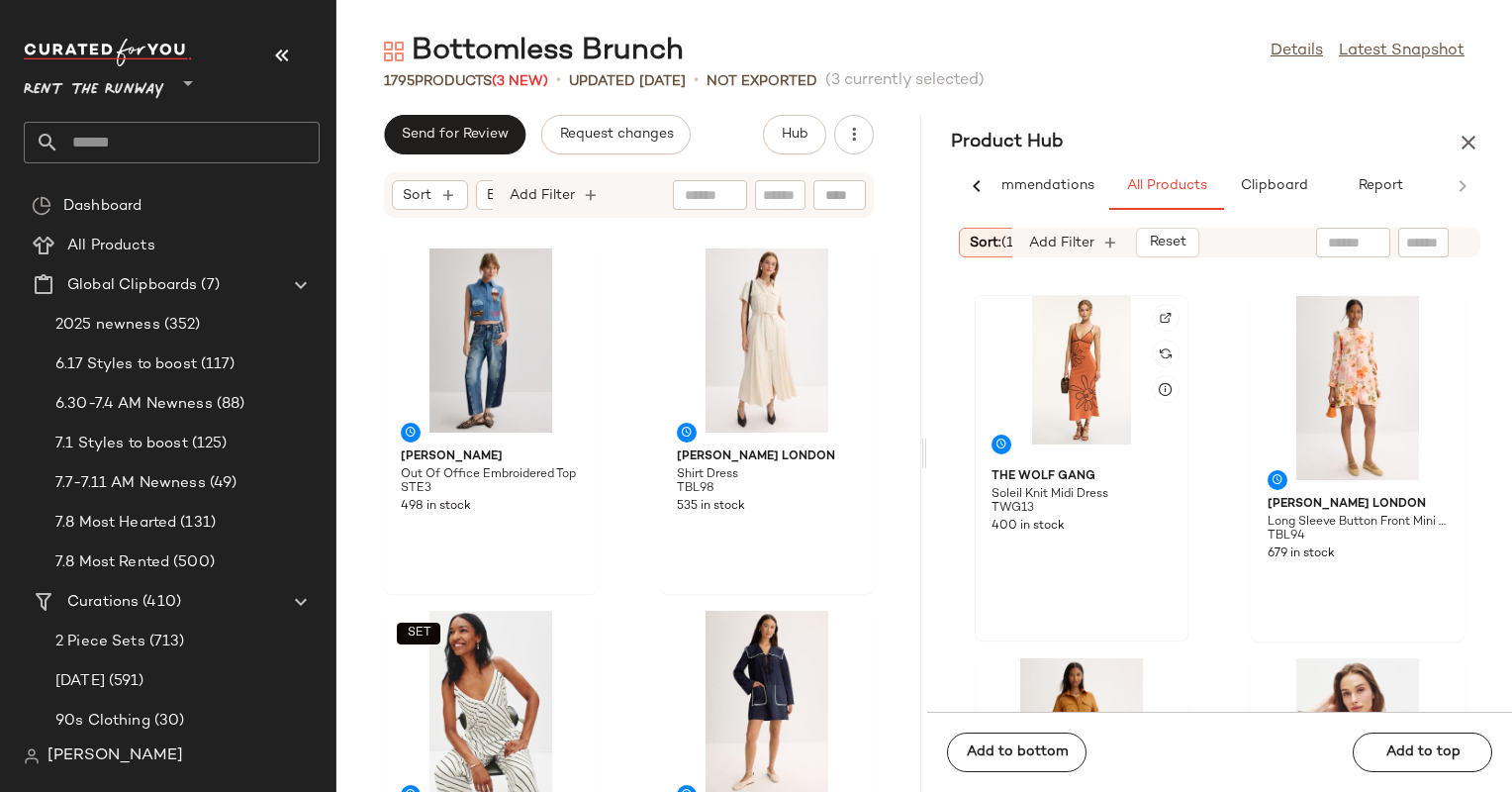 click 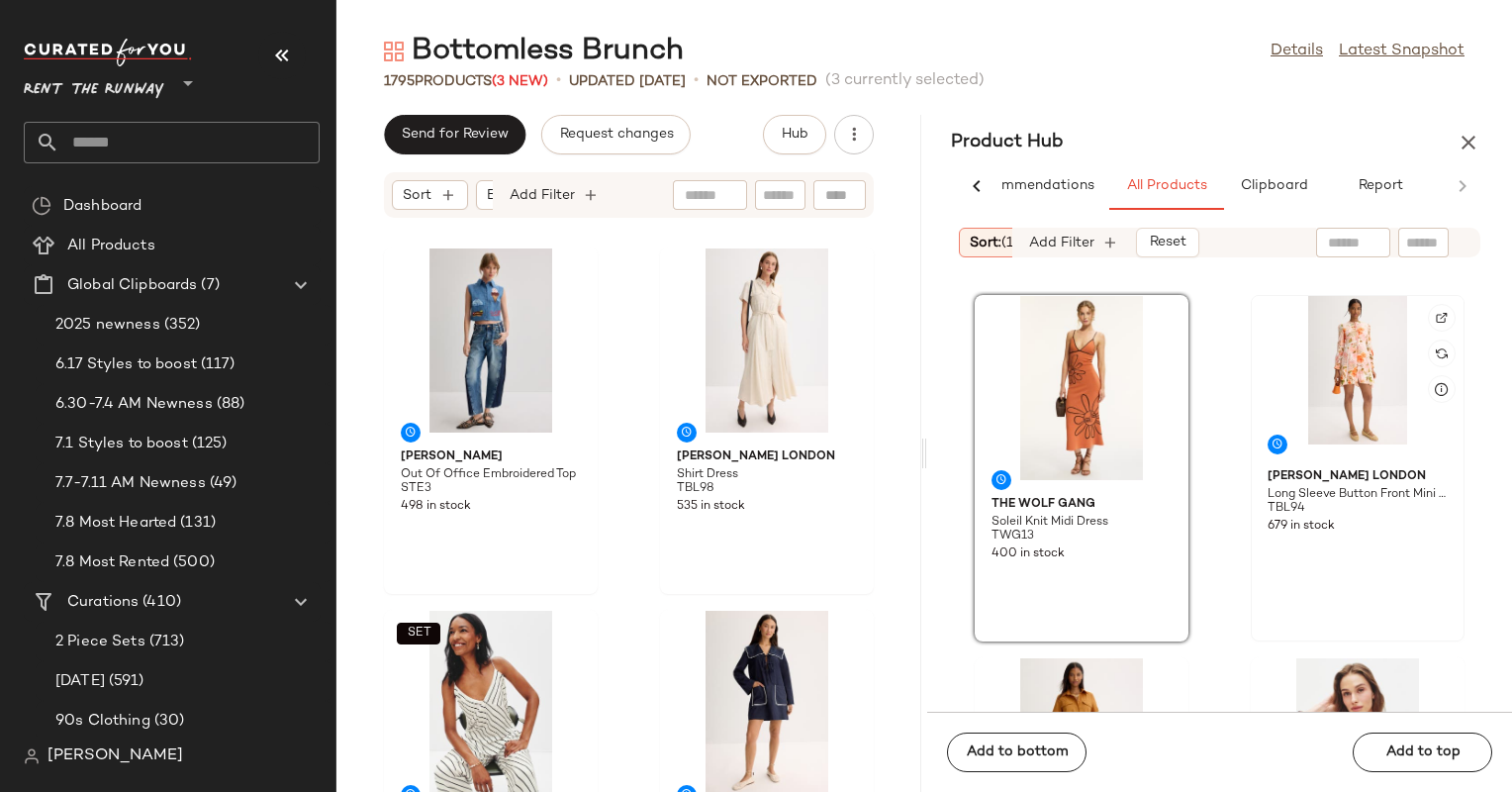click 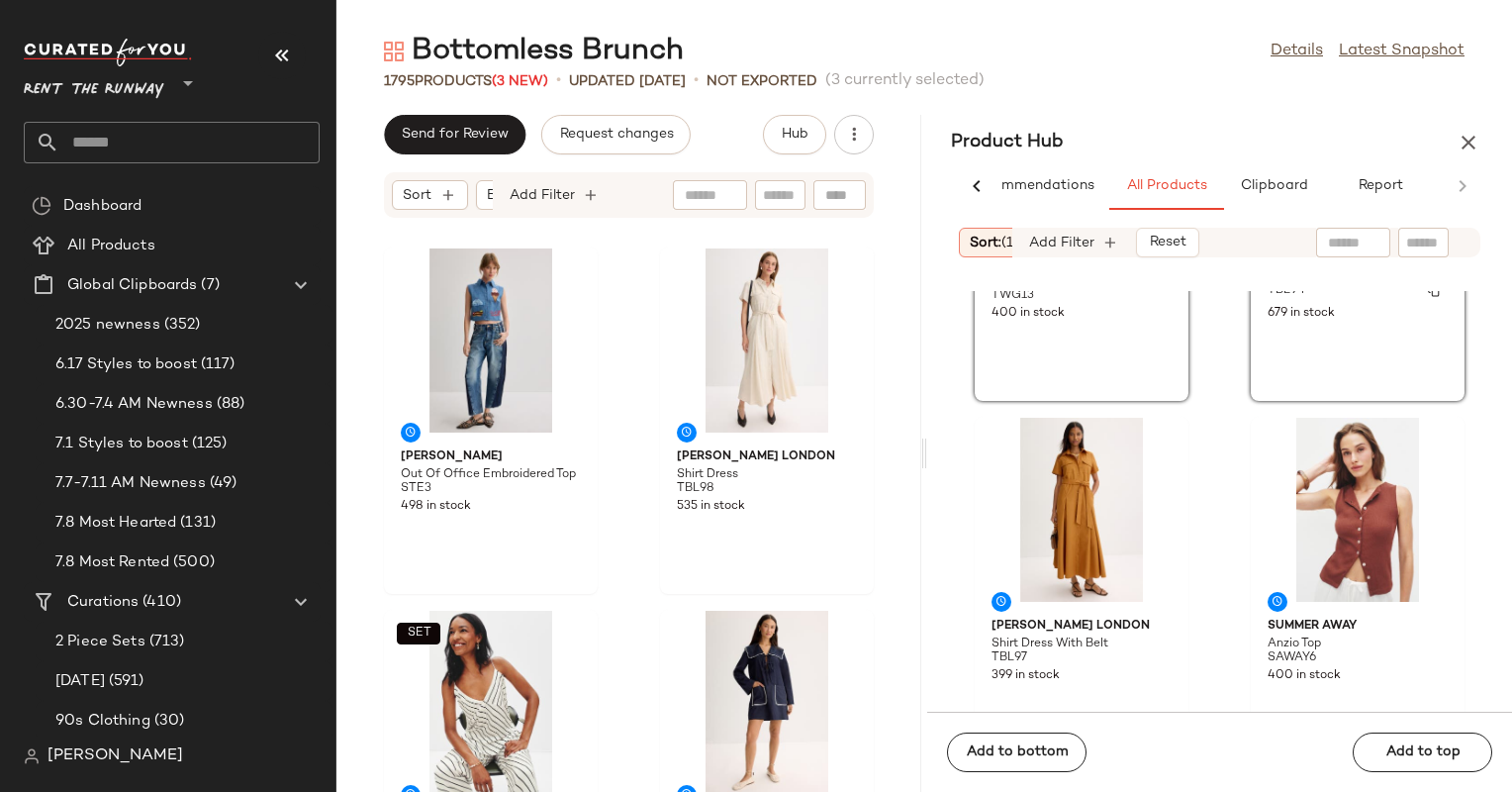 scroll, scrollTop: 0, scrollLeft: 0, axis: both 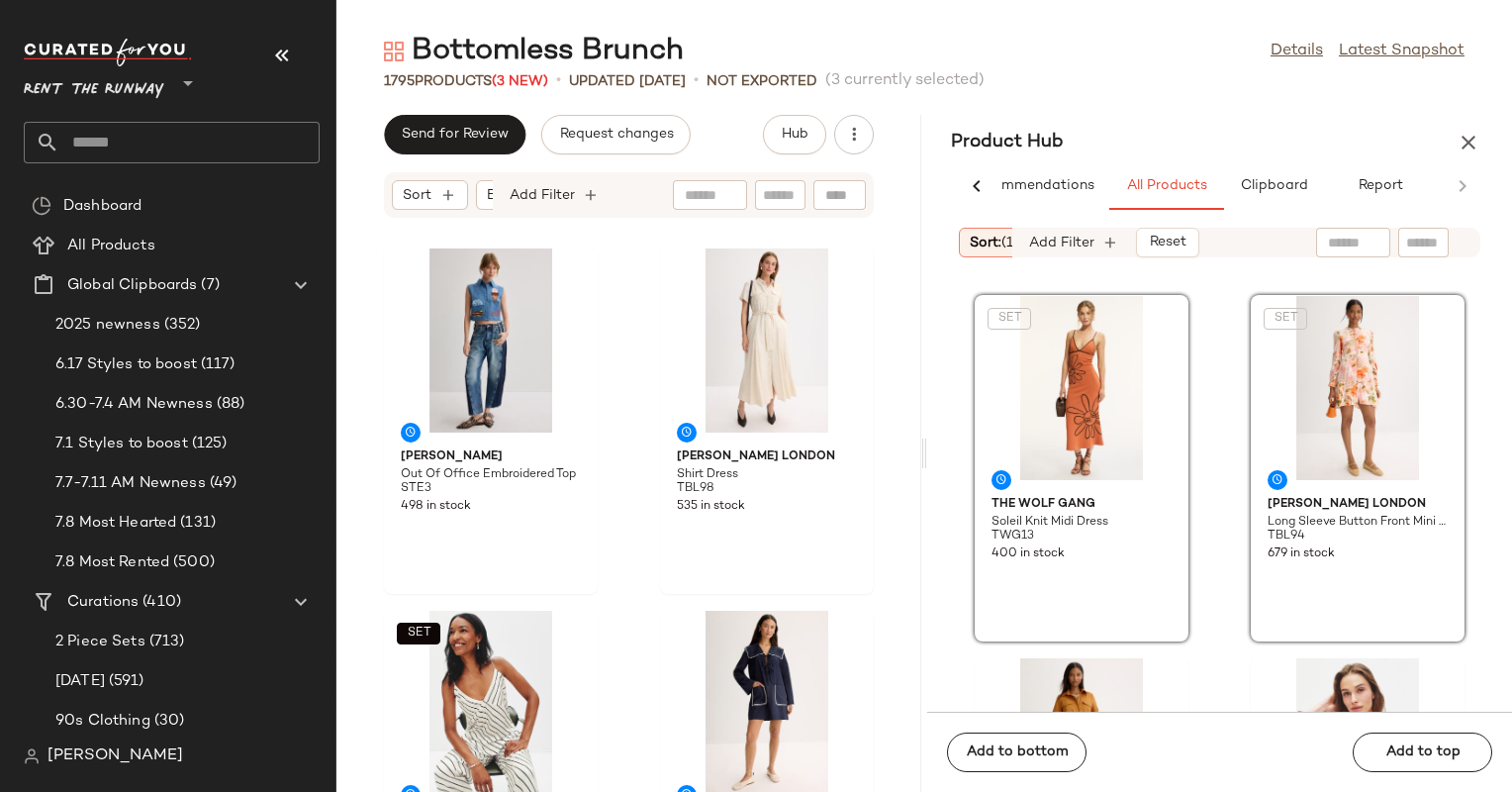 click on "SET  The Wolf Gang Soleil Knit Midi Dress TWG13 400 in stock  SET  Ted Baker London Long Sleeve Button Front Mini Dress TBL94 679 in stock Ted Baker London Shirt Dress With Belt TBL97 399 in stock Summer Away Anzio Top SAWAY6 400 in stock Reformation Nancy Skirt REF175 197 in stock Reformation Tully Pant REF176 145 in stock Rosetta Getty Contrast Rib Tank Dress RG56 66 in stock One of Others Gisele Top OOO1 350 in stock" 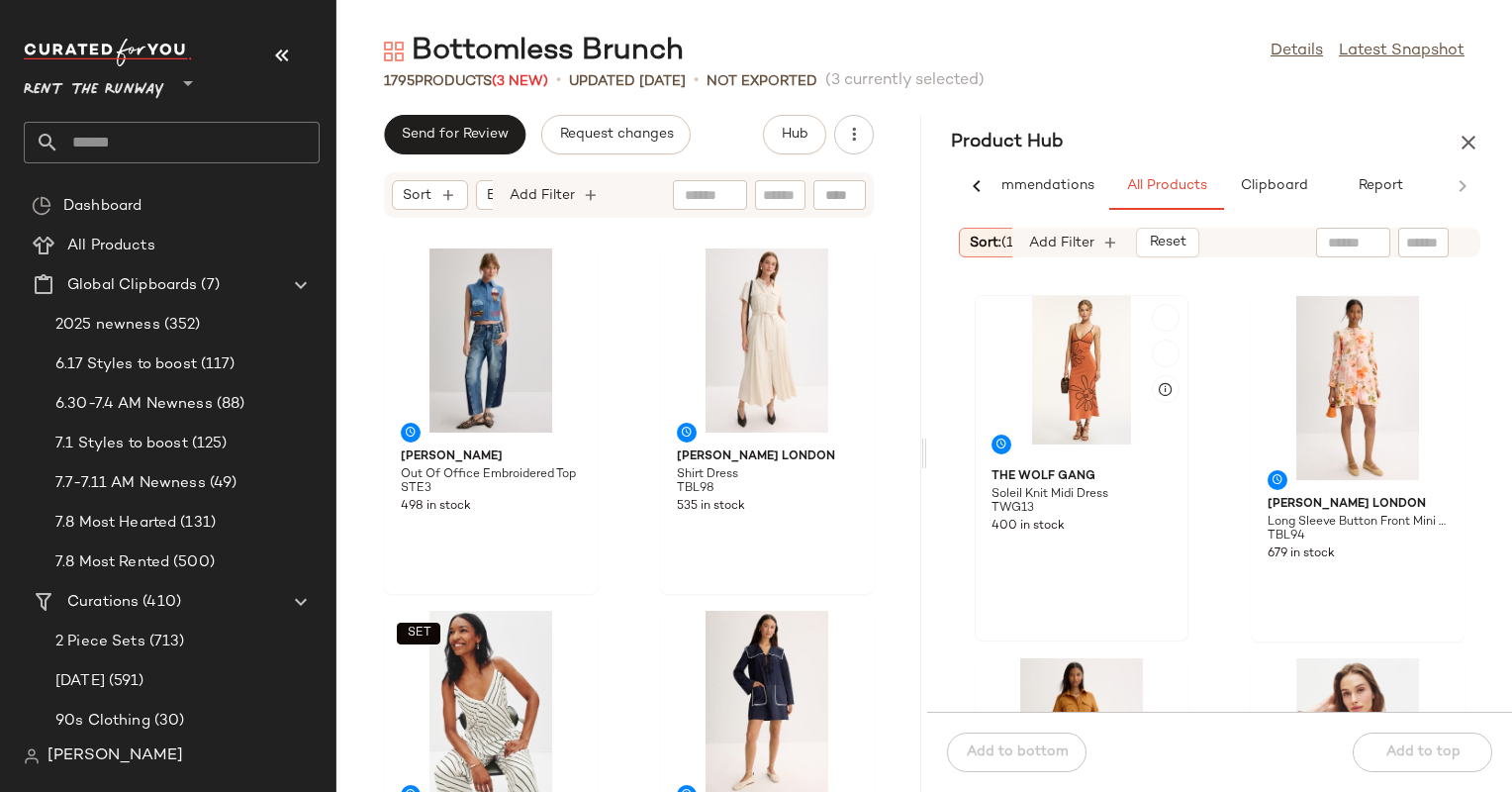 click 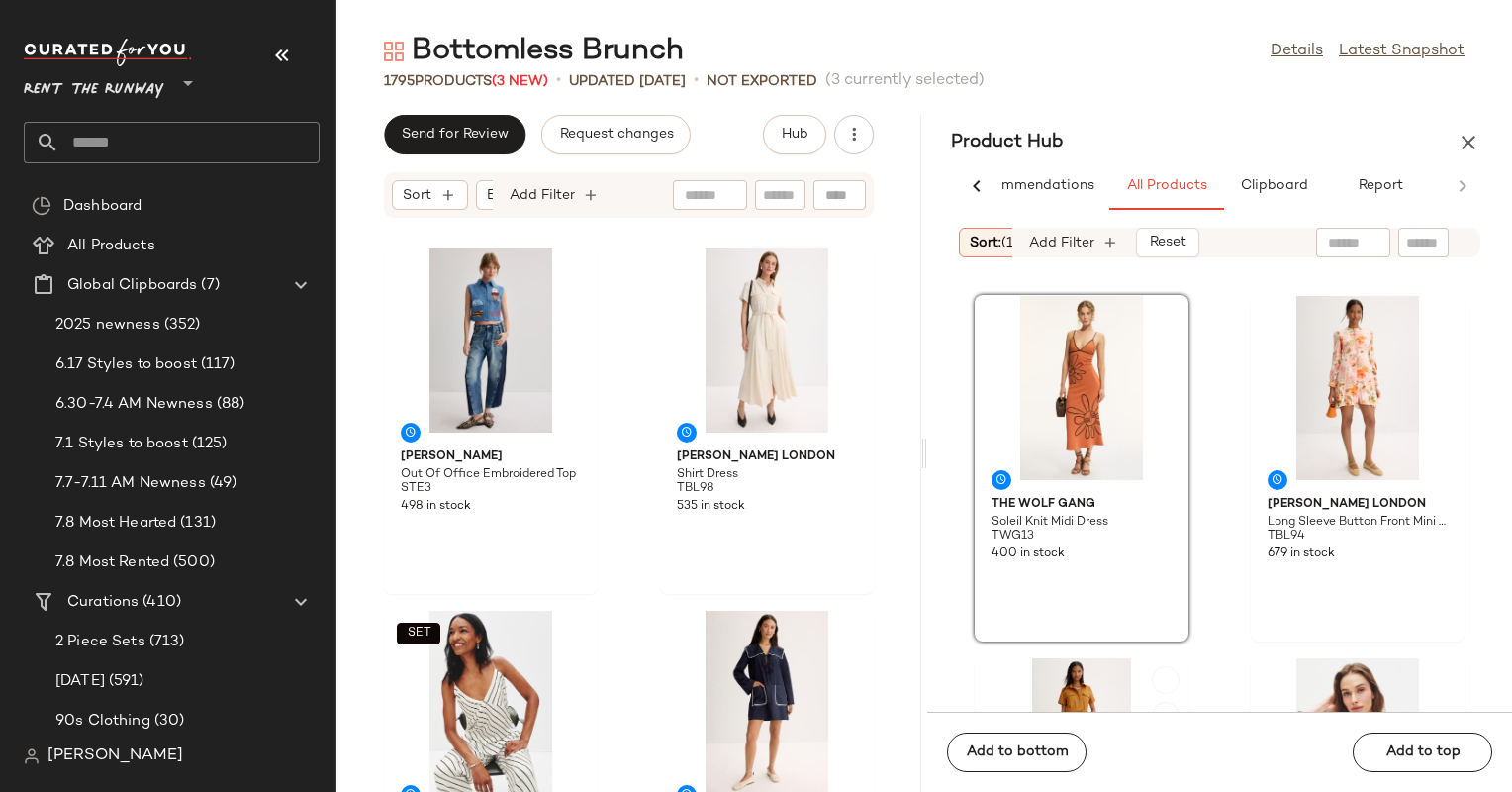 scroll, scrollTop: 513, scrollLeft: 0, axis: vertical 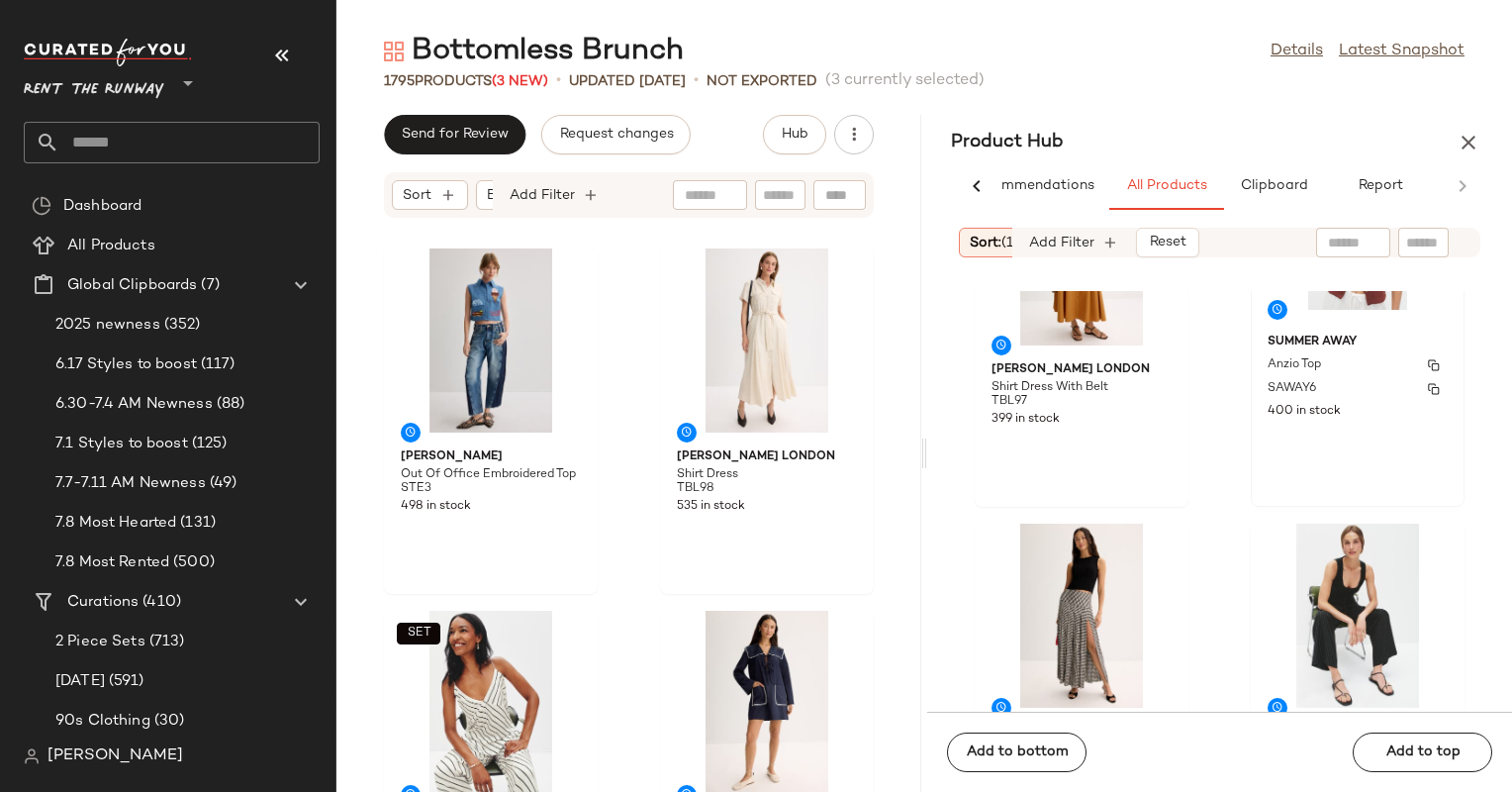 click on "Anzio Top" at bounding box center [1358, 365] 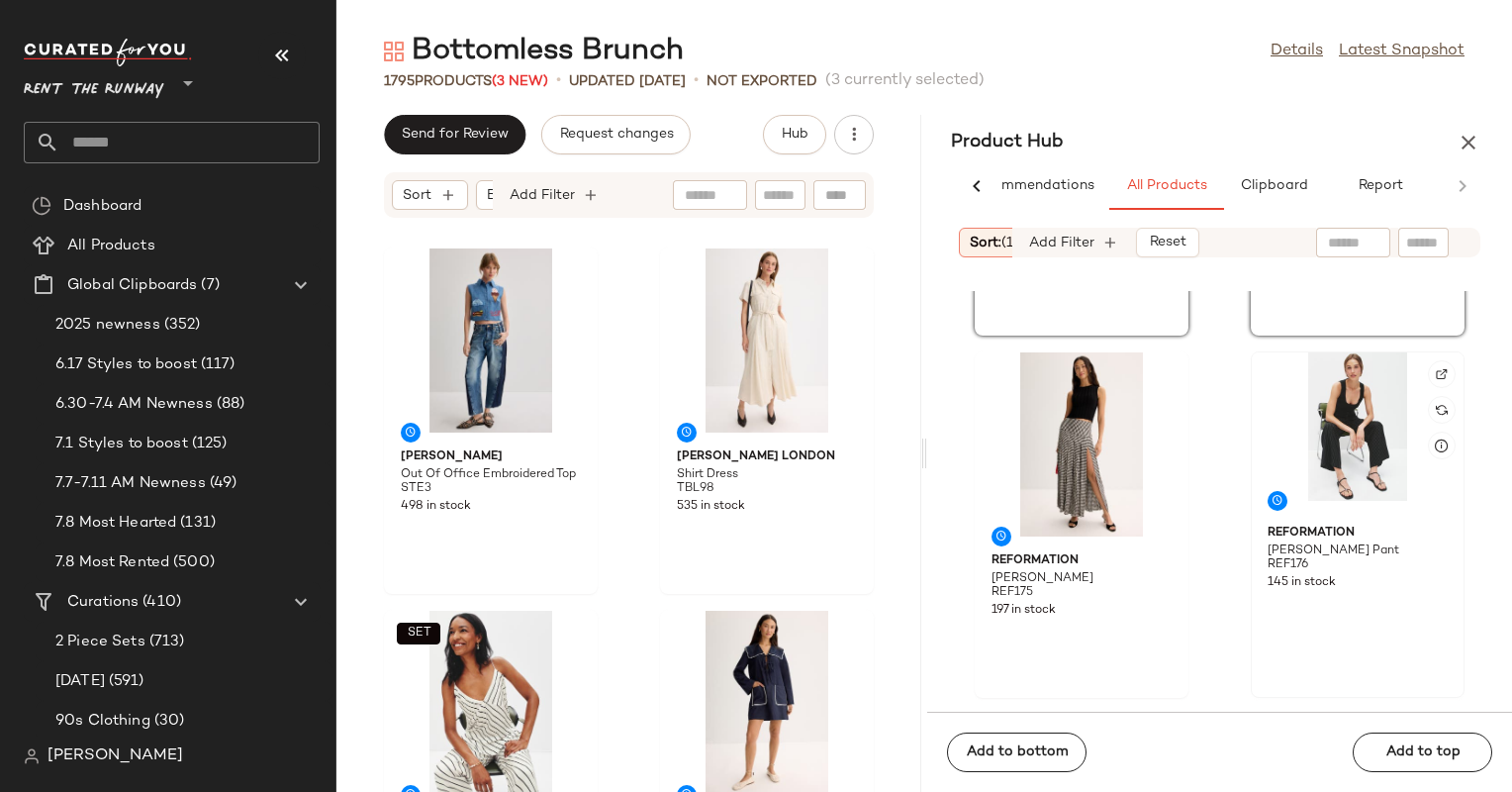 scroll, scrollTop: 685, scrollLeft: 0, axis: vertical 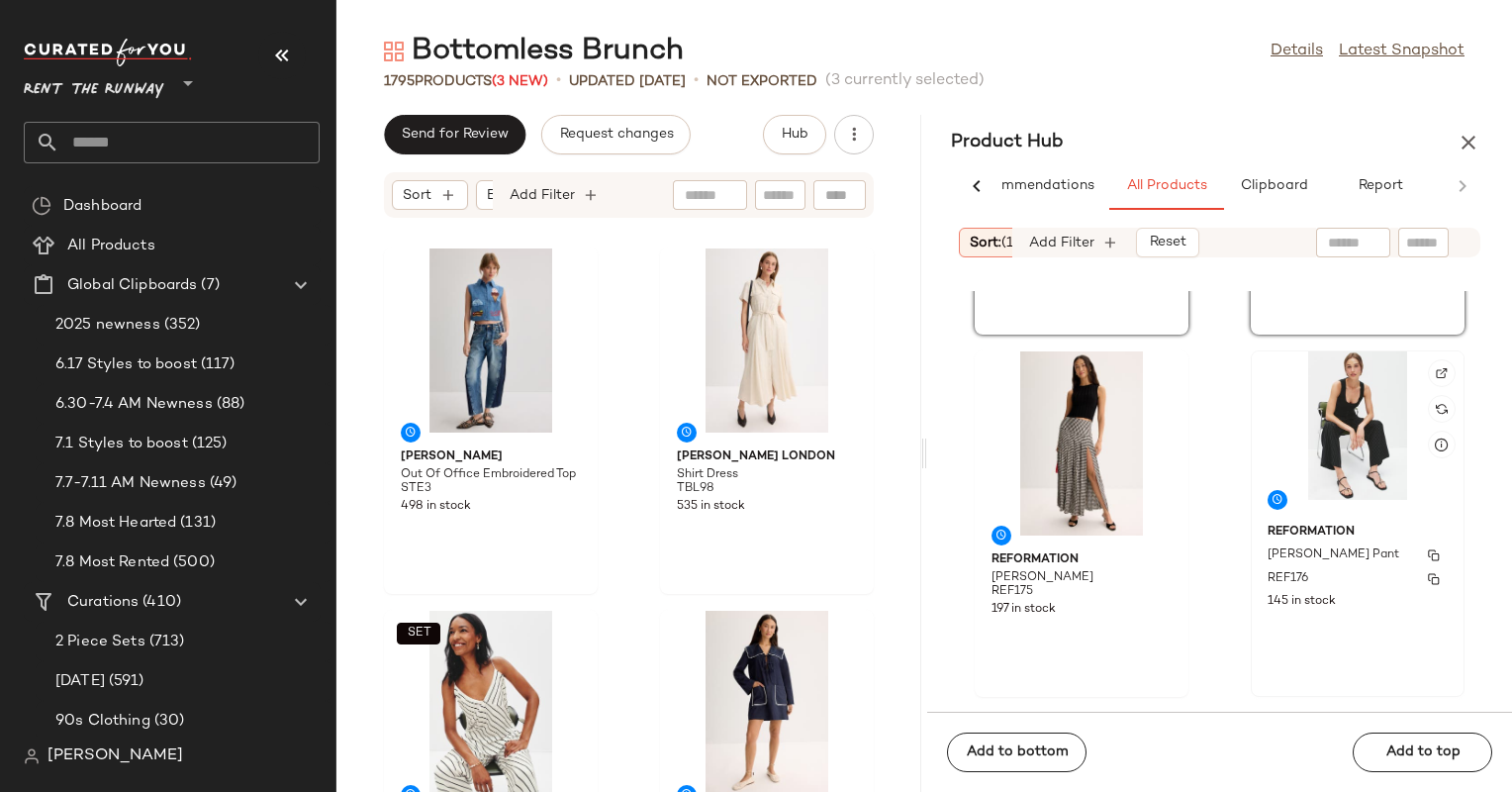 click on "REF176" at bounding box center [1358, 579] 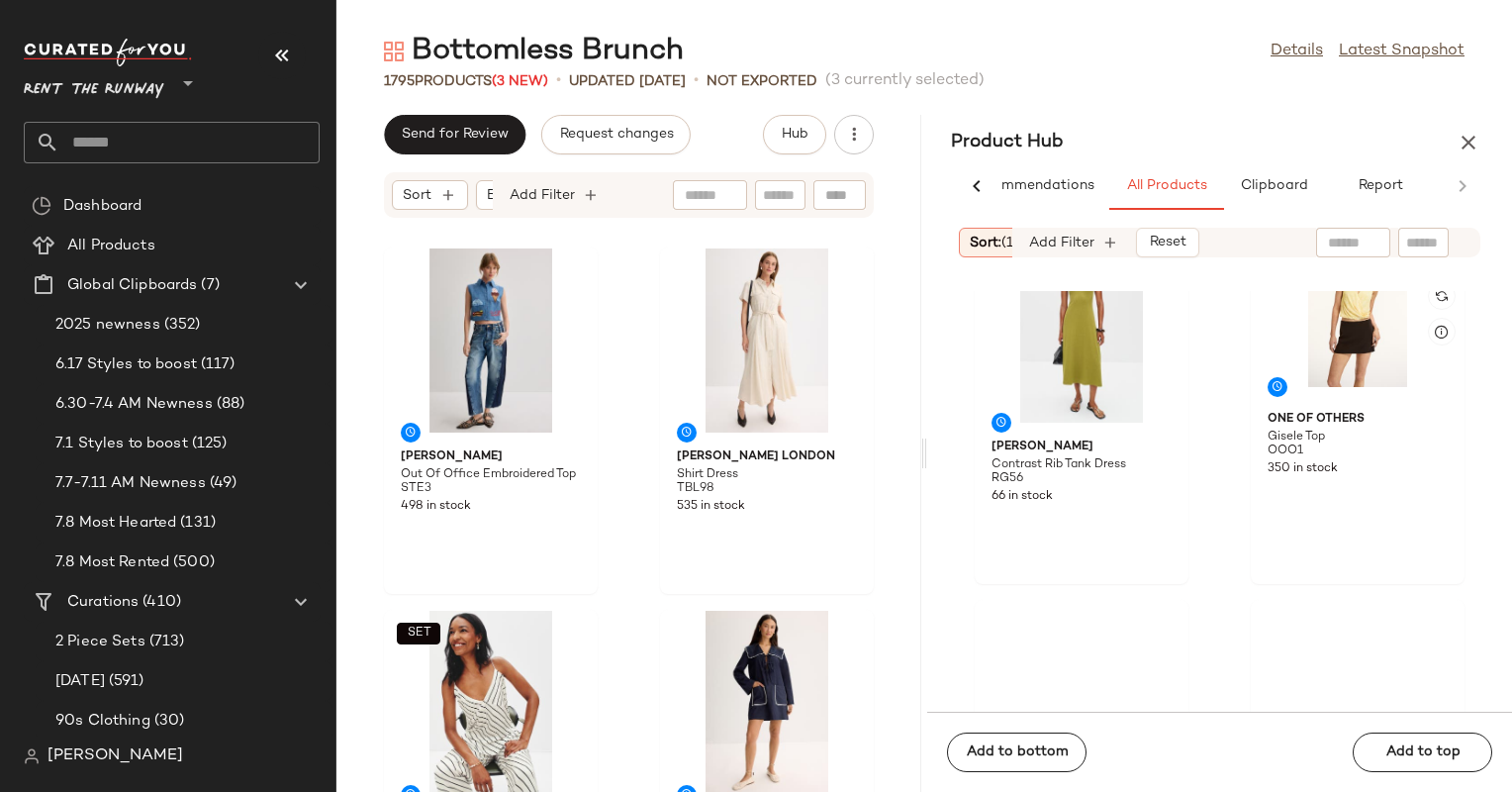 scroll, scrollTop: 1162, scrollLeft: 0, axis: vertical 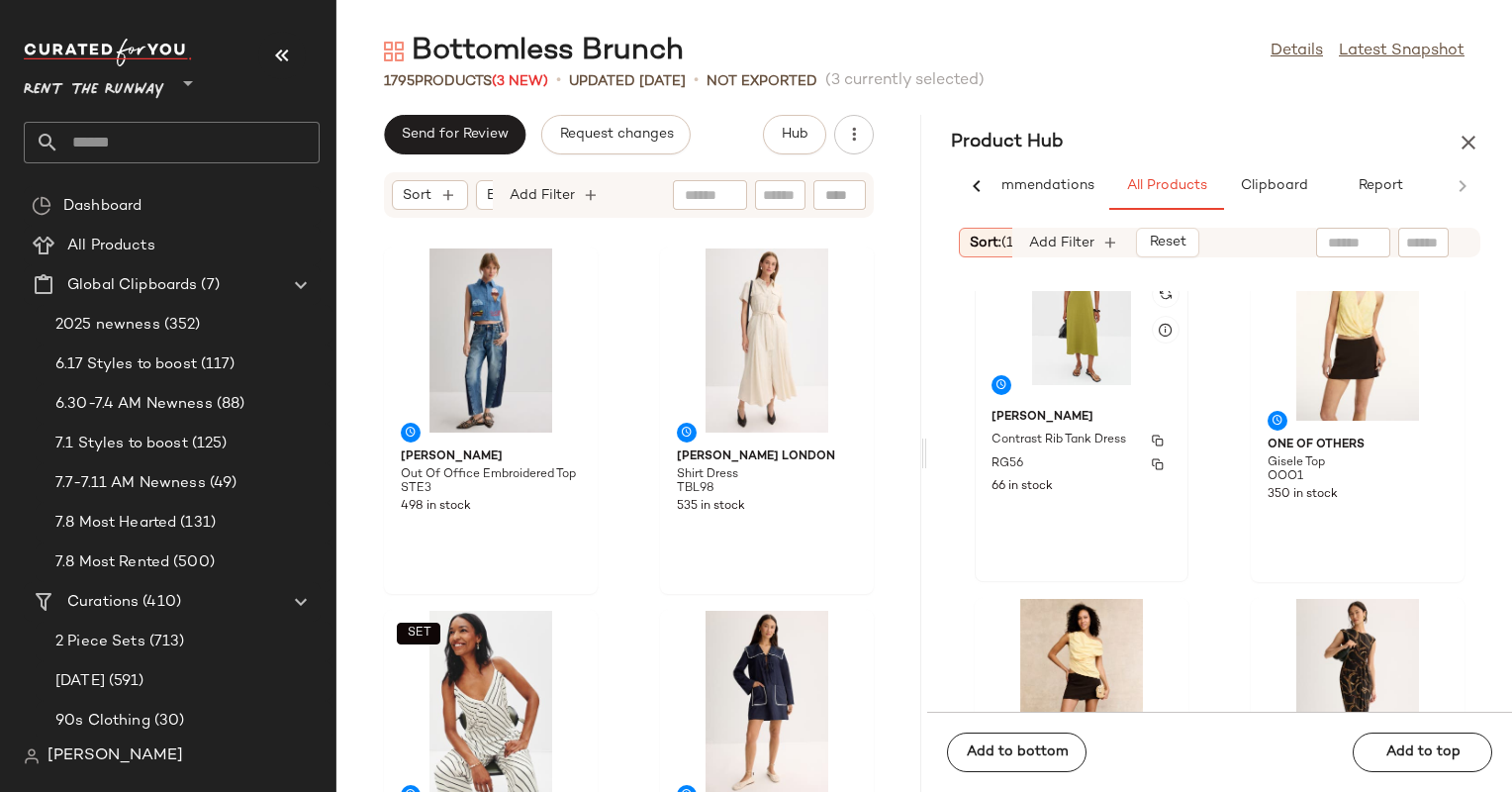 click on "RG56" at bounding box center [1082, 464] 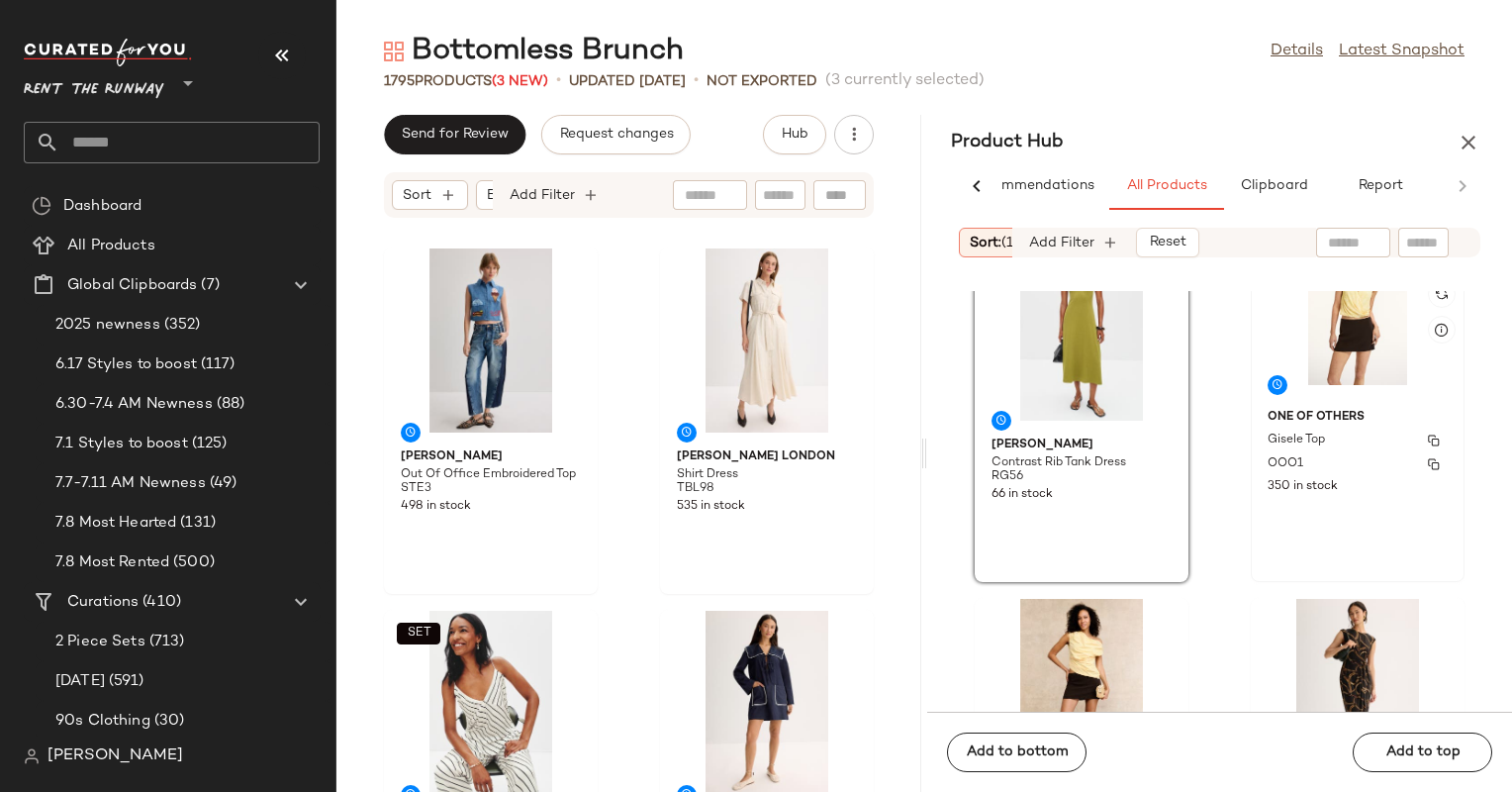 click on "OOO1" at bounding box center [1358, 464] 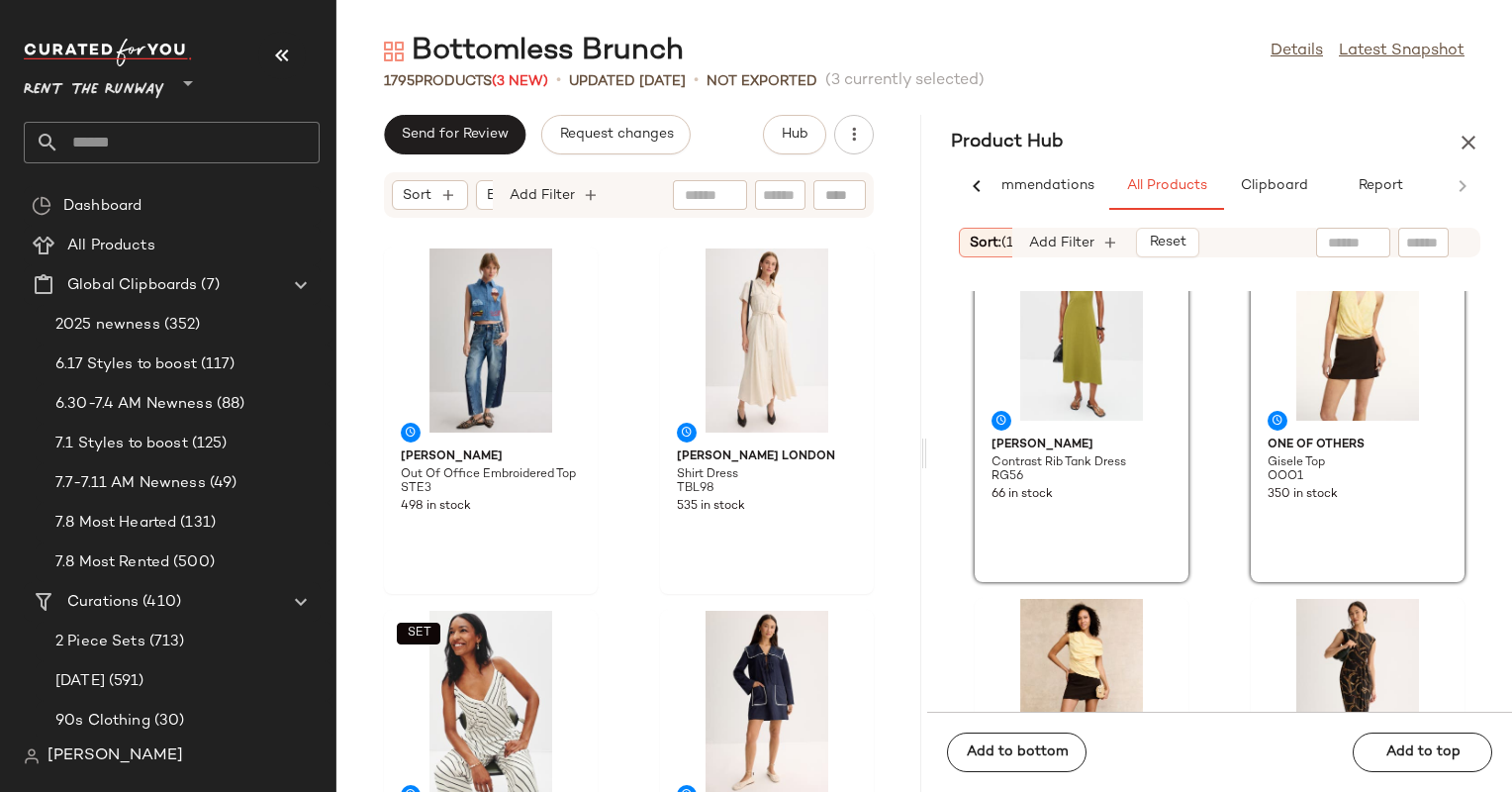 scroll, scrollTop: 1543, scrollLeft: 0, axis: vertical 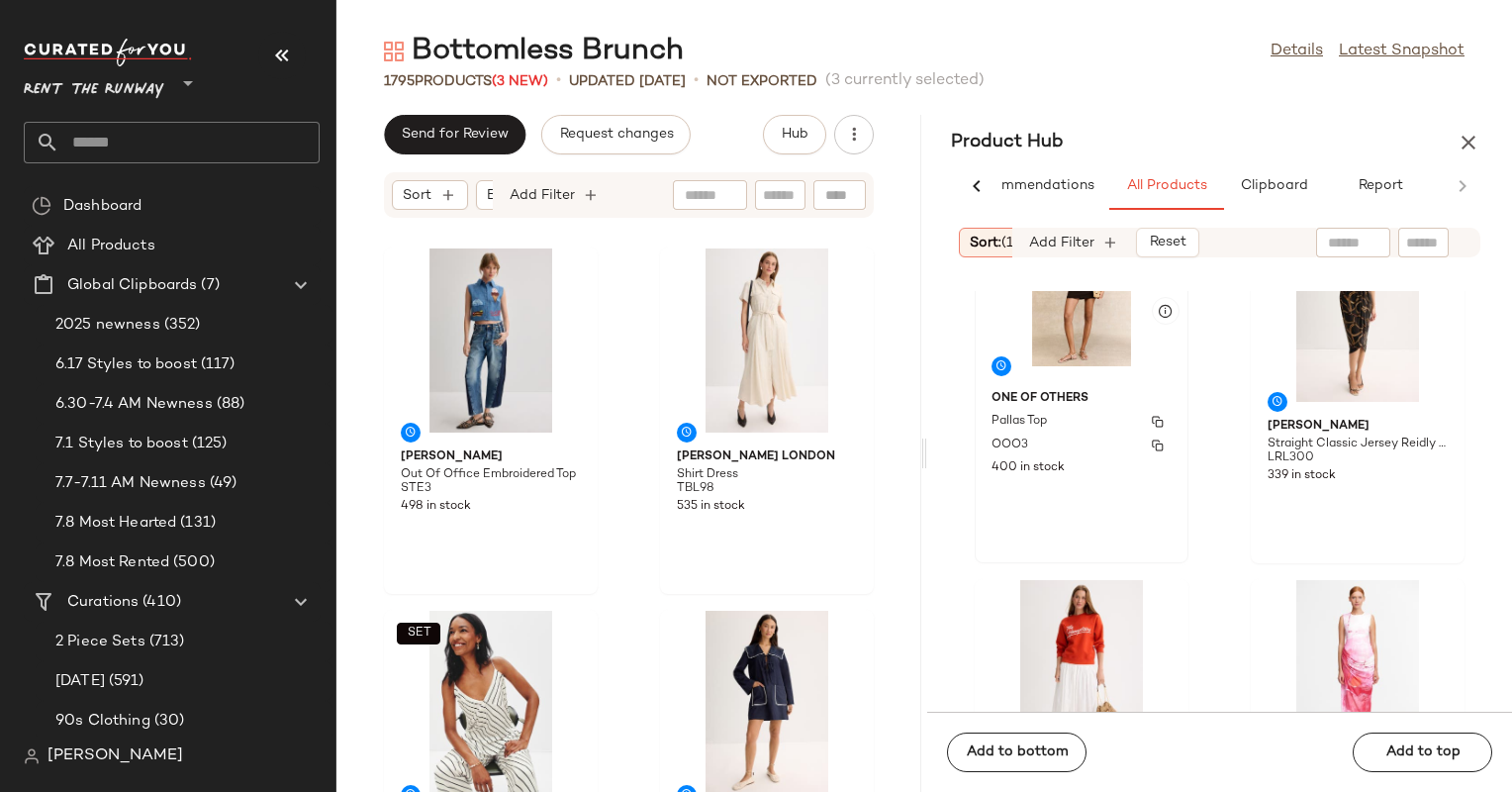 click on "Pallas Top" at bounding box center [1082, 422] 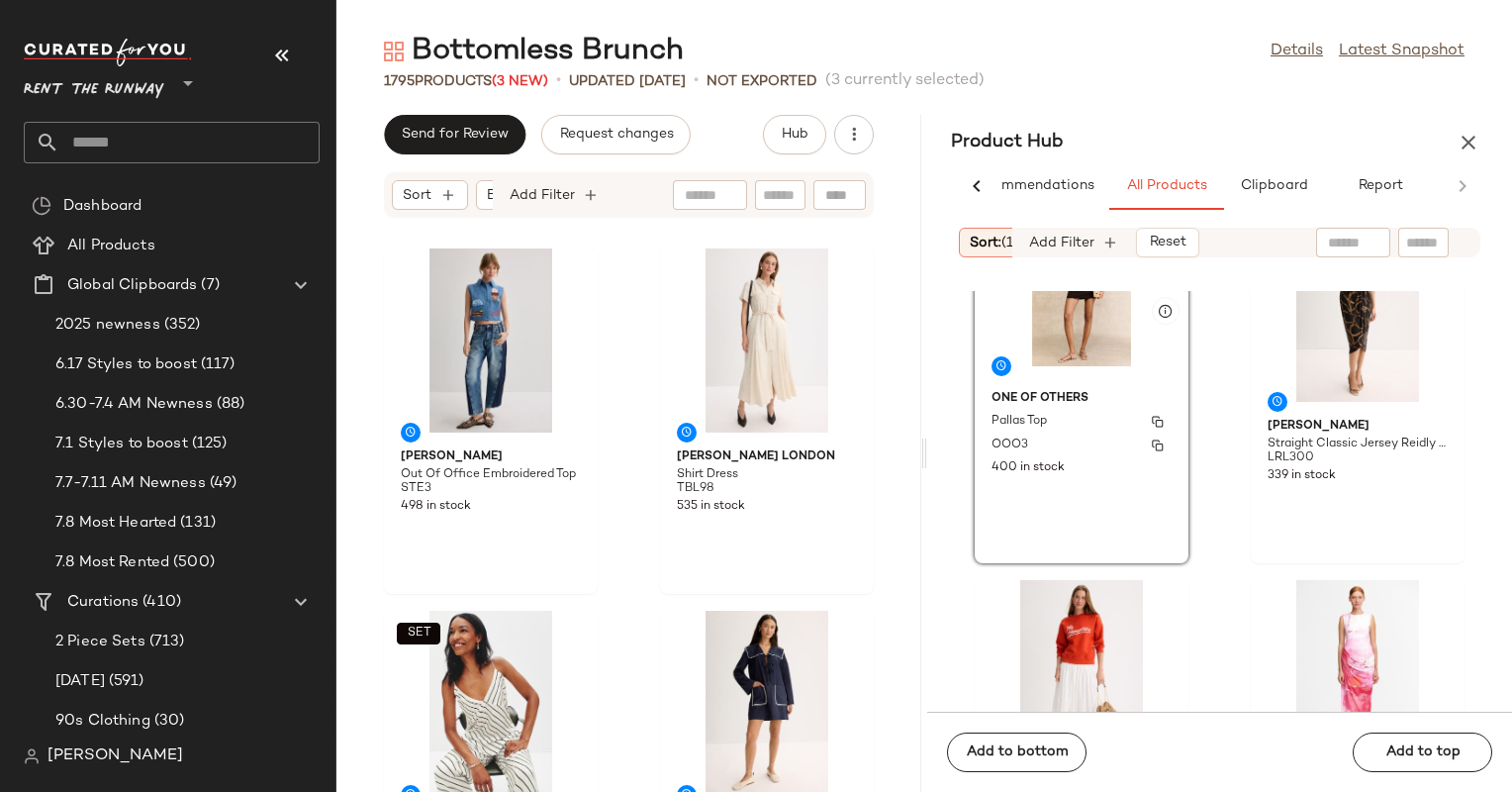 scroll, scrollTop: 2094, scrollLeft: 0, axis: vertical 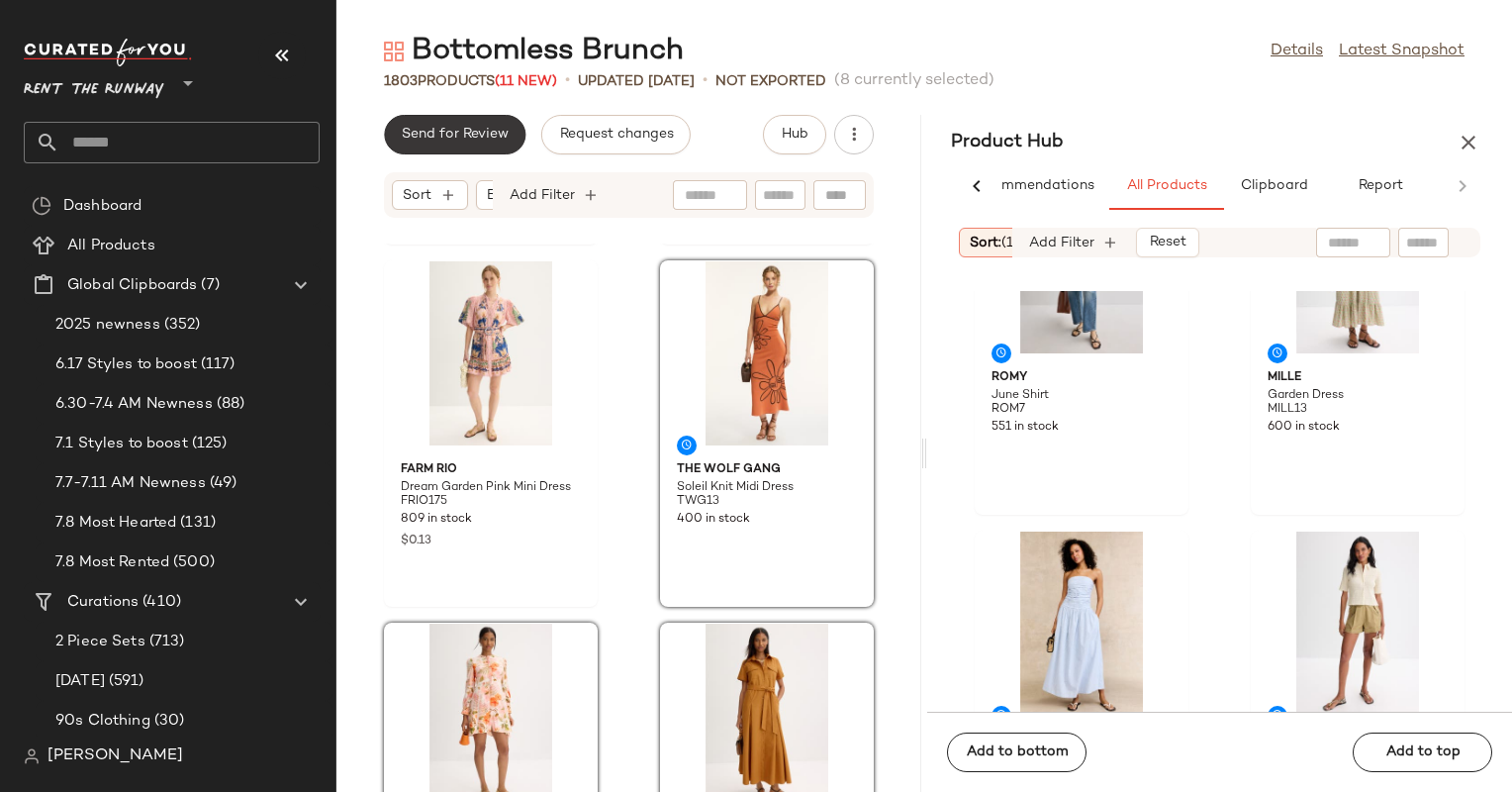 click on "Send for Review" 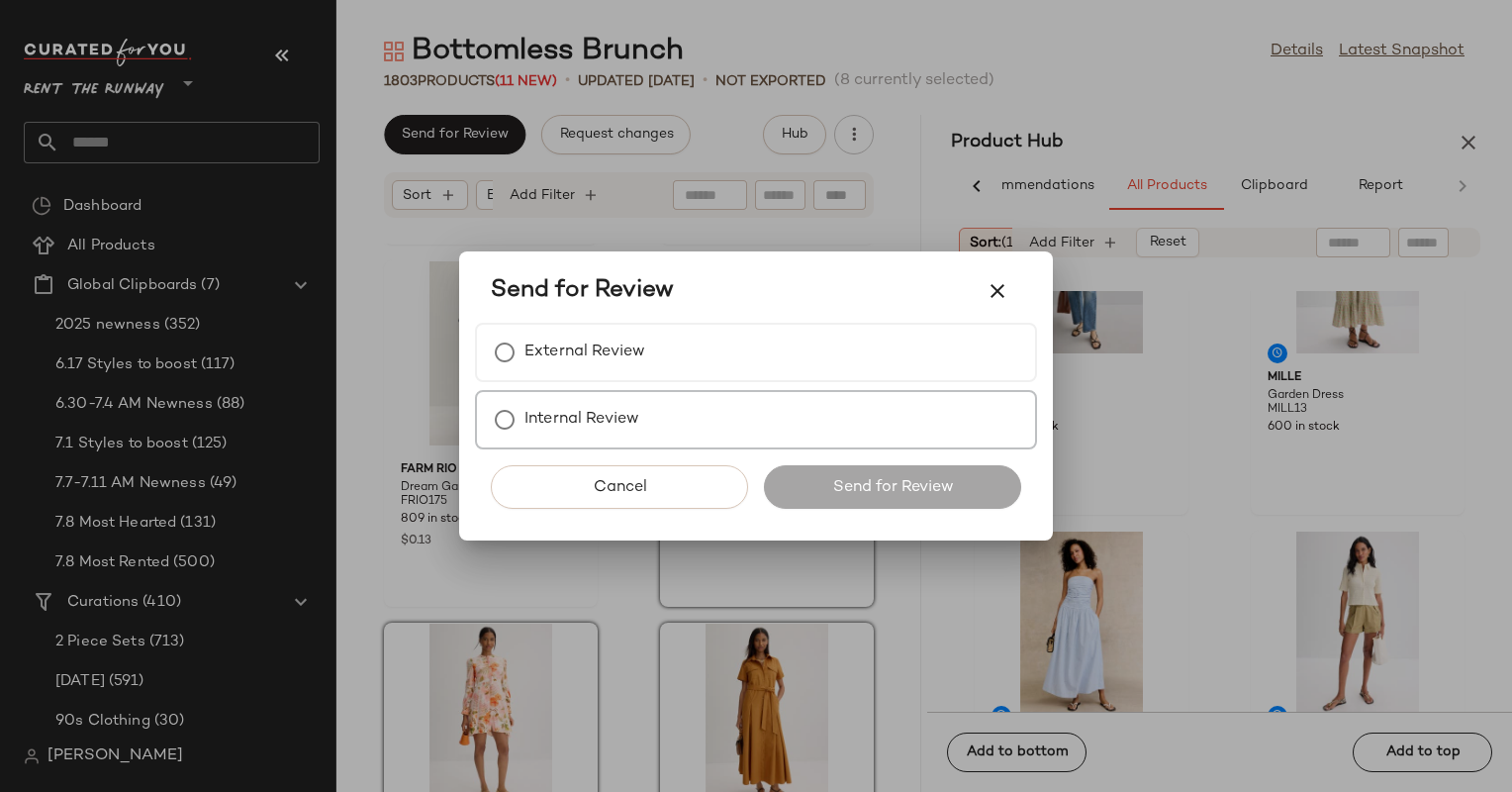 click on "Internal Review" at bounding box center [756, 420] 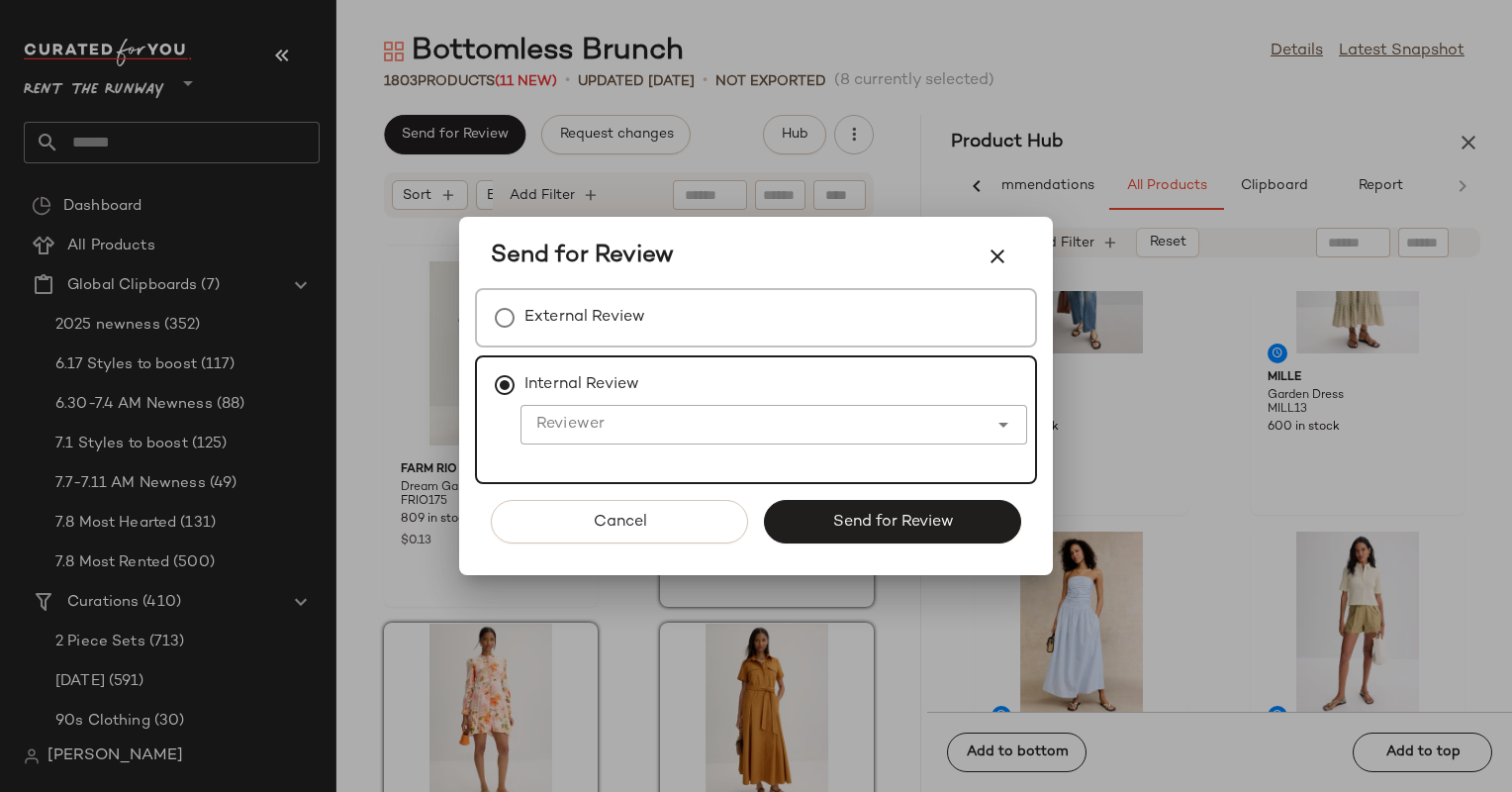 click on "External Review" at bounding box center [756, 318] 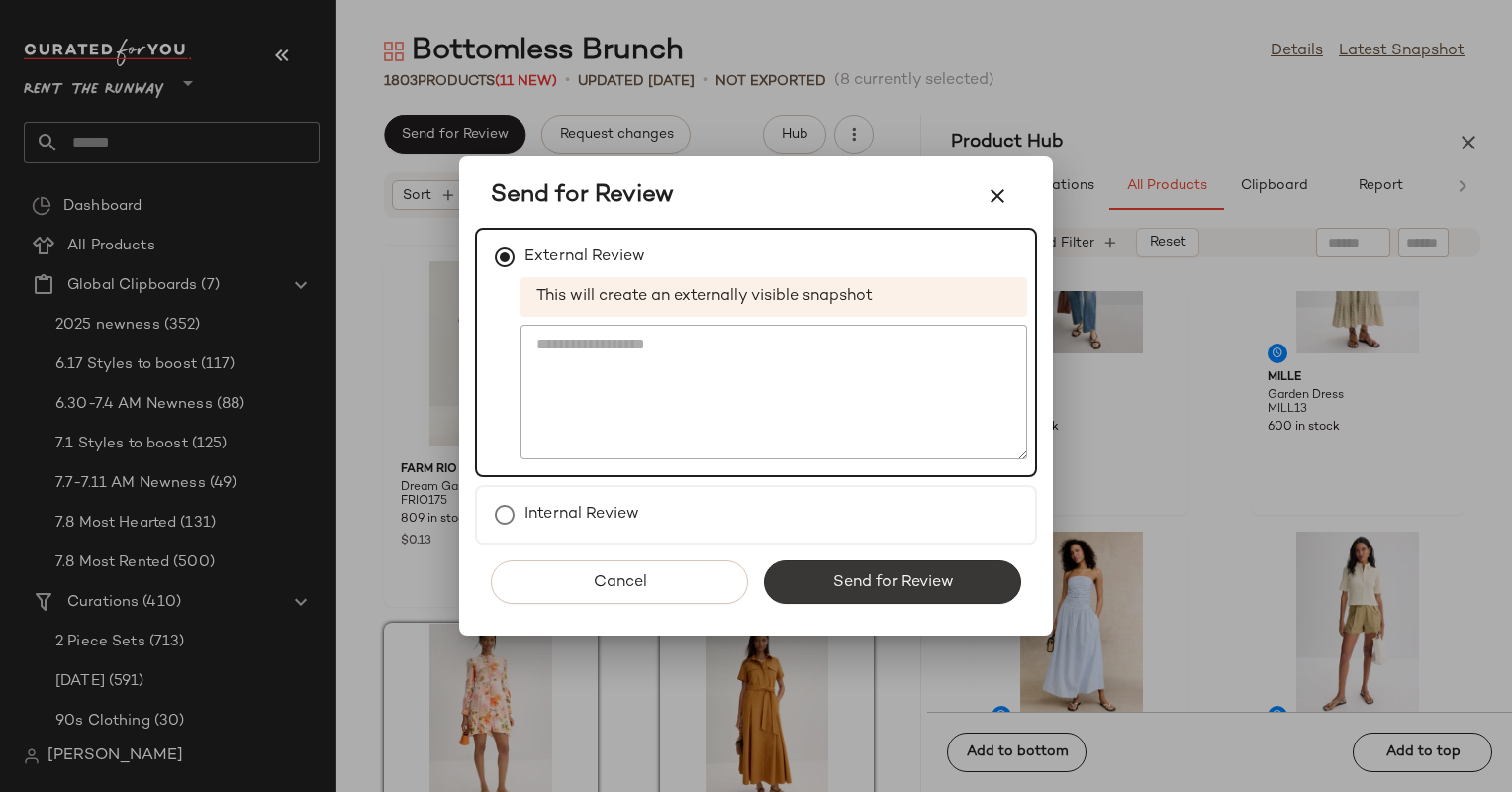 click on "Send for Review" 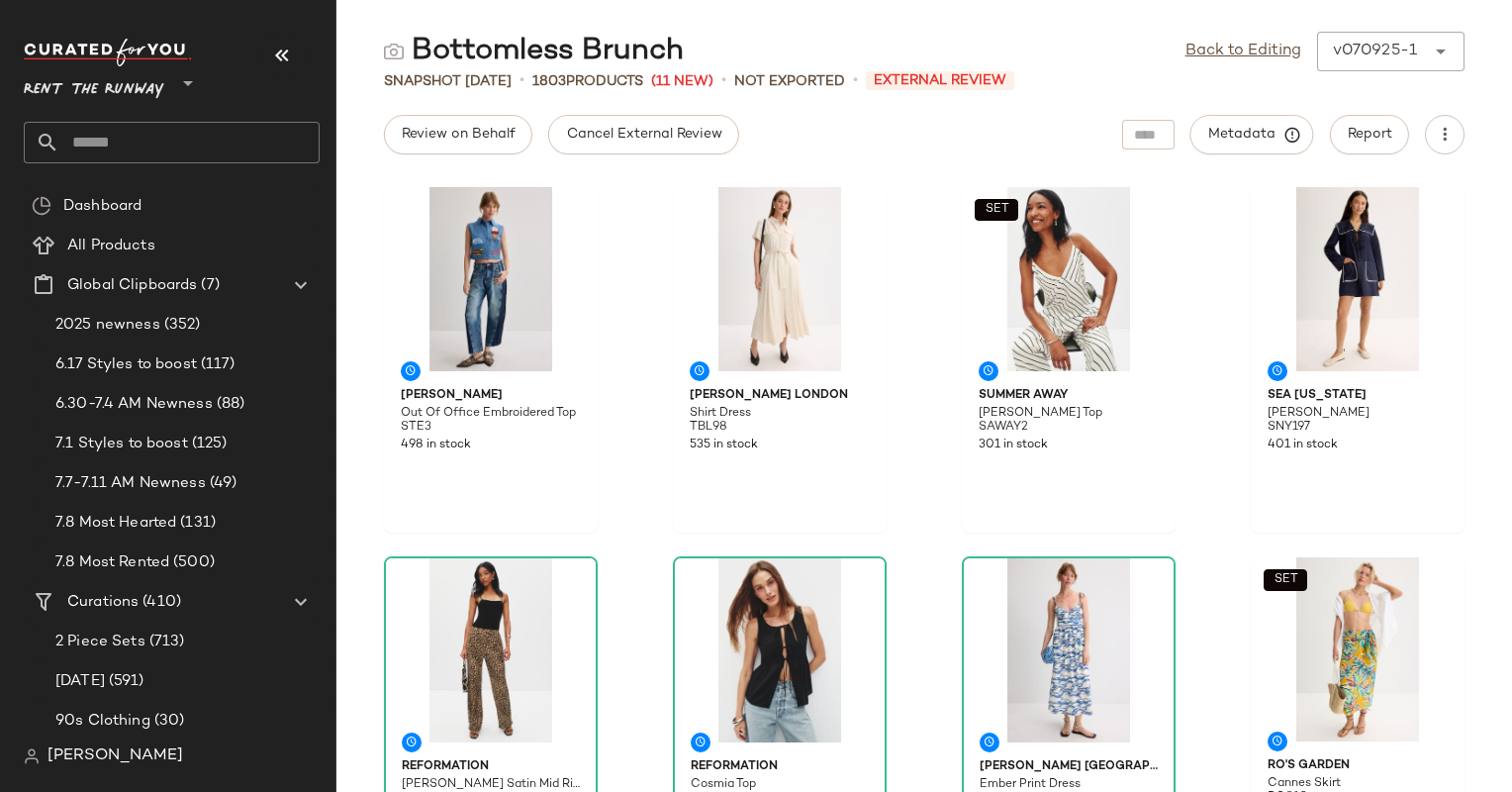 click on "Cancel External Review" 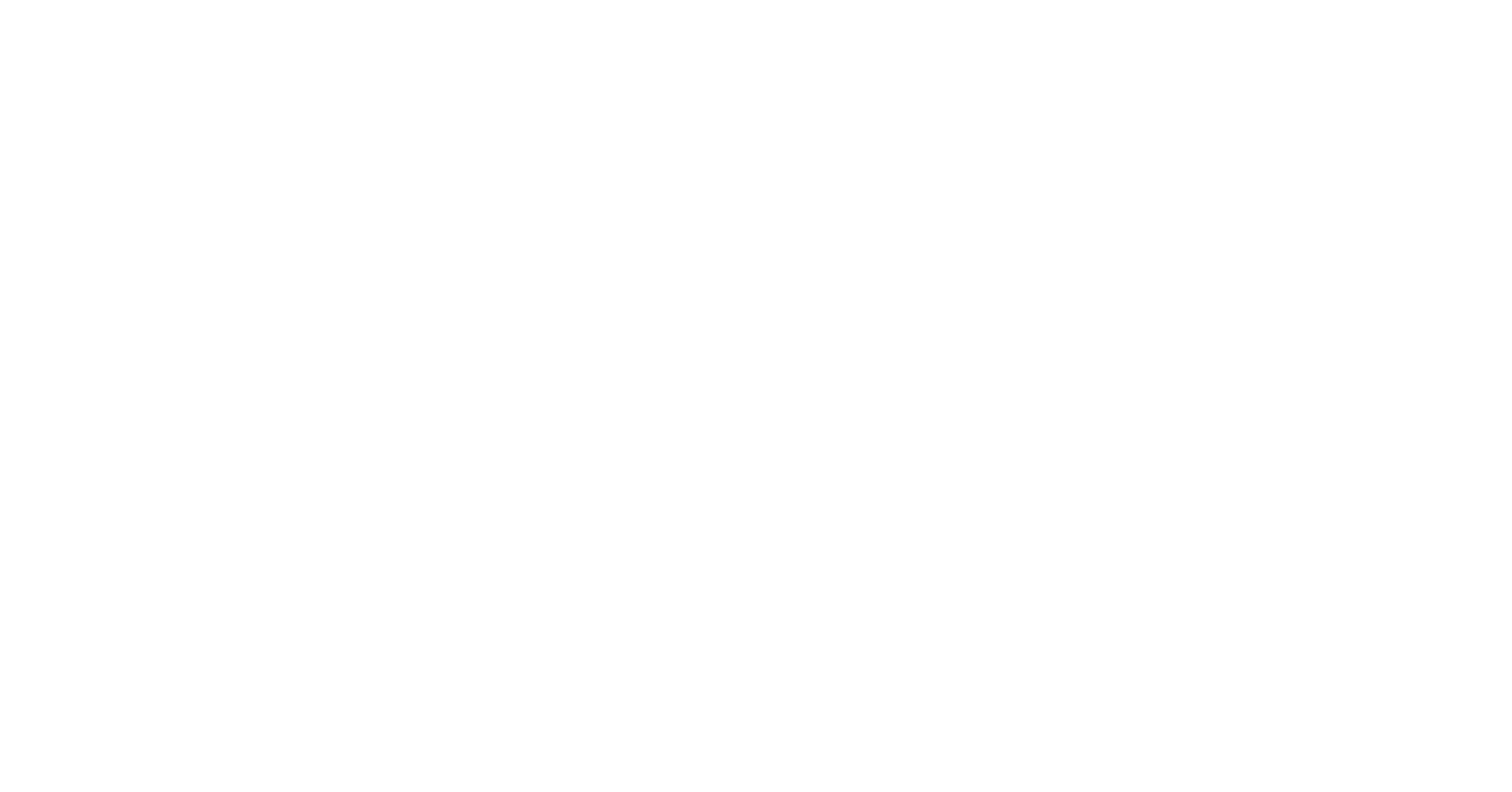 scroll, scrollTop: 0, scrollLeft: 0, axis: both 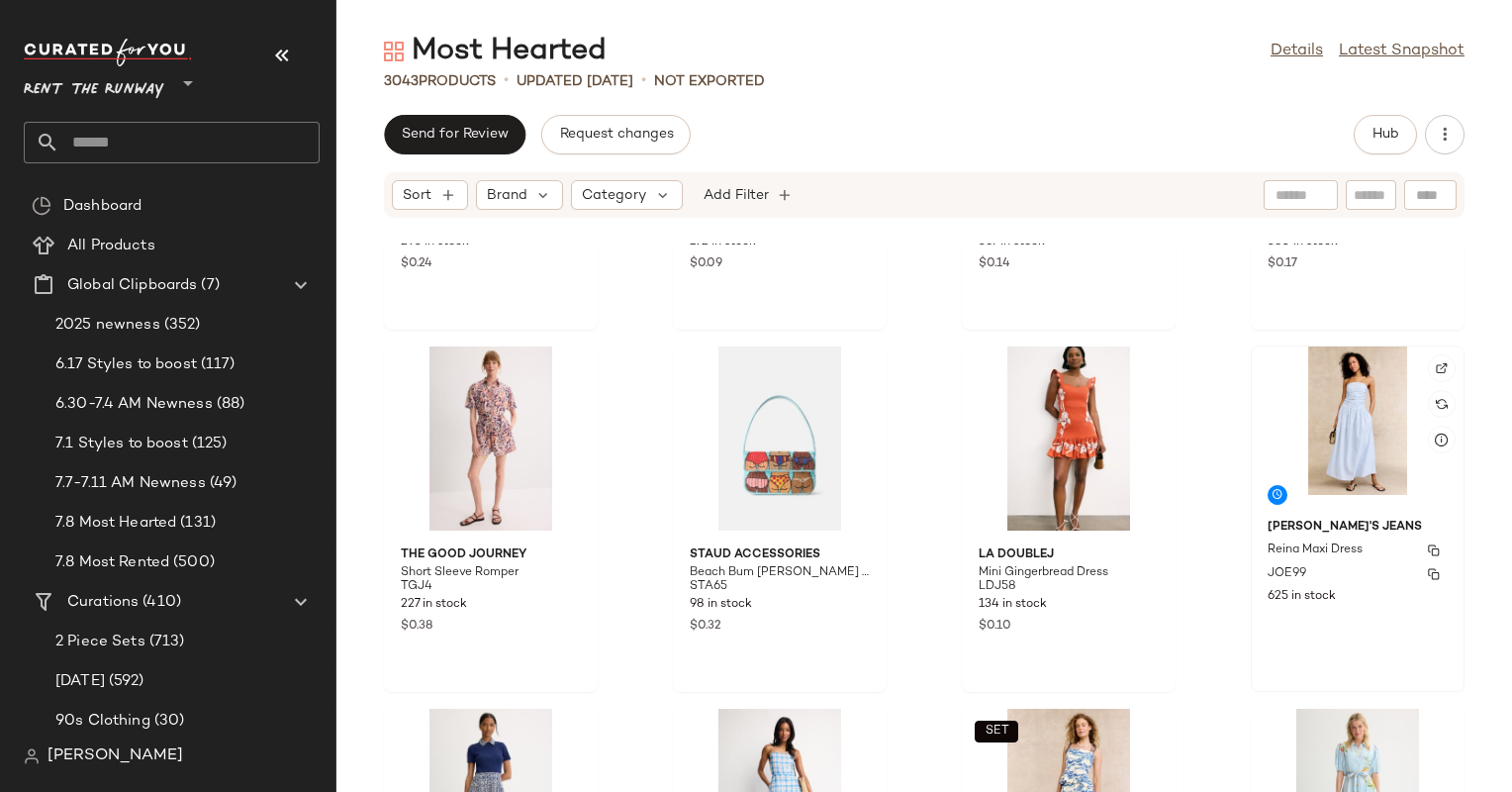 click on "[PERSON_NAME]'s Jeans" at bounding box center [1358, 528] 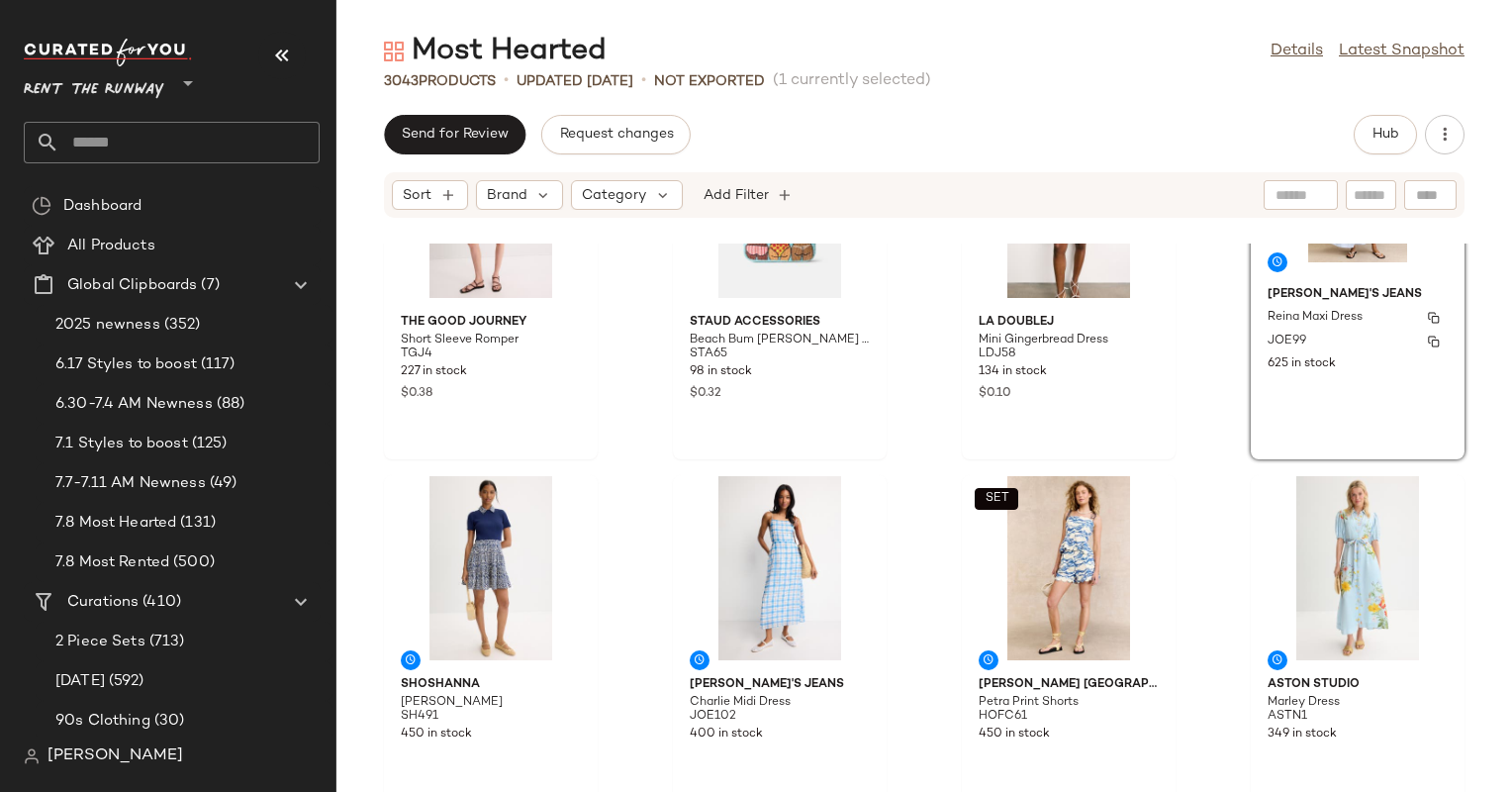scroll, scrollTop: 25153, scrollLeft: 0, axis: vertical 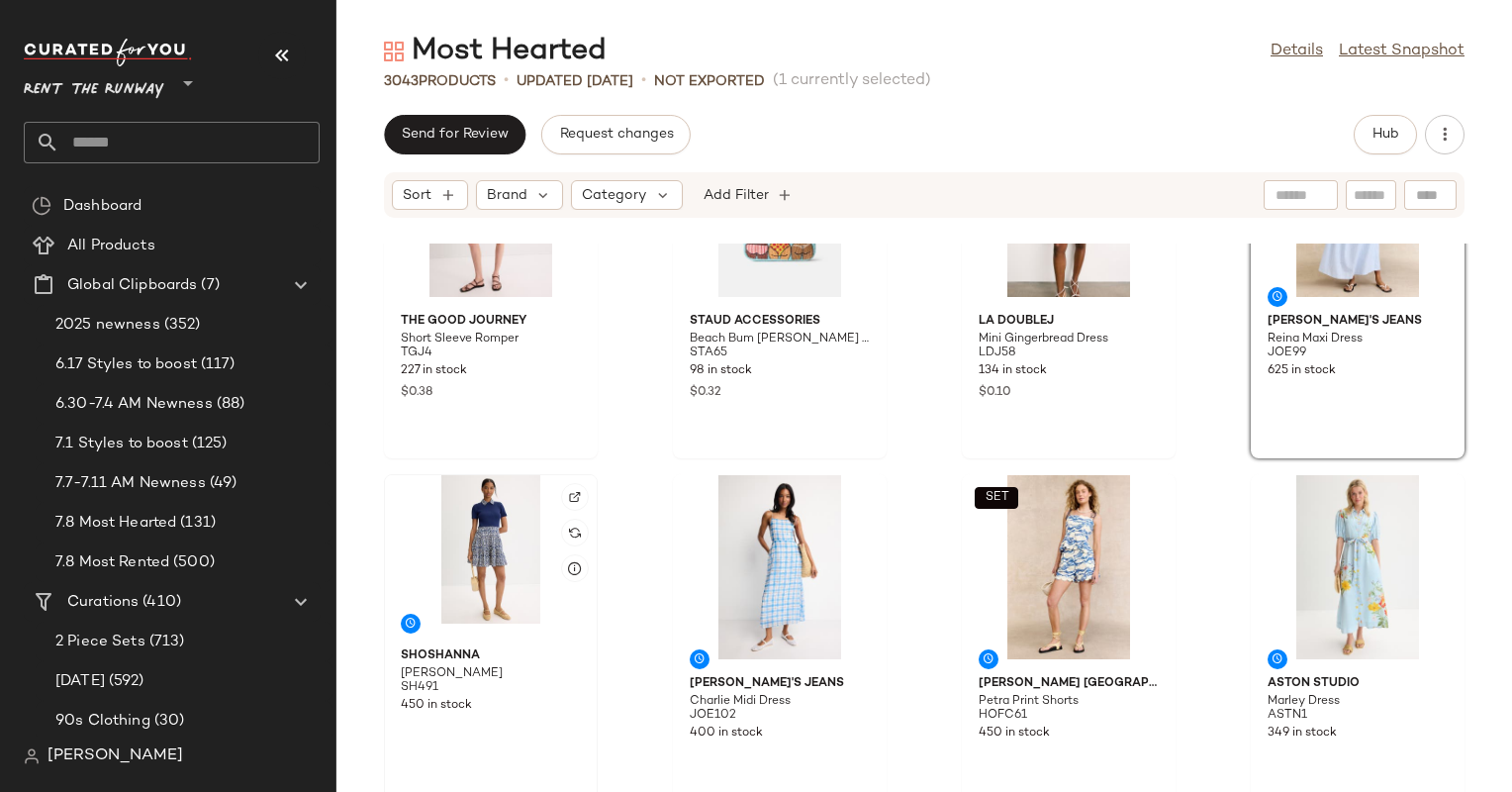 click 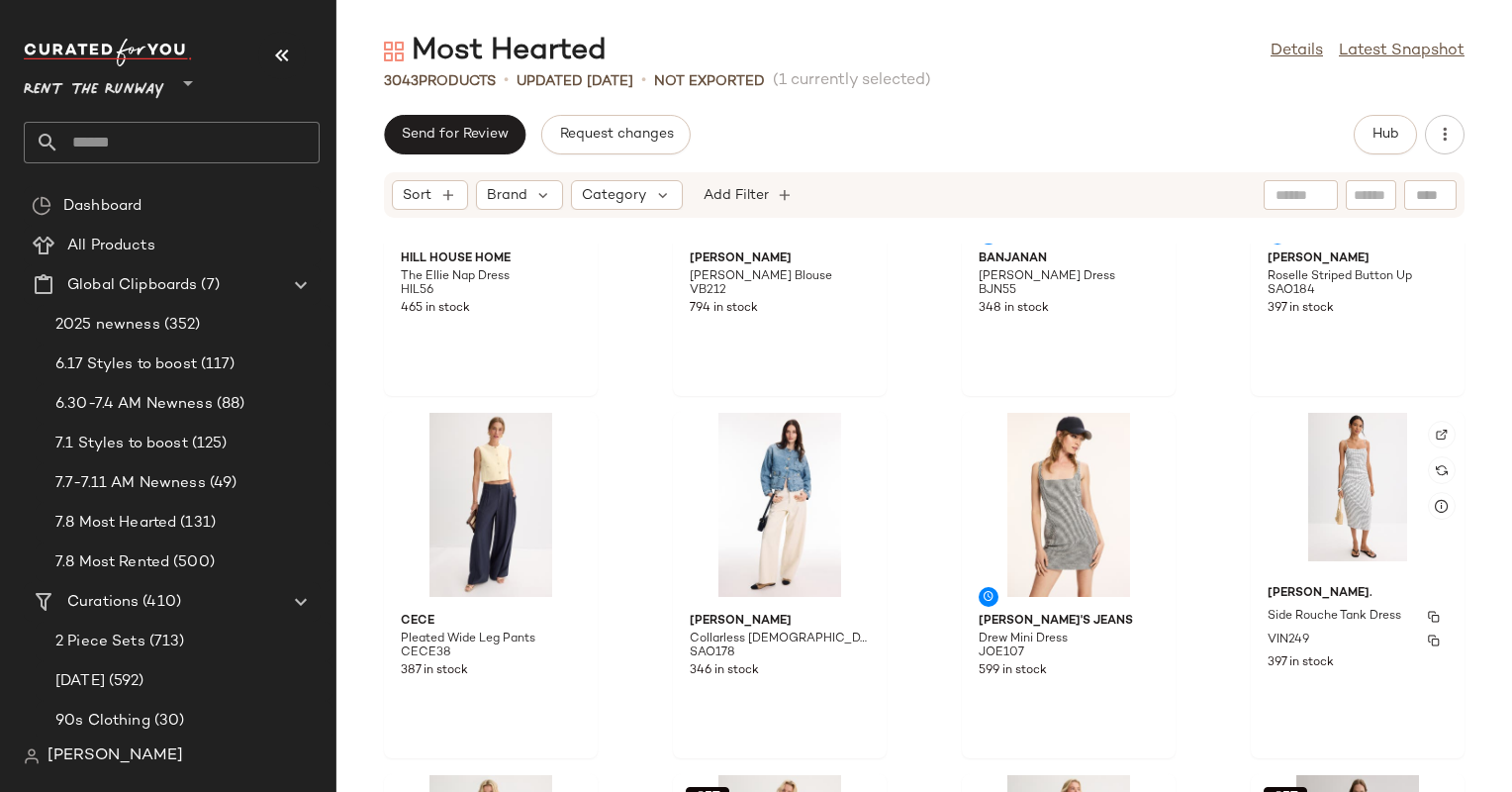scroll, scrollTop: 26964, scrollLeft: 0, axis: vertical 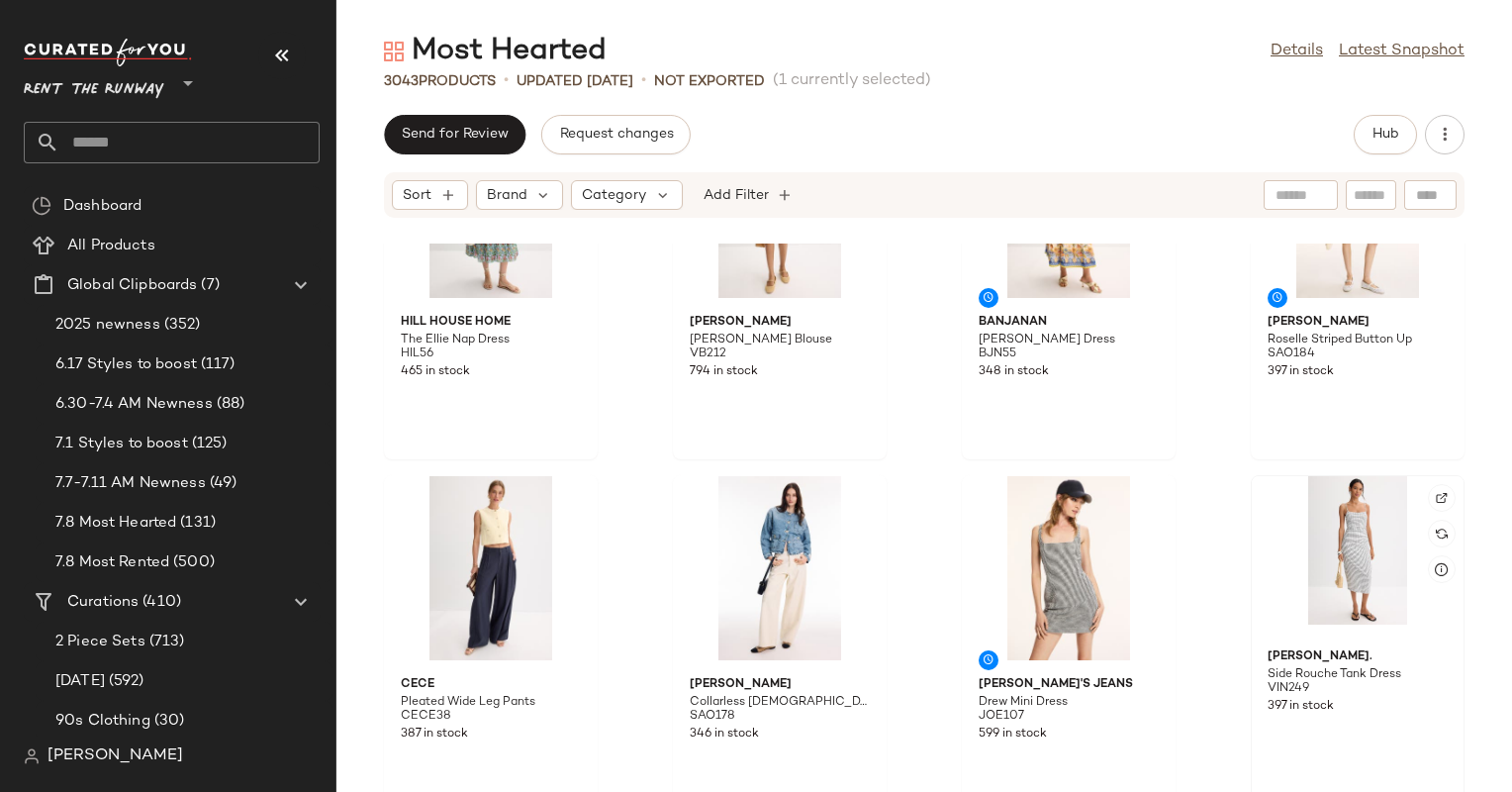 click 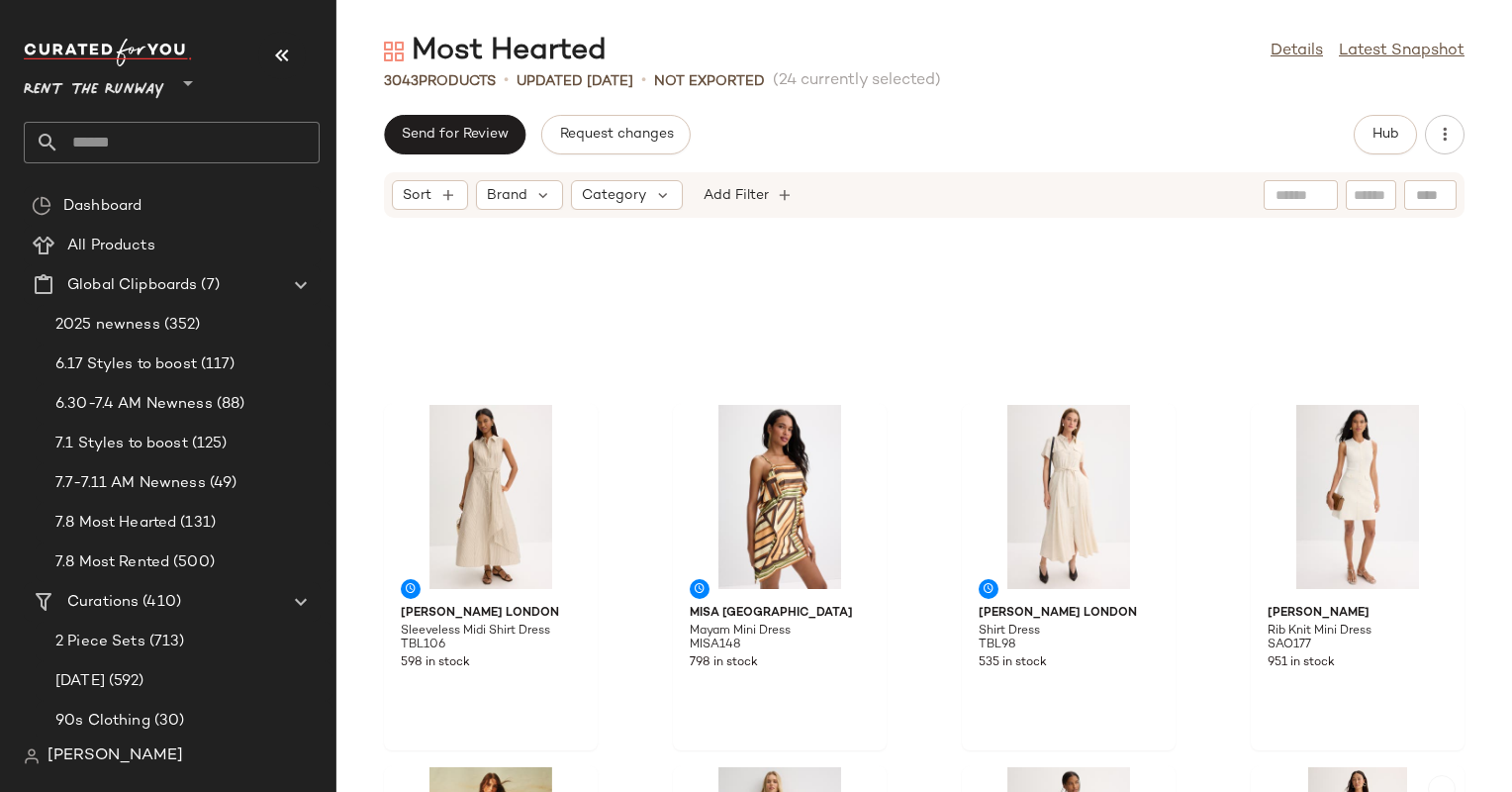 scroll, scrollTop: 31180, scrollLeft: 0, axis: vertical 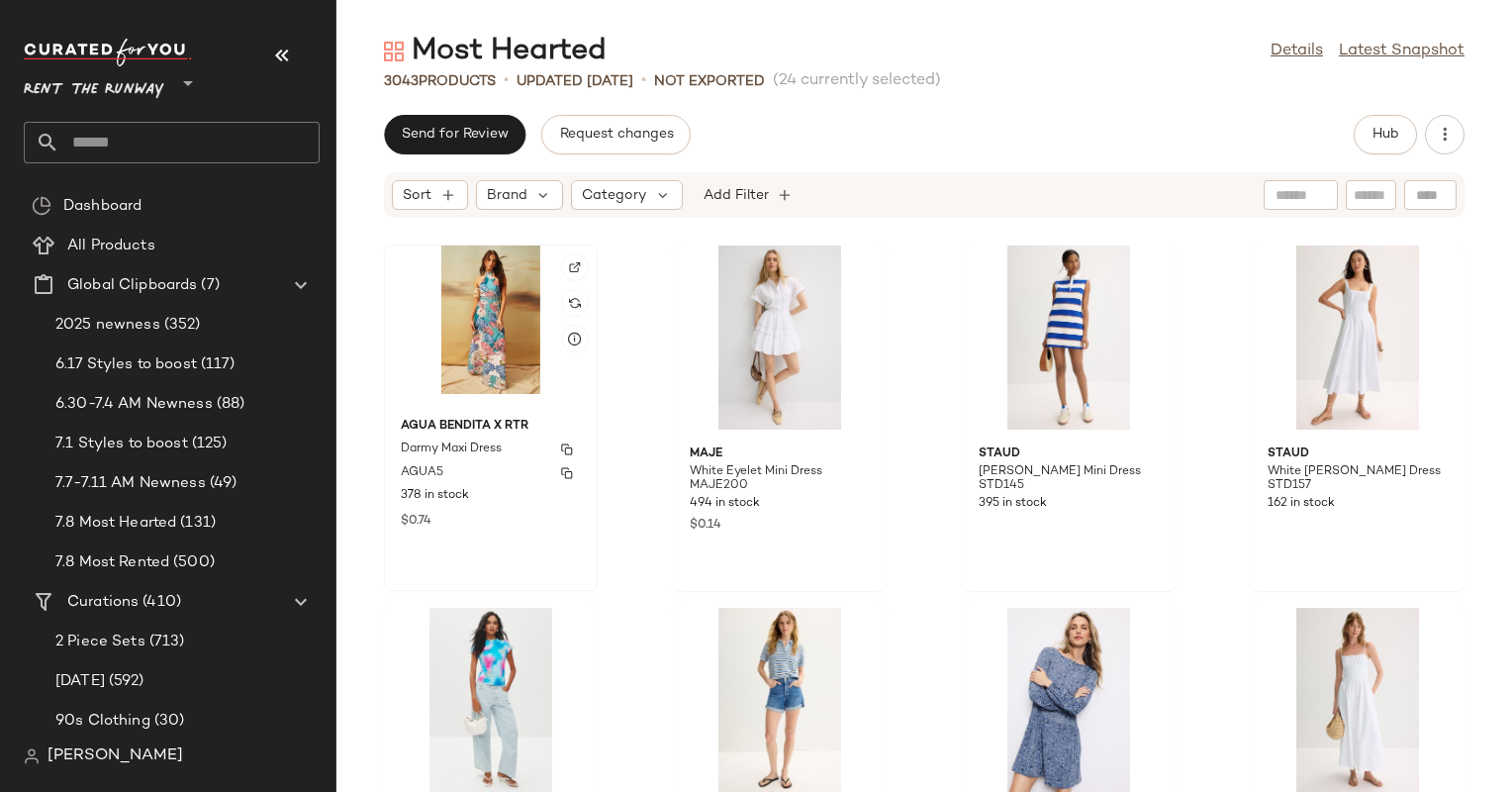 click on "Agua Bendita x RTR Darmy Maxi Dress AGUA5 378 in stock $0.74" 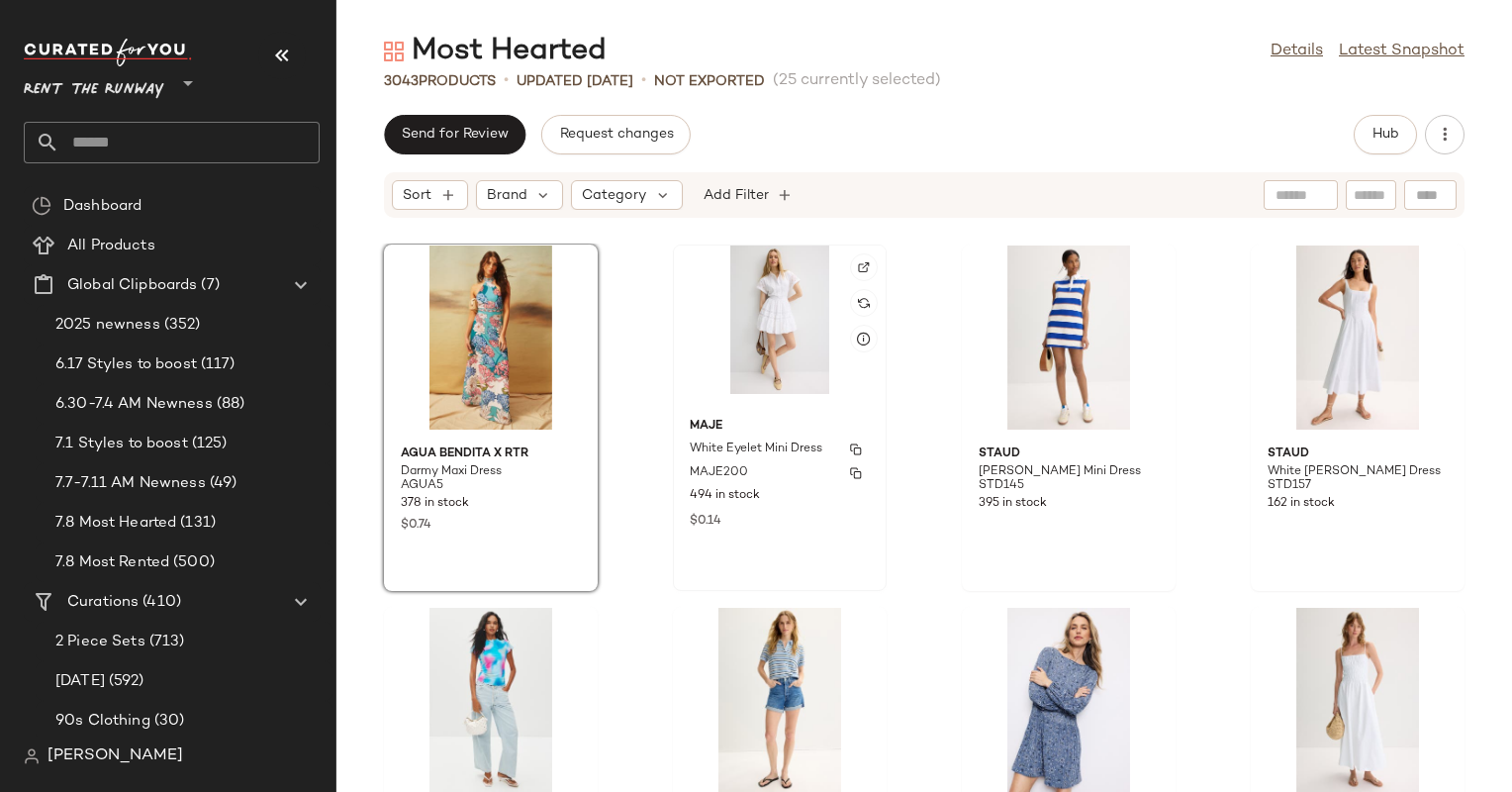 click on "Maje White Eyelet Mini Dress MAJE200 494 in stock $0.14" 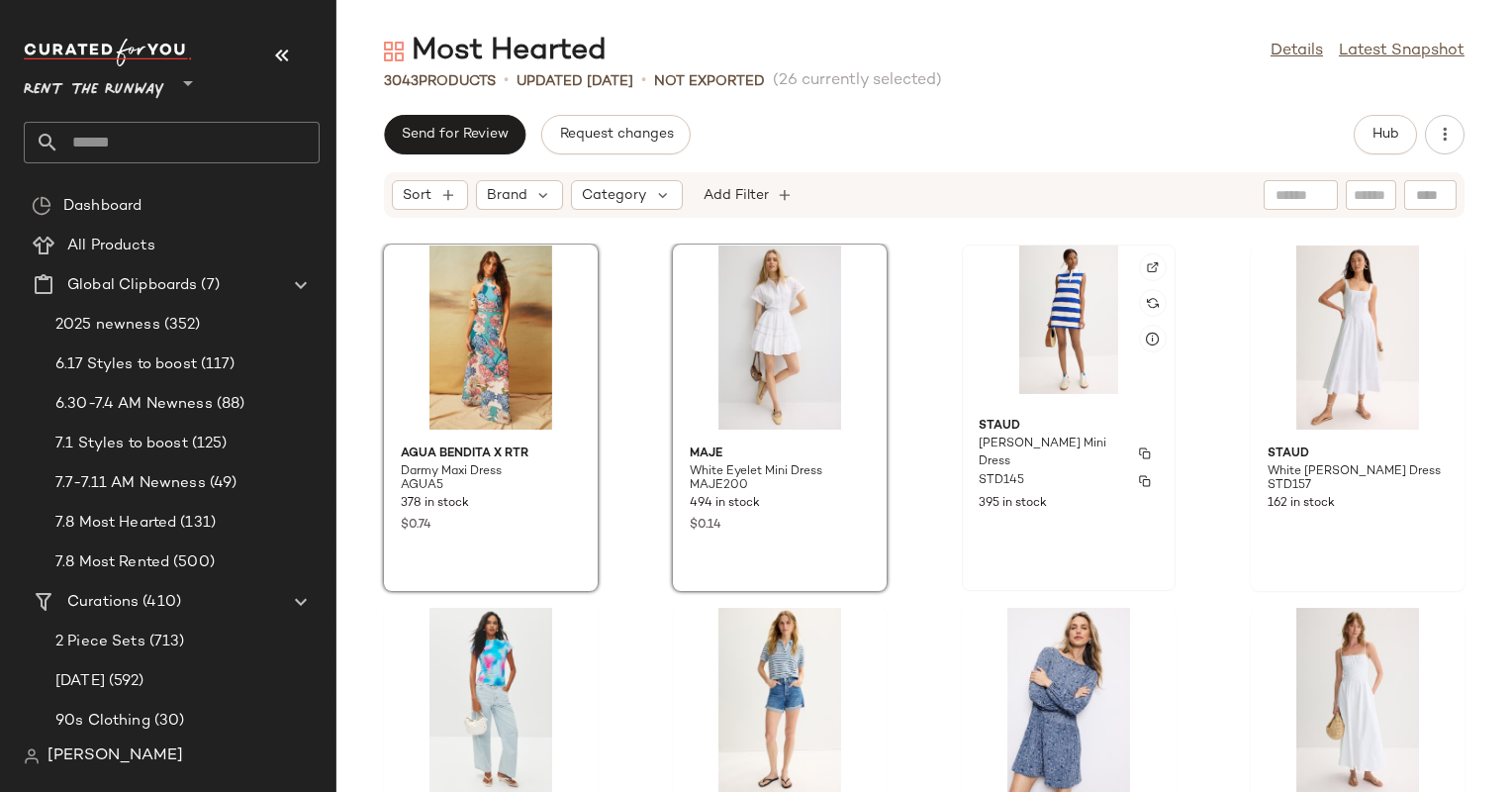 click on "[PERSON_NAME] Mini Dress STD145 395 in stock" 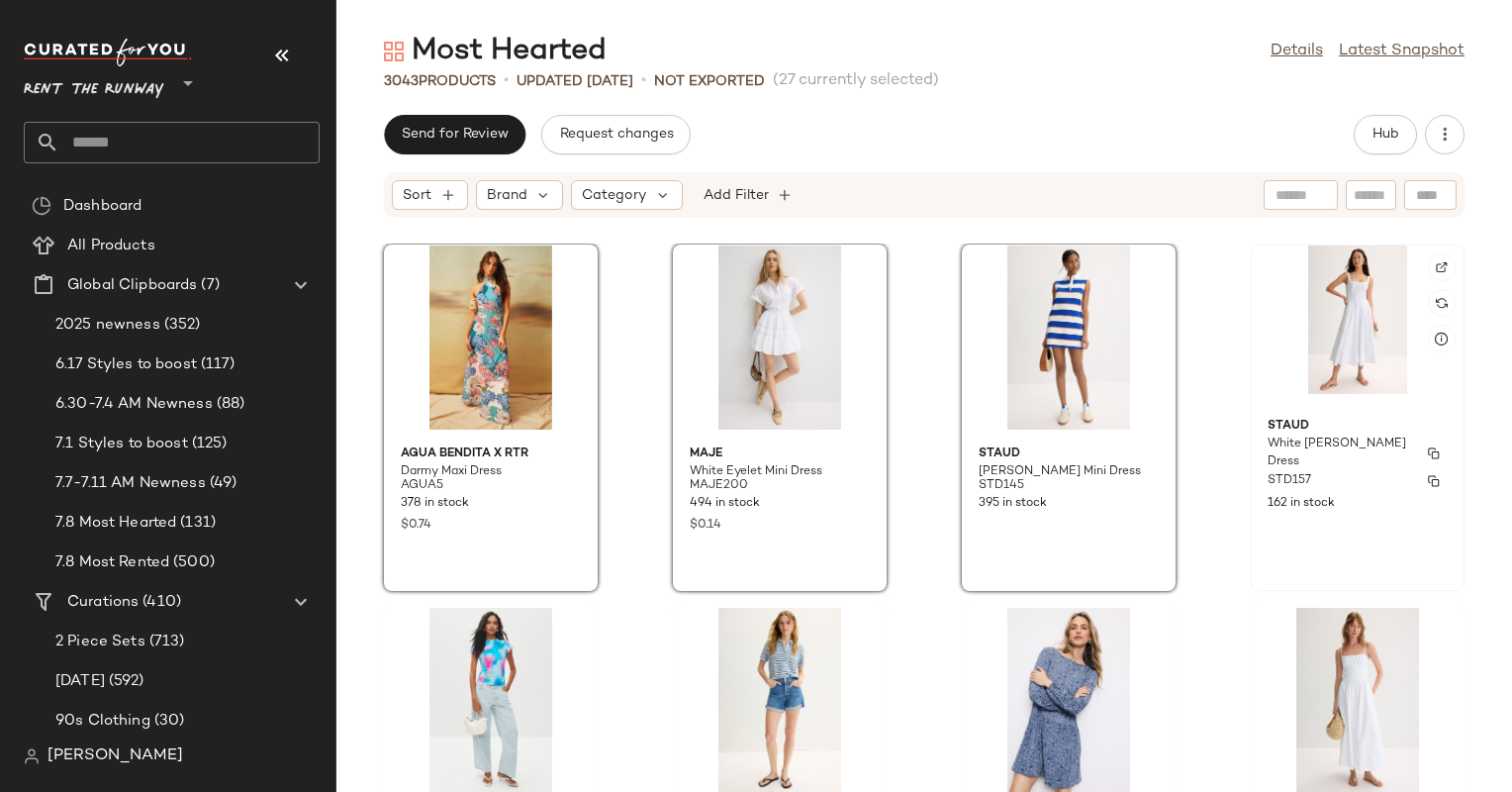 click on "Staud White [PERSON_NAME] Dress STD157 162 in stock" 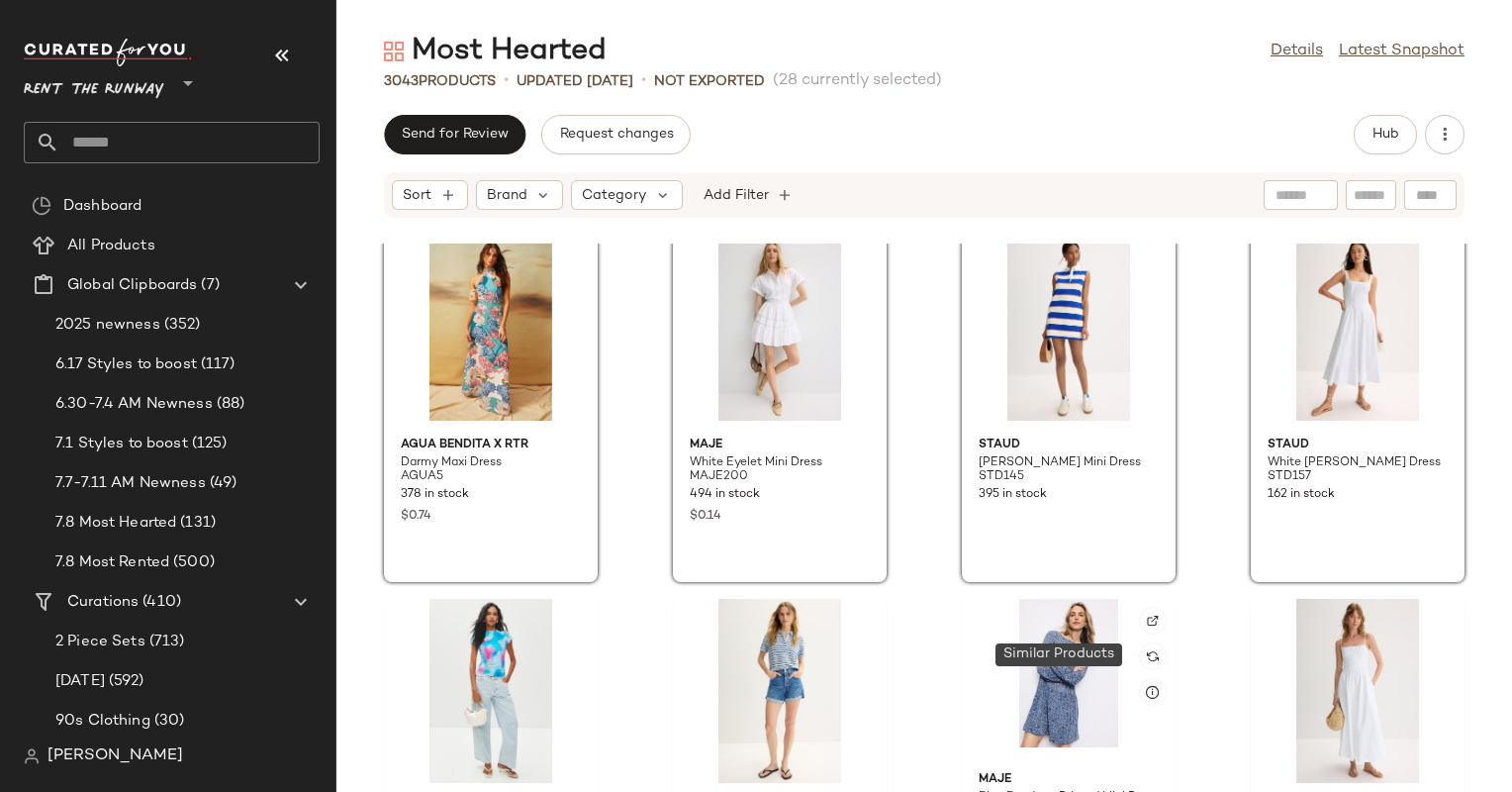 scroll, scrollTop: 31189, scrollLeft: 0, axis: vertical 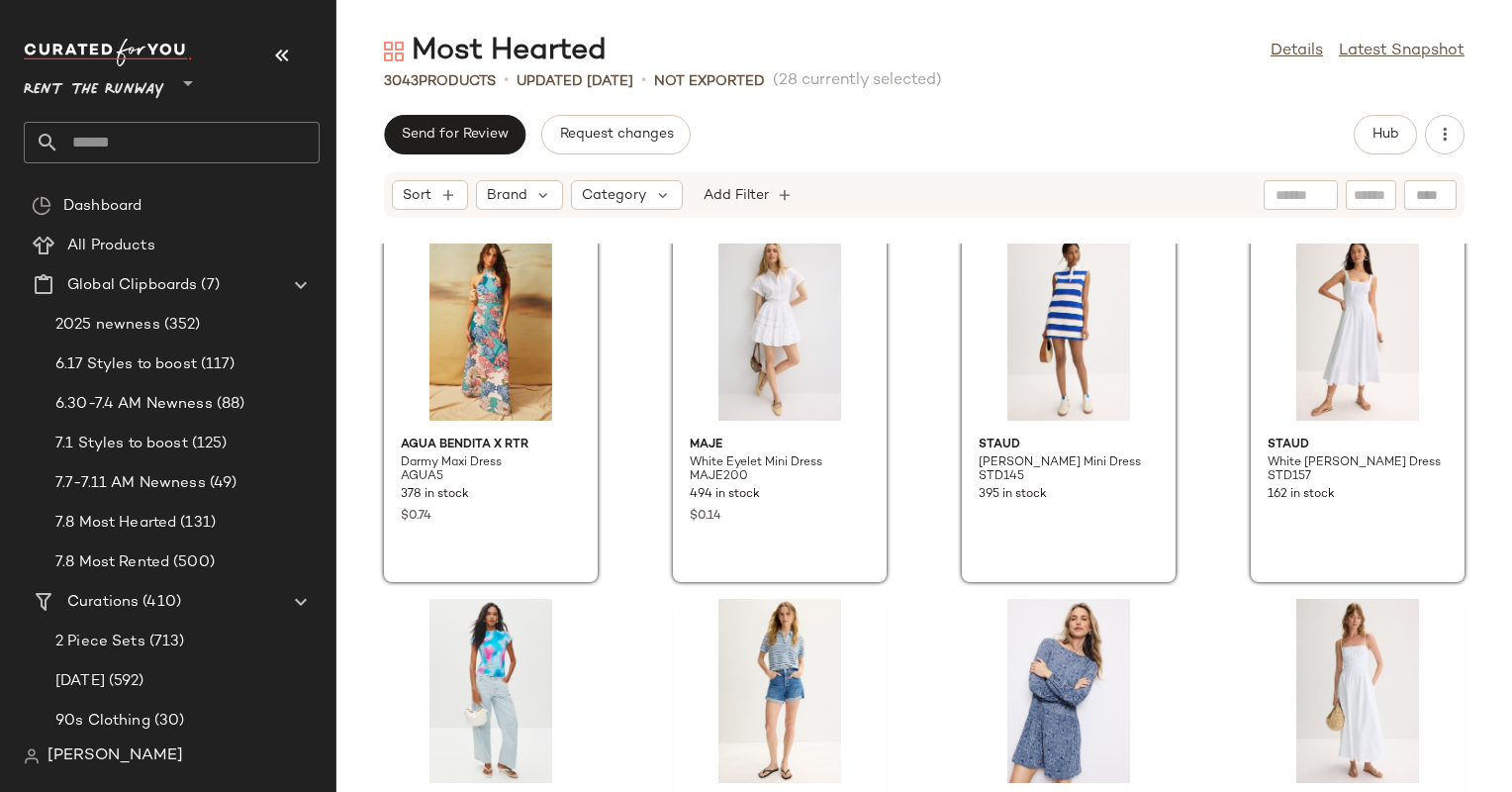 click on "[PERSON_NAME] London Sleeveless Midi Shirt Dress TBL106 598 in stock MISA Los Angeles Mayam Mini Dress MISA148 798 in stock [PERSON_NAME] London Shirt Dress TBL98 535 in stock [PERSON_NAME] Knit Mini Dress SAO177 951 in stock Agua Bendita x RTR Darmy Maxi Dress AGUA5 378 in stock $0.74 Maje White Eyelet Mini Dress MAJE200 494 in stock $0.14 [PERSON_NAME] Mini Dress STD145 395 in stock Staud White [PERSON_NAME] Dress STD157 162 in stock Terez Mist Mesh Tee TER35 393 in stock [PERSON_NAME]'s Jeans The [PERSON_NAME] With Rolled Hem JOE105 463 in stock $0.65 Maje Blue Bandana Printed Mini Dress MAJE201 497 in stock $0.66 Solid & Striped The Delta Dress Marshmallow SOS41 191 in stock Agua Bendita Alamy Dress AUB8 427 in stock $0.35 AKNVAS [PERSON_NAME] [PERSON_NAME] Top AKNA28 346 in stock $0.69 [PERSON_NAME] Sweater TOC109 436 in stock DL1961 Montauk Romper DLD123 275 in stock $0.62" 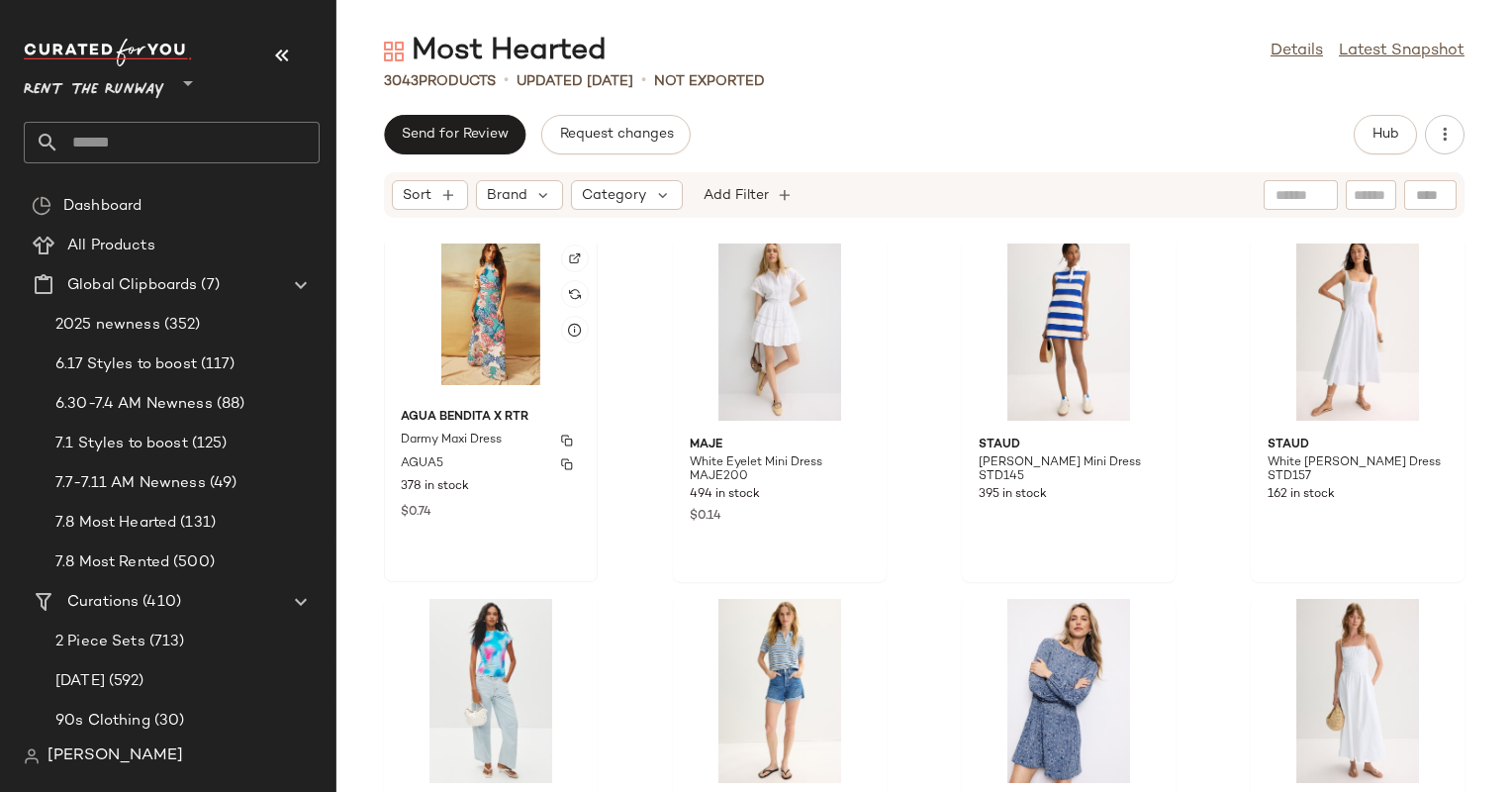 click on "Darmy Maxi Dress" at bounding box center [451, 441] 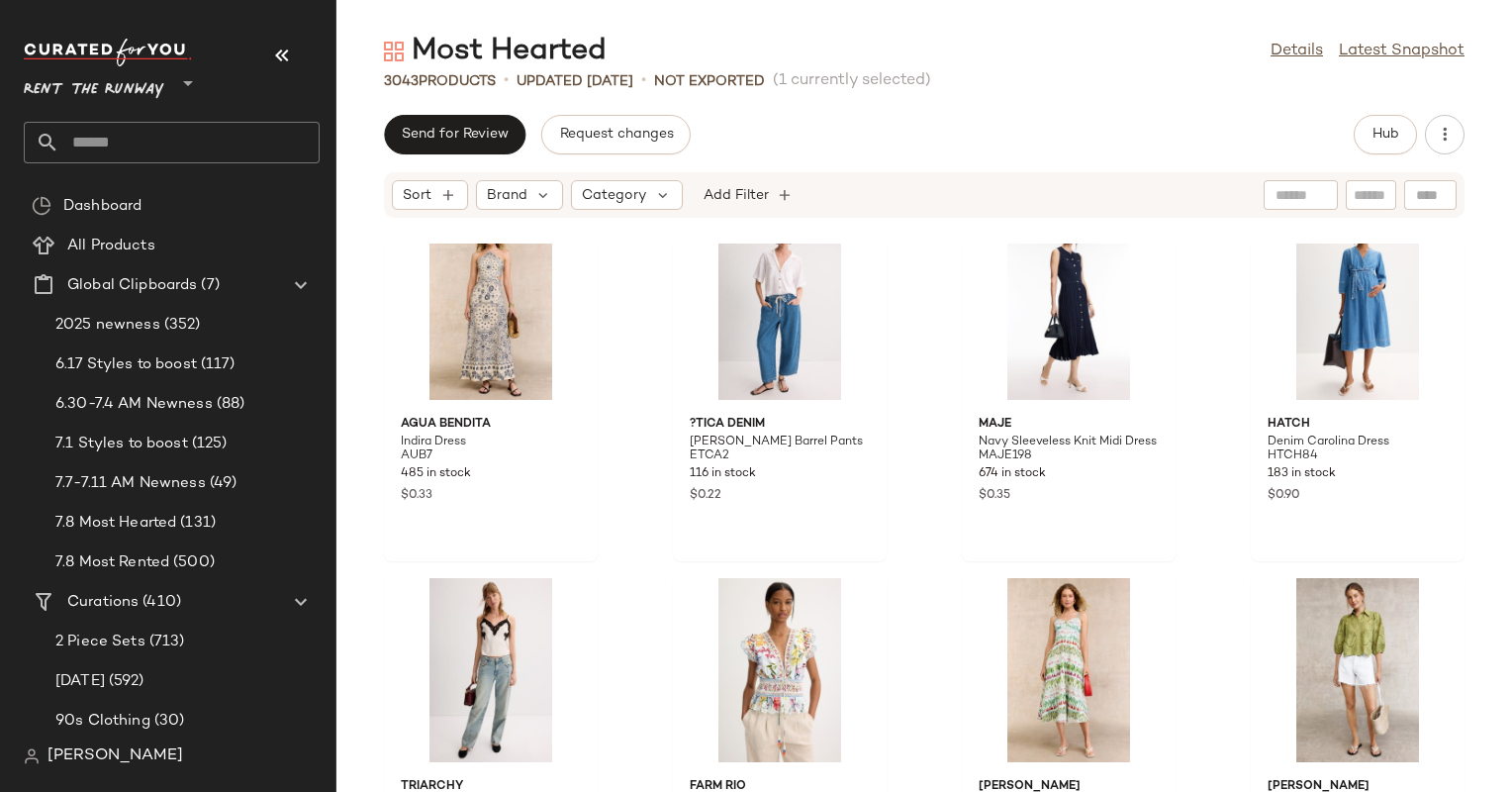 scroll, scrollTop: 49777, scrollLeft: 0, axis: vertical 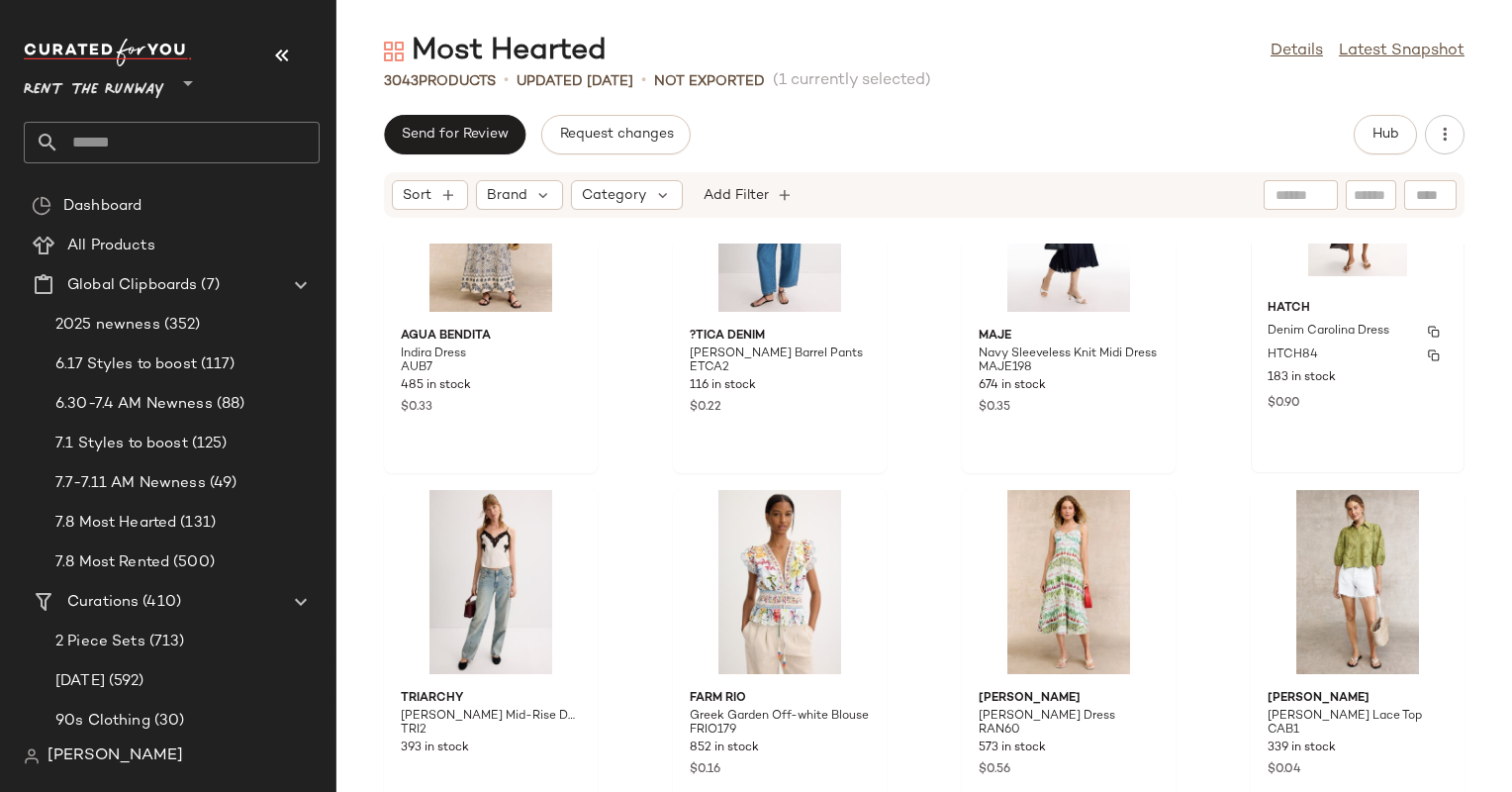 click on "HTCH84" at bounding box center [1358, 355] 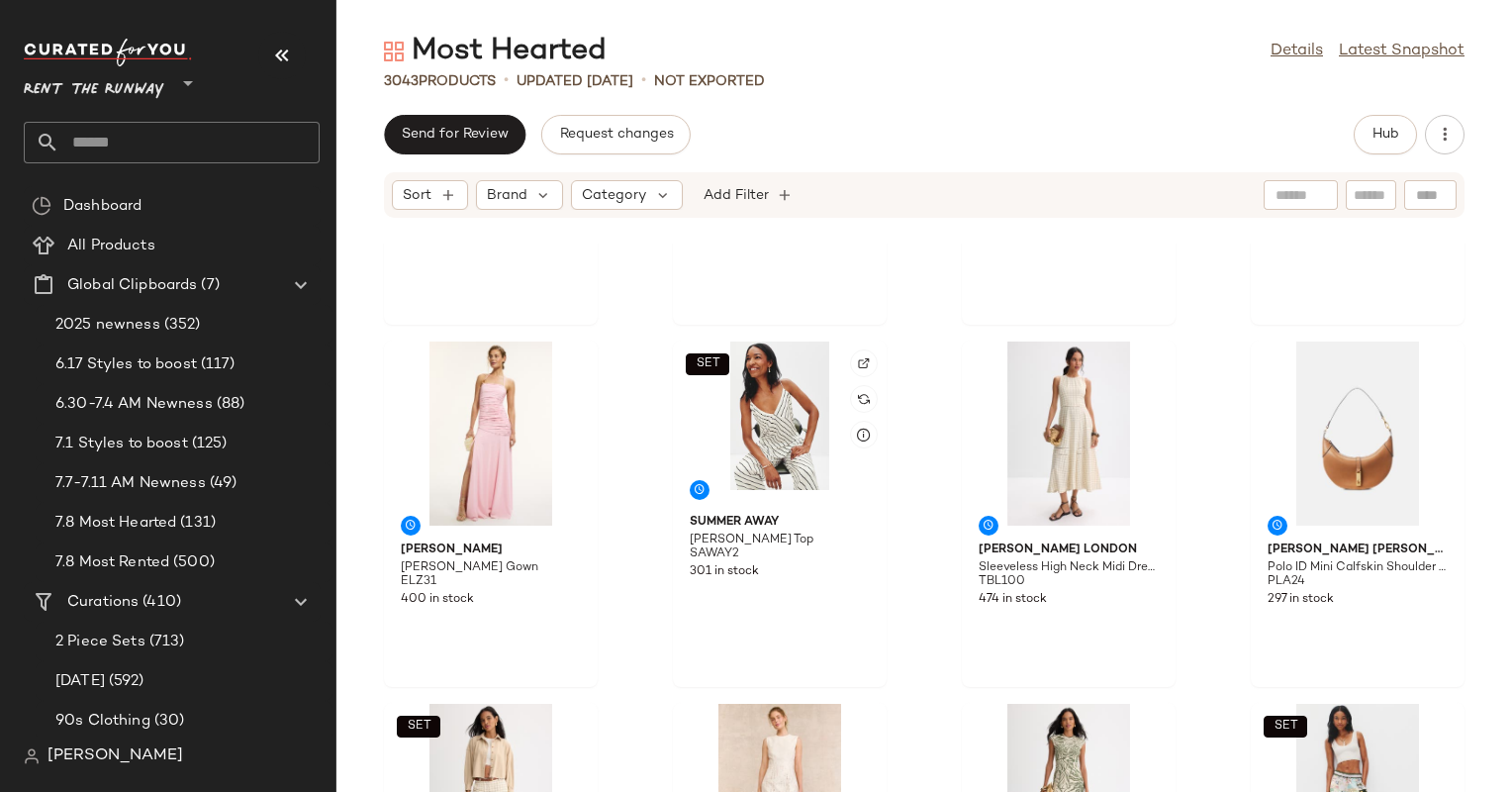 scroll, scrollTop: 48837, scrollLeft: 0, axis: vertical 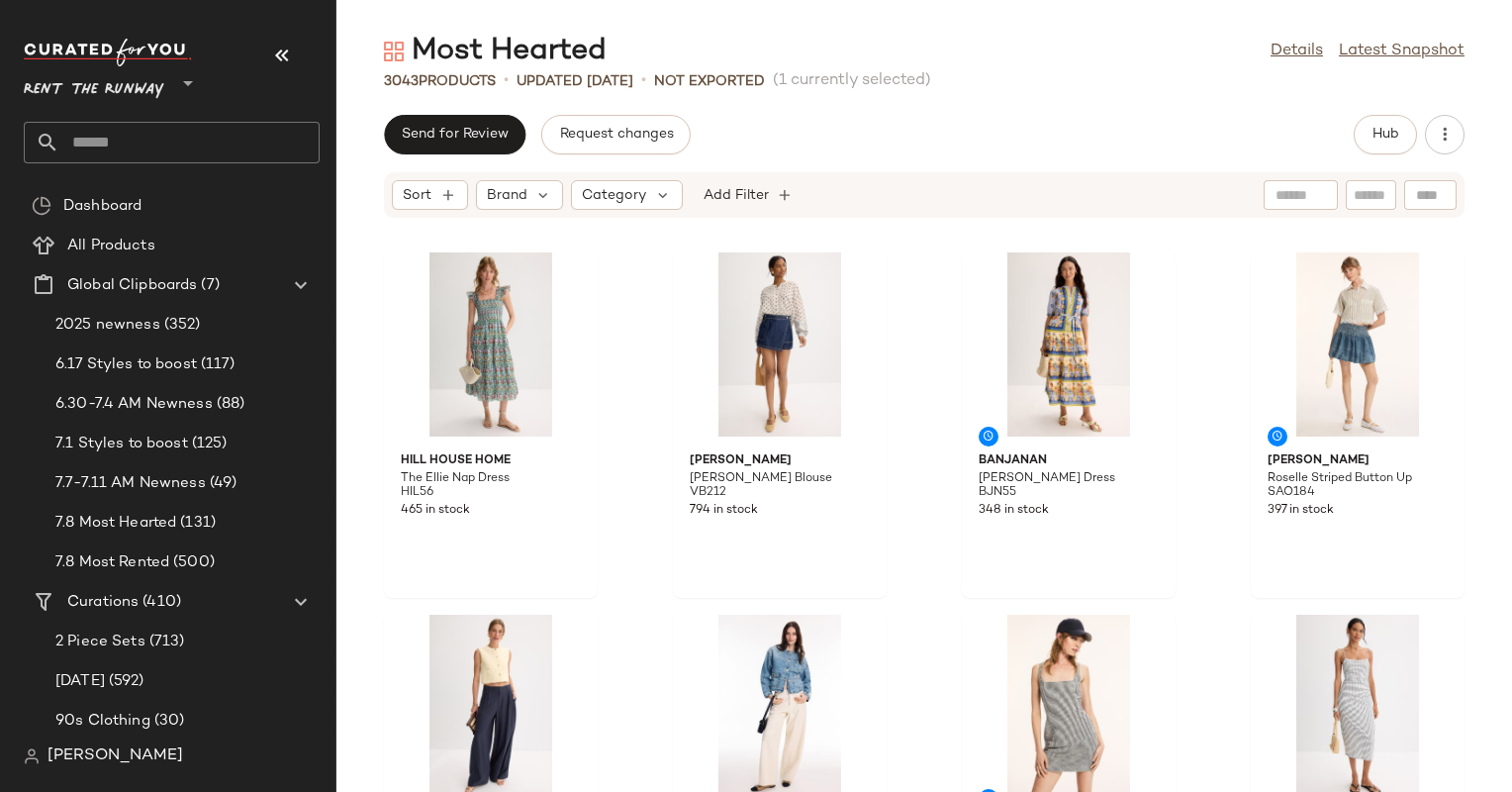 click 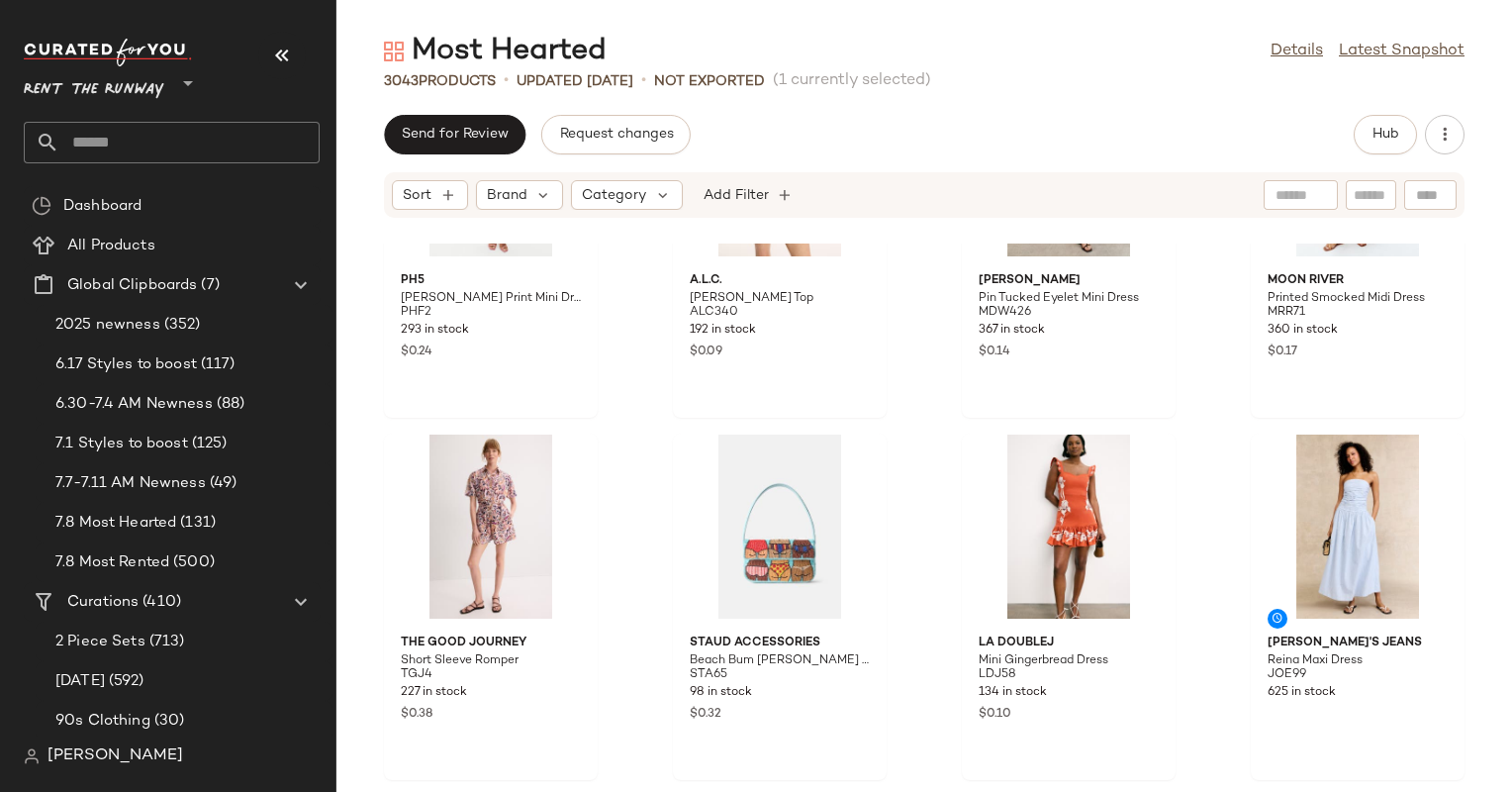 scroll, scrollTop: 44039, scrollLeft: 0, axis: vertical 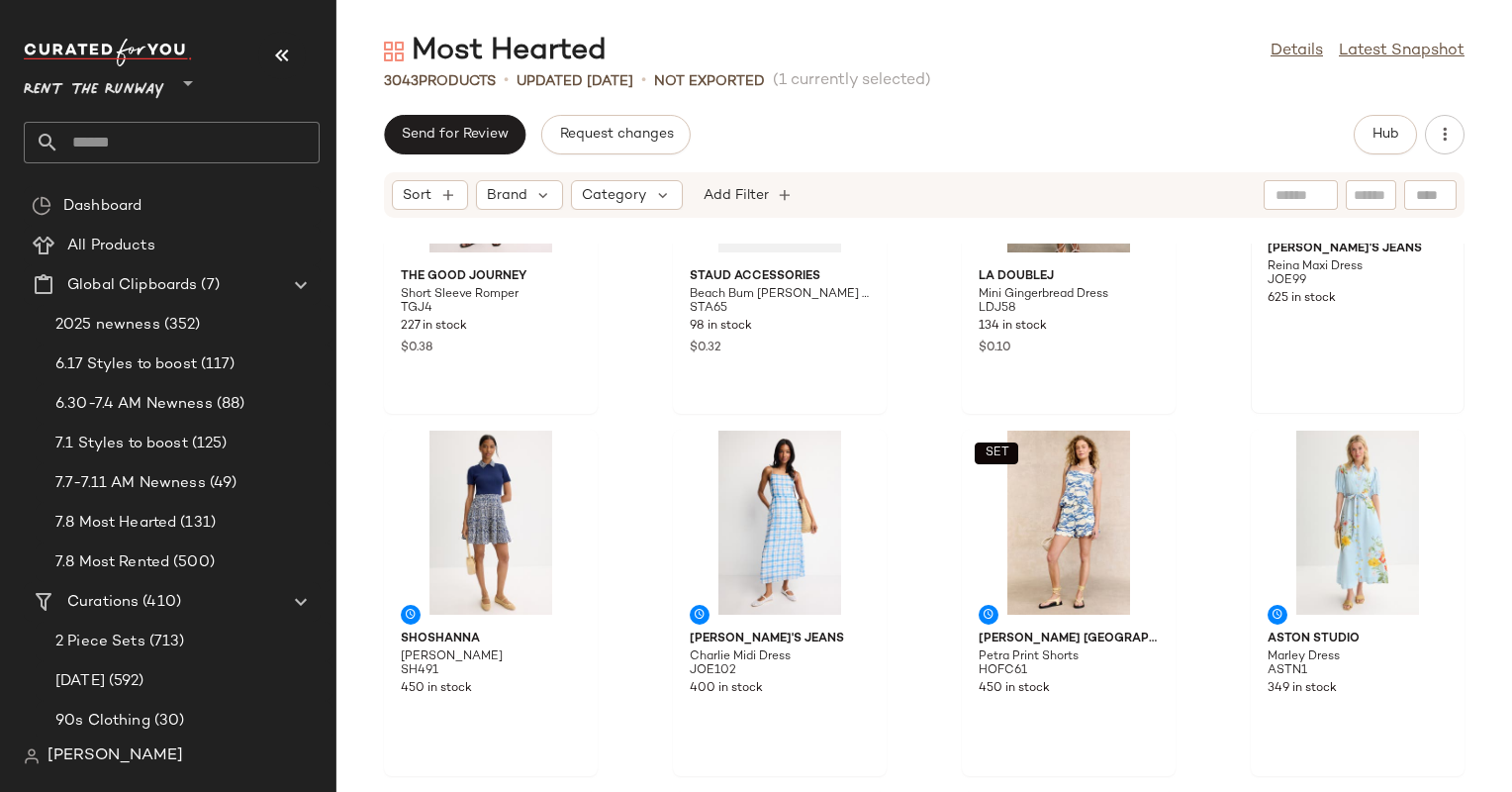 click on "[PERSON_NAME]'s Jeans Reina Maxi Dress JOE99 625 in stock" 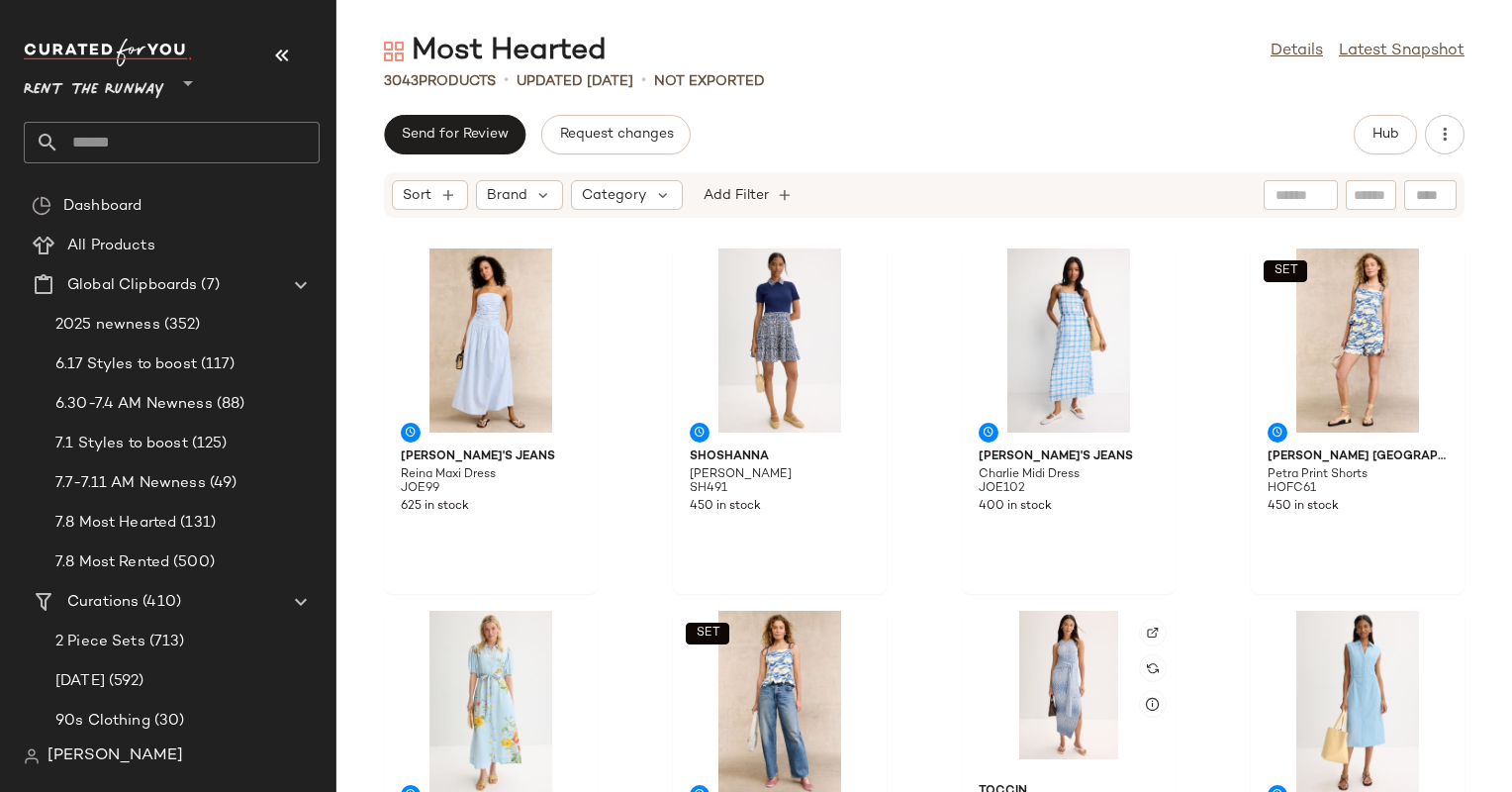 scroll, scrollTop: 422, scrollLeft: 0, axis: vertical 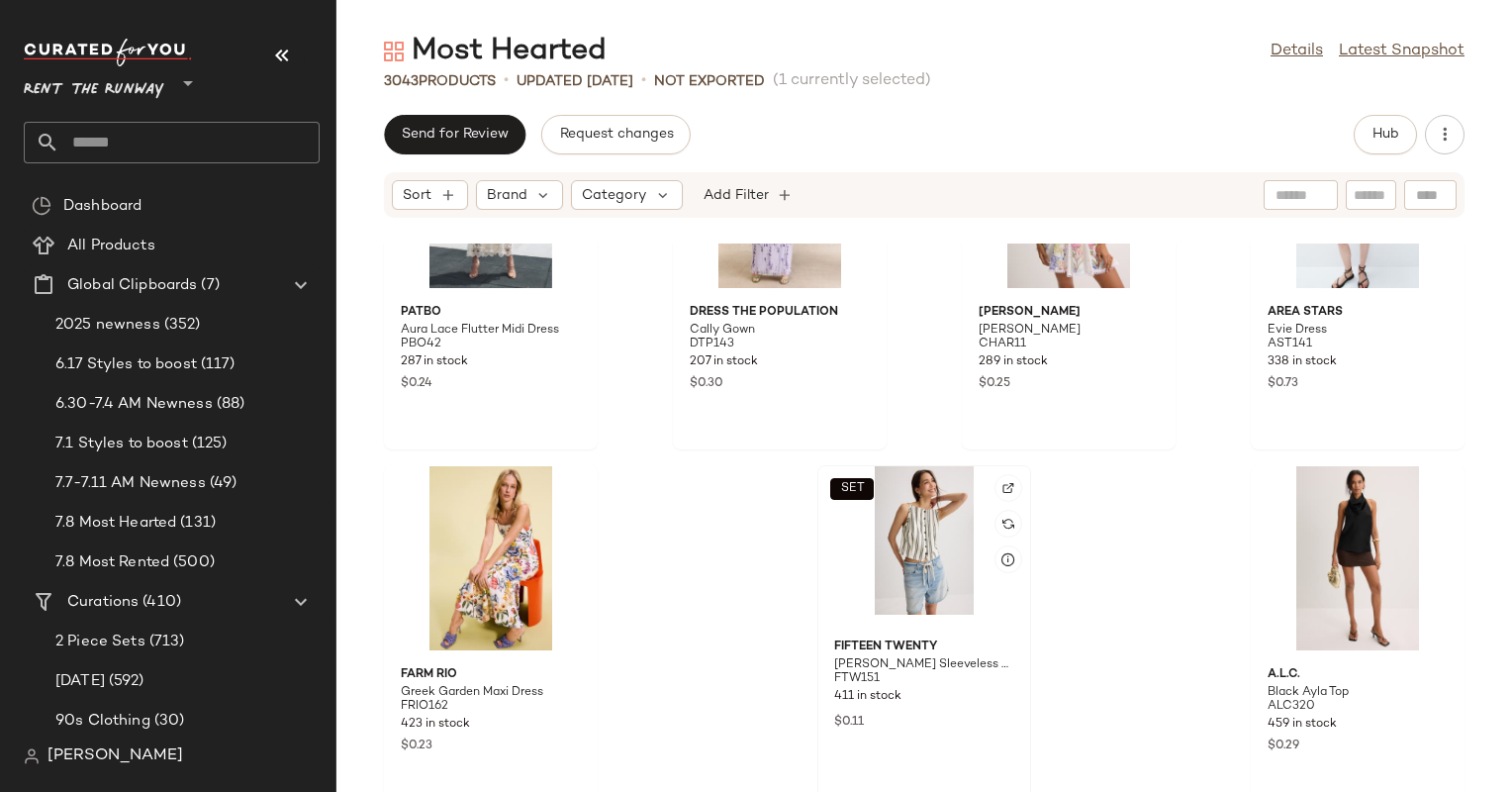click on "SET" 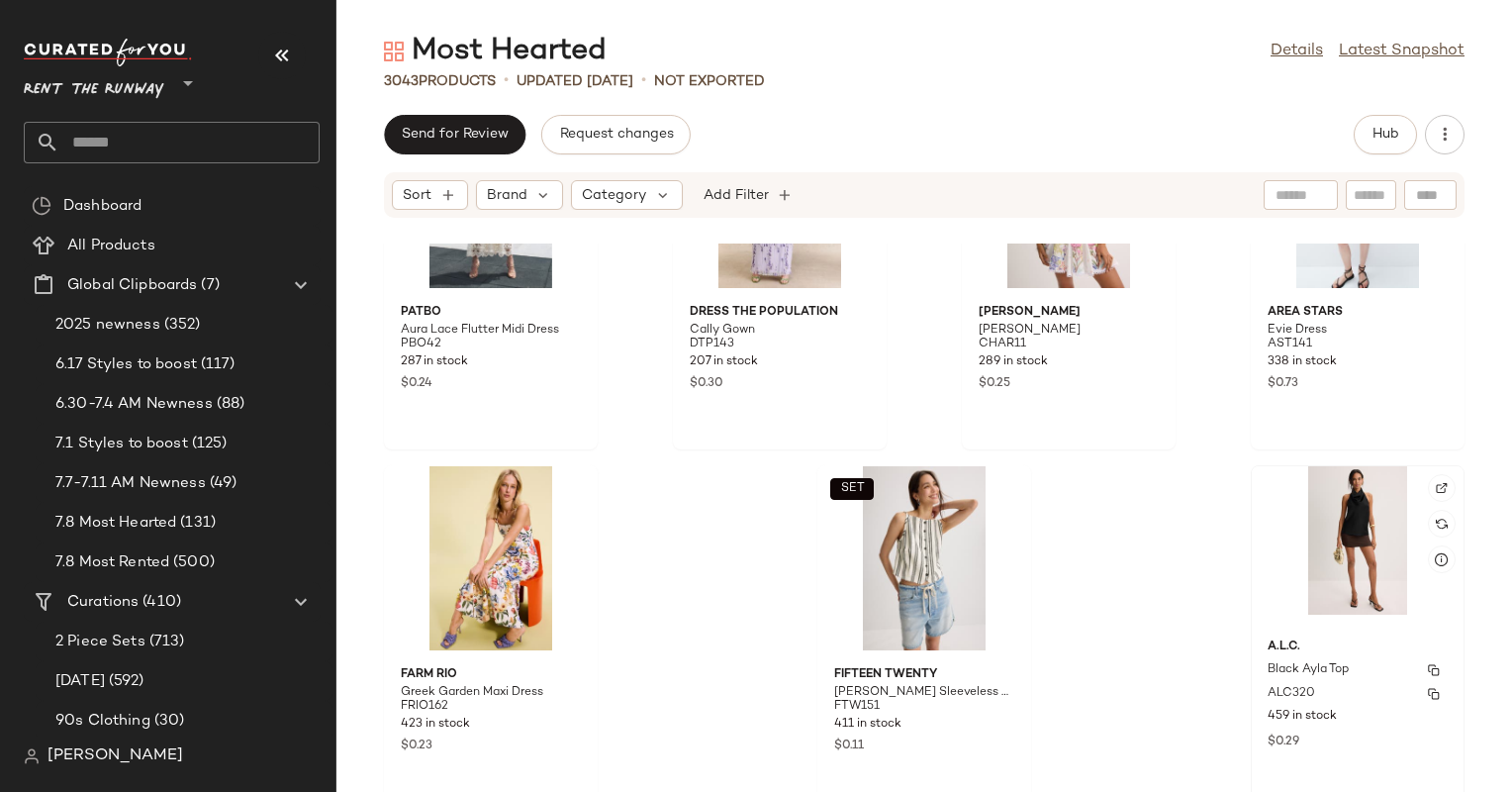 click on "A.L.C. Black Ayla Top ALC320 459 in stock $0.29" 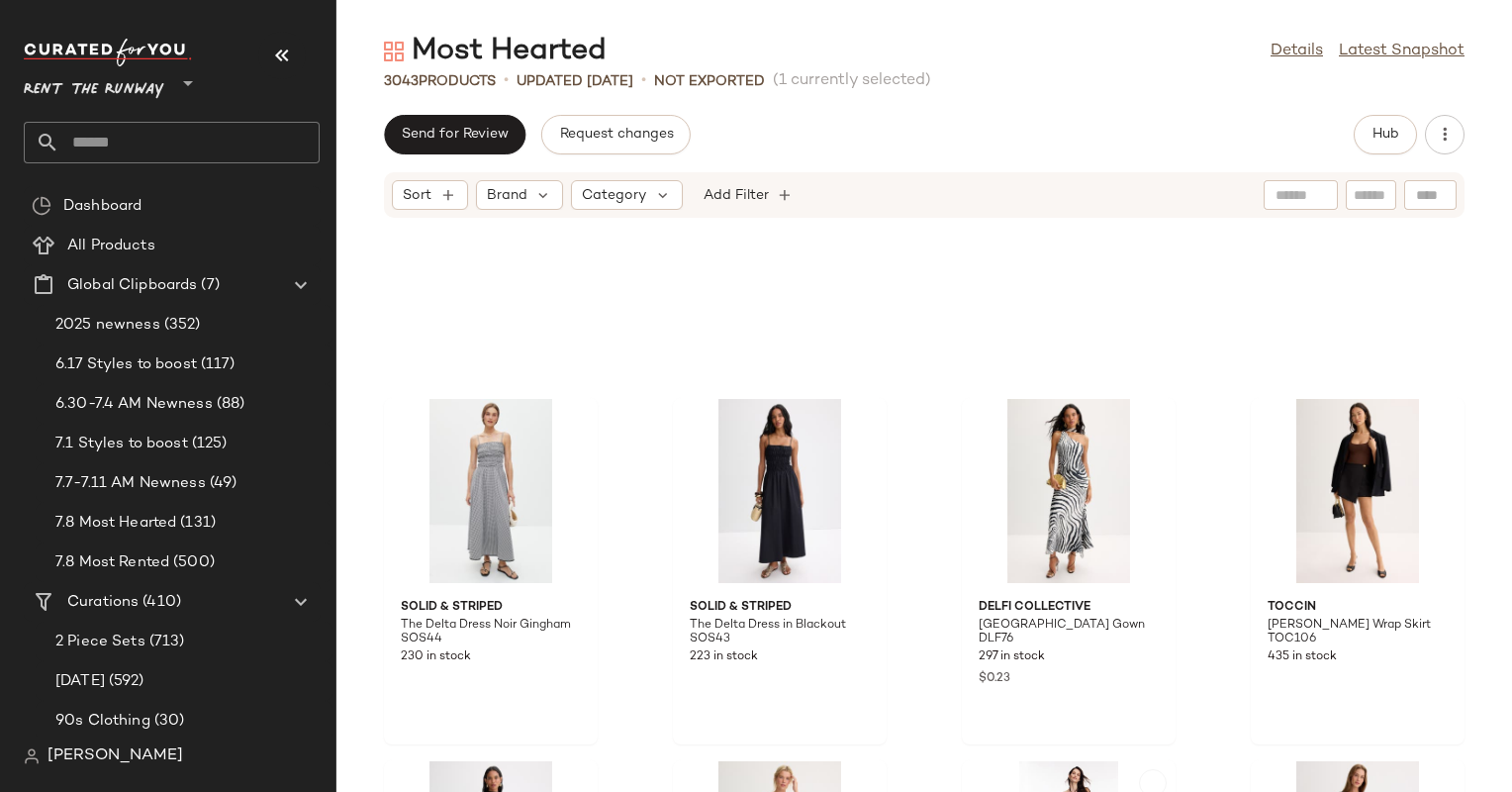 scroll, scrollTop: 274033, scrollLeft: 0, axis: vertical 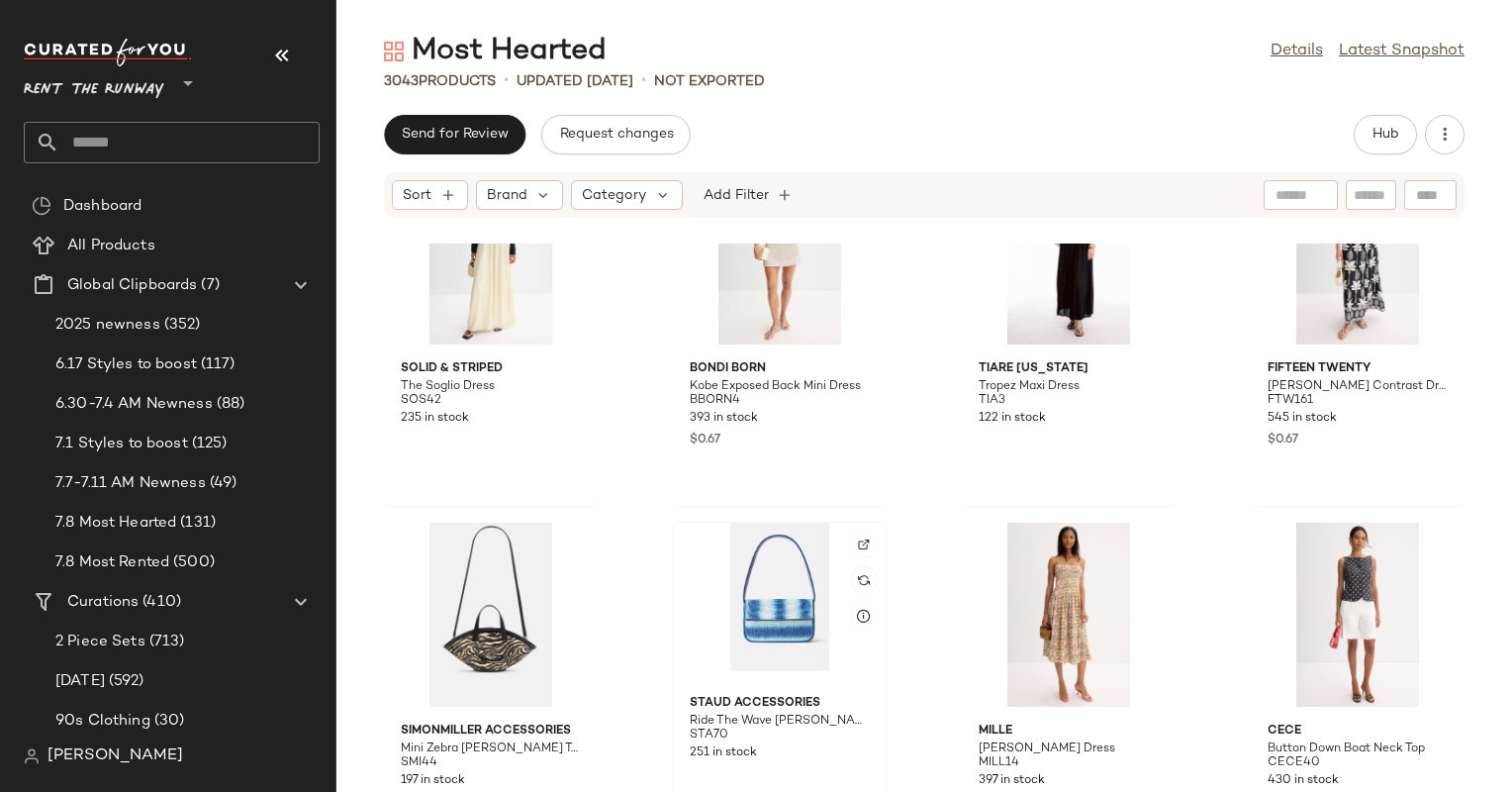 click 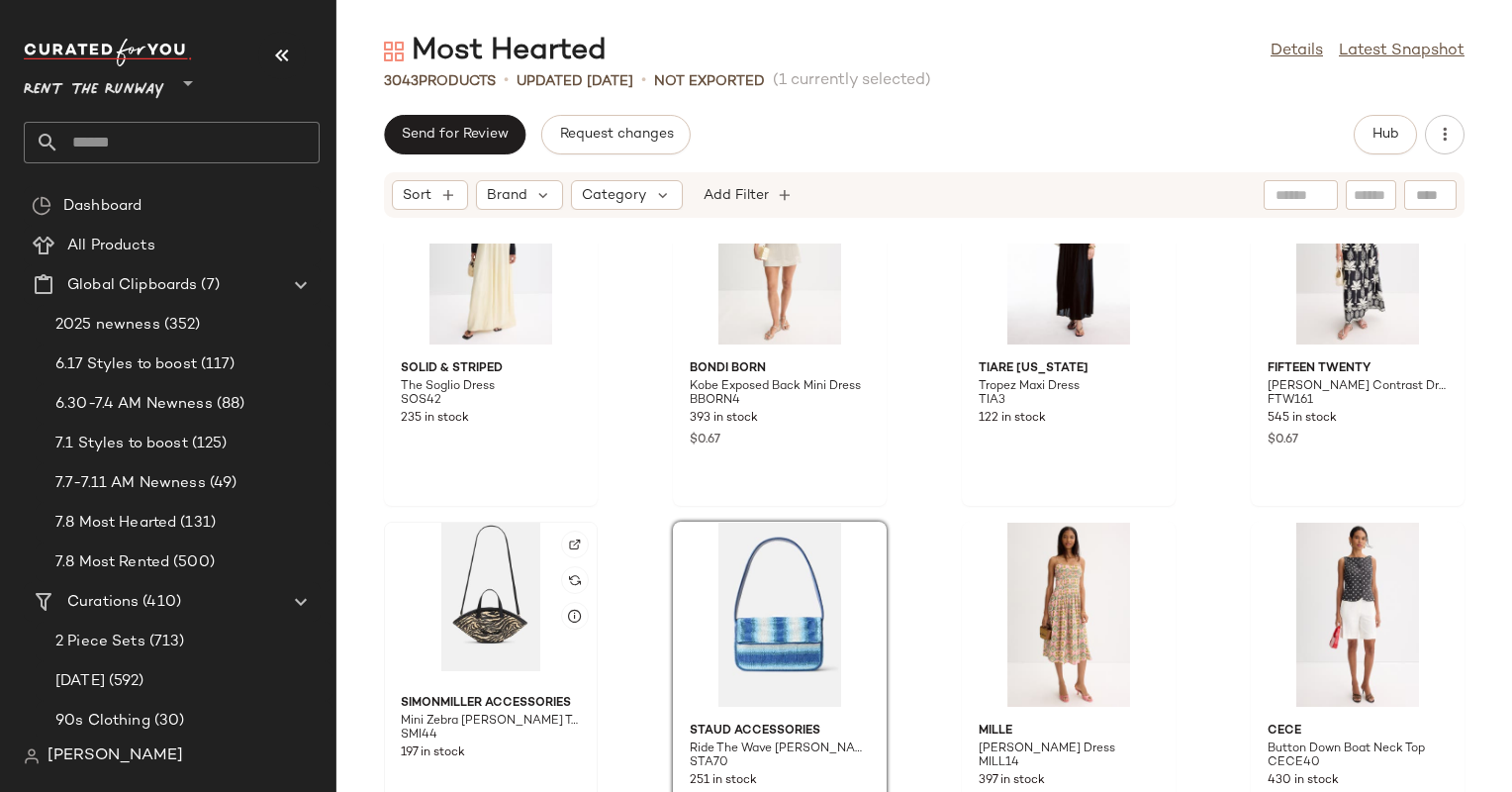 click 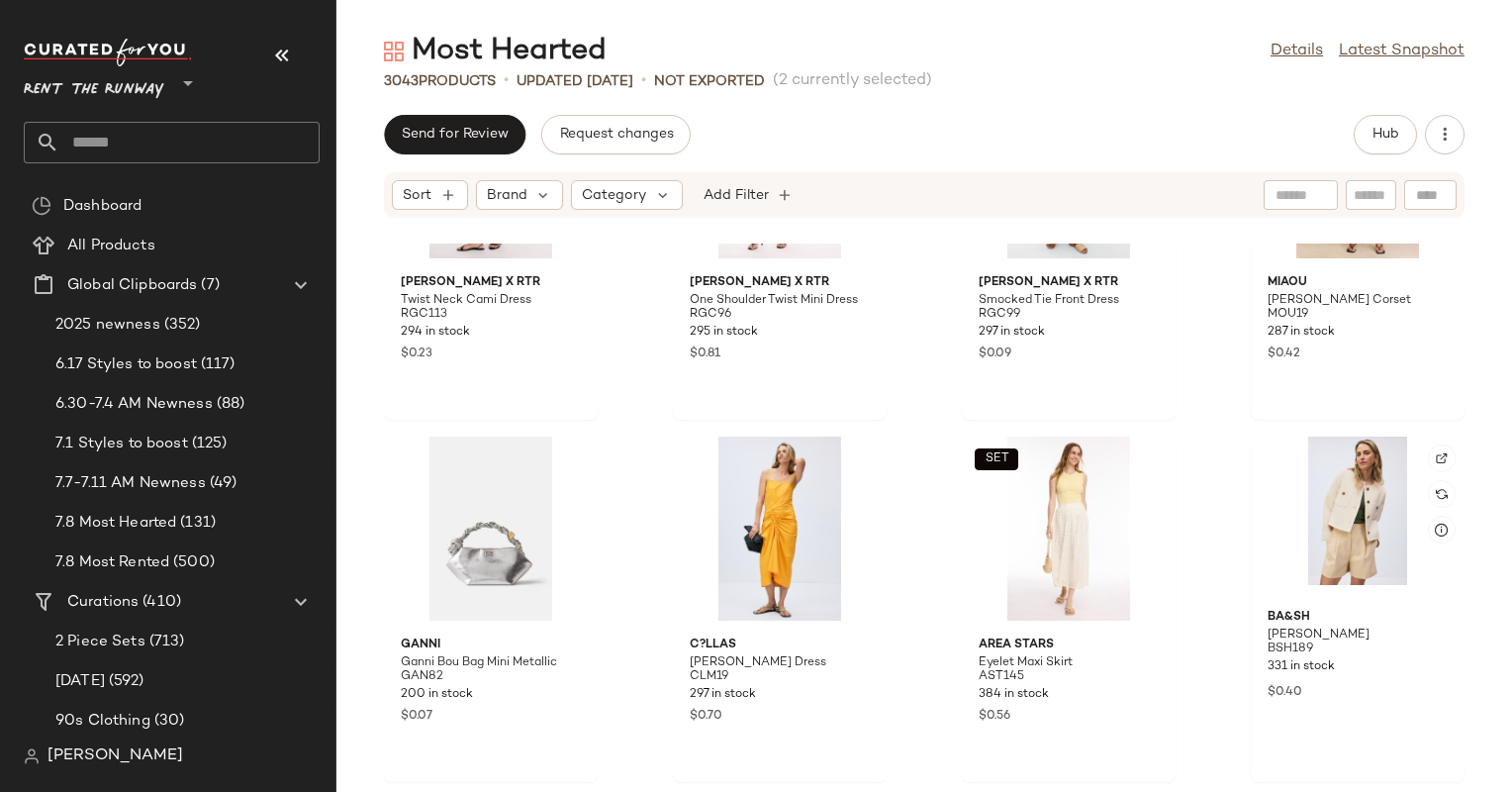 scroll, scrollTop: 269756, scrollLeft: 0, axis: vertical 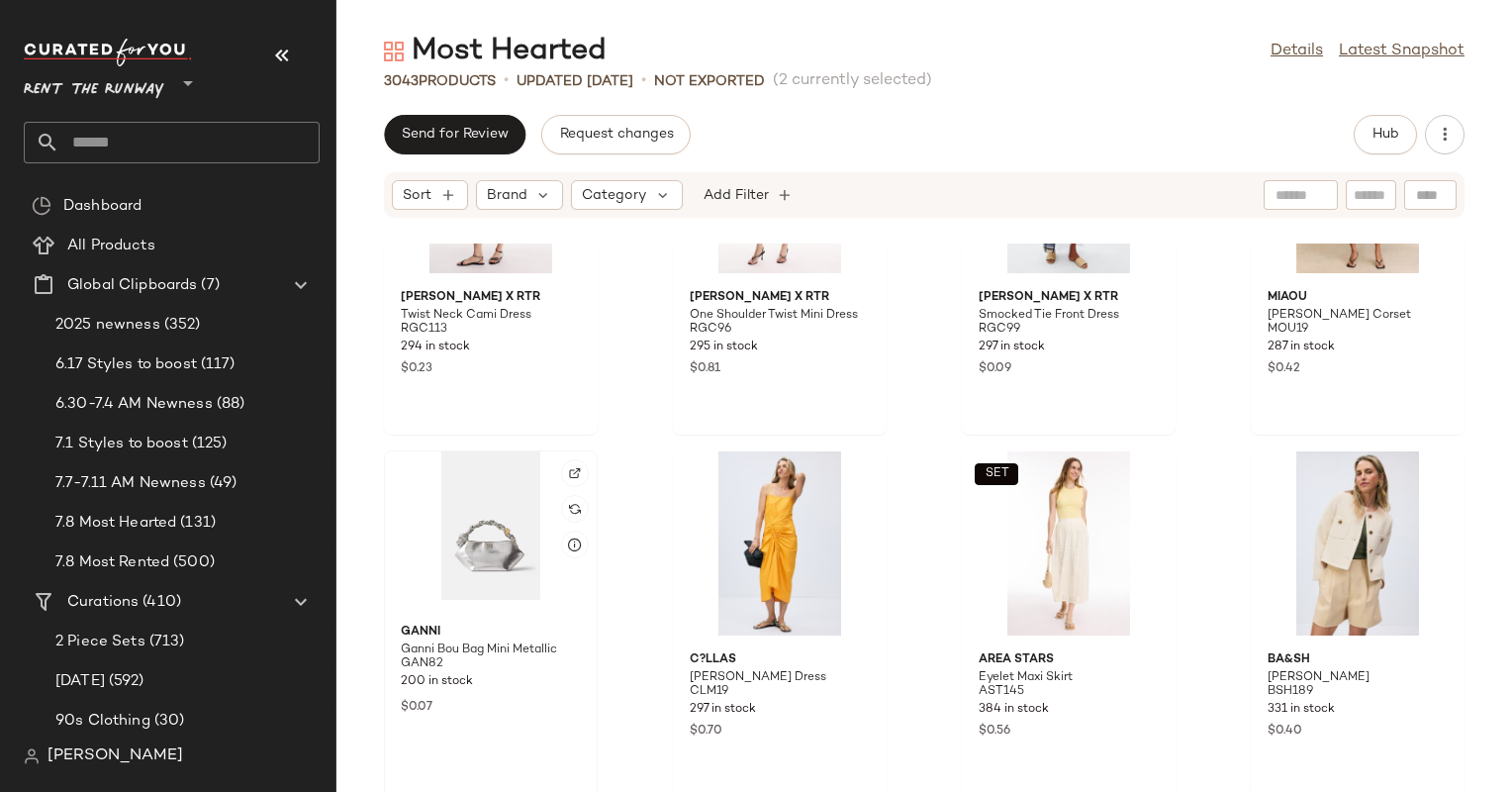 click 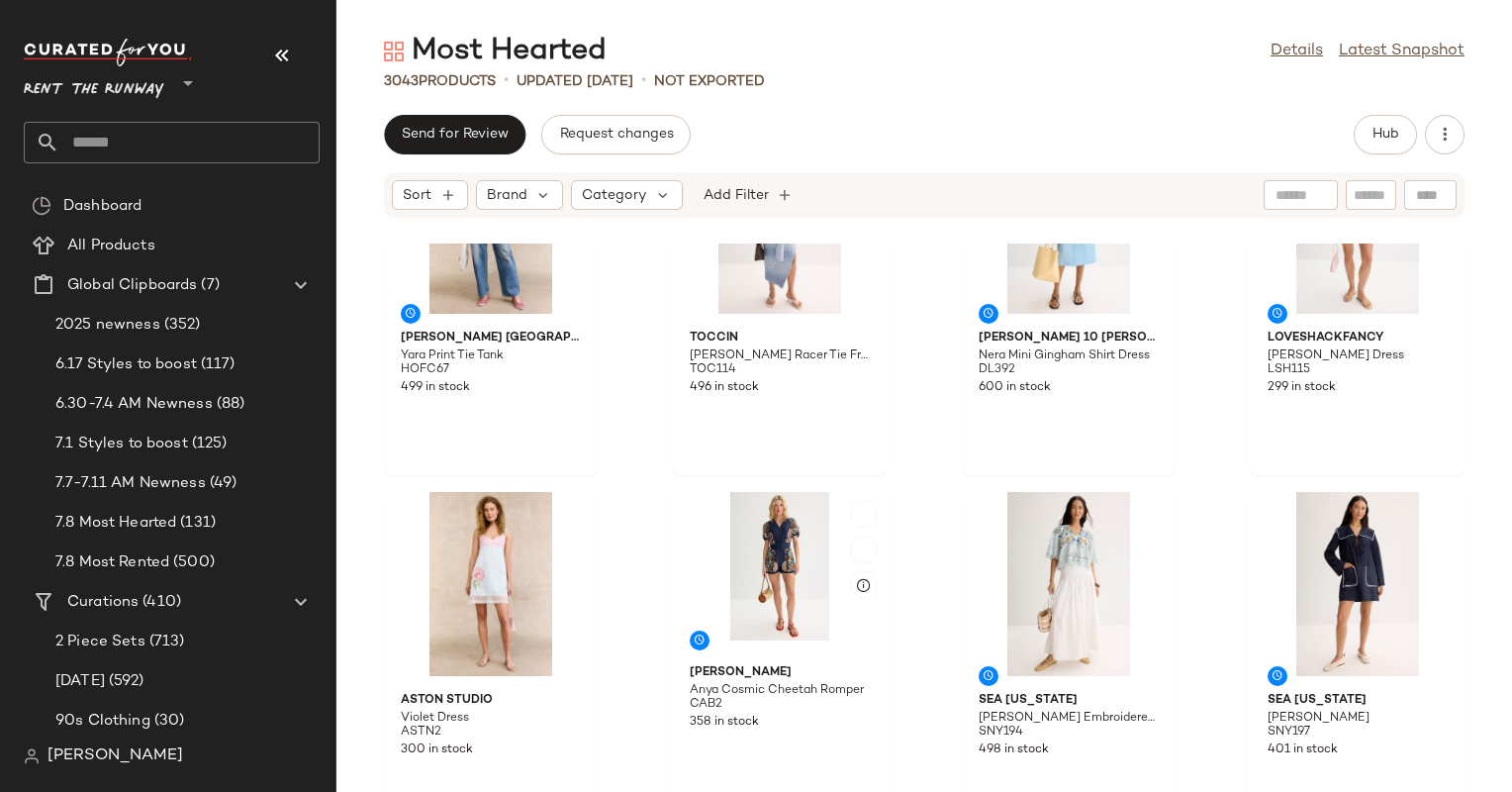 scroll, scrollTop: 861, scrollLeft: 0, axis: vertical 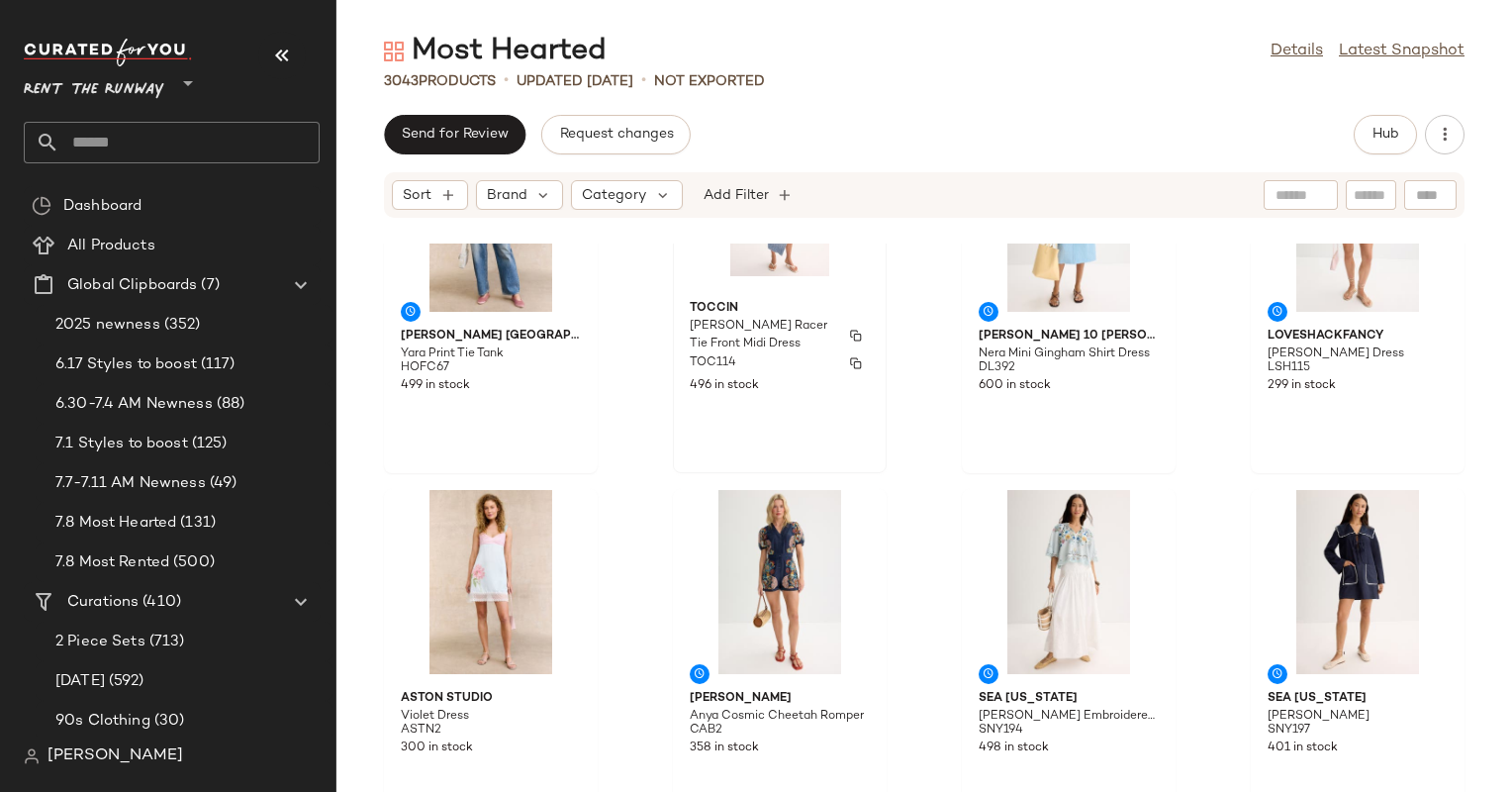 click on "[PERSON_NAME] Racer Tie Front Midi Dress" at bounding box center (762, 336) 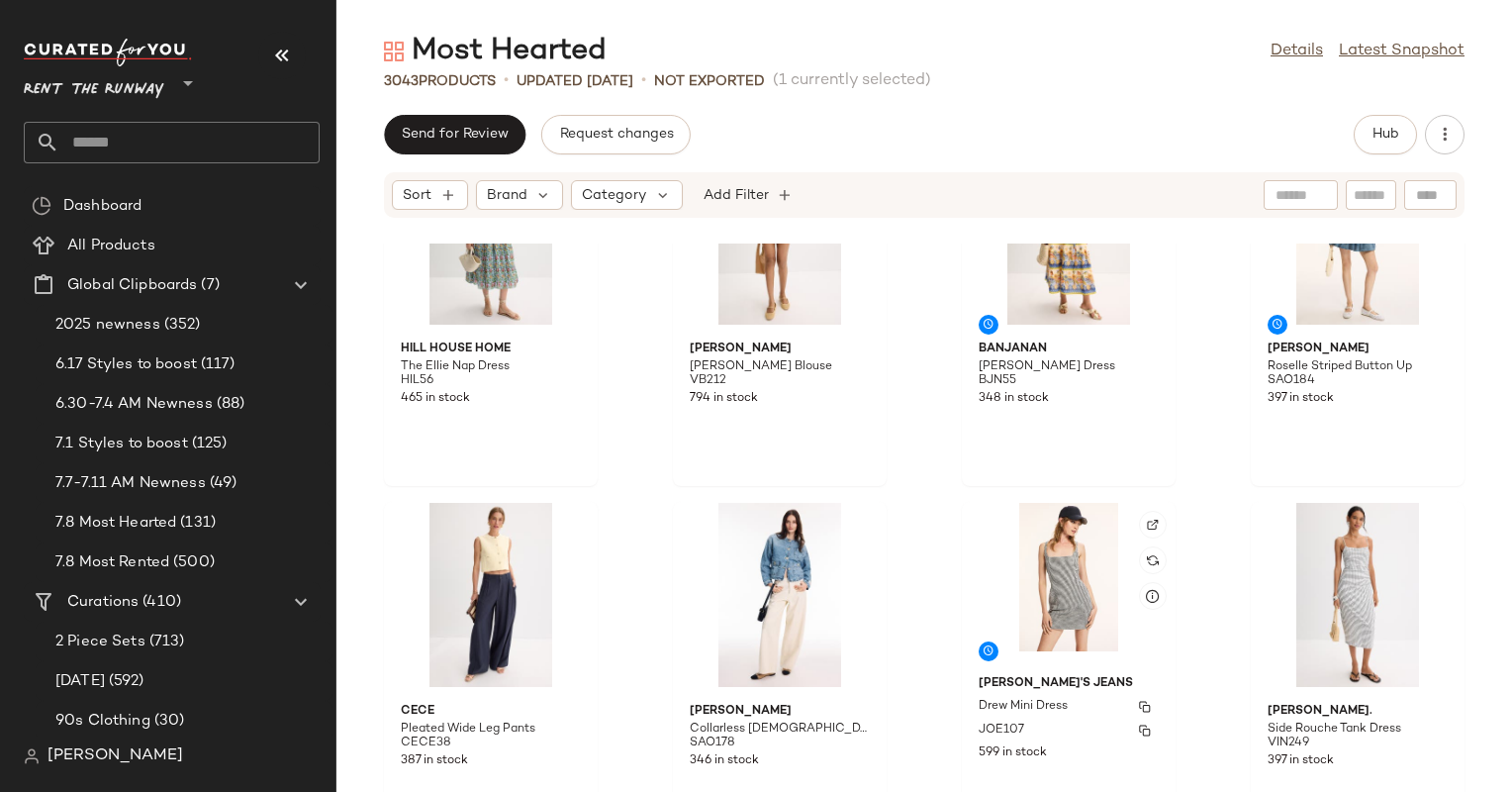 scroll, scrollTop: 1923, scrollLeft: 0, axis: vertical 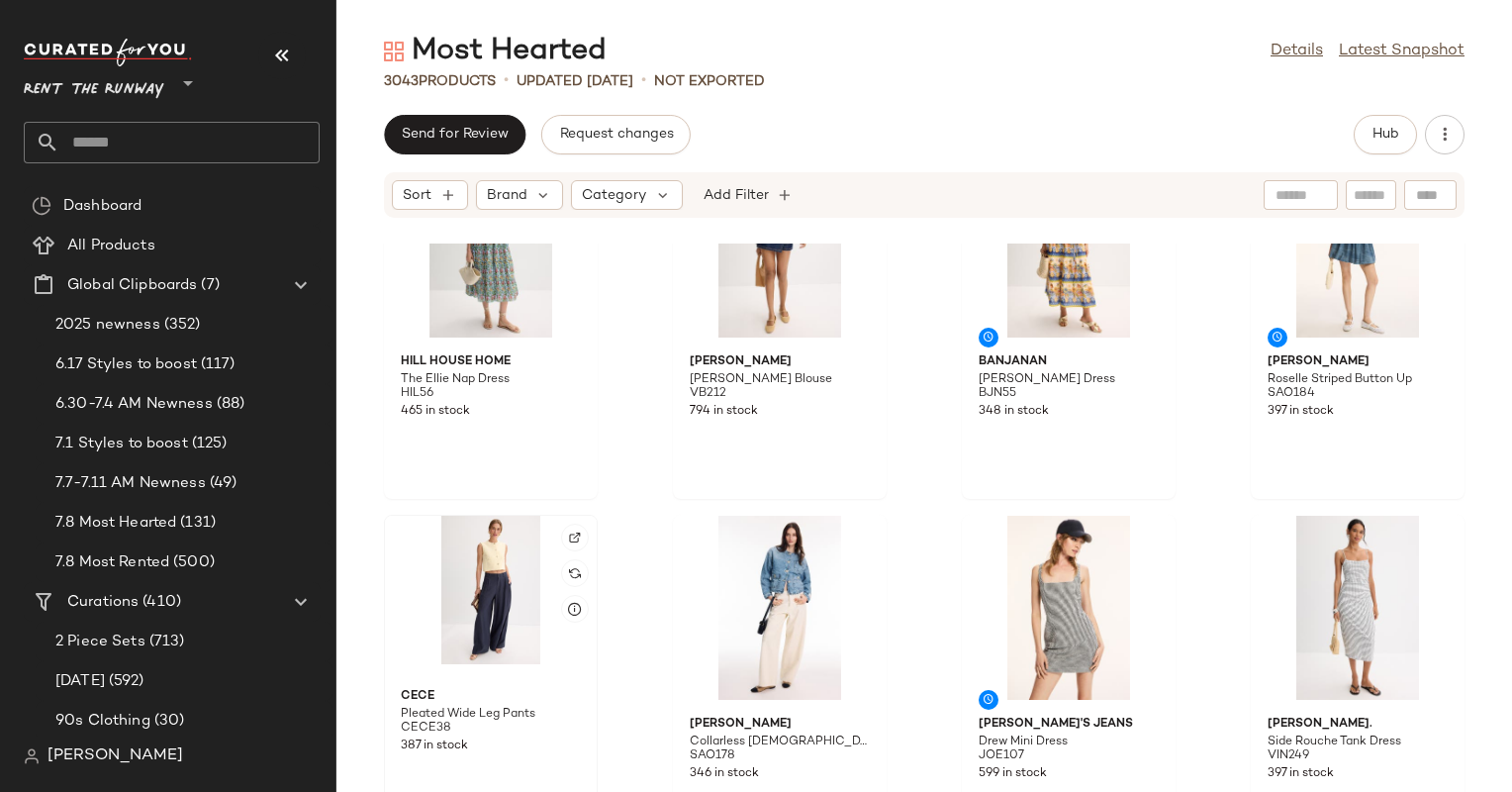 click 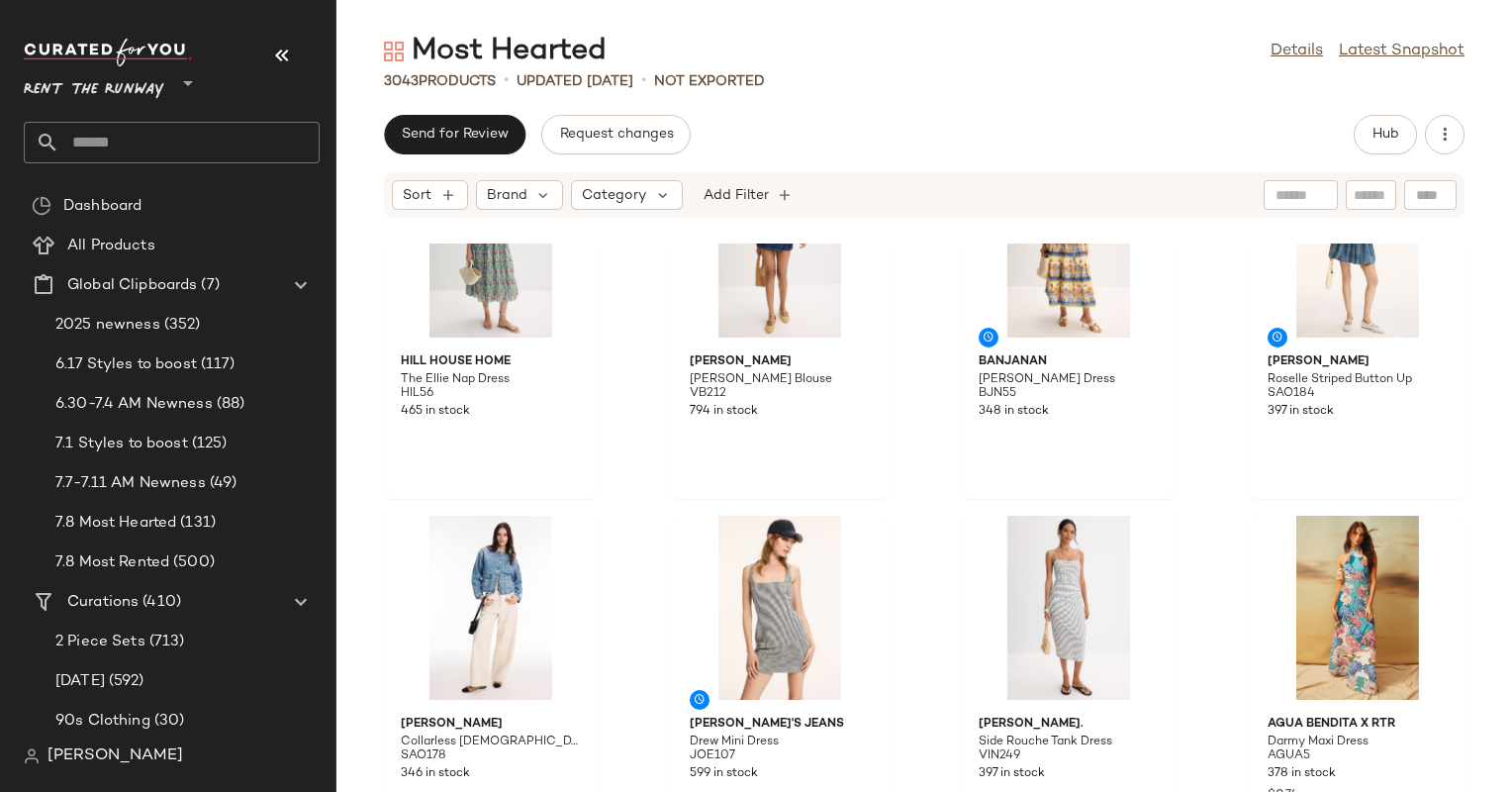 scroll, scrollTop: 1885, scrollLeft: 0, axis: vertical 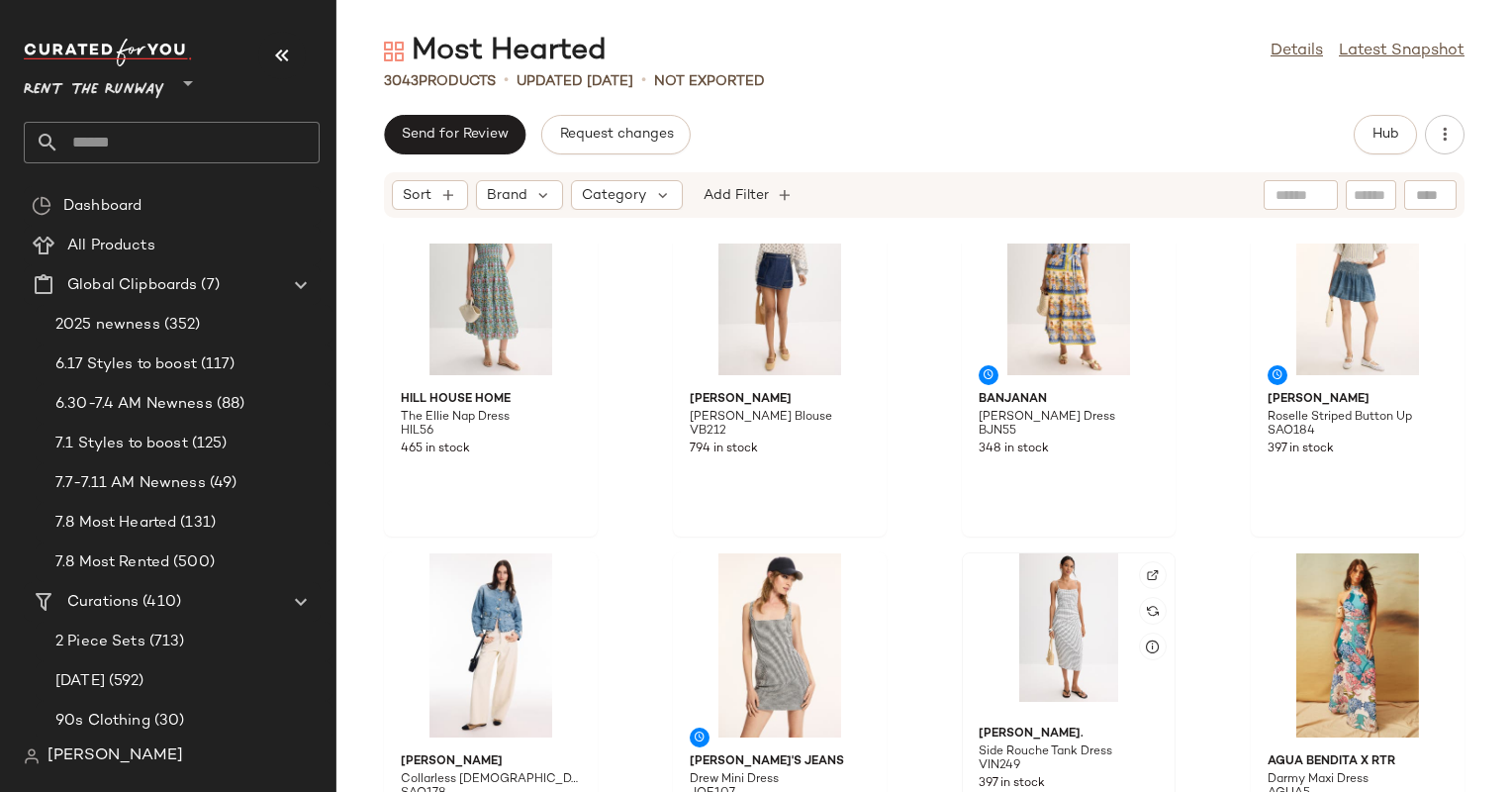 click 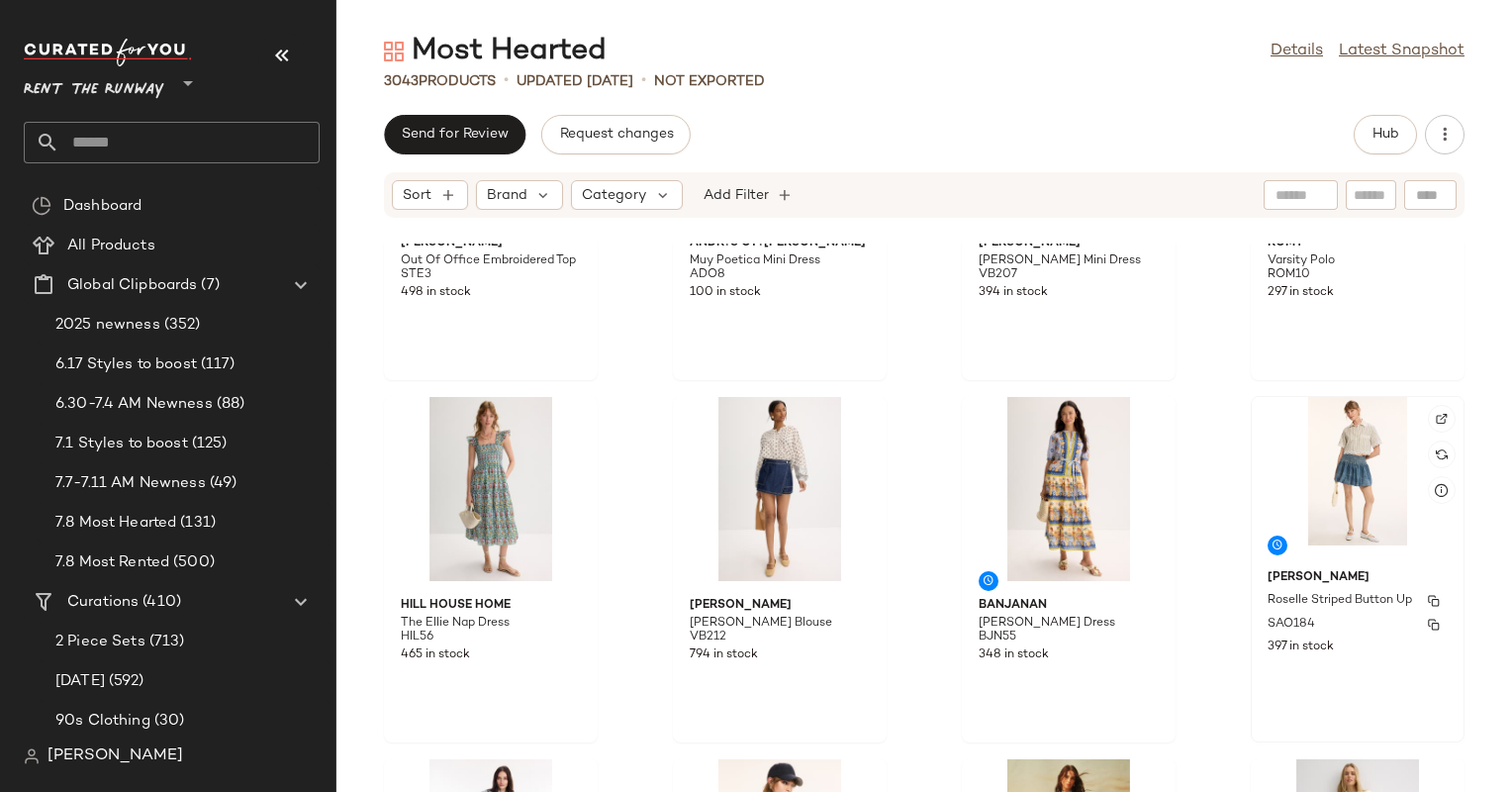 scroll, scrollTop: 1804, scrollLeft: 0, axis: vertical 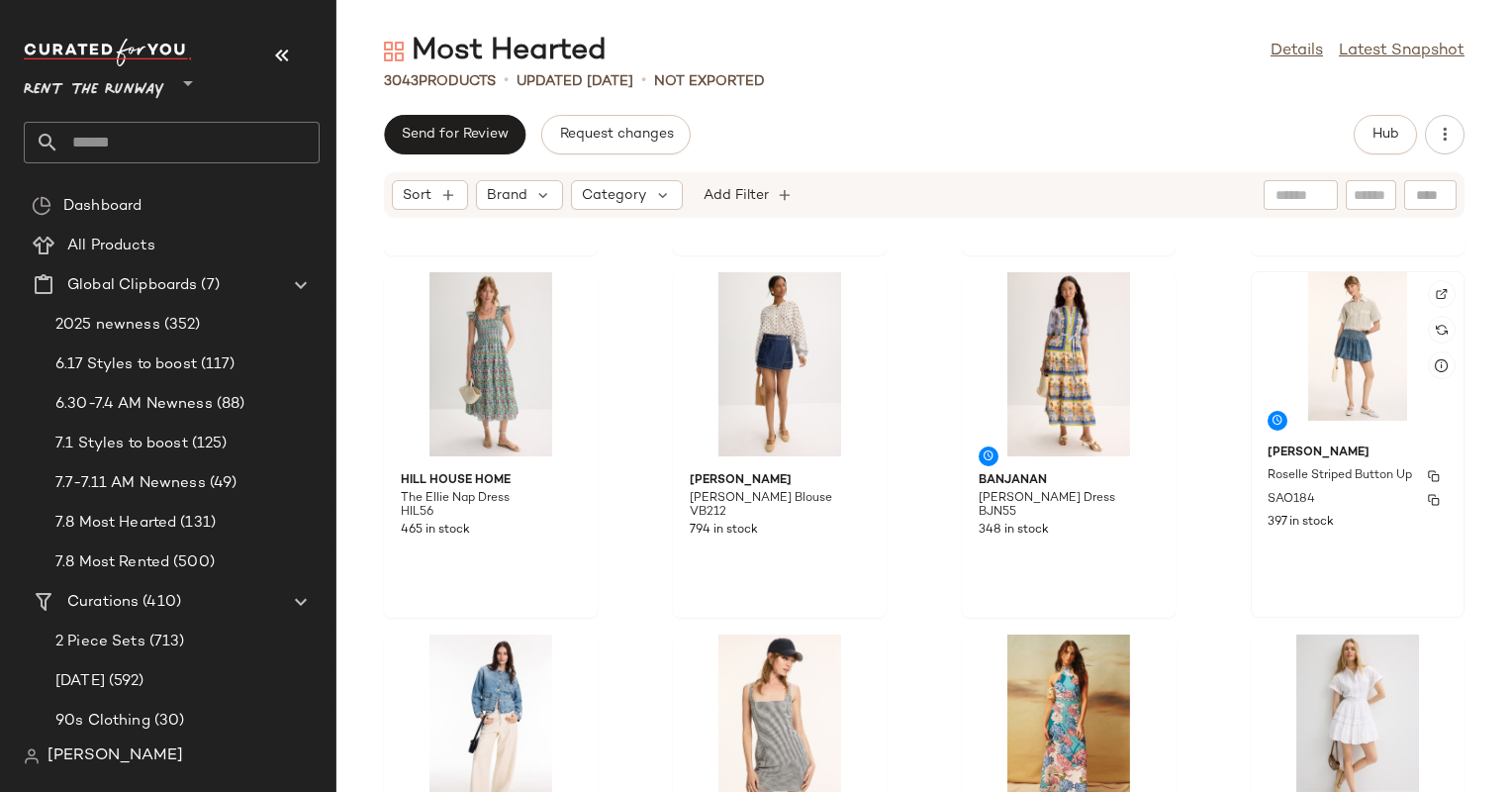 click on "Roselle Striped Button Up" at bounding box center [1340, 476] 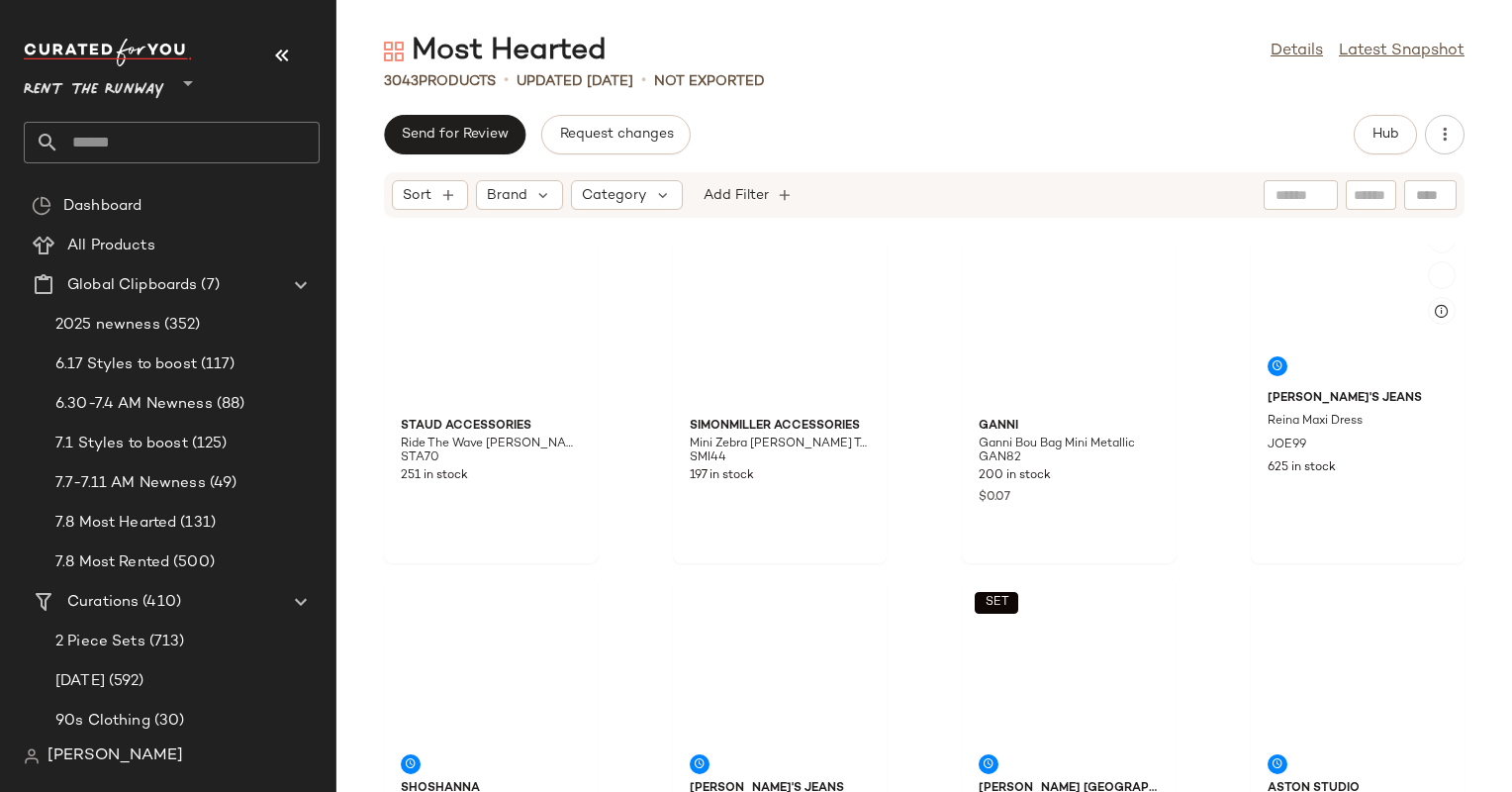scroll, scrollTop: 0, scrollLeft: 0, axis: both 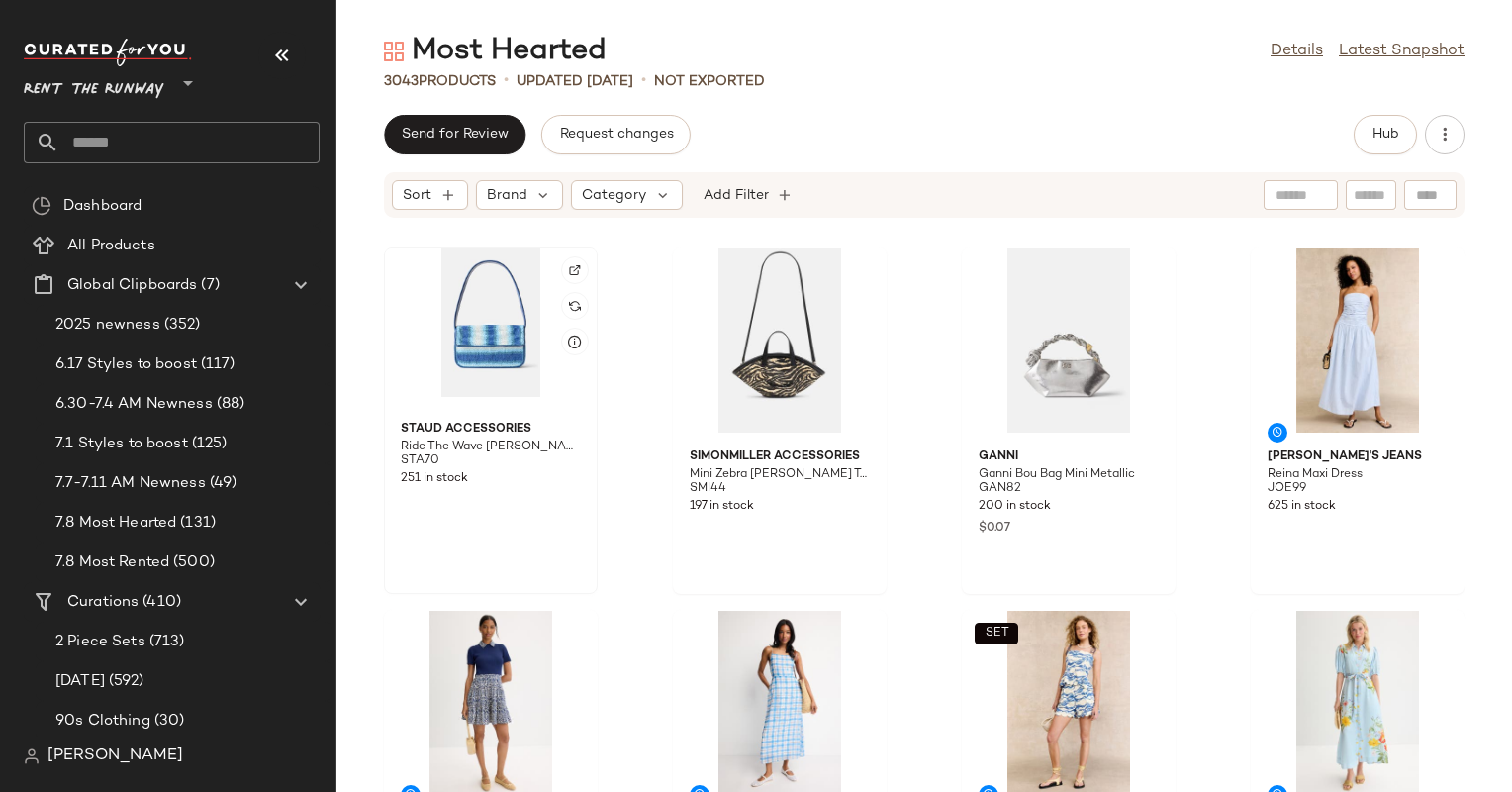 click 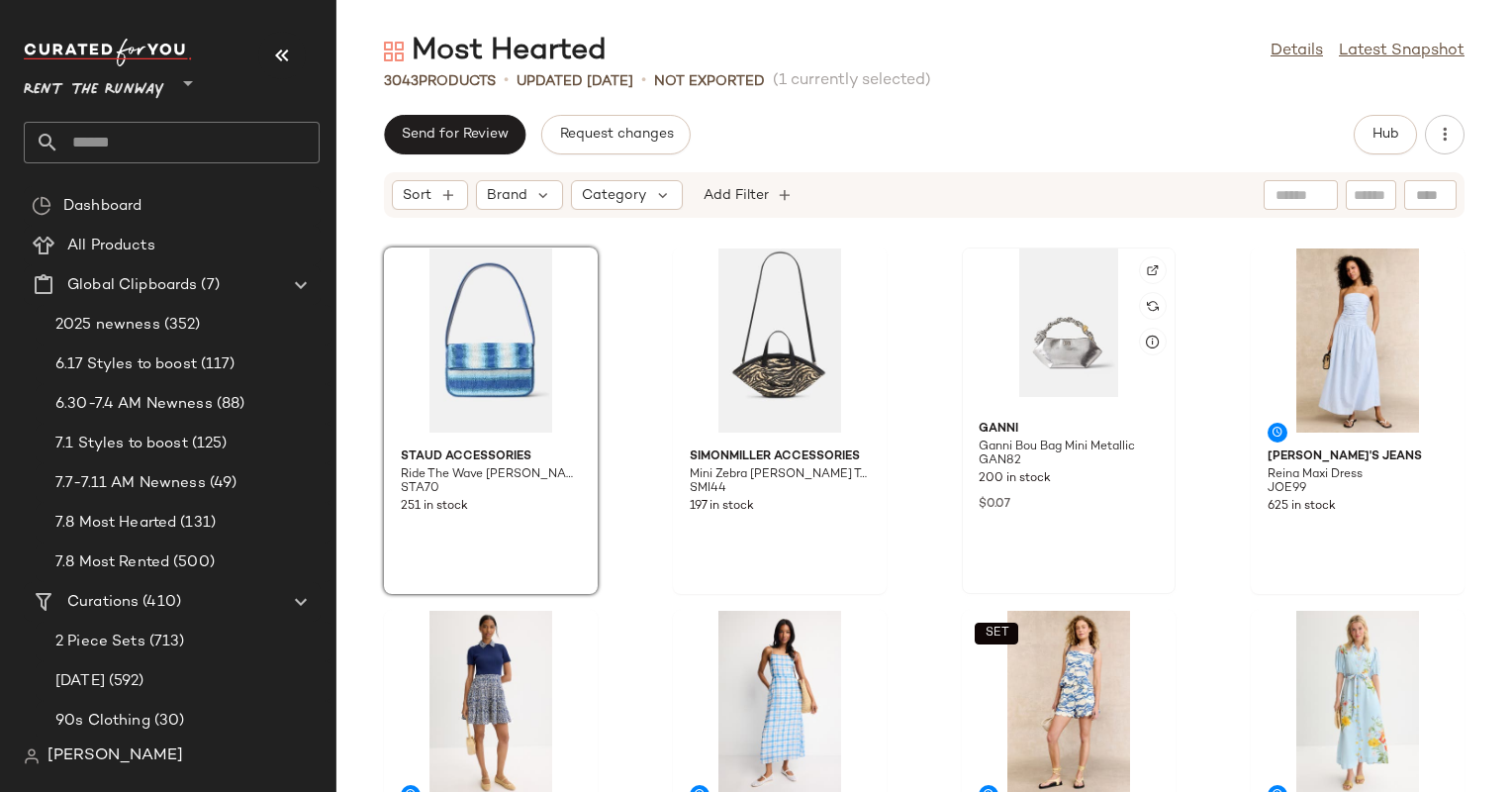 click 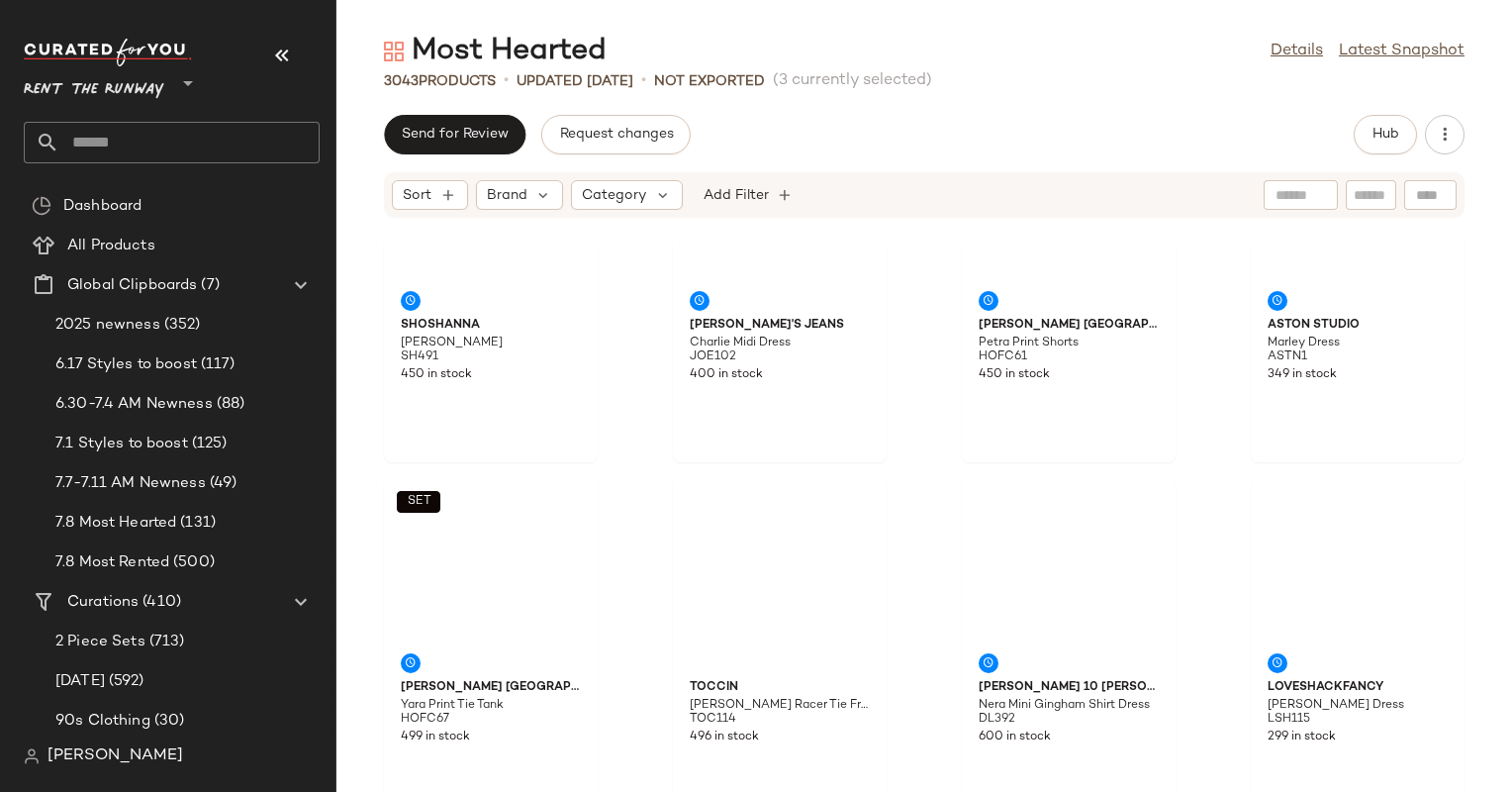 scroll, scrollTop: 0, scrollLeft: 0, axis: both 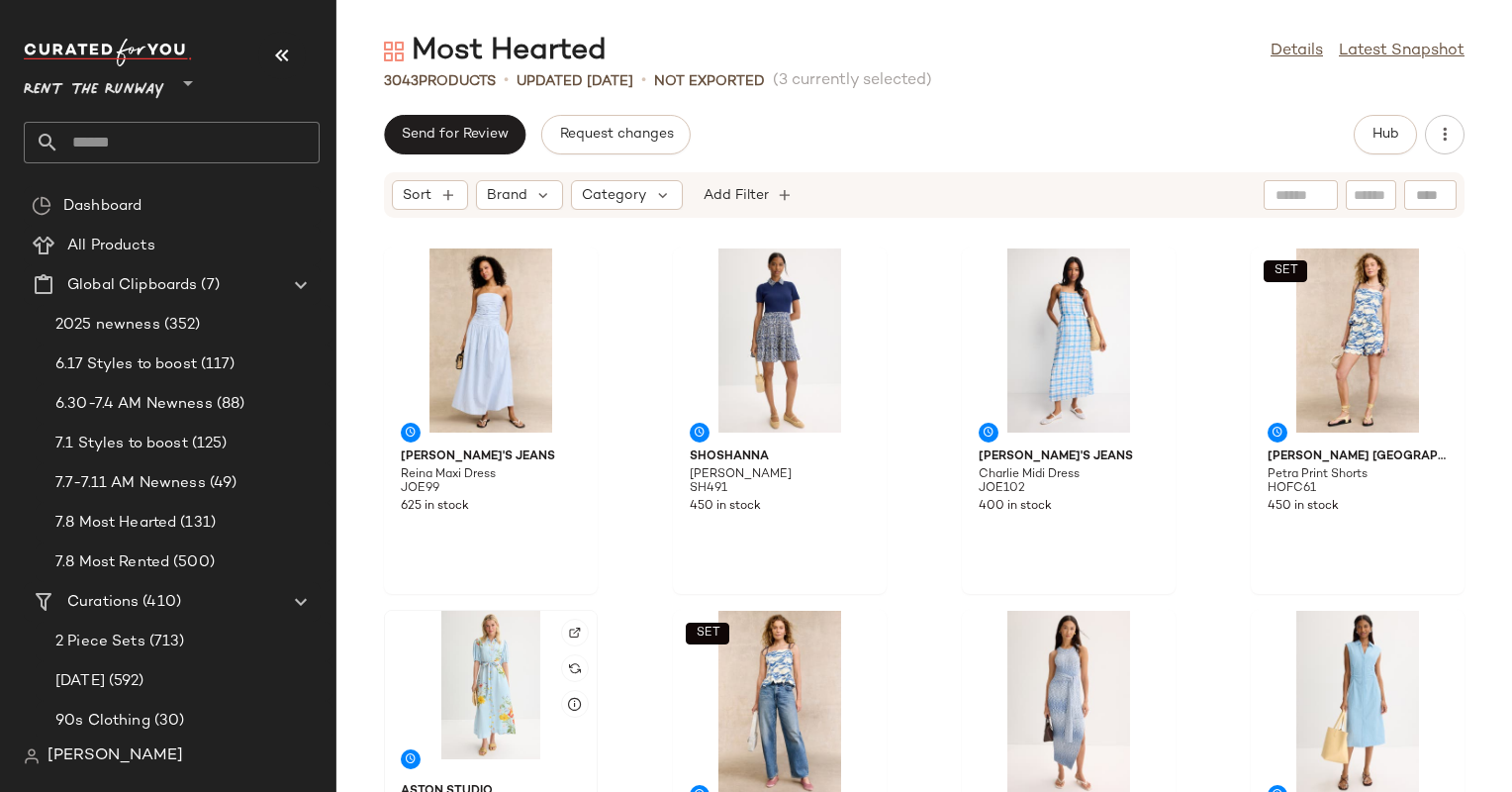 click 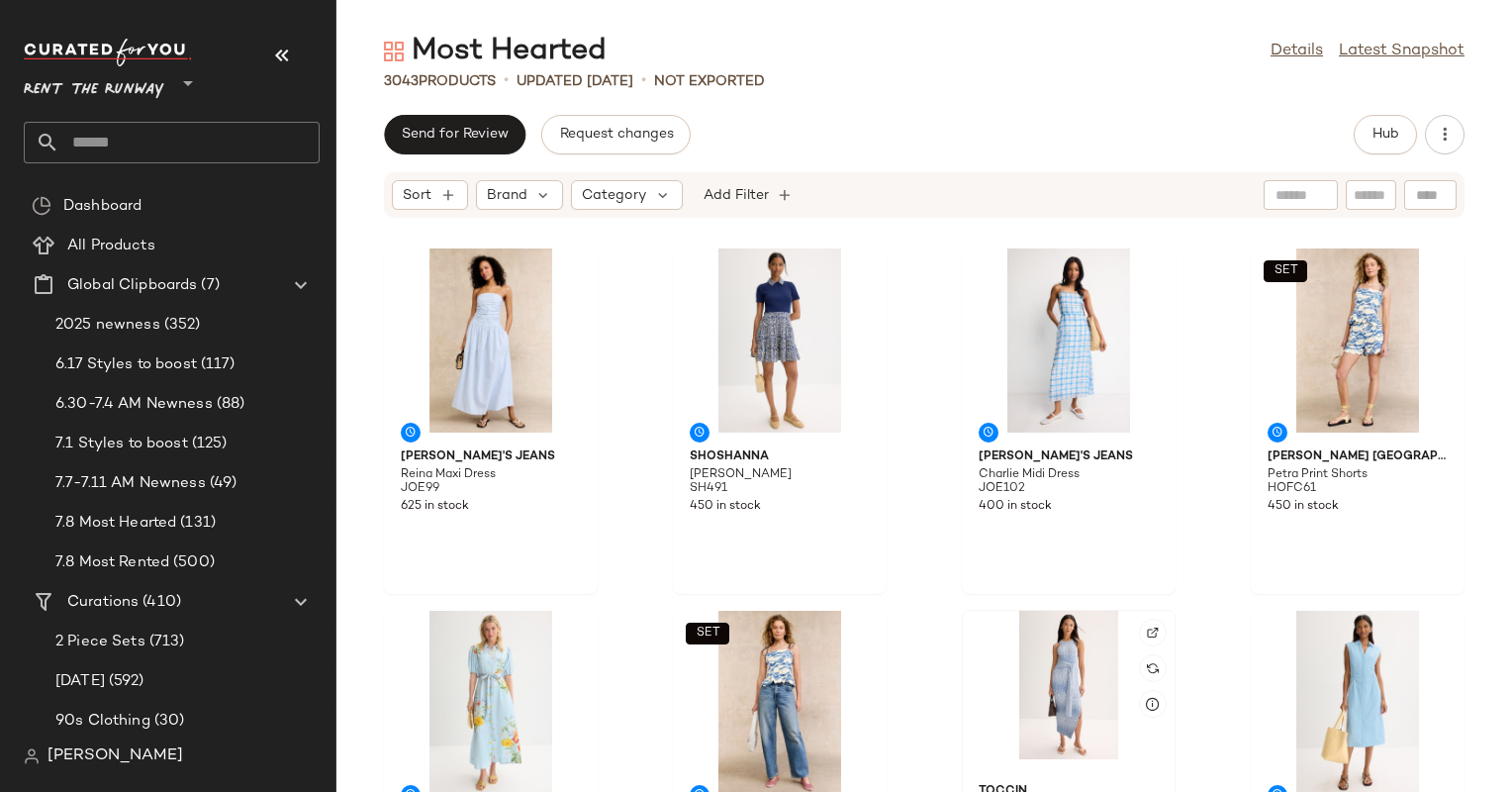 click 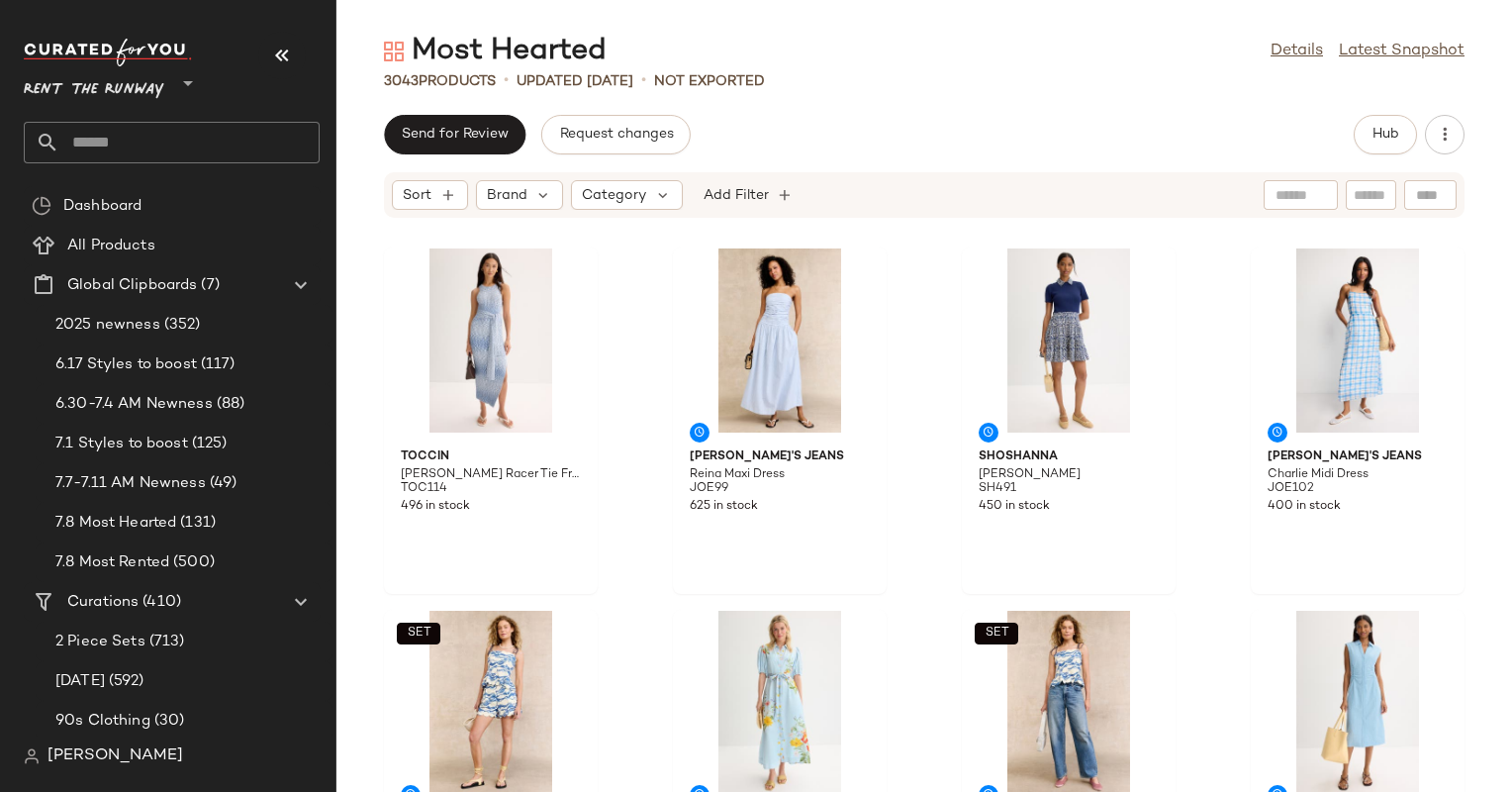 scroll, scrollTop: 28, scrollLeft: 0, axis: vertical 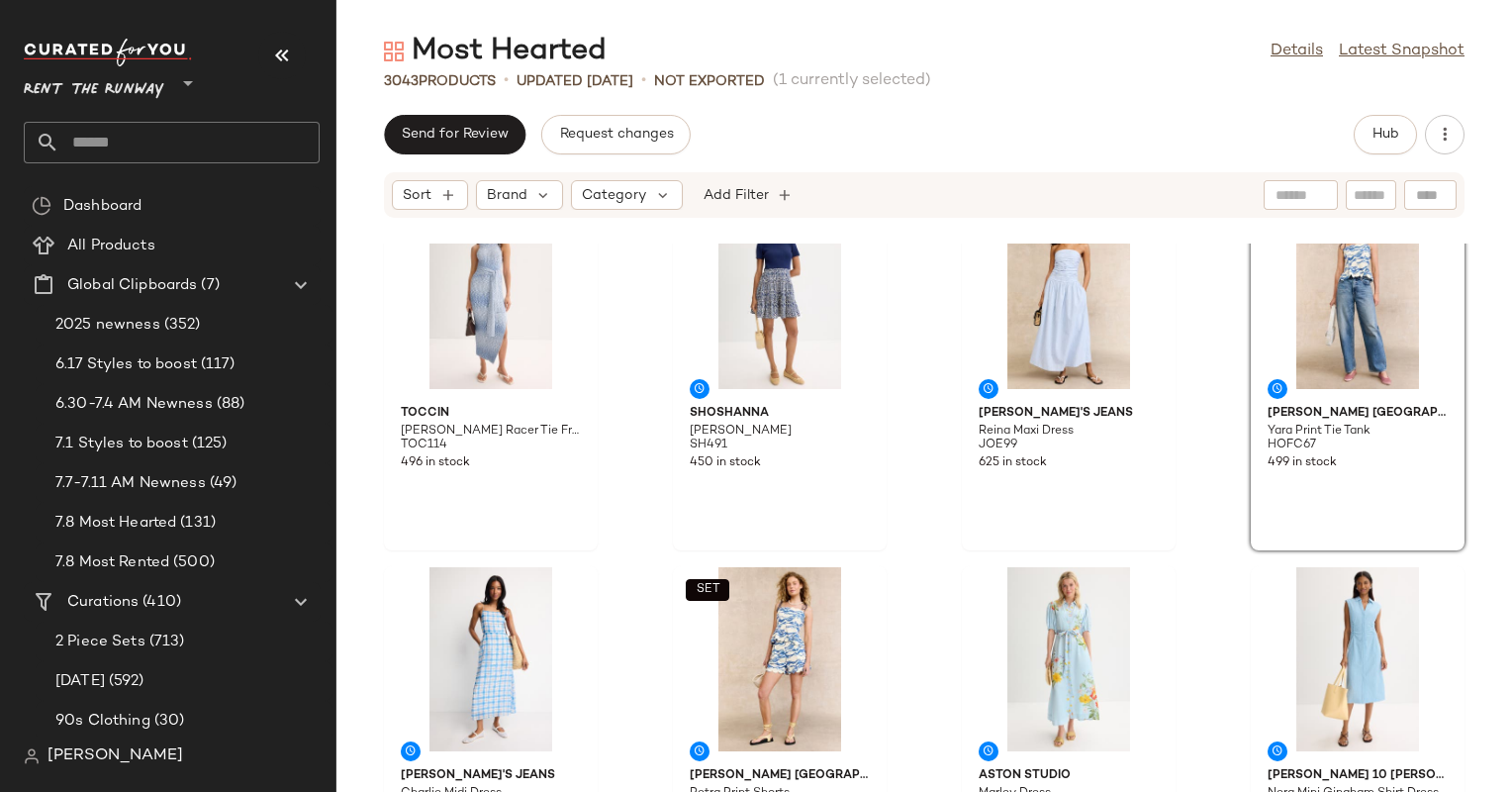 click on "[PERSON_NAME] Racer Tie Front Midi Dress TOC114 496 in stock [PERSON_NAME] Dress SH491 450 in stock [PERSON_NAME]'s [PERSON_NAME] Maxi Dress JOE99 625 in stock  SET  [PERSON_NAME] Copenhagen Yara Print Tie Tank HOFC67 499 in stock [PERSON_NAME]'s Jeans [PERSON_NAME] Dress JOE102 400 in stock  SET  [PERSON_NAME] [GEOGRAPHIC_DATA] Petra Print Shorts HOFC61 450 in stock Aston Studio Marley Dress ASTN1 349 in stock [PERSON_NAME] 10 [PERSON_NAME] Mini Gingham Shirt Dress DL392 600 in stock LoveShackFancy [PERSON_NAME] Dress LSH115 299 in stock Aston Studio Violet Dress ASTN2 300 in stock [PERSON_NAME] Cosmic Cheetah Romper CAB2 358 in stock Sea [US_STATE] [PERSON_NAME] Embroidered Short Sleeve Top SNY194 498 in stock Sea [US_STATE] [PERSON_NAME] Embroidery Dress SNY197 401 in stock Stella Nova Out Of Office Embroidered Top STE3 498 in stock Andr?s Ot?[PERSON_NAME] Muy Poetica Mini Dress ADO8 100 in stock [PERSON_NAME] [PERSON_NAME] Mini Dress VB207 394 in stock" 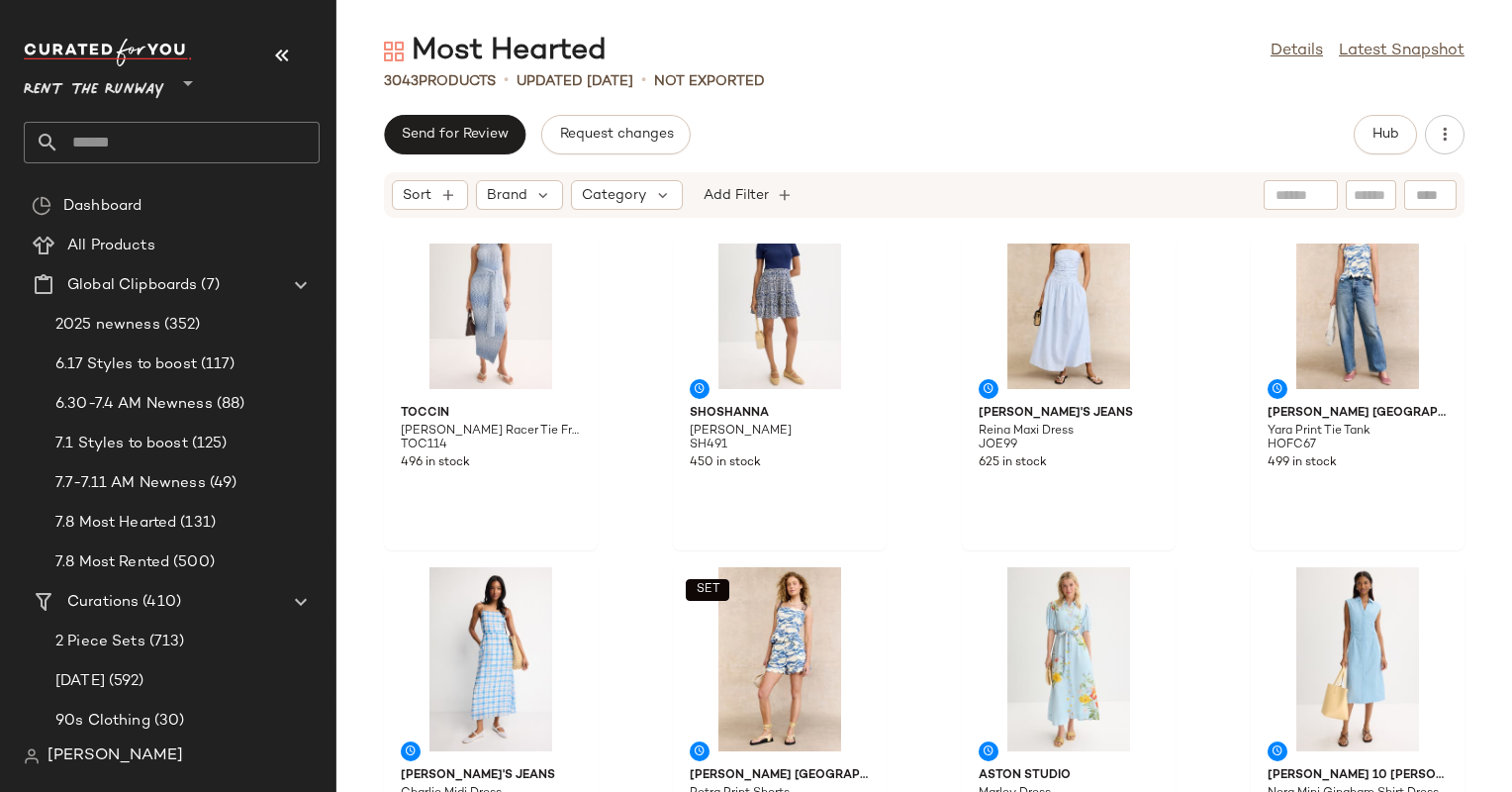 scroll, scrollTop: 316, scrollLeft: 0, axis: vertical 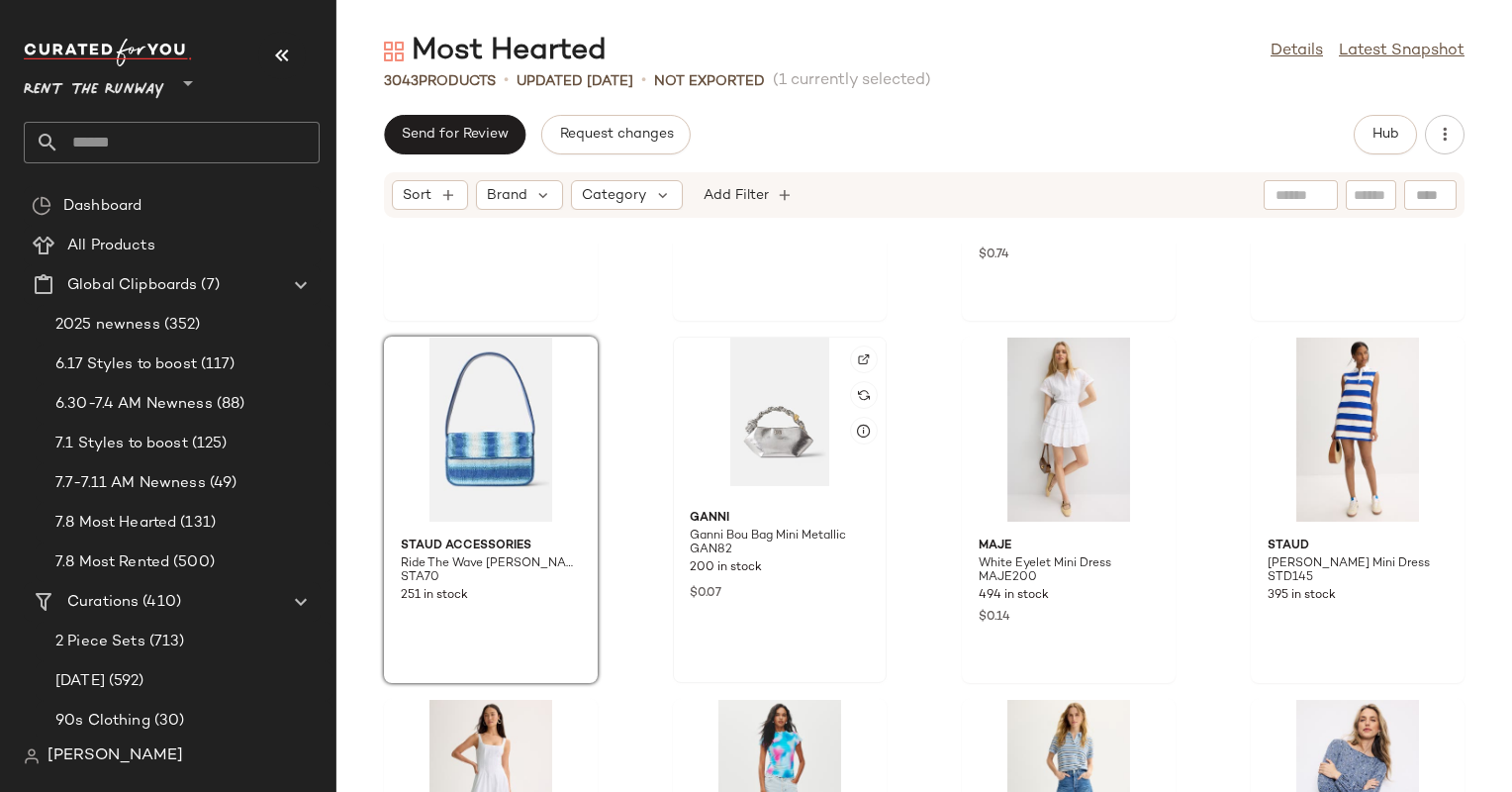 click 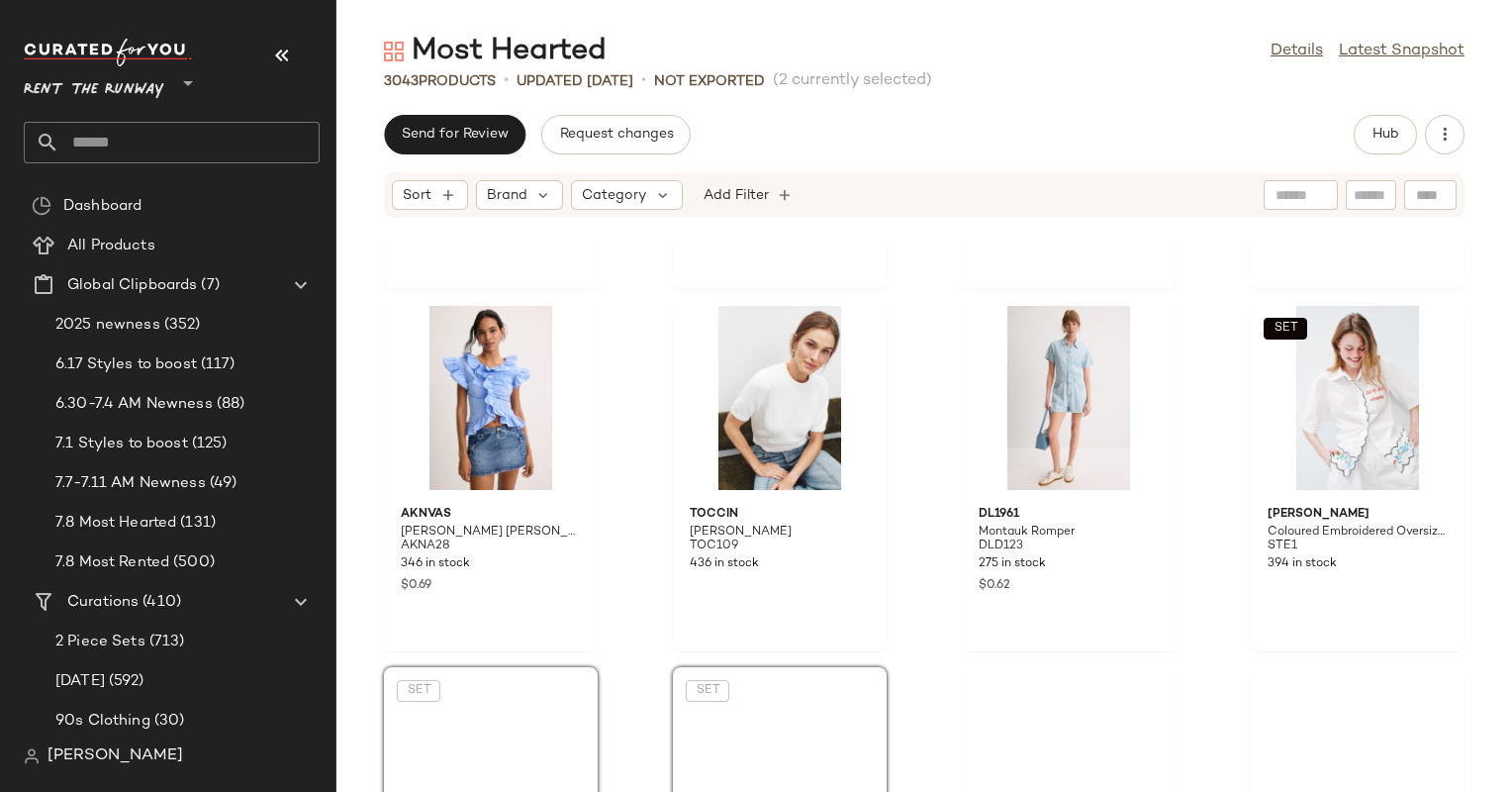 scroll, scrollTop: 2858, scrollLeft: 0, axis: vertical 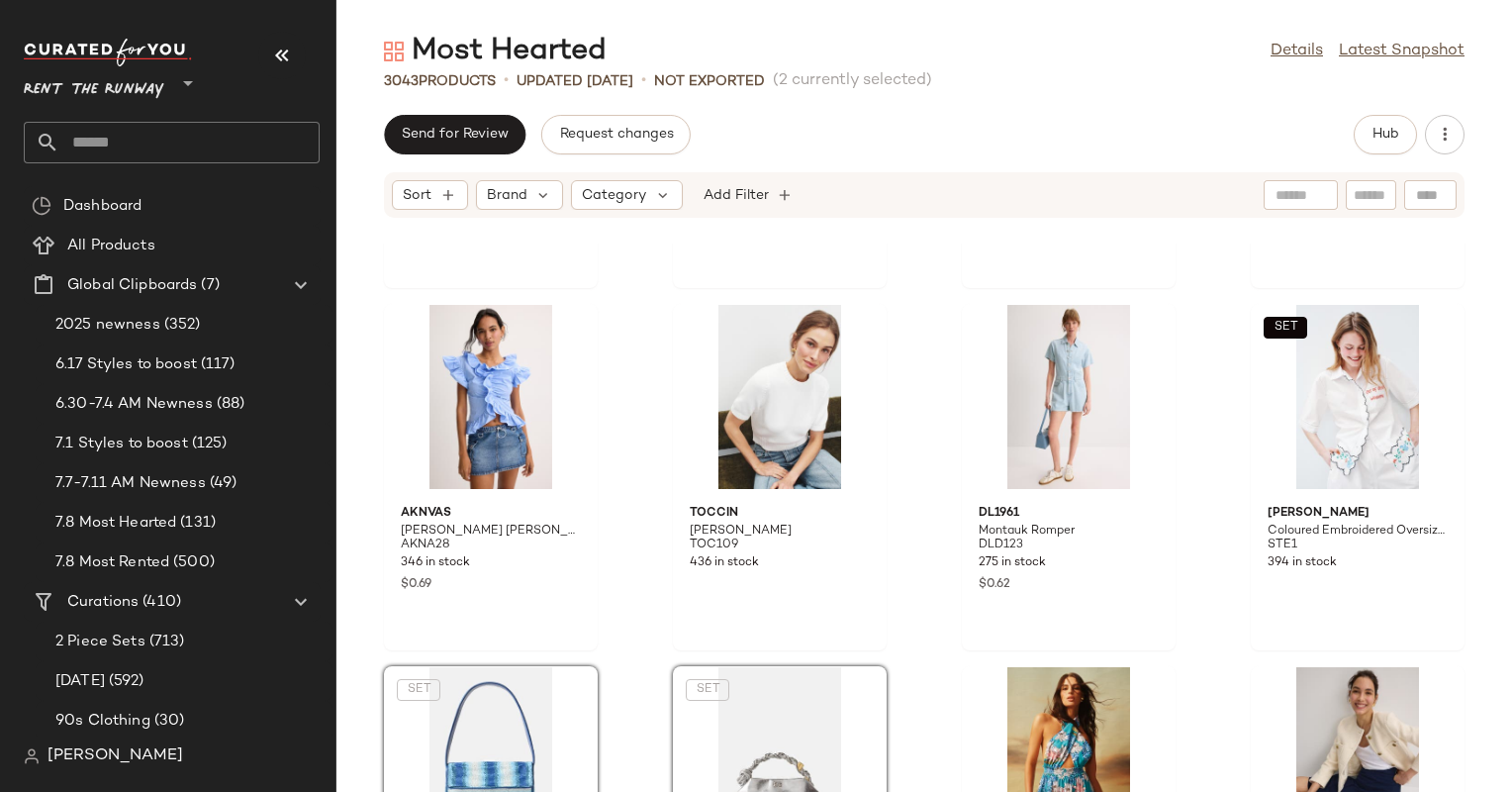 click on "[PERSON_NAME]'s Jeans The [PERSON_NAME] With Rolled Hem JOE105 463 in stock $0.65 Maje Blue Bandana Printed Mini Dress MAJE201 497 in stock $0.66 Solid & Striped The Delta Dress Marshmallow SOS41 191 in stock Agua Bendita Alamy Dress AUB8 427 in stock $0.35 AKNVAS [PERSON_NAME] [PERSON_NAME] Top AKNA28 346 in stock $0.69 [PERSON_NAME] TOC109 436 in stock DL1961 Montauk Romper DLD123 275 in stock $0.62  SET  Stella Nova Coloured Embroidered Oversized Shirt STE1 394 in stock  SET  Staud Accessories Ride The Wave [PERSON_NAME] Beaded Bag STA70 251 in stock  SET  GANNI Ganni Bou Bag Mini Metallic GAN82 200 in stock $0.07 Agua Bendita x RTR Maona Mini Dress AGUA2 389 in stock $0.71 DL1961 Pleated Skirt DLD122 314 in stock $0.89 Agua Bendita Spring Dress AUB1 87 in stock $0.08 ba&sh Kanissa Dress BSH181 591 in stock $0.83  SET  Agua Bendita Vessel Kayra Shirt AUB2 166 in stock $0.32 TOCCIN X RTR Button Front Racer Midi Dress TOCC162 300 in stock" 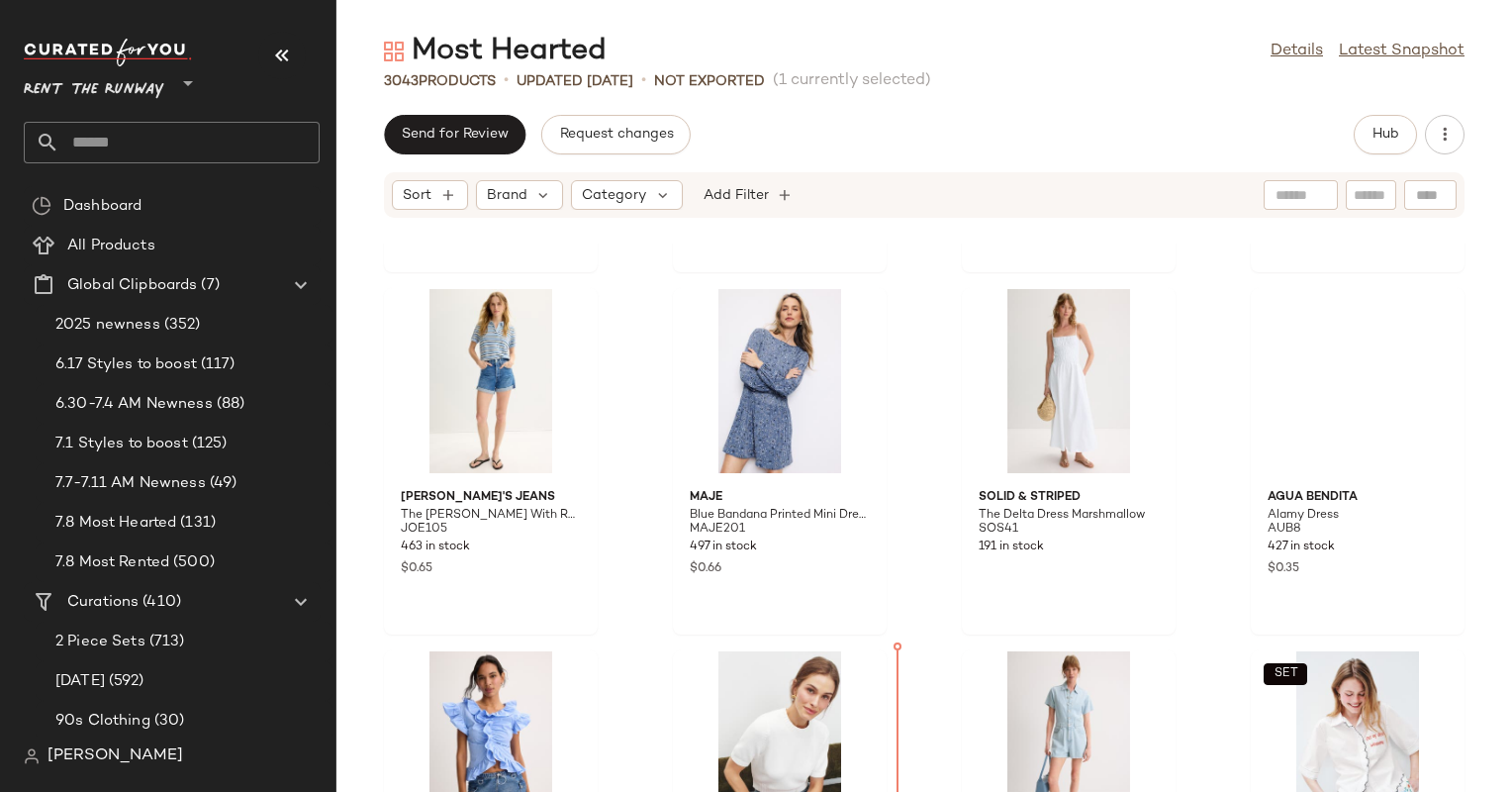 scroll, scrollTop: 2397, scrollLeft: 0, axis: vertical 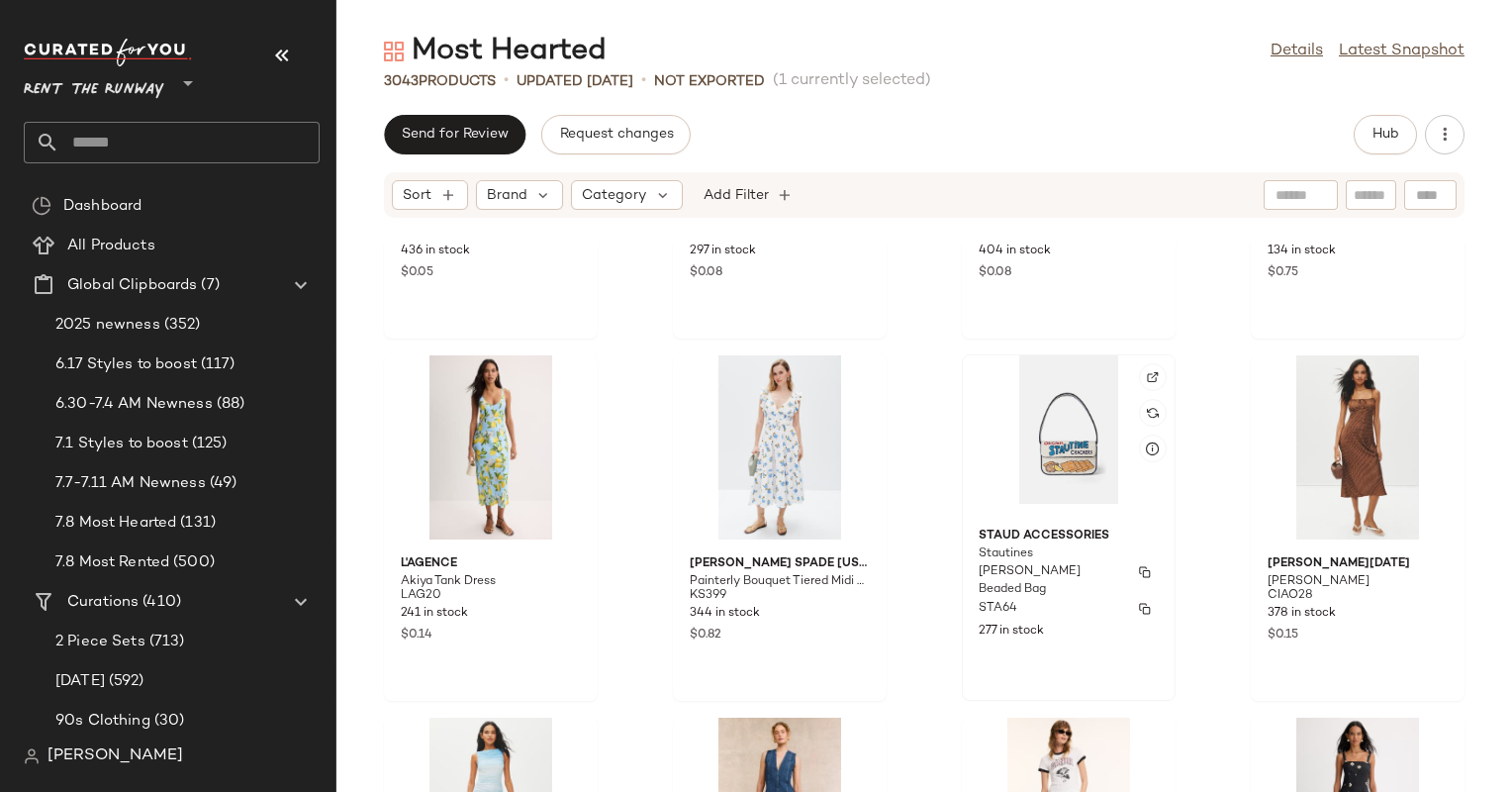 click 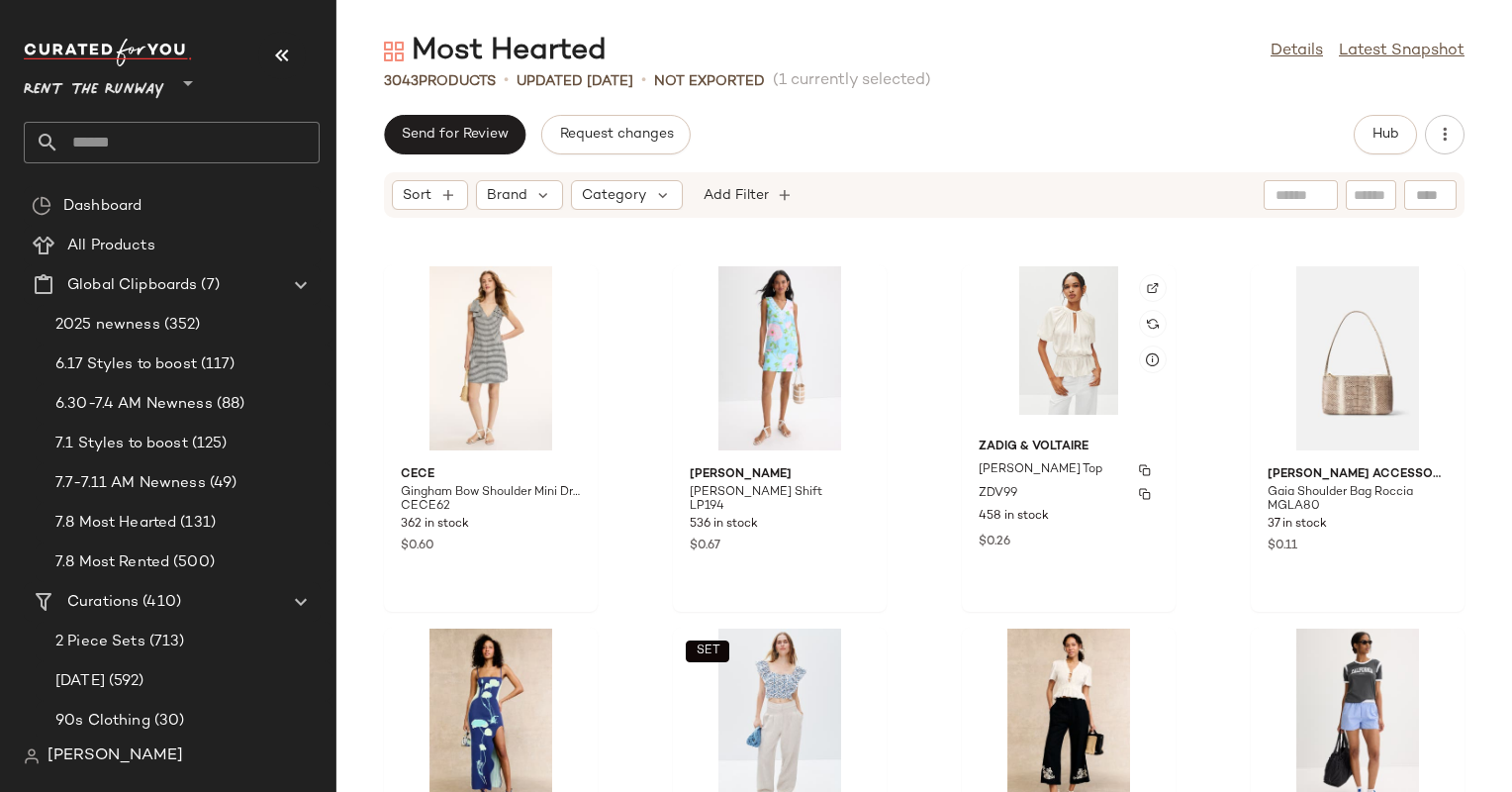 scroll, scrollTop: 18185, scrollLeft: 0, axis: vertical 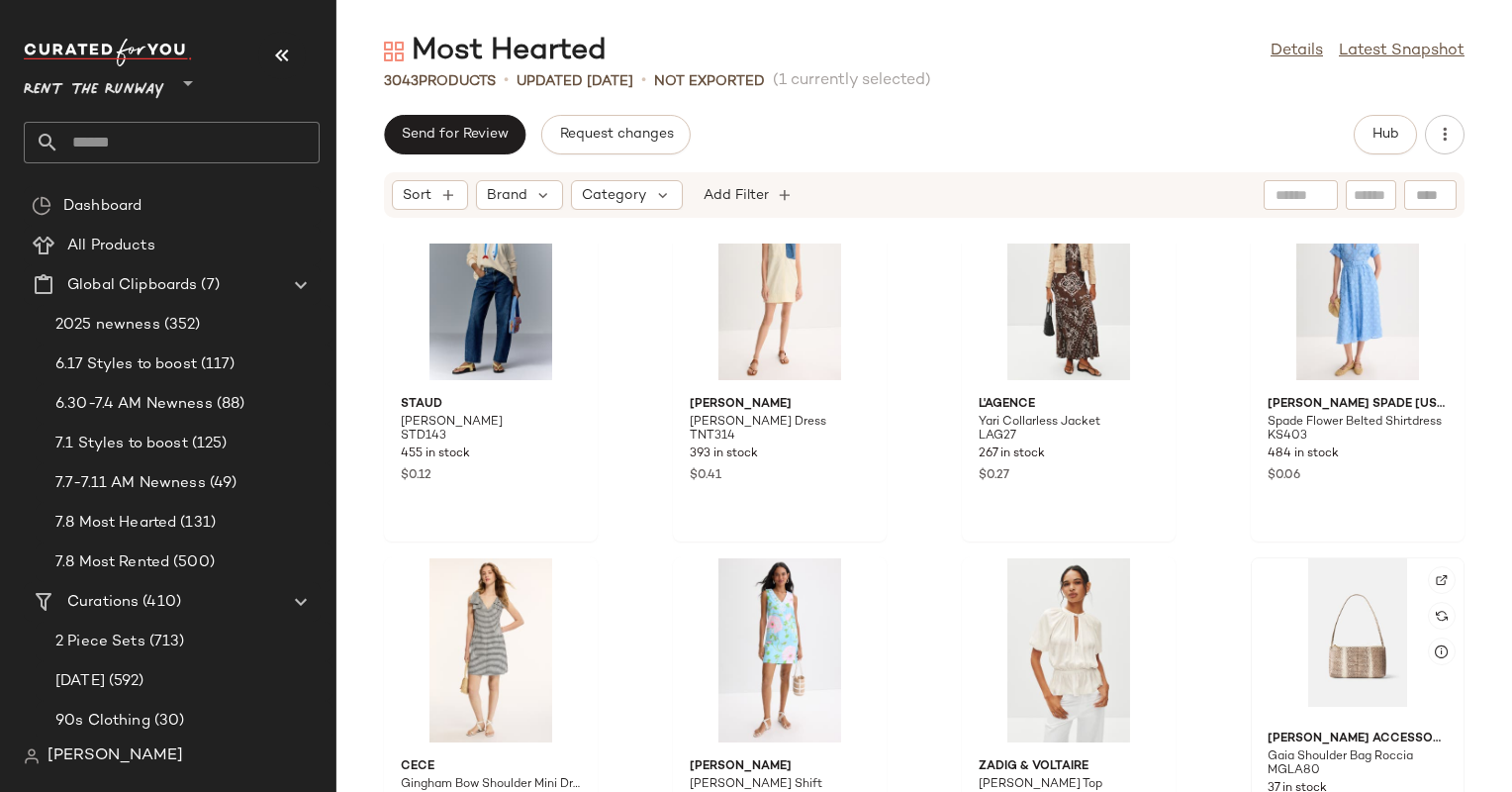 click 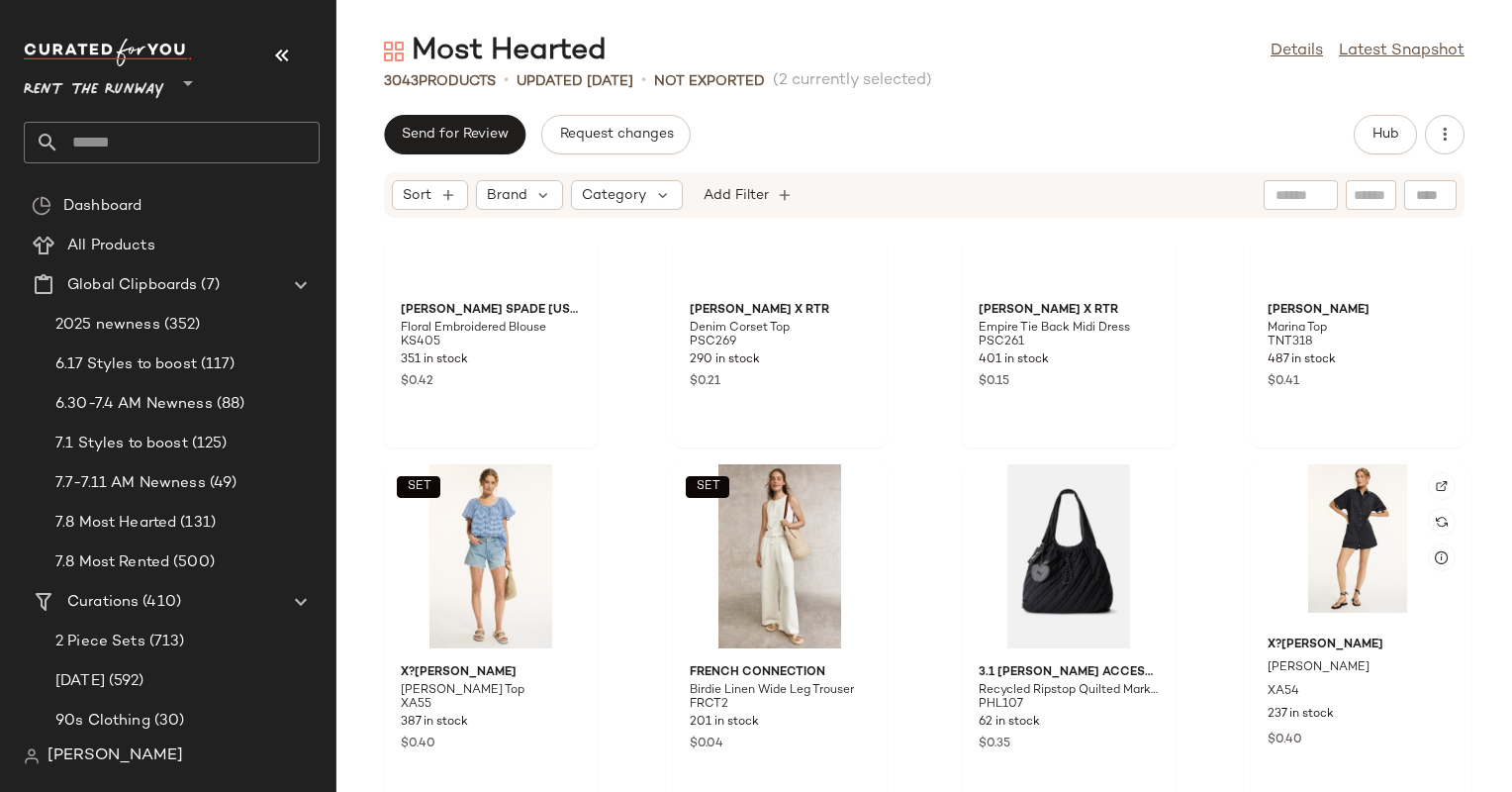 scroll, scrollTop: 17553, scrollLeft: 0, axis: vertical 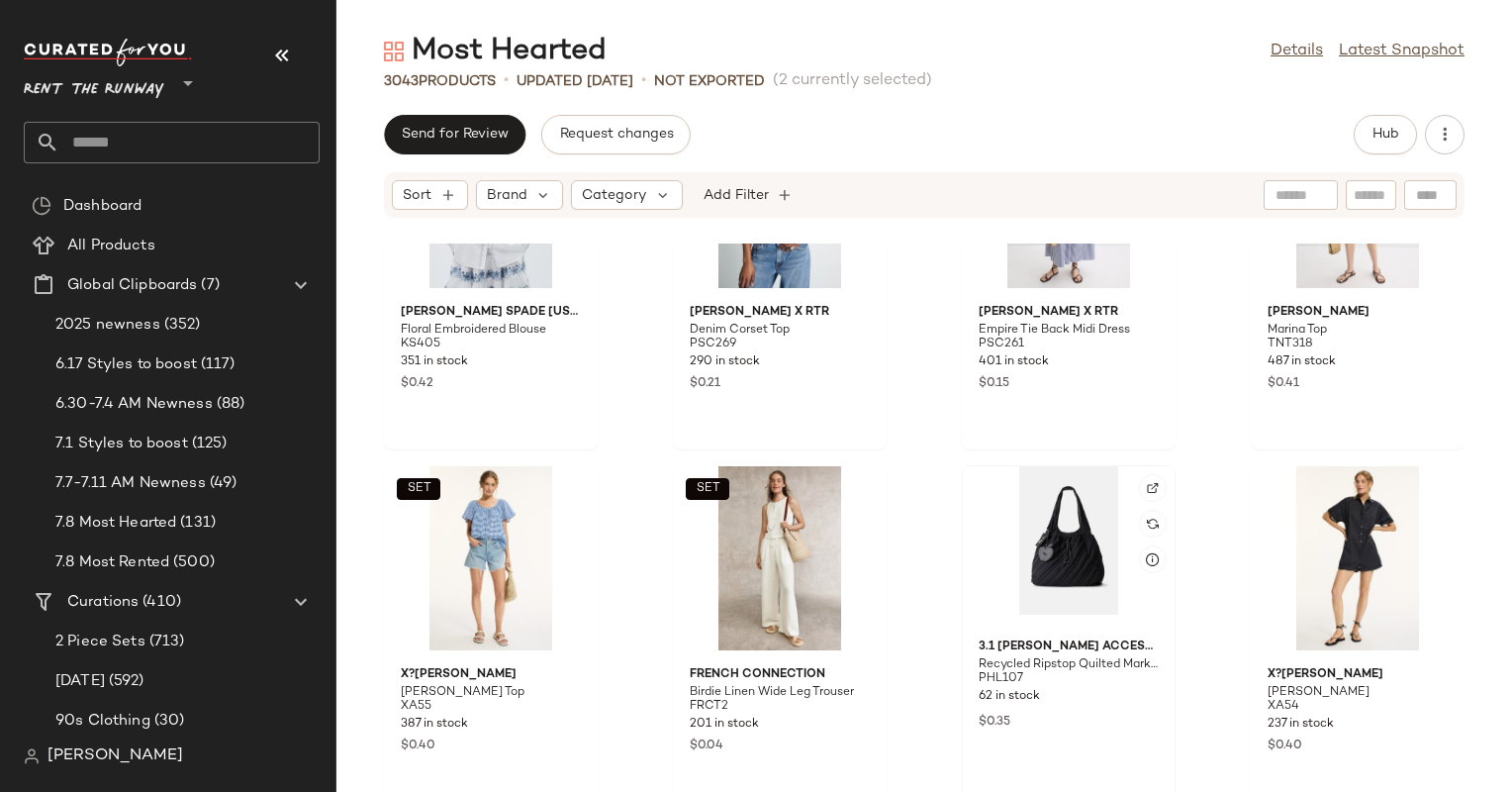 click 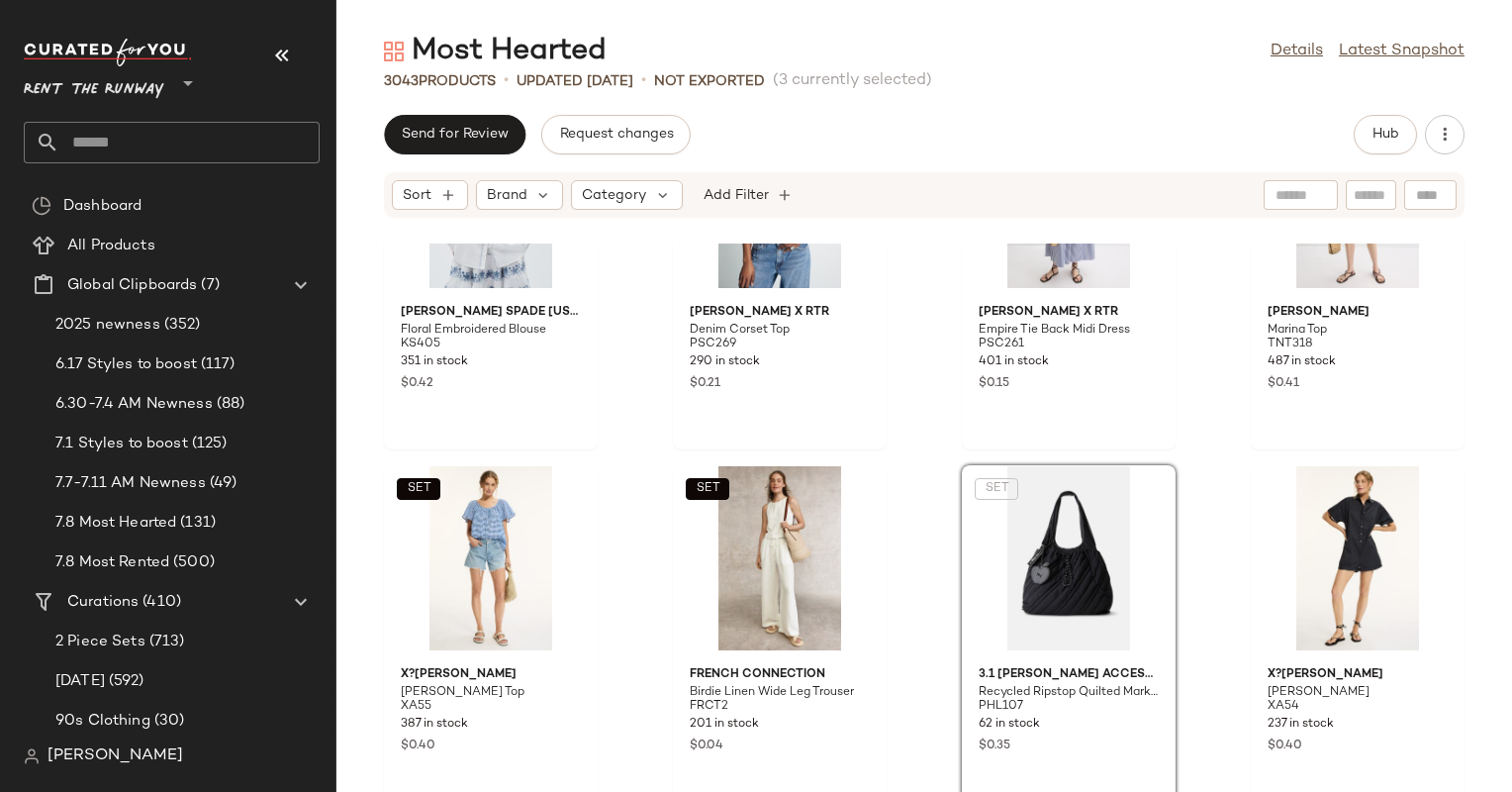 drag, startPoint x: 1013, startPoint y: 541, endPoint x: 855, endPoint y: 242, distance: 338.179 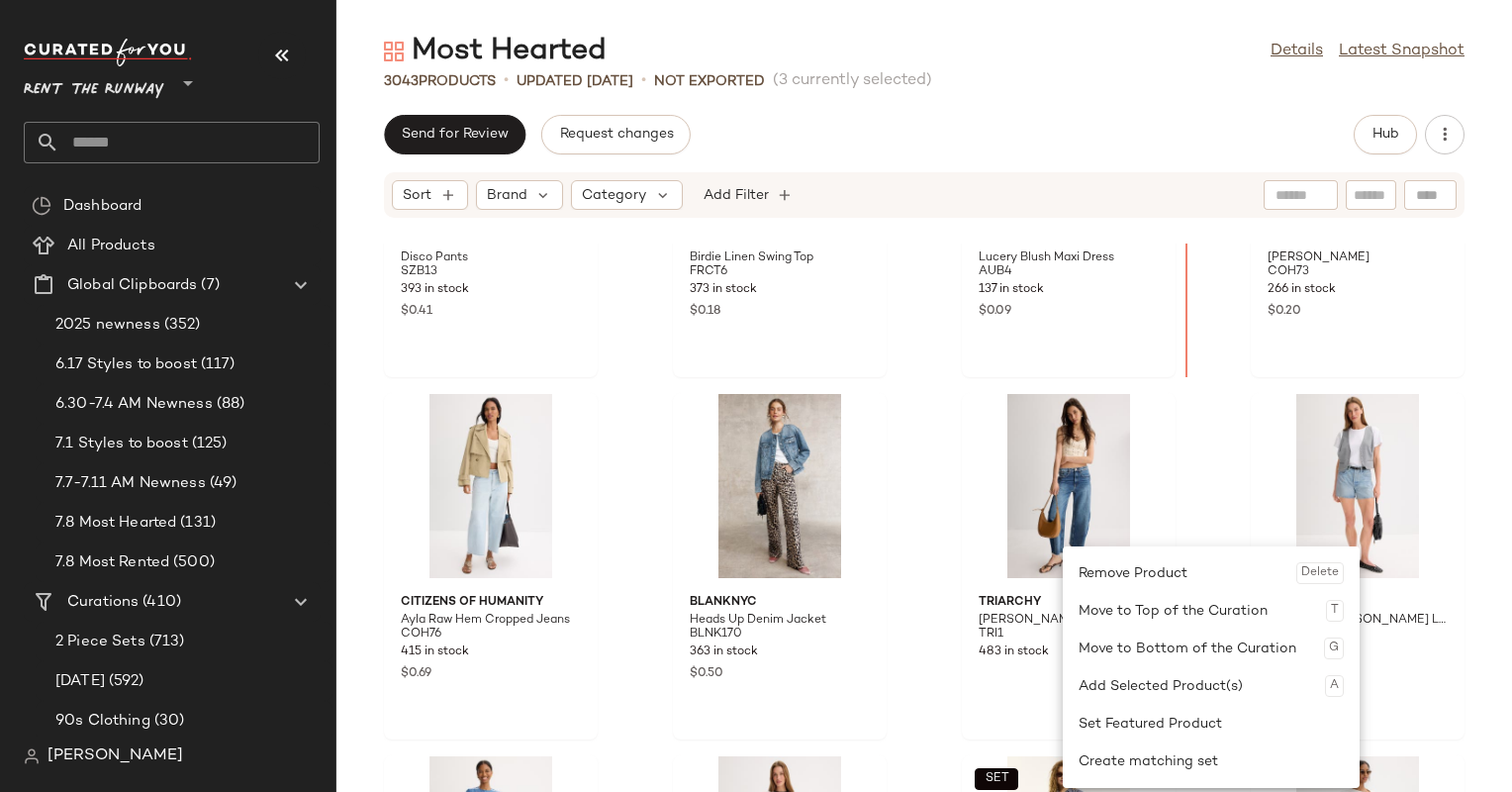 scroll, scrollTop: 12908, scrollLeft: 0, axis: vertical 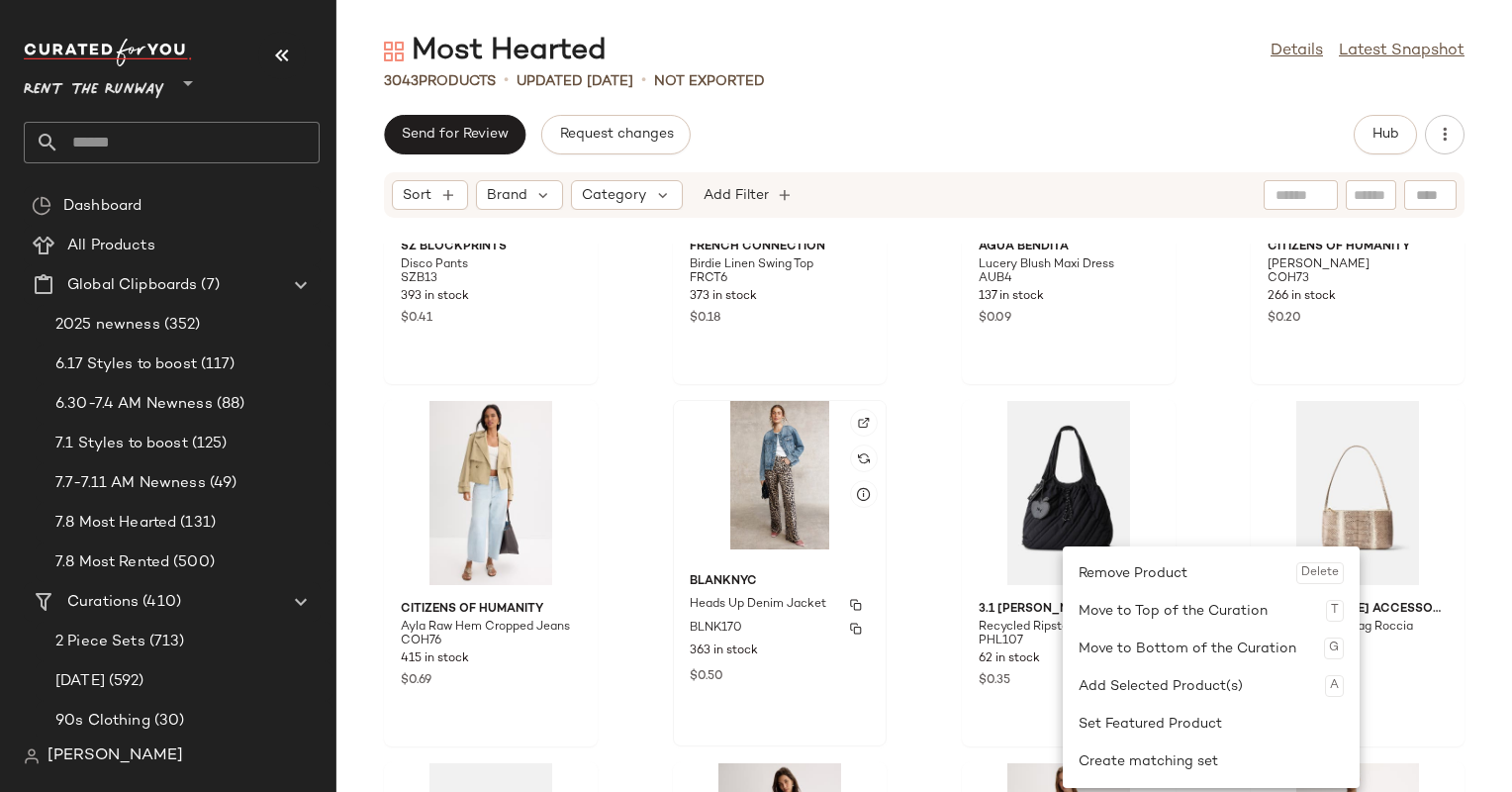 click on "BLANKNYC Heads Up Denim Jacket BLNK170 363 in stock $0.50" 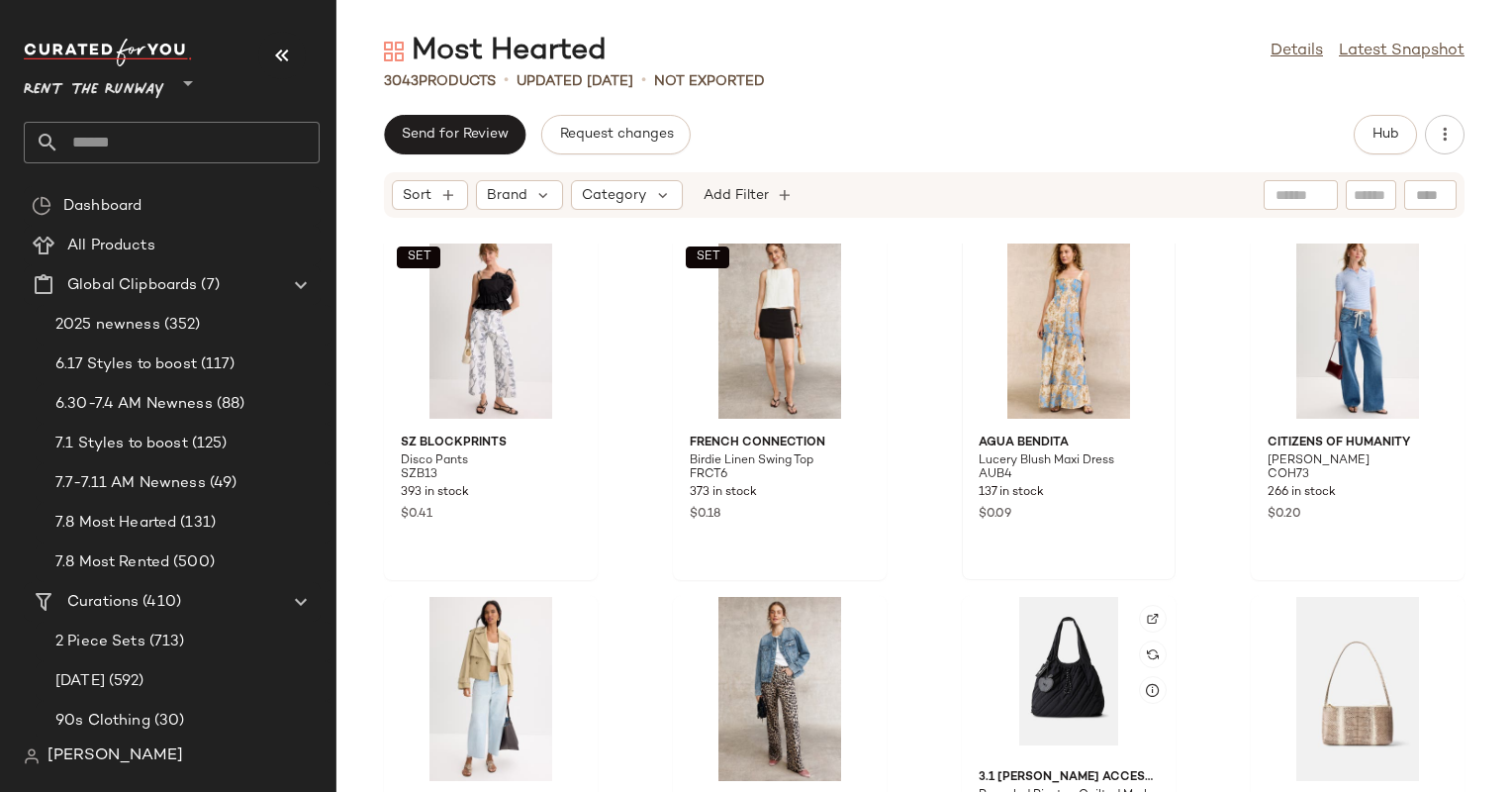 scroll, scrollTop: 12712, scrollLeft: 0, axis: vertical 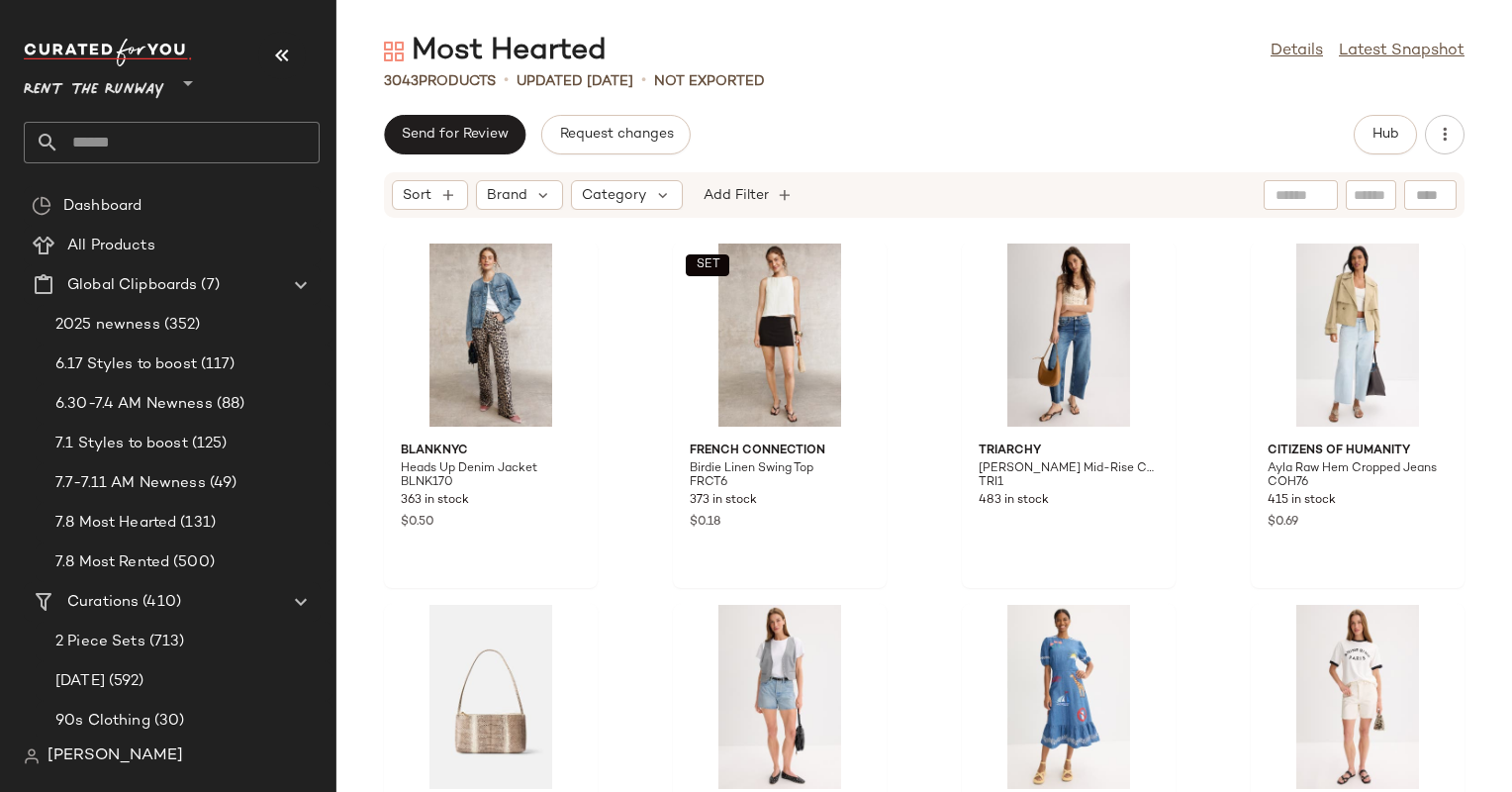 drag, startPoint x: 1087, startPoint y: 691, endPoint x: 928, endPoint y: 404, distance: 328.10059 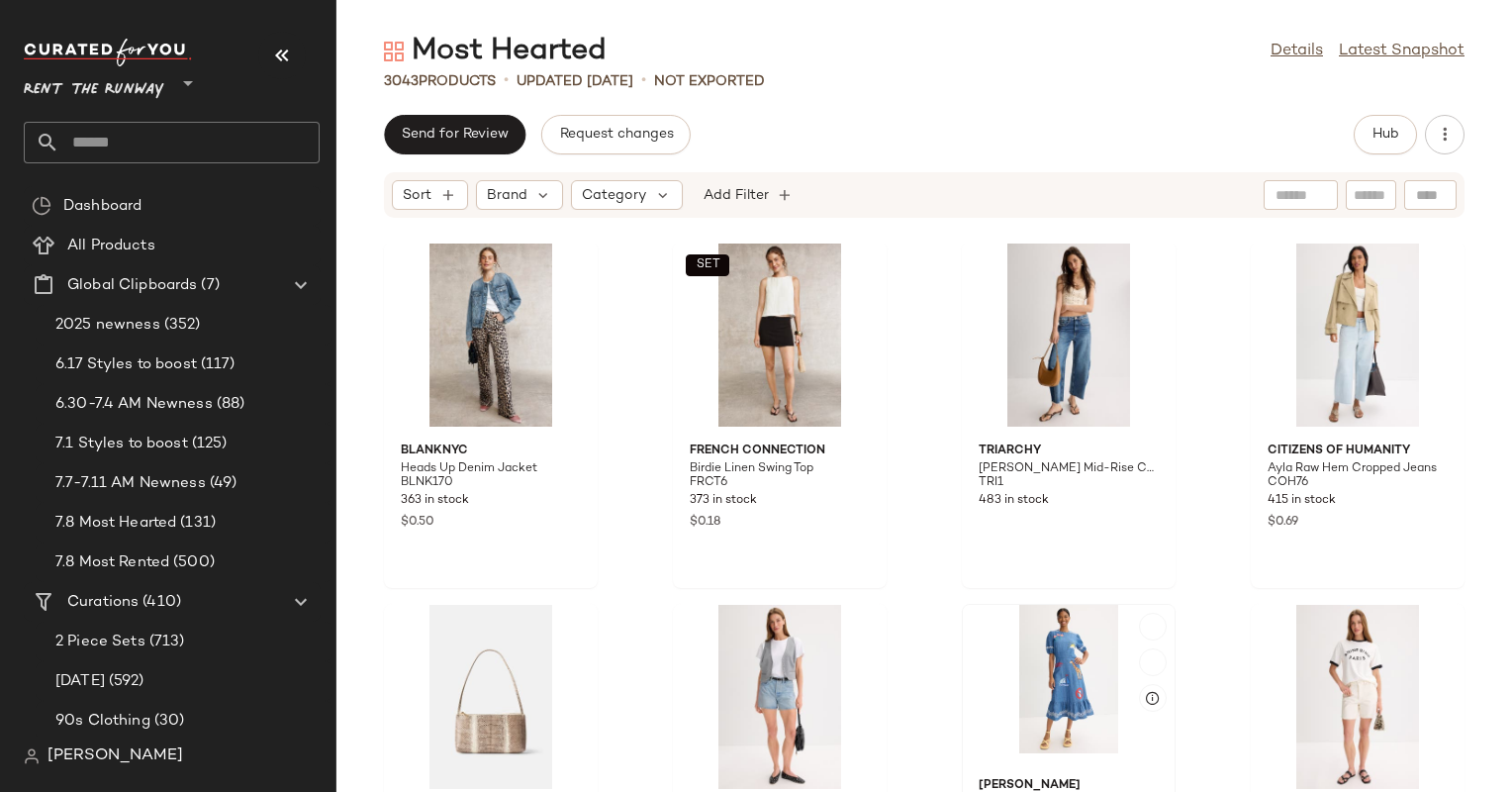 drag, startPoint x: 928, startPoint y: 404, endPoint x: 1012, endPoint y: 619, distance: 230.82677 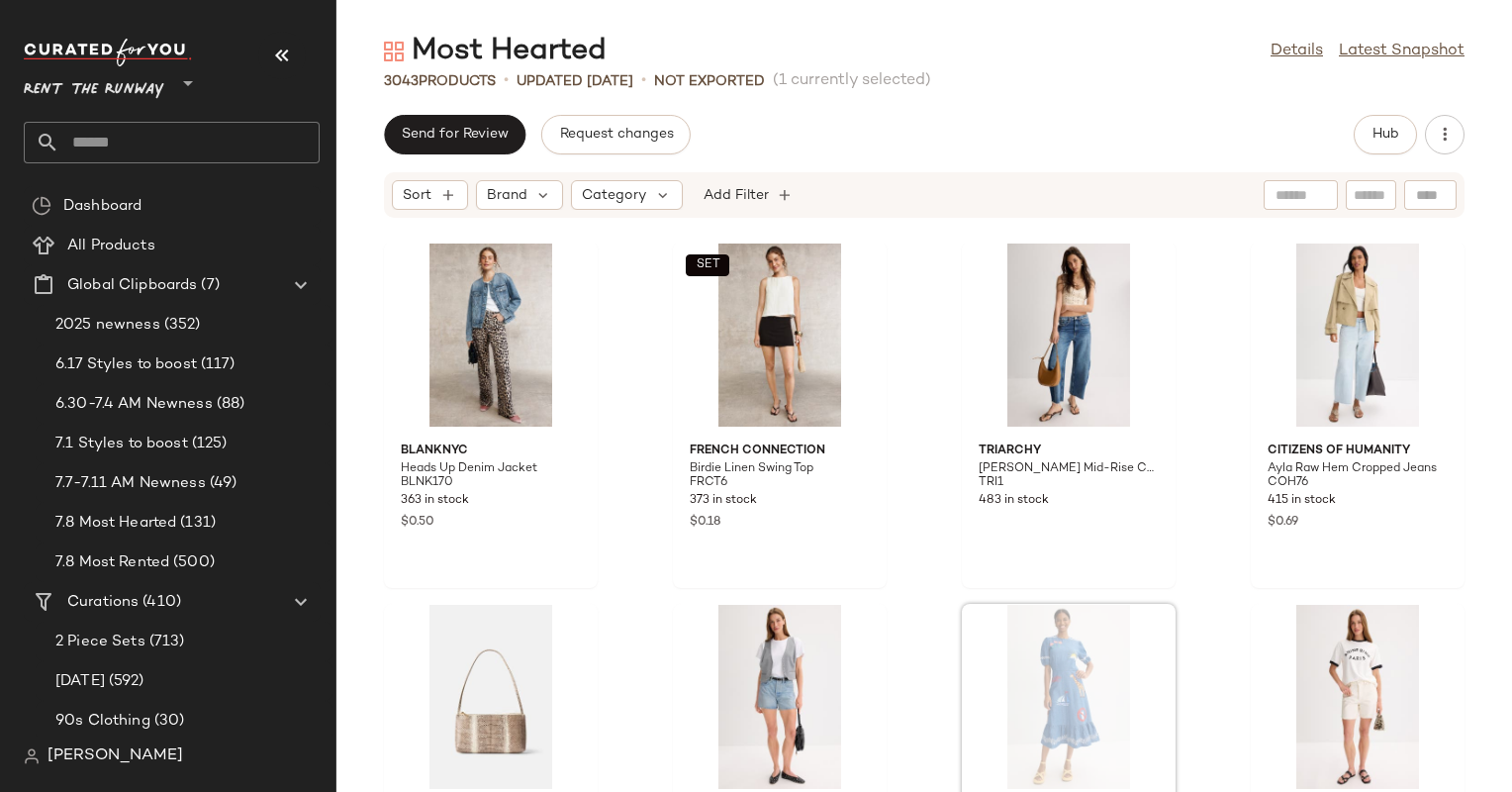 scroll, scrollTop: 13067, scrollLeft: 0, axis: vertical 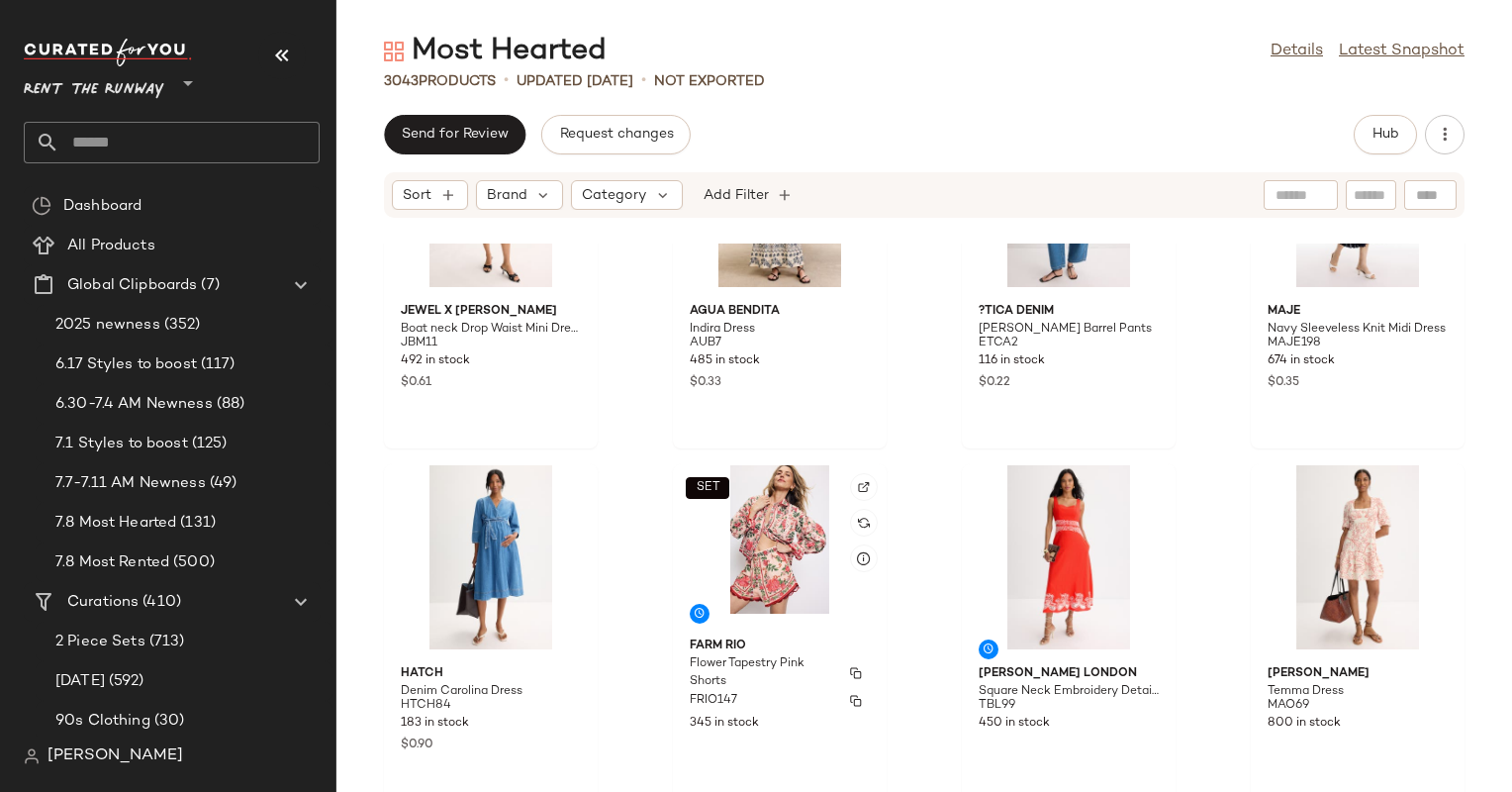 click on "FARM Rio Flower Tapestry Pink Shorts FRIO147 345 in stock" 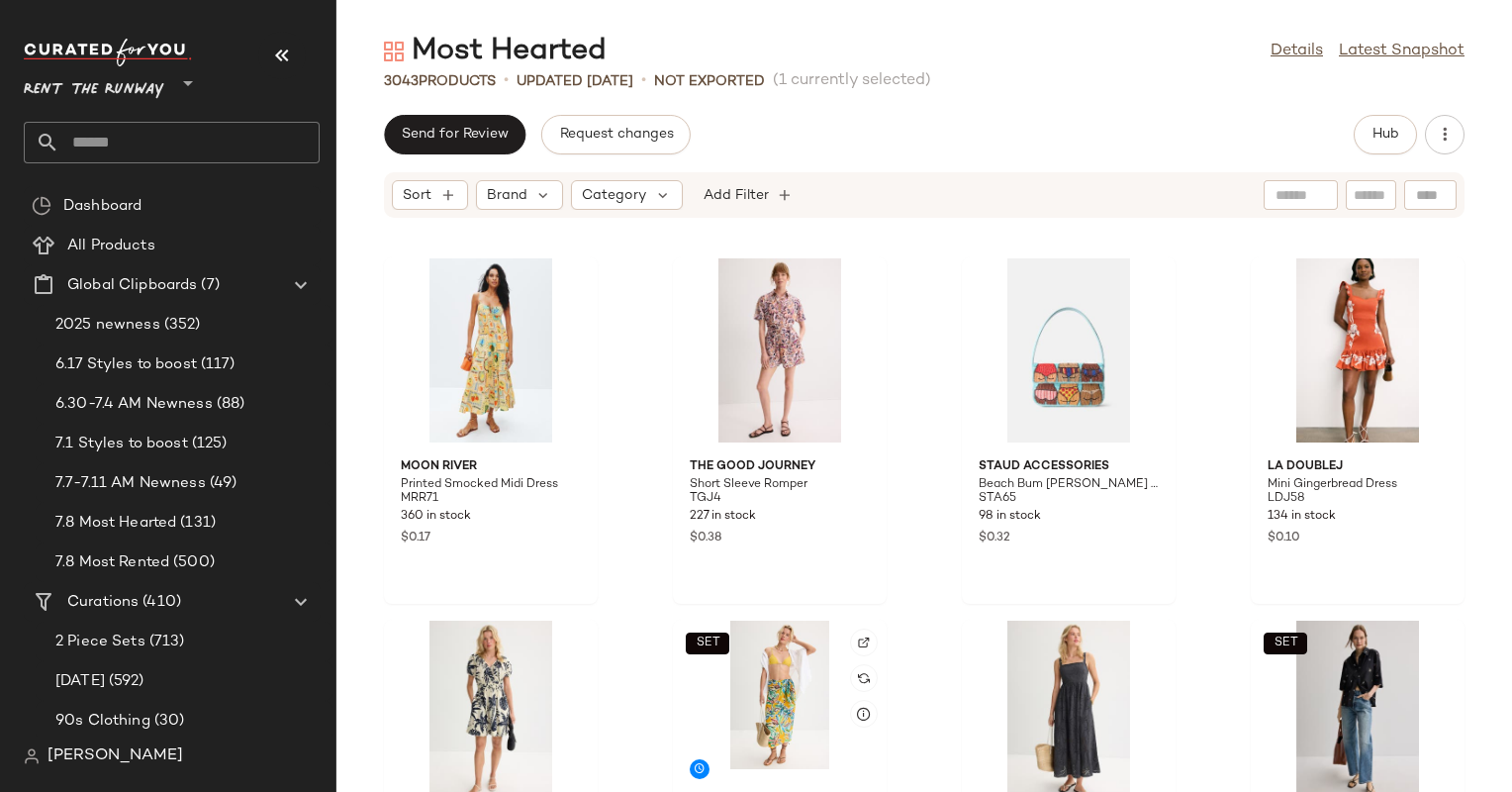 scroll, scrollTop: 46022, scrollLeft: 0, axis: vertical 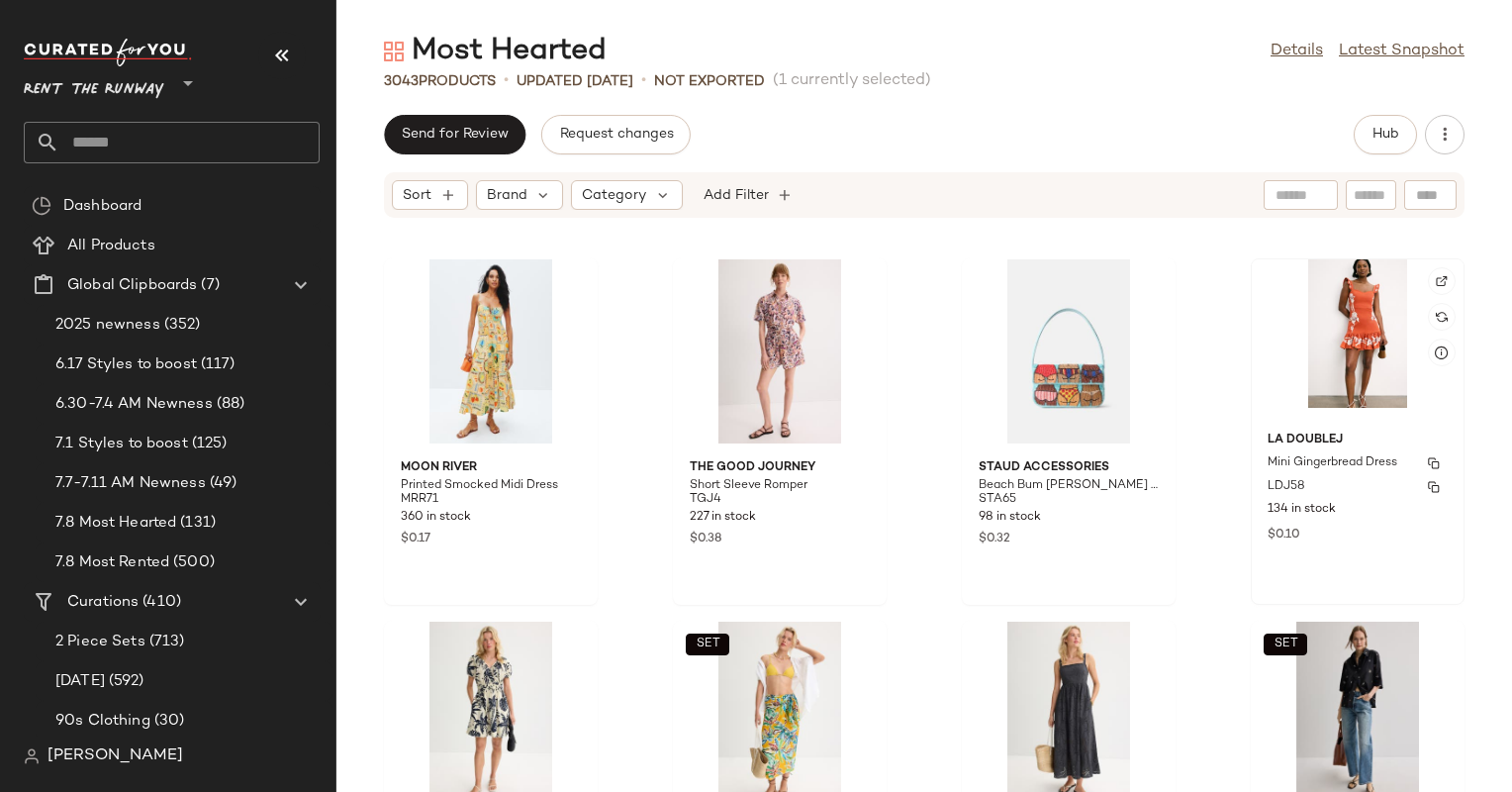 click on "La DoubleJ Mini Gingerbread Dress LDJ58 134 in stock $0.10" 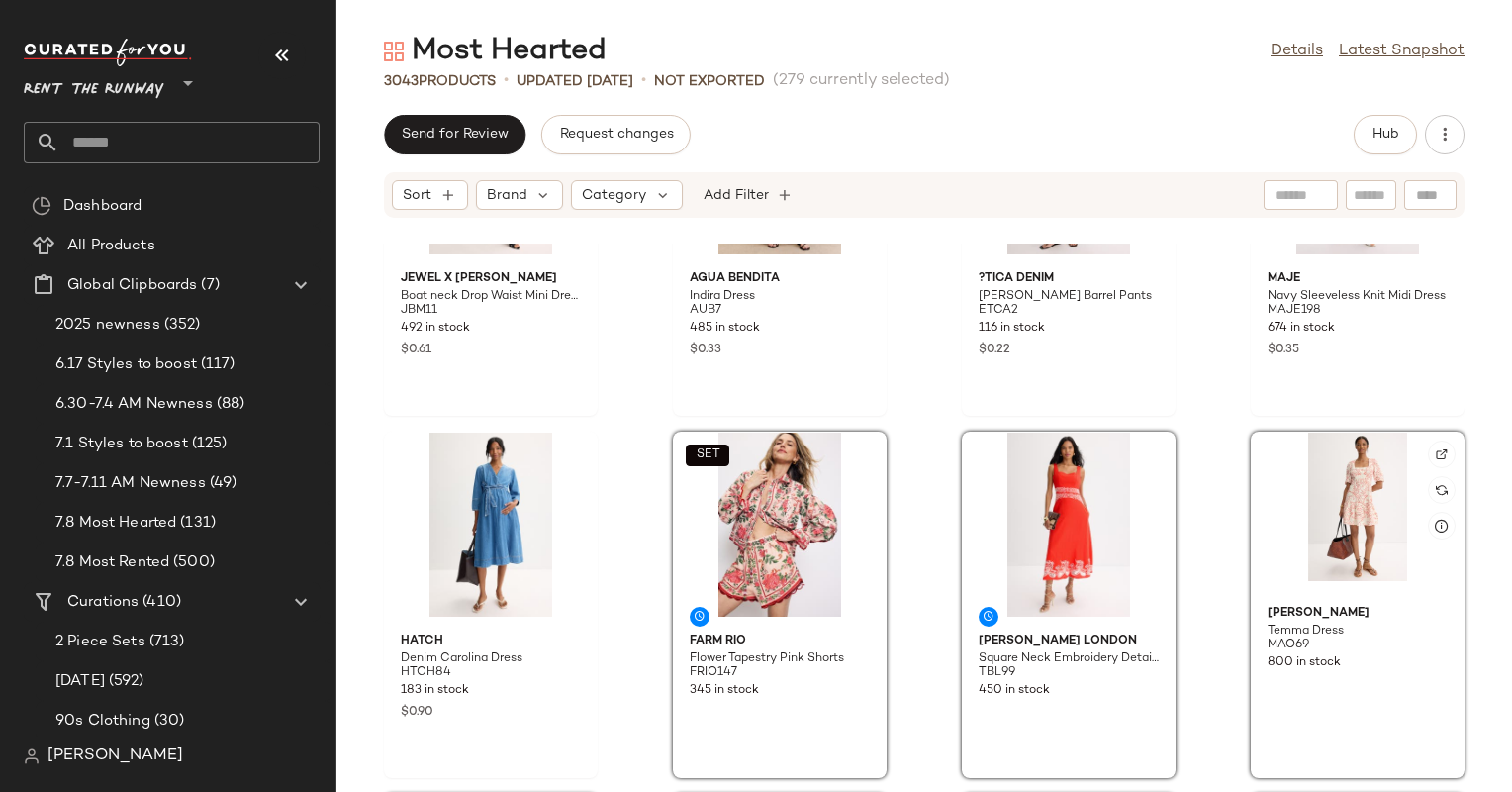 scroll, scrollTop: 20966, scrollLeft: 0, axis: vertical 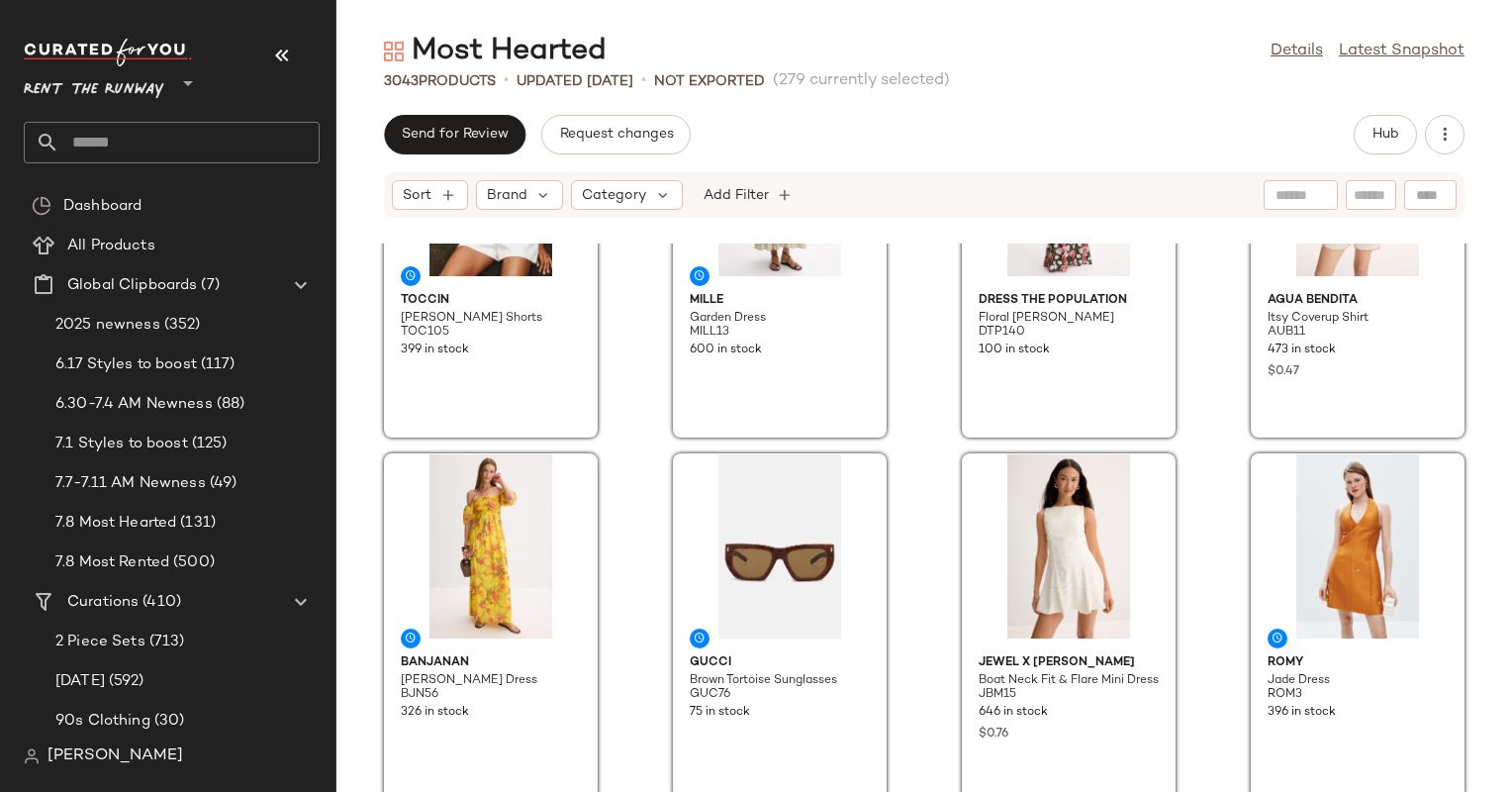 click on "Toccin Savannah Trouser Shorts TOC105 399 in stock MILLE Garden Dress MILL13 600 in stock Dress The Population Floral Fernanda Gown DTP140 100 in stock  SET  Agua Bendita Itsy Coverup Shirt AUB11 473 in stock $0.47 Banjanan [PERSON_NAME] Dress BJN56 326 in stock Gucci Brown Tortoise Sunglasses GUC76 75 in stock Jewel x [PERSON_NAME] Boat Neck Fit & Flare Mini Dress JBM15 646 in stock $0.76 [PERSON_NAME] Dress ROM3 396 in stock Cult Gaia Franco Knit Dress CULTR8 274 in stock  SET  [PERSON_NAME] [PERSON_NAME] Skirt MAO66 423 in stock $0.67  SET  [PERSON_NAME] Top MAO68 349 in stock $0.70 Boyish [PERSON_NAME] Silverado Straight Leg Jeans BOYJ4 296 in stock $0.80 [PERSON_NAME] [PERSON_NAME] Top HB148 301 in stock $0.45 [PERSON_NAME] 10 [PERSON_NAME] Top DL410 198 in stock $0.07 3.1 [PERSON_NAME] Accessories Soleil Small Bucket Bag Drawstring Bag PHL96 162 in stock $0.35 [PERSON_NAME] Vintage Floral Dress CAB7 193 in stock $0.03" 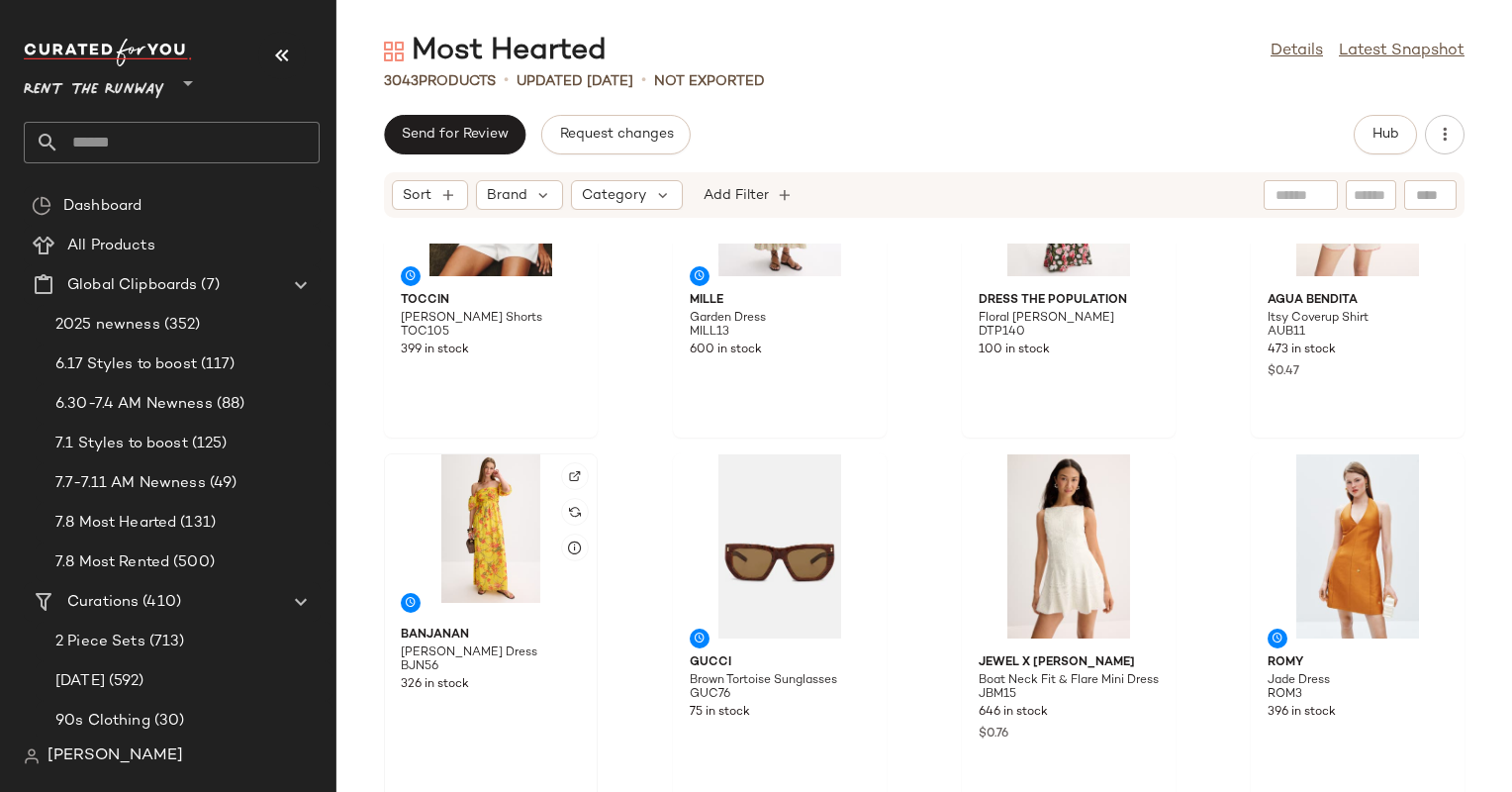 click 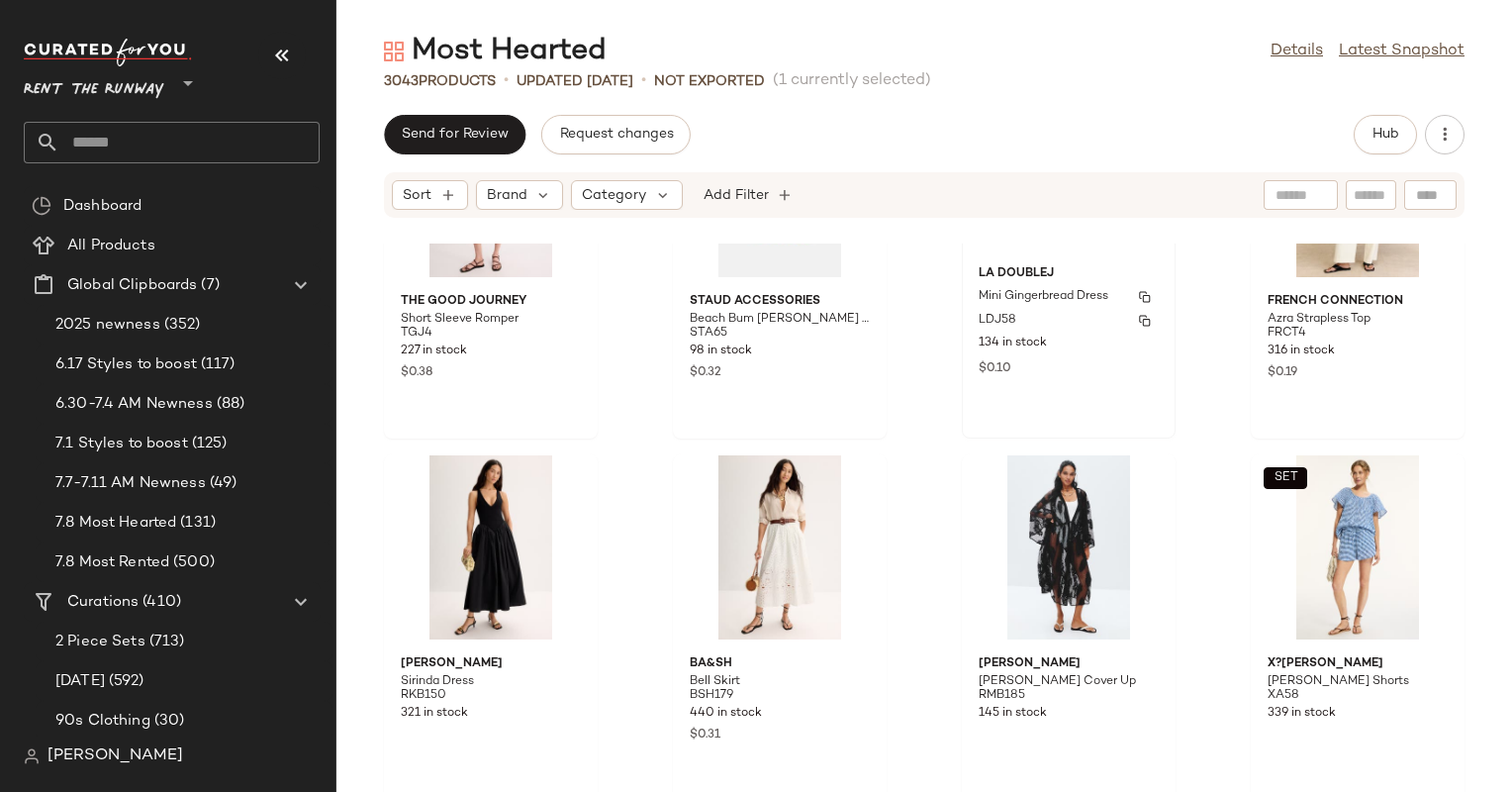 scroll, scrollTop: 39723, scrollLeft: 0, axis: vertical 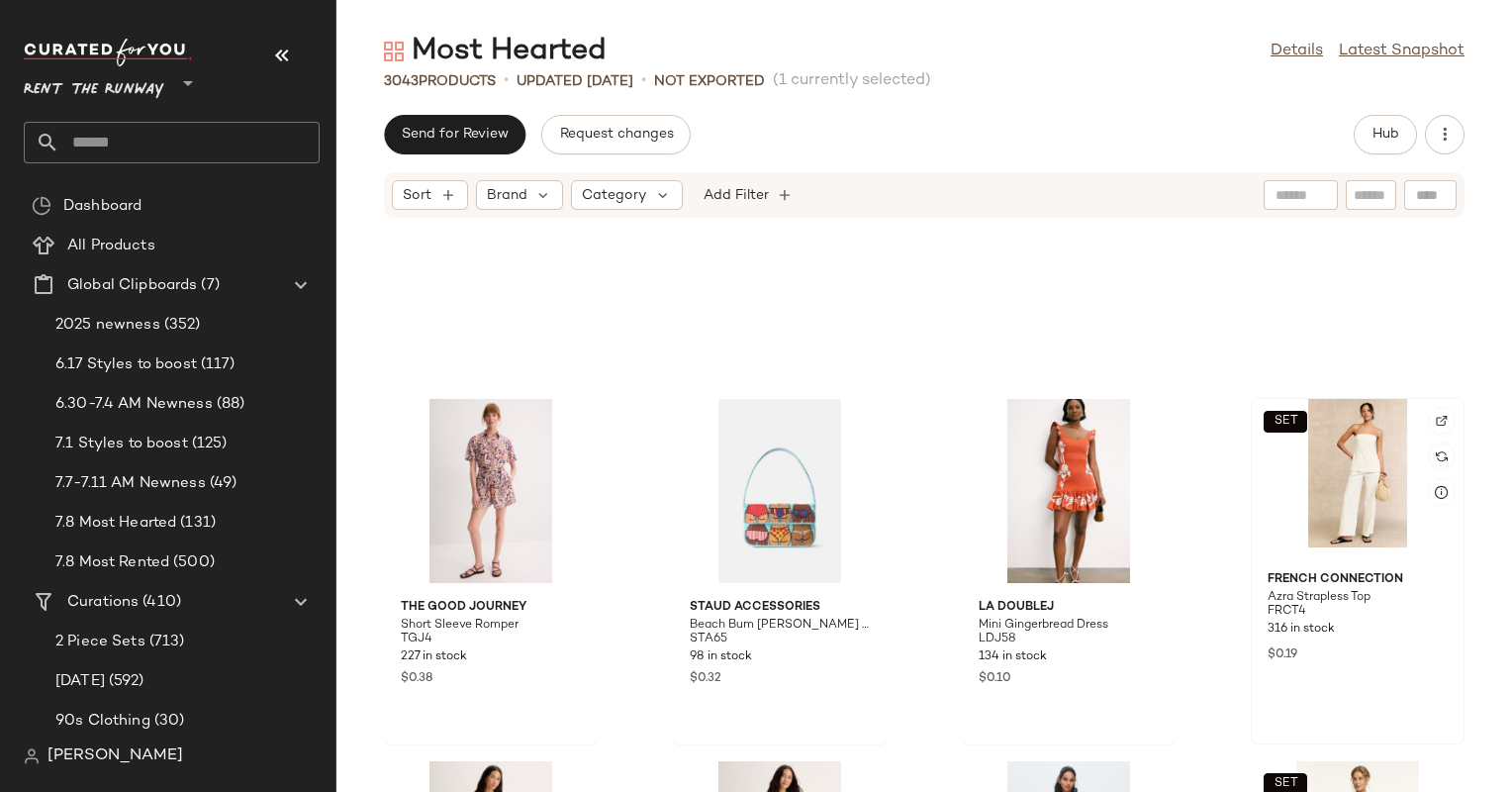 click on "SET" 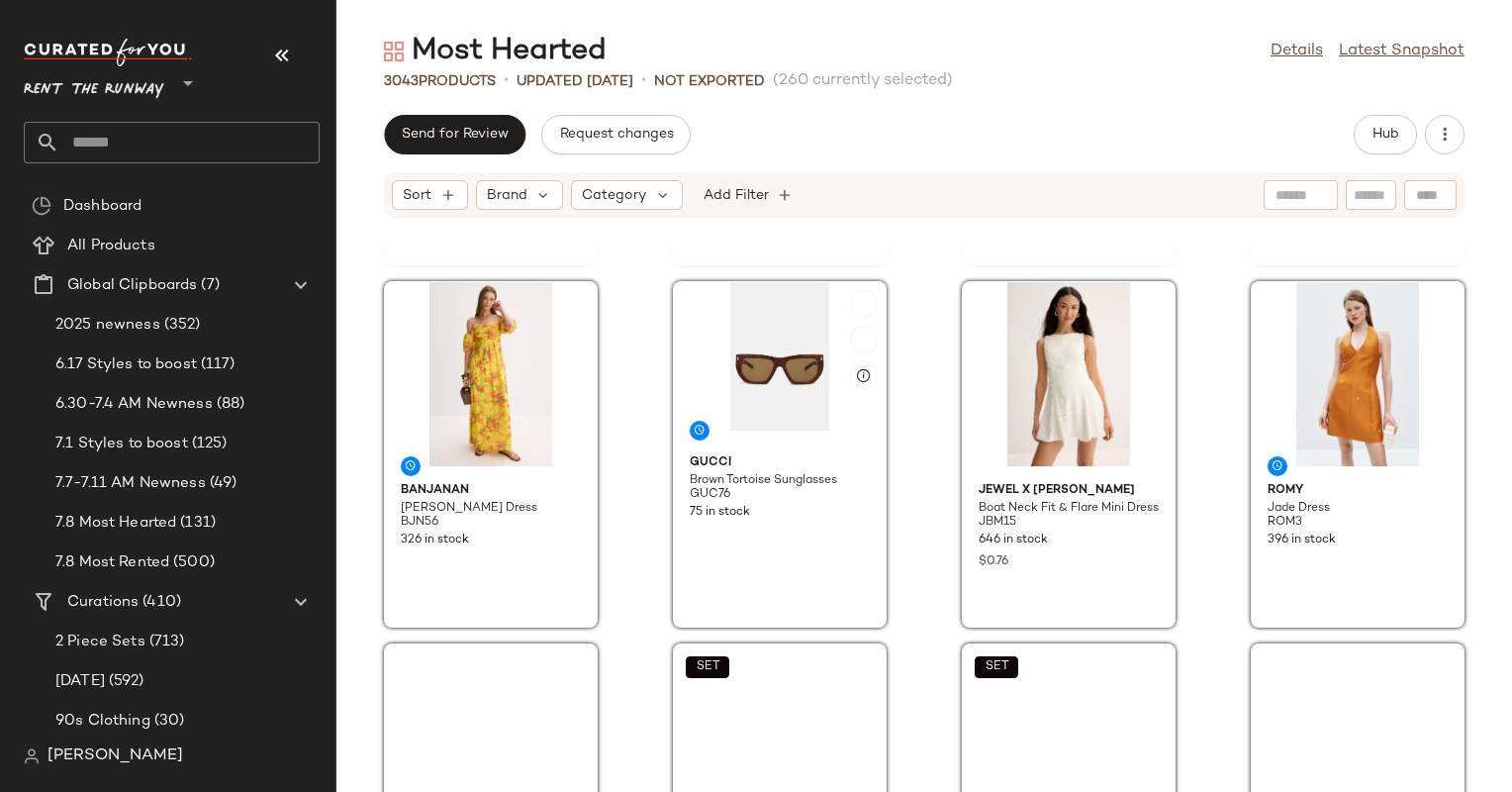 scroll, scrollTop: 16652, scrollLeft: 0, axis: vertical 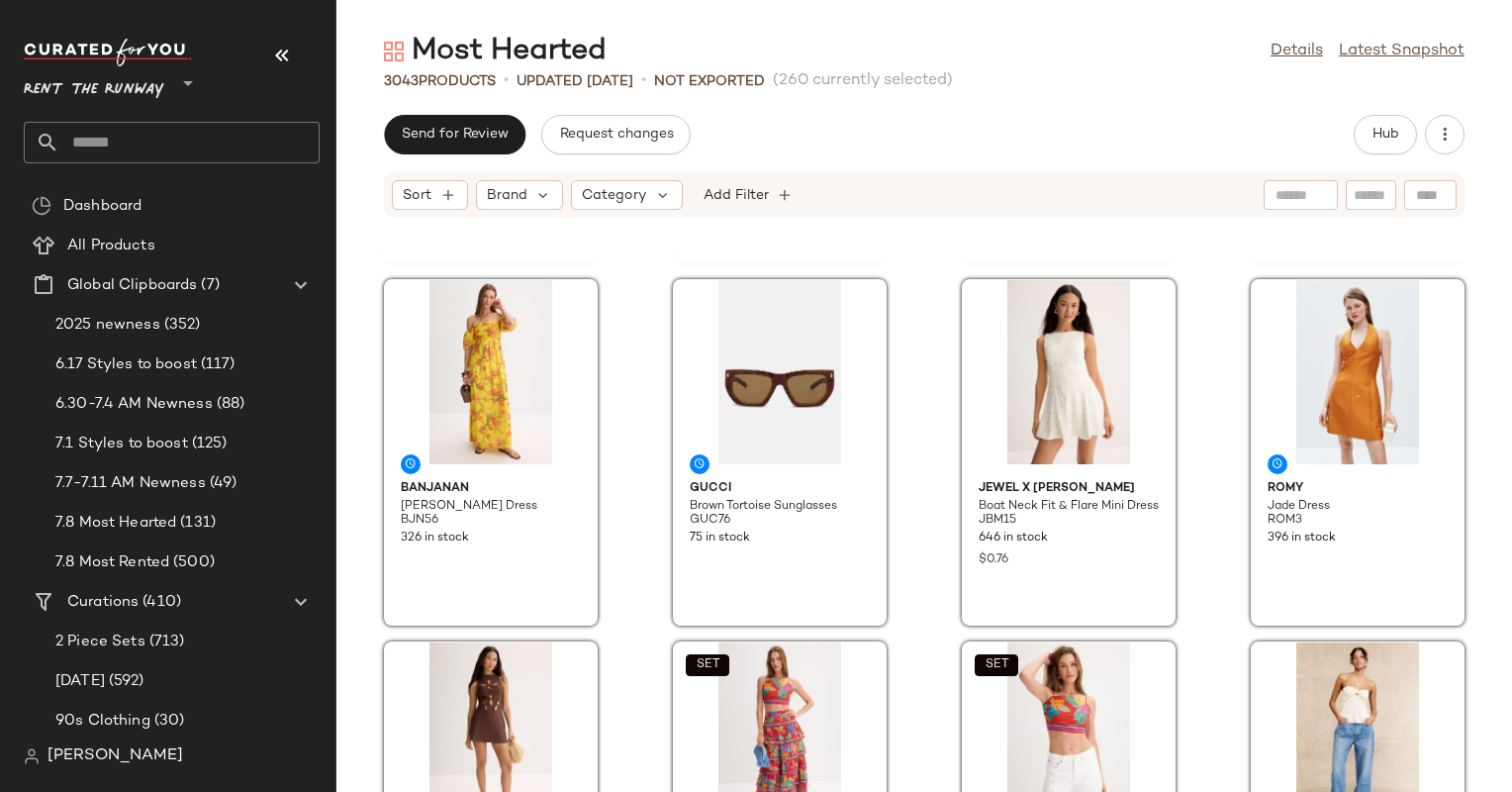 drag, startPoint x: 499, startPoint y: 379, endPoint x: 596, endPoint y: 169, distance: 231.32012 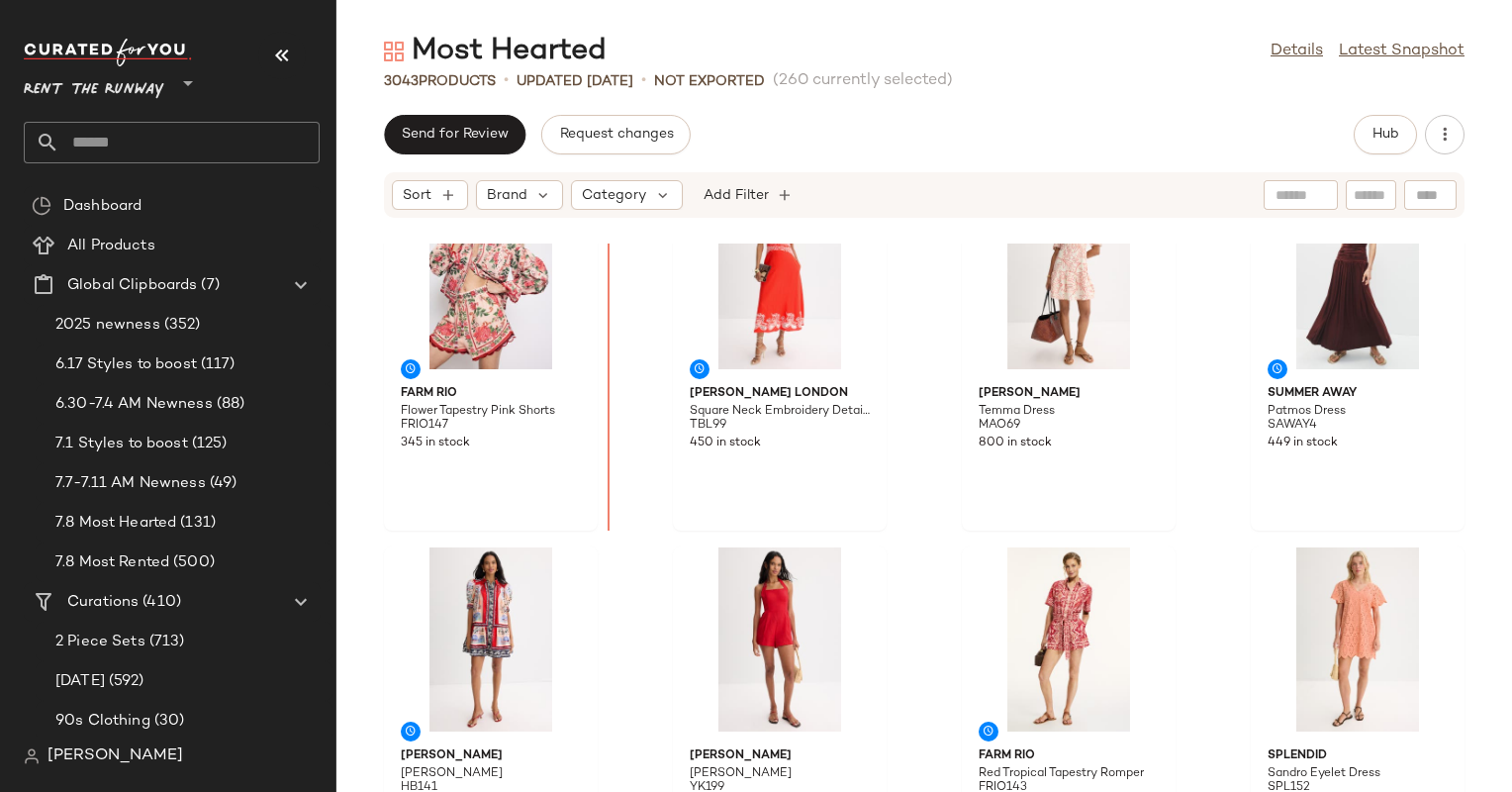 scroll, scrollTop: 14917, scrollLeft: 0, axis: vertical 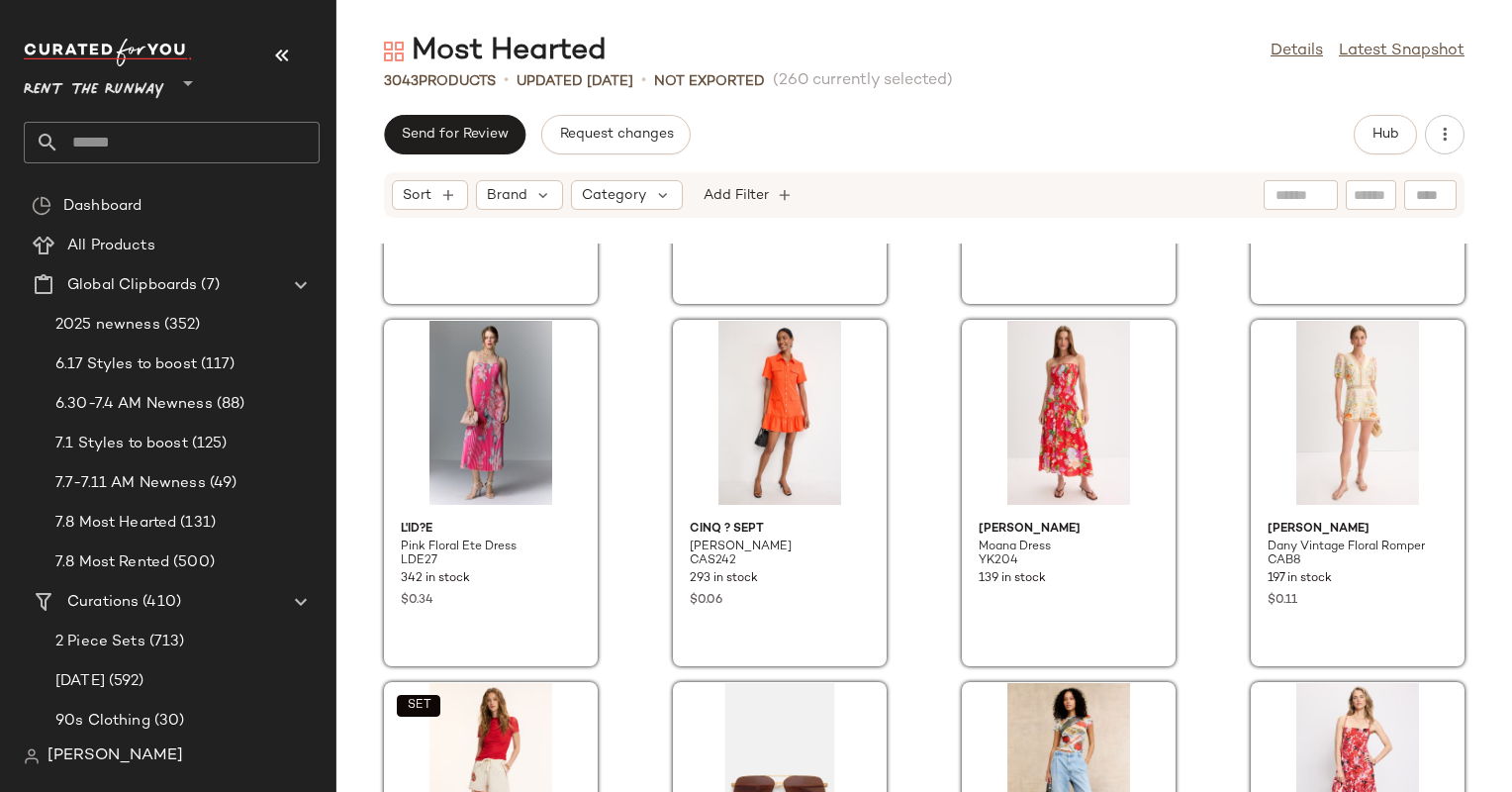 click on "Send for Review   Request changes   Hub  Sort  Brand  Category  Add Filter  [PERSON_NAME] [PERSON_NAME] Top HB148 301 in stock $0.45 [PERSON_NAME] 10 [PERSON_NAME] Top DL410 198 in stock $0.07 3.1 [PERSON_NAME] Accessories Soleil Small Bucket Bag Drawstring Bag PHL96 162 in stock $0.35 [PERSON_NAME] Vintage Floral Dress CAB7 193 in stock $0.03 L'ID?E Pink Floral Ete Dress LDE27 342 in stock $0.34 Cinq ? Sept [PERSON_NAME] Dress CAS242 293 in stock $0.06 [PERSON_NAME] Moana Dress YK204 139 in stock [PERSON_NAME] Vintage Floral Romper CAB8 197 in stock $0.11  SET  Agua Bendita [PERSON_NAME] Coverup Shorts AUB6 386 in stock $0.41 Jacquemus Eyewear Aviador Sunglasses JAQ4 54 in stock MIAOU Mini Tee MOU16 473 in stock $0.34 Tiare [US_STATE] Kailani Maxi Dress TIA4 119 in stock [PERSON_NAME] Gingham Halter Midi Dress BM768 394 in stock $0.15 Agua Bendita x RTR Spring Mini Dress AGUA4 375 in stock $0.10 [PERSON_NAME] Pleated Mini Dress JSK231 392 in stock $0.22 TOCCIN X RTR Cross Over Halter Midi Dress TOCC160 406 in stock" at bounding box center (924, 453) 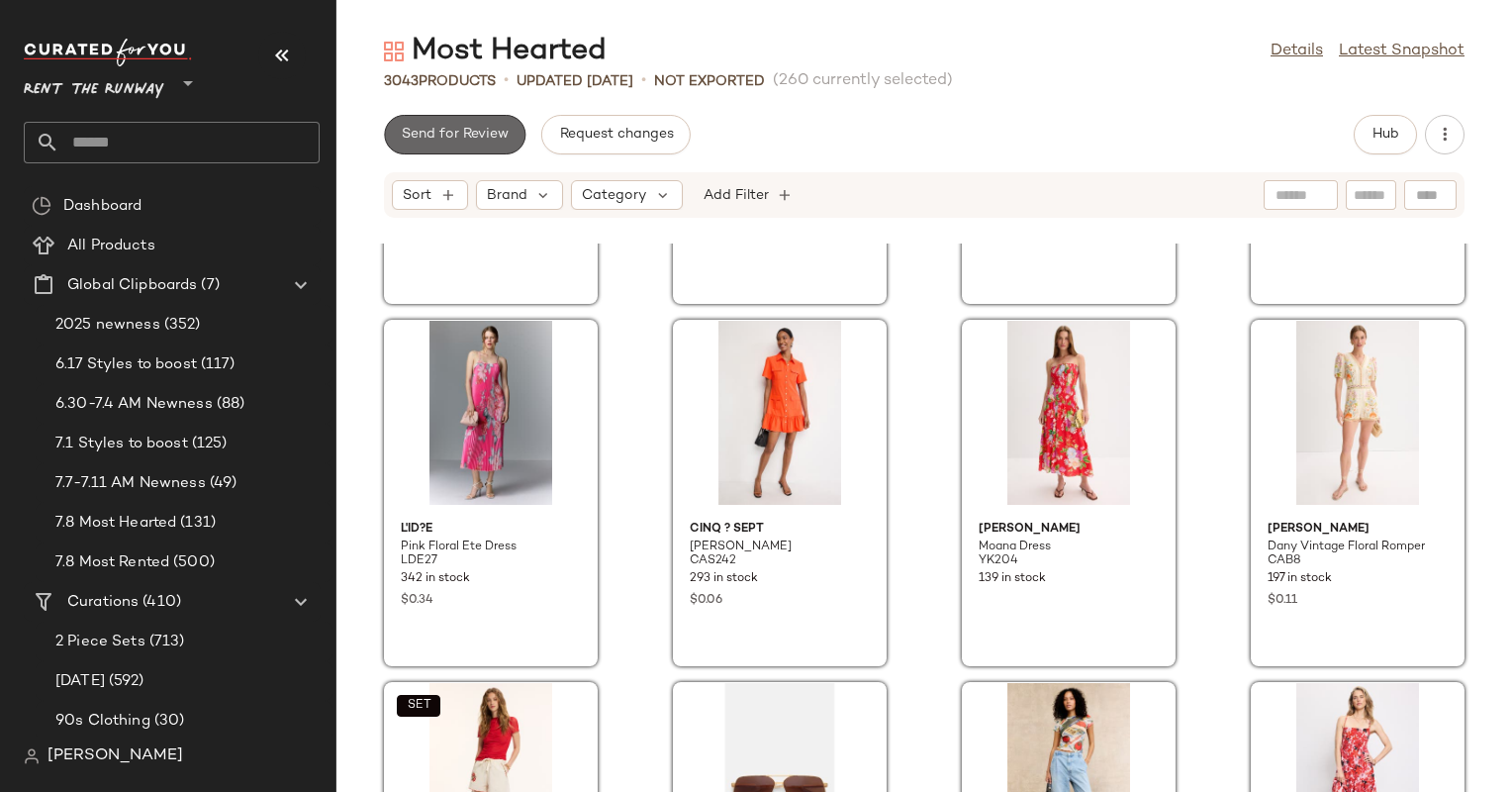 click on "Send for Review" at bounding box center (454, 135) 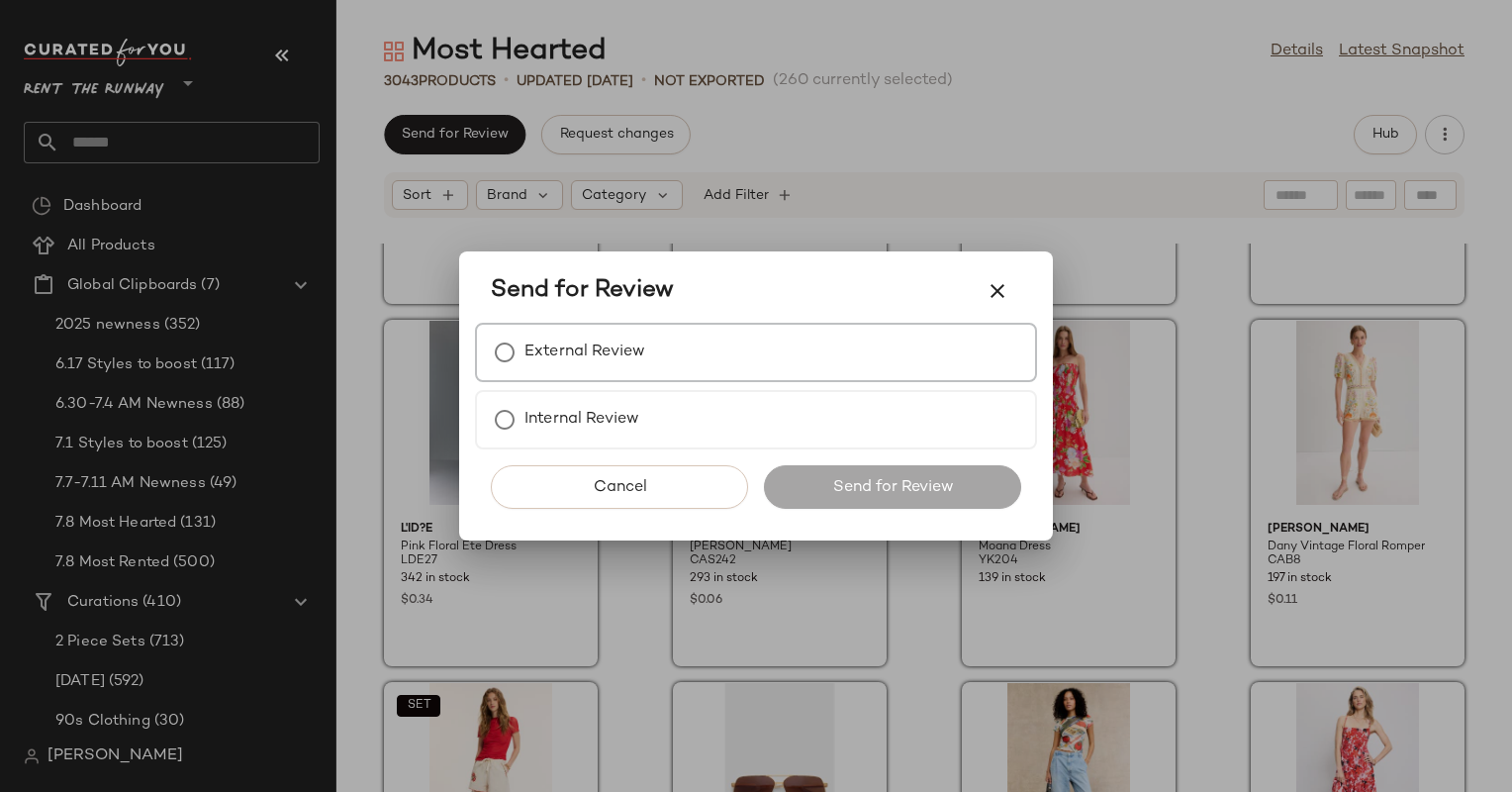 click on "External Review" at bounding box center (756, 352) 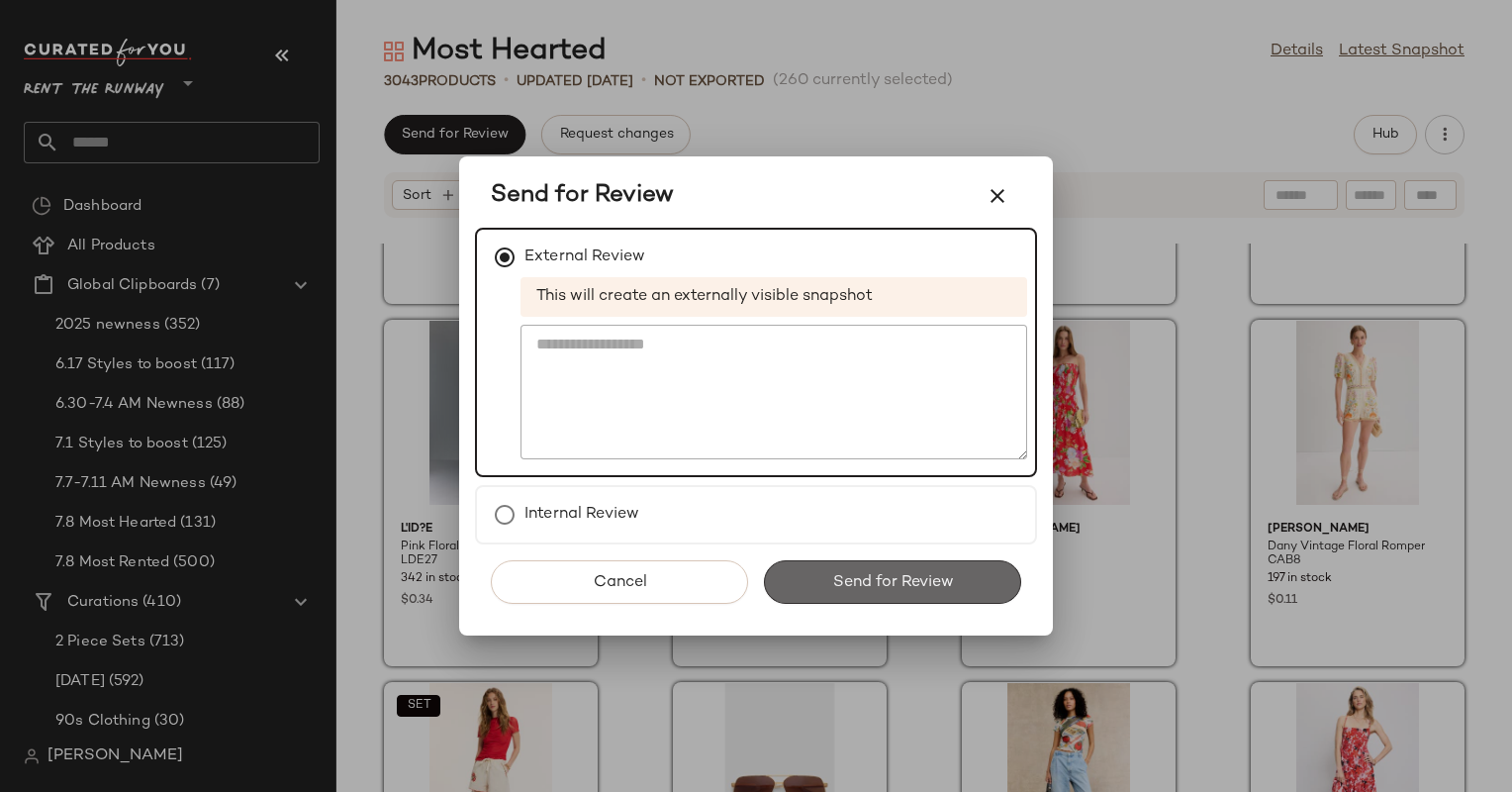 click on "Send for Review" 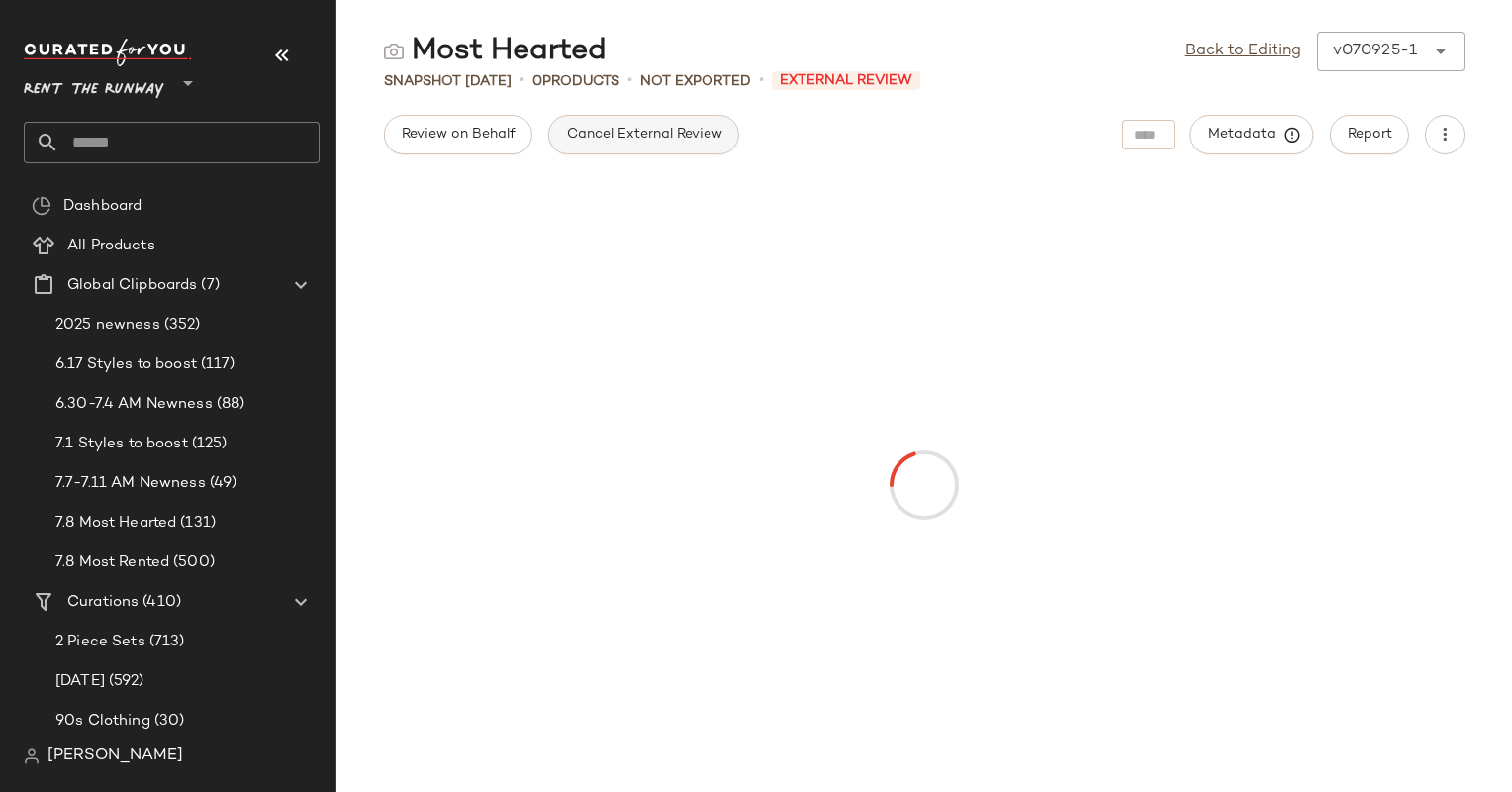 click on "Cancel External Review" 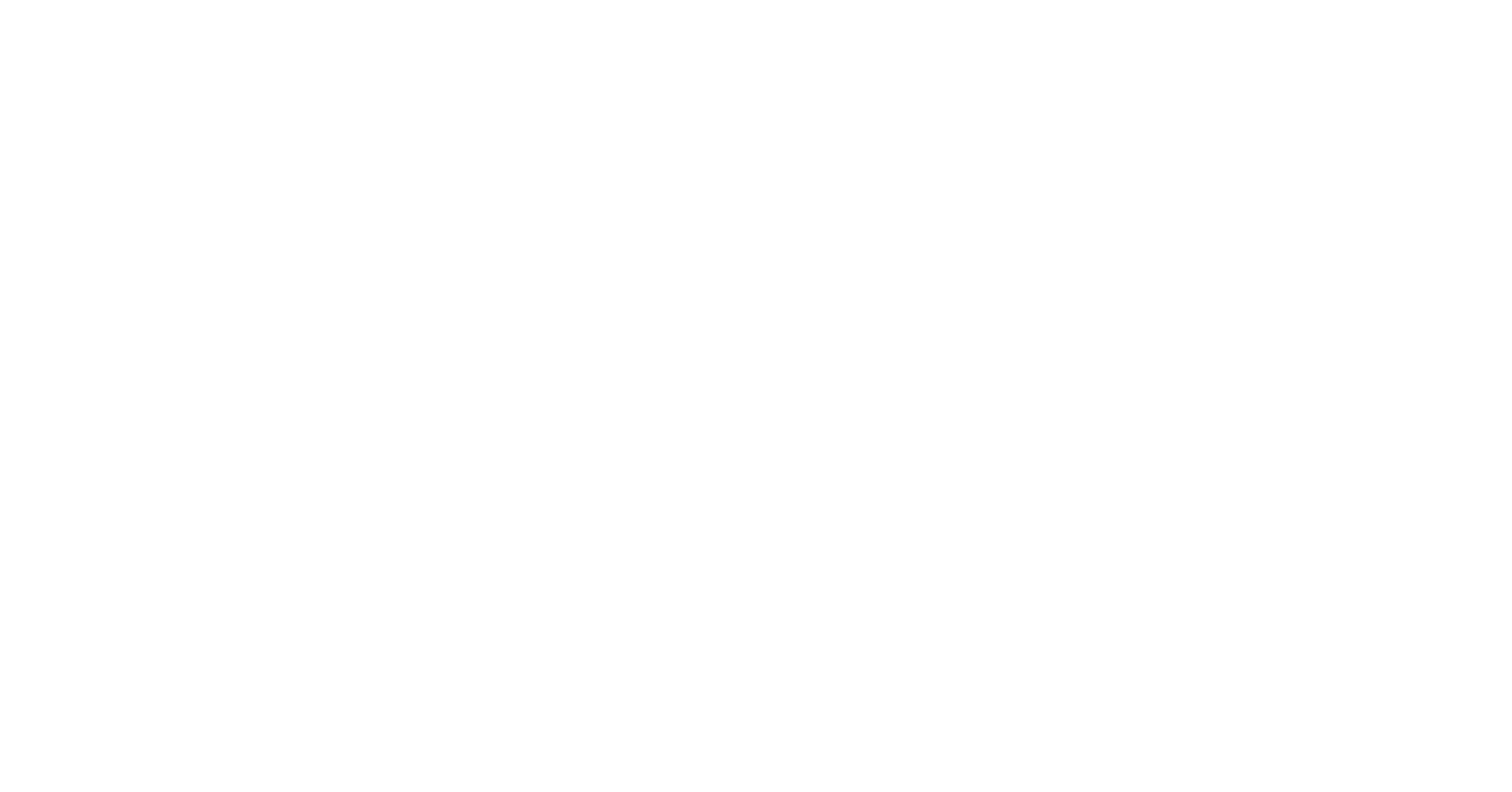 scroll, scrollTop: 0, scrollLeft: 0, axis: both 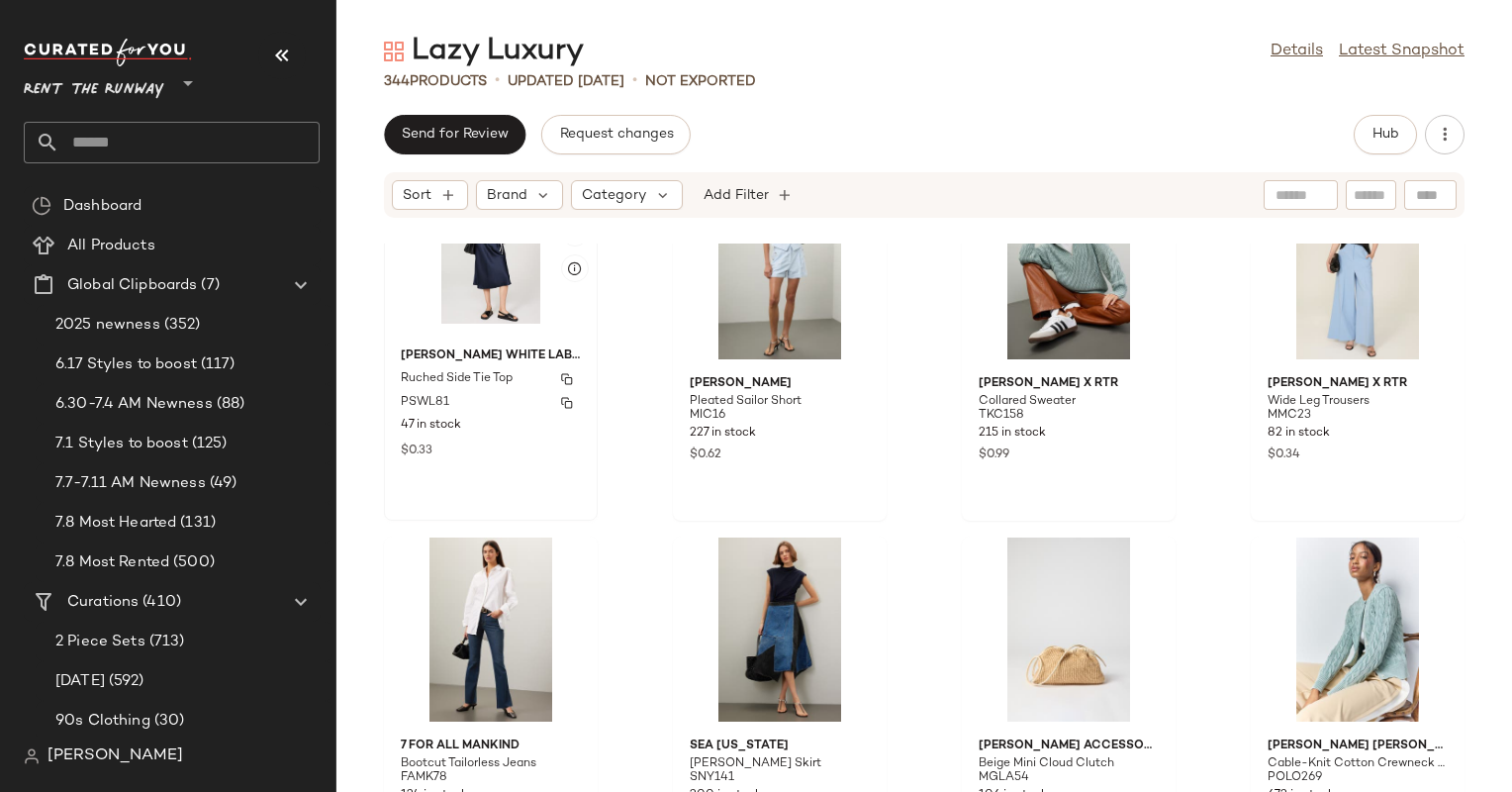 click on "Proenza Schouler White Label" at bounding box center [491, 356] 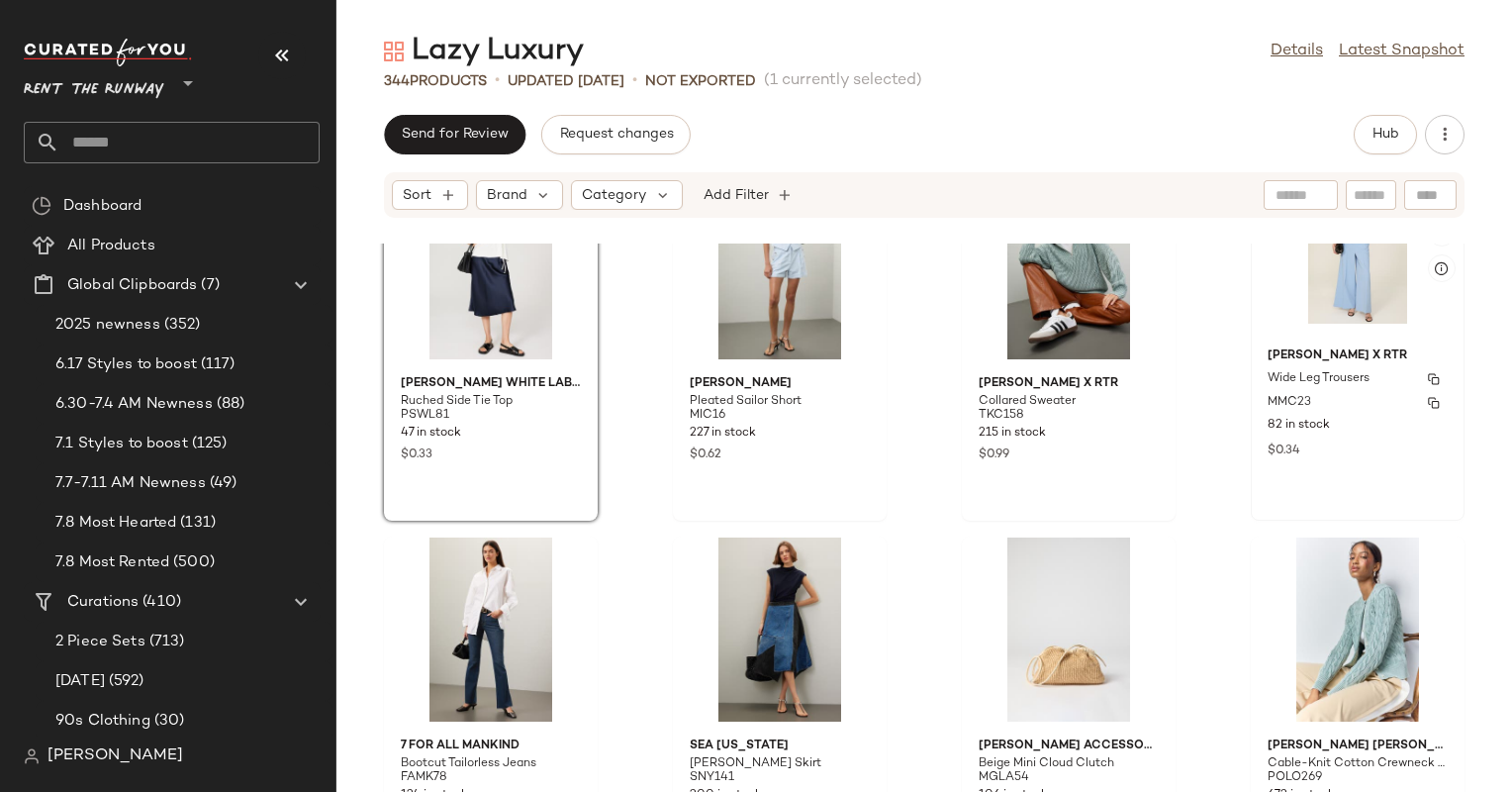 click on "Marina Moscone x RTR Wide Leg Trousers MMC23 82 in stock $0.34" 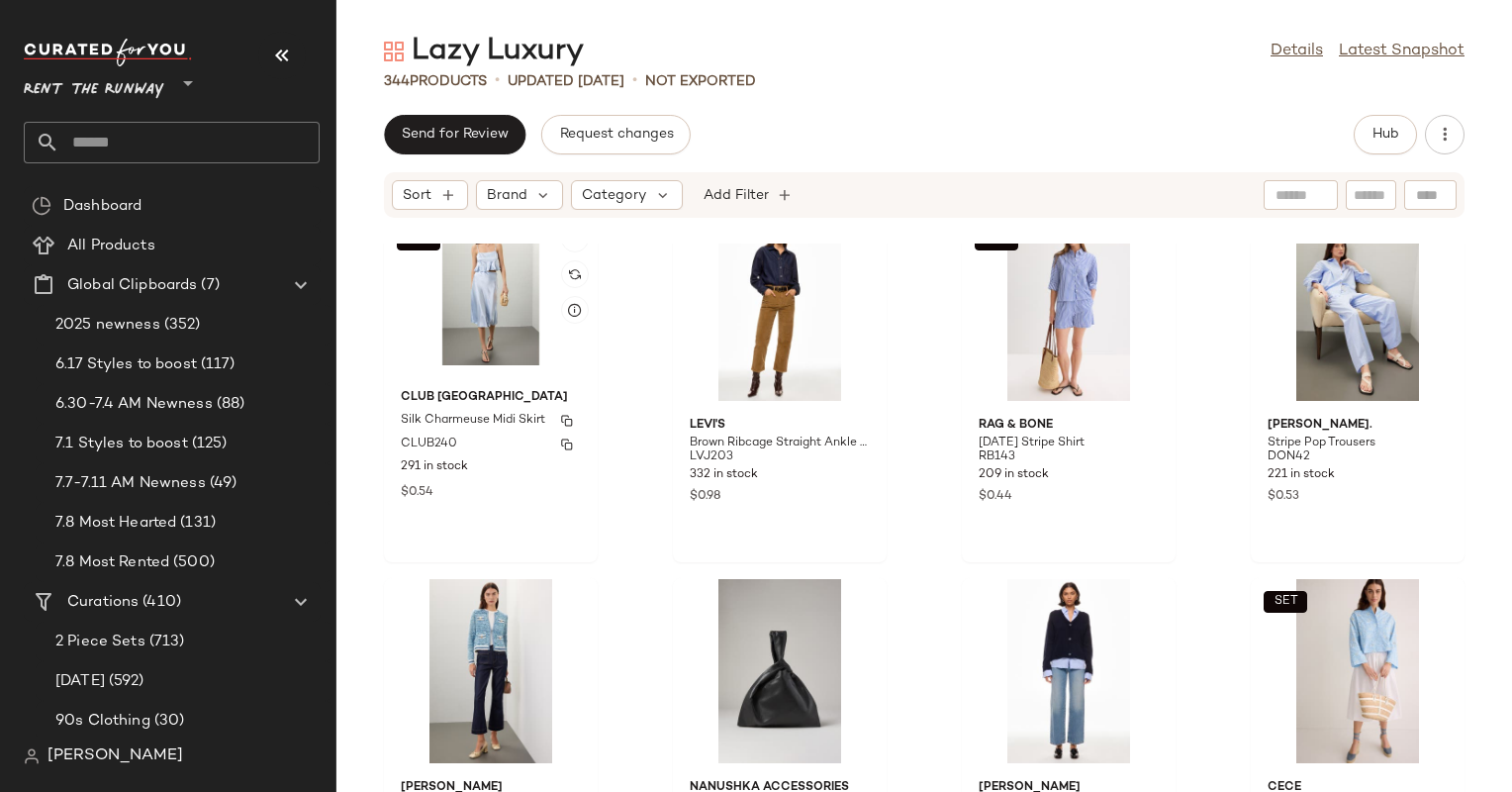 scroll, scrollTop: 1847, scrollLeft: 0, axis: vertical 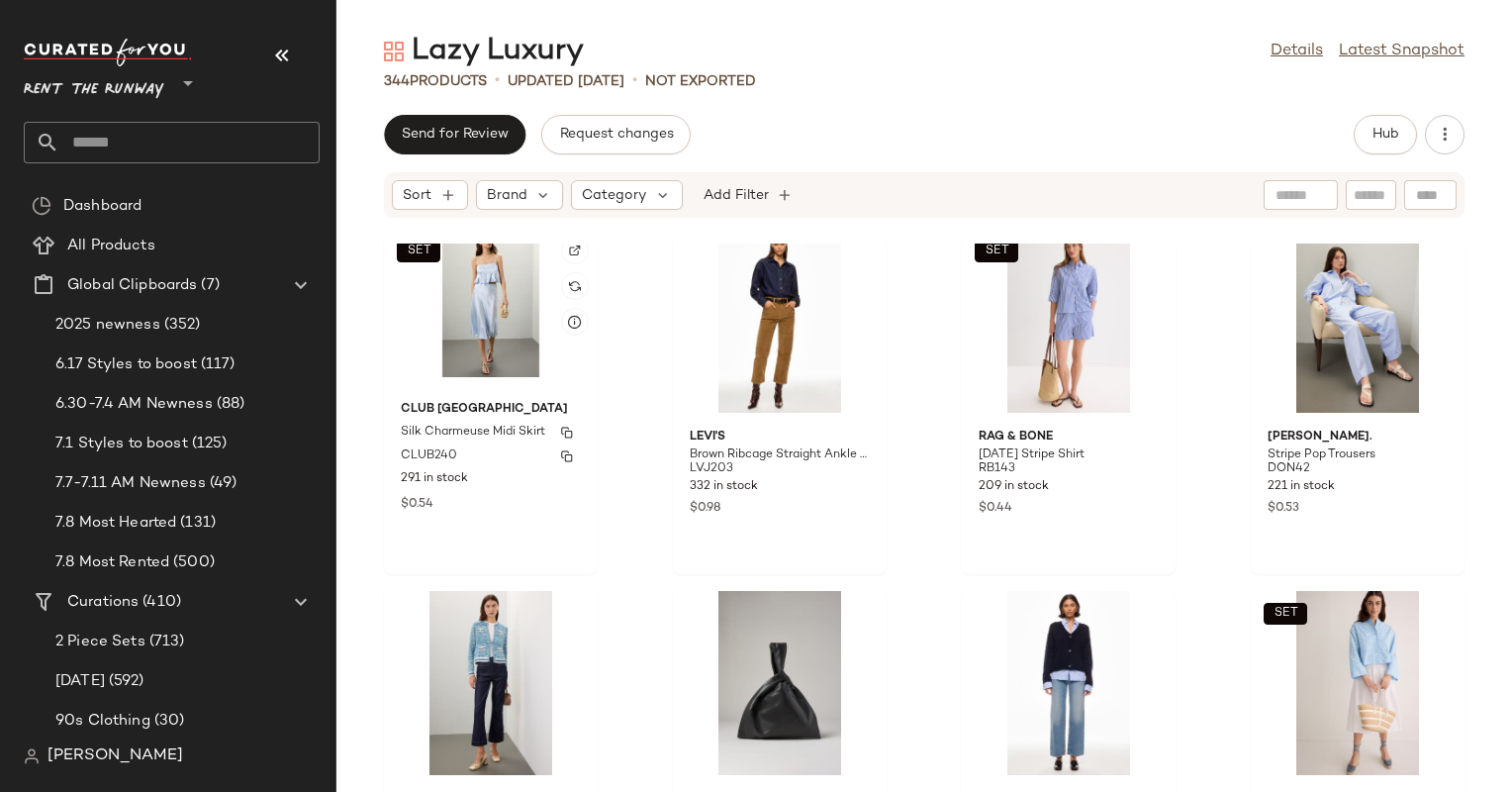 click on "Silk Charmeuse Midi Skirt" at bounding box center [473, 433] 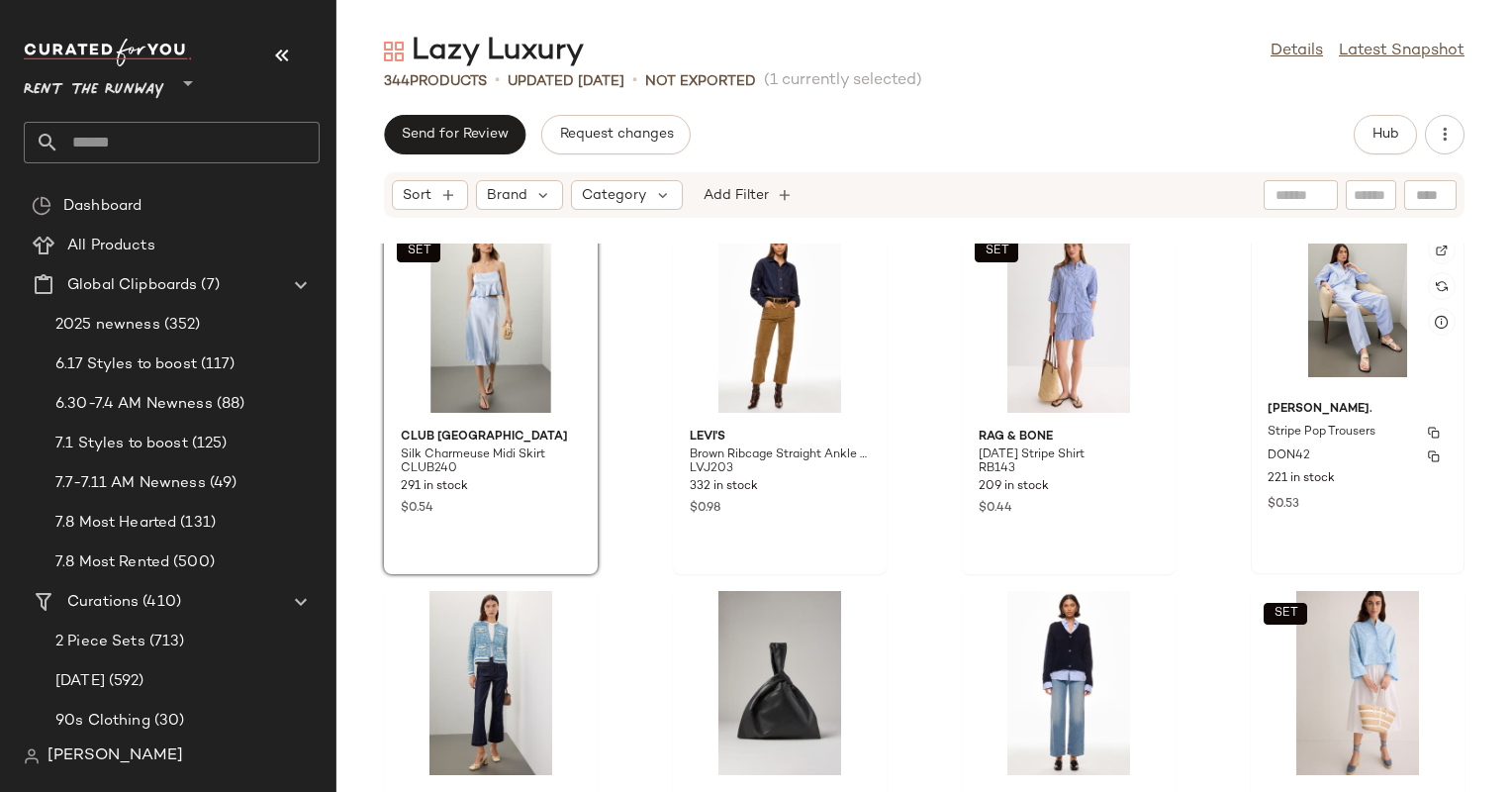 click on "DONNI." at bounding box center [1358, 410] 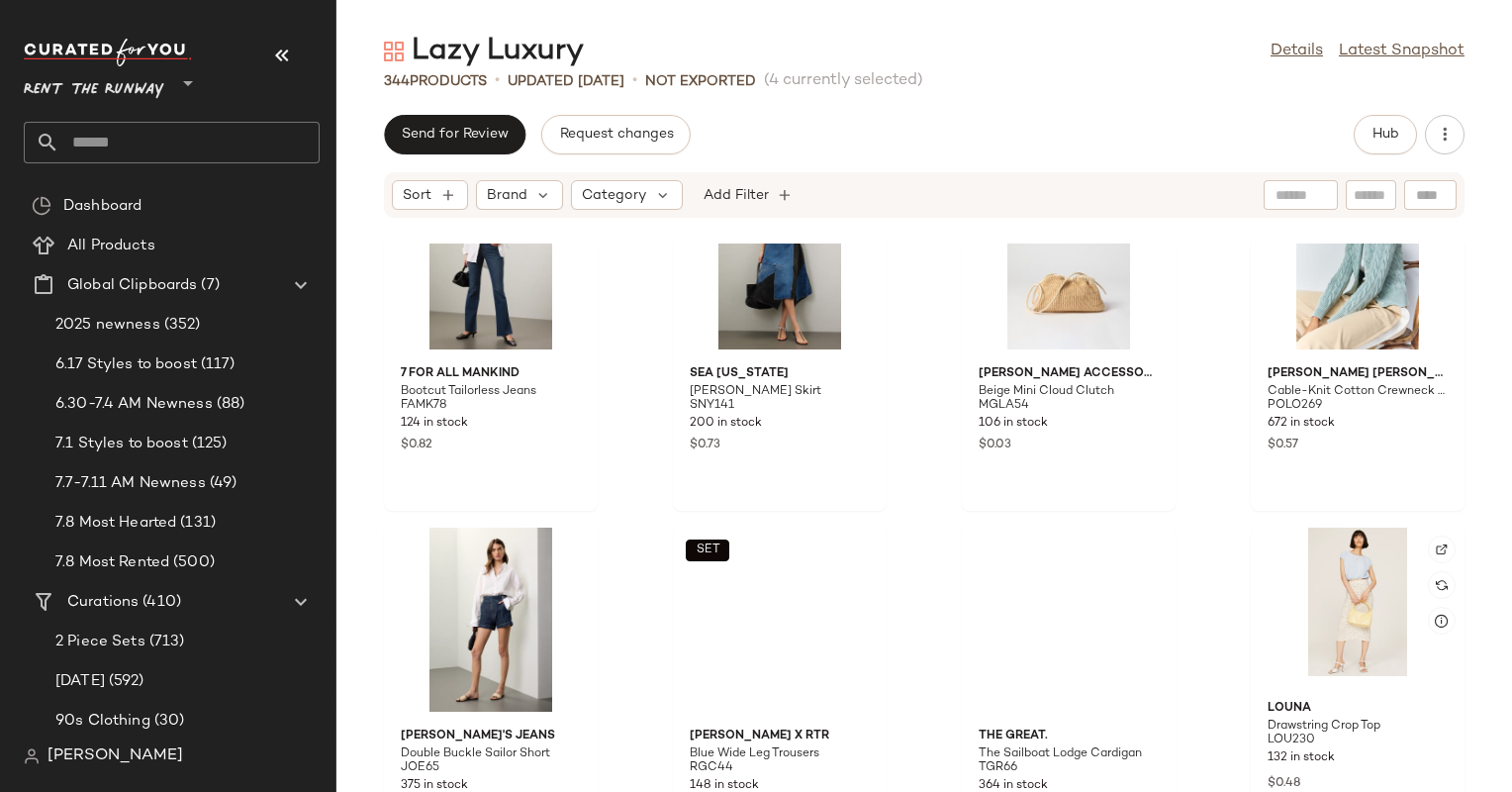 scroll, scrollTop: 2637, scrollLeft: 0, axis: vertical 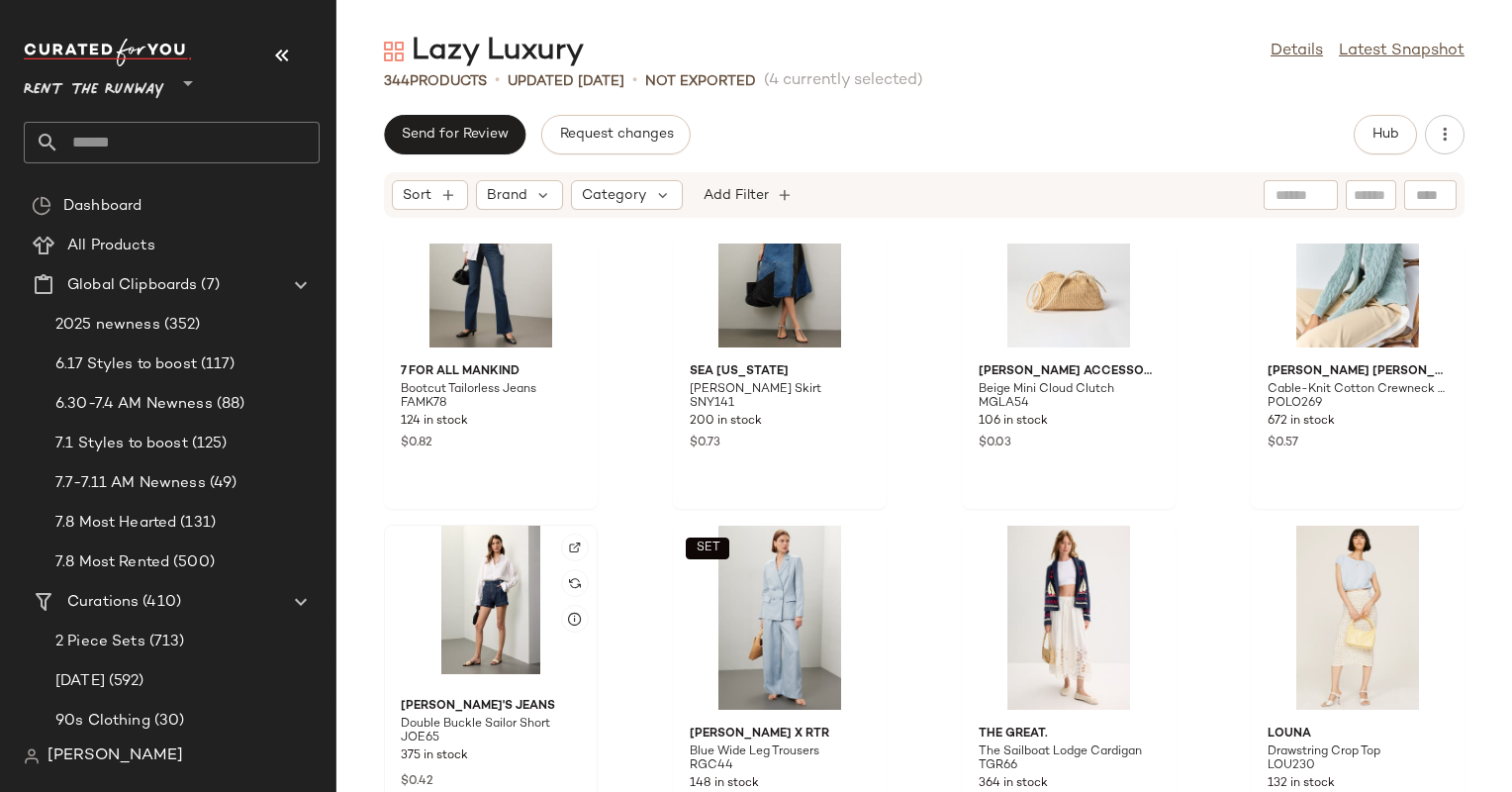 click 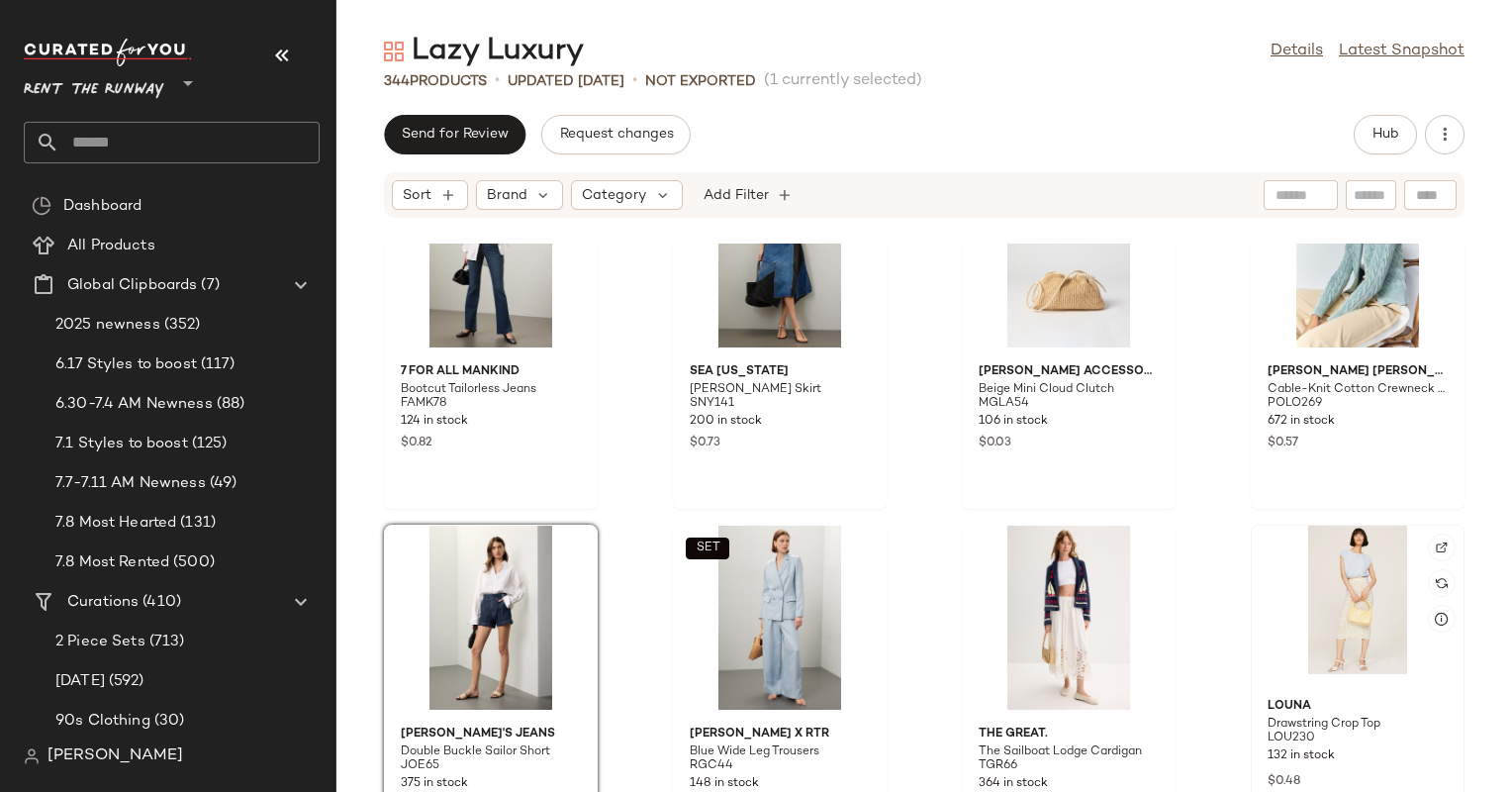 click 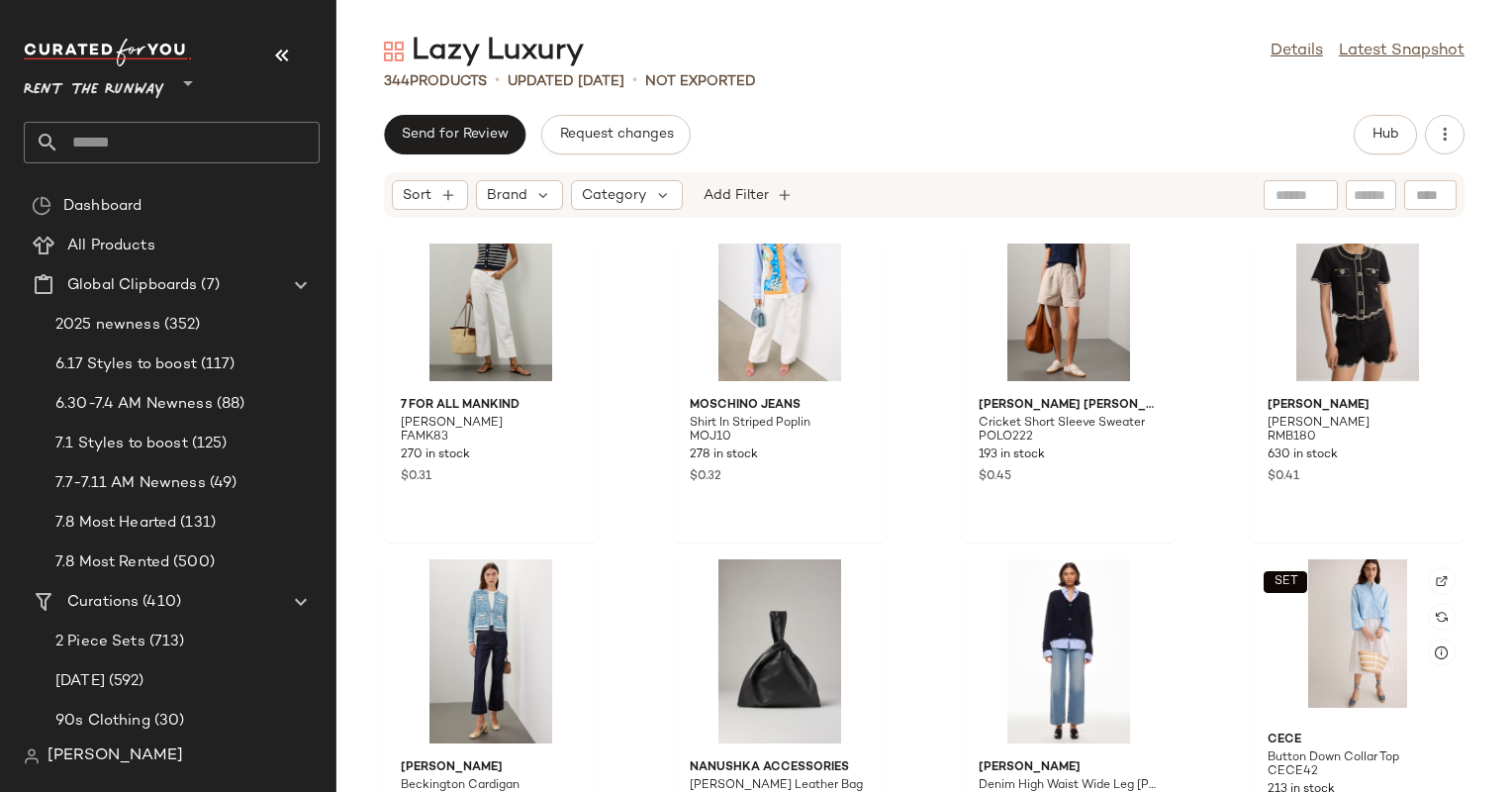 scroll, scrollTop: 1812, scrollLeft: 0, axis: vertical 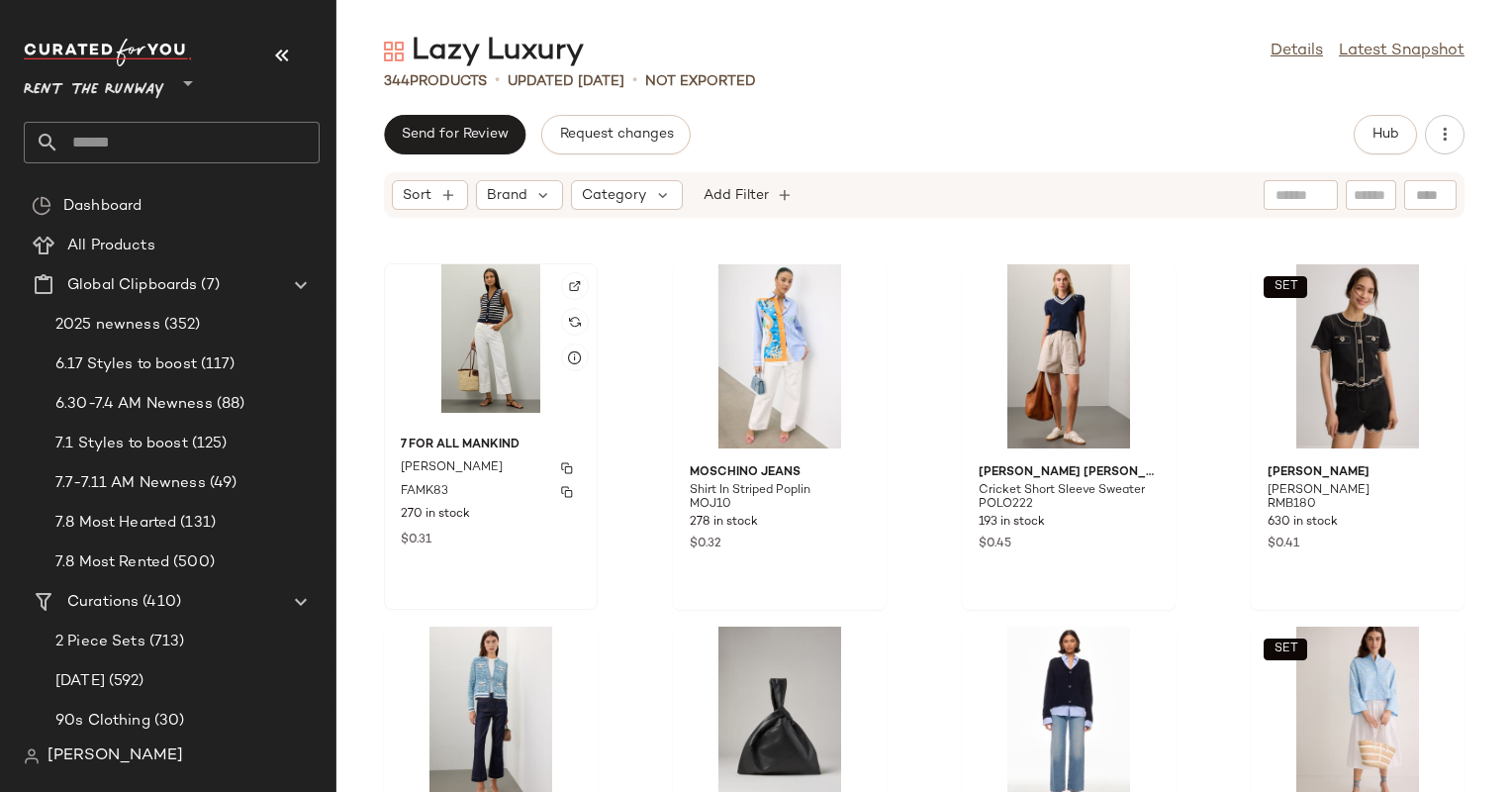 click on "7 For All Mankind Logan Jeans FAMK83 270 in stock $0.31" 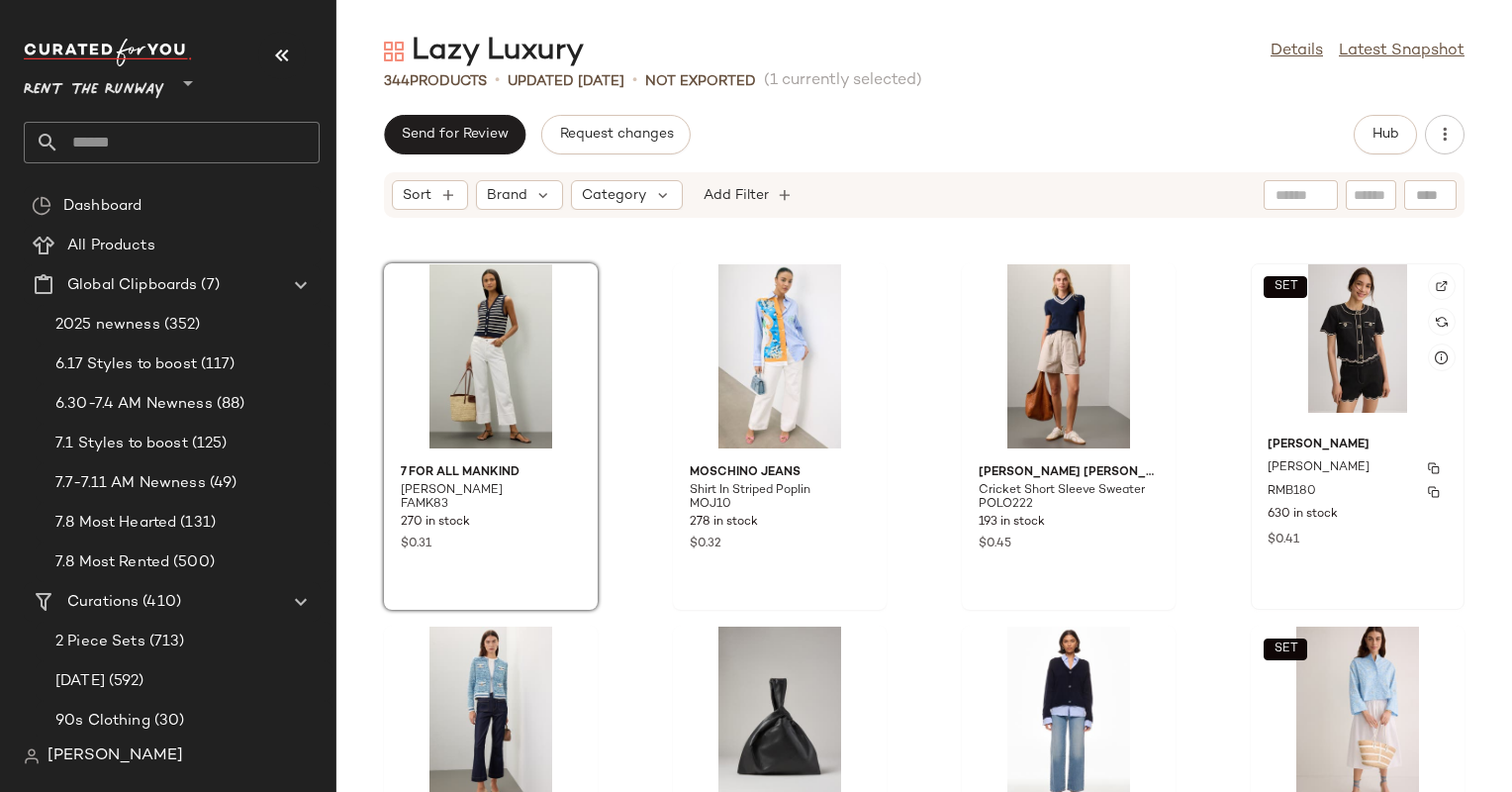 click on "Ramy Brook Sandra Top RMB180 630 in stock $0.41" 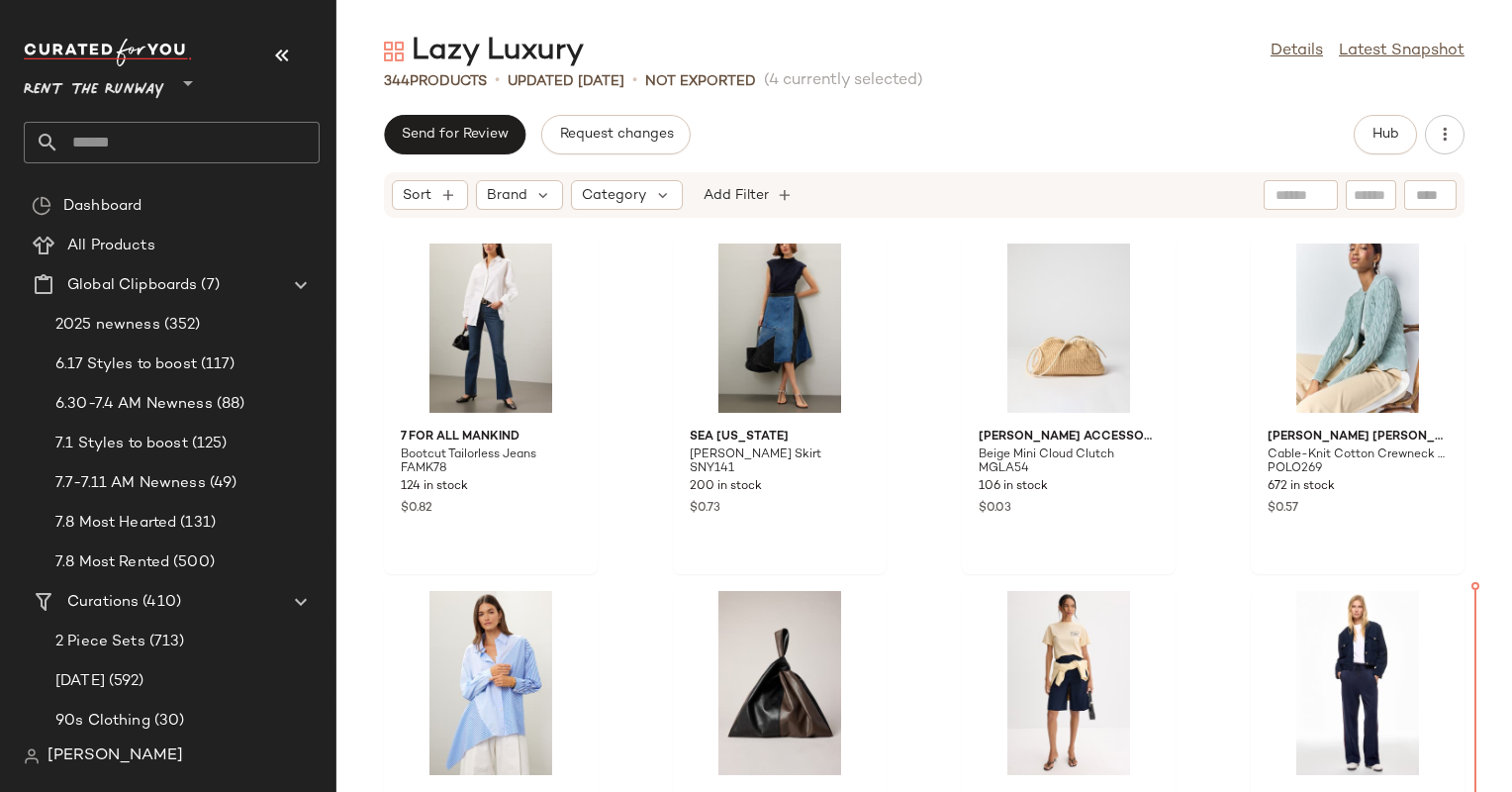scroll, scrollTop: 3007, scrollLeft: 0, axis: vertical 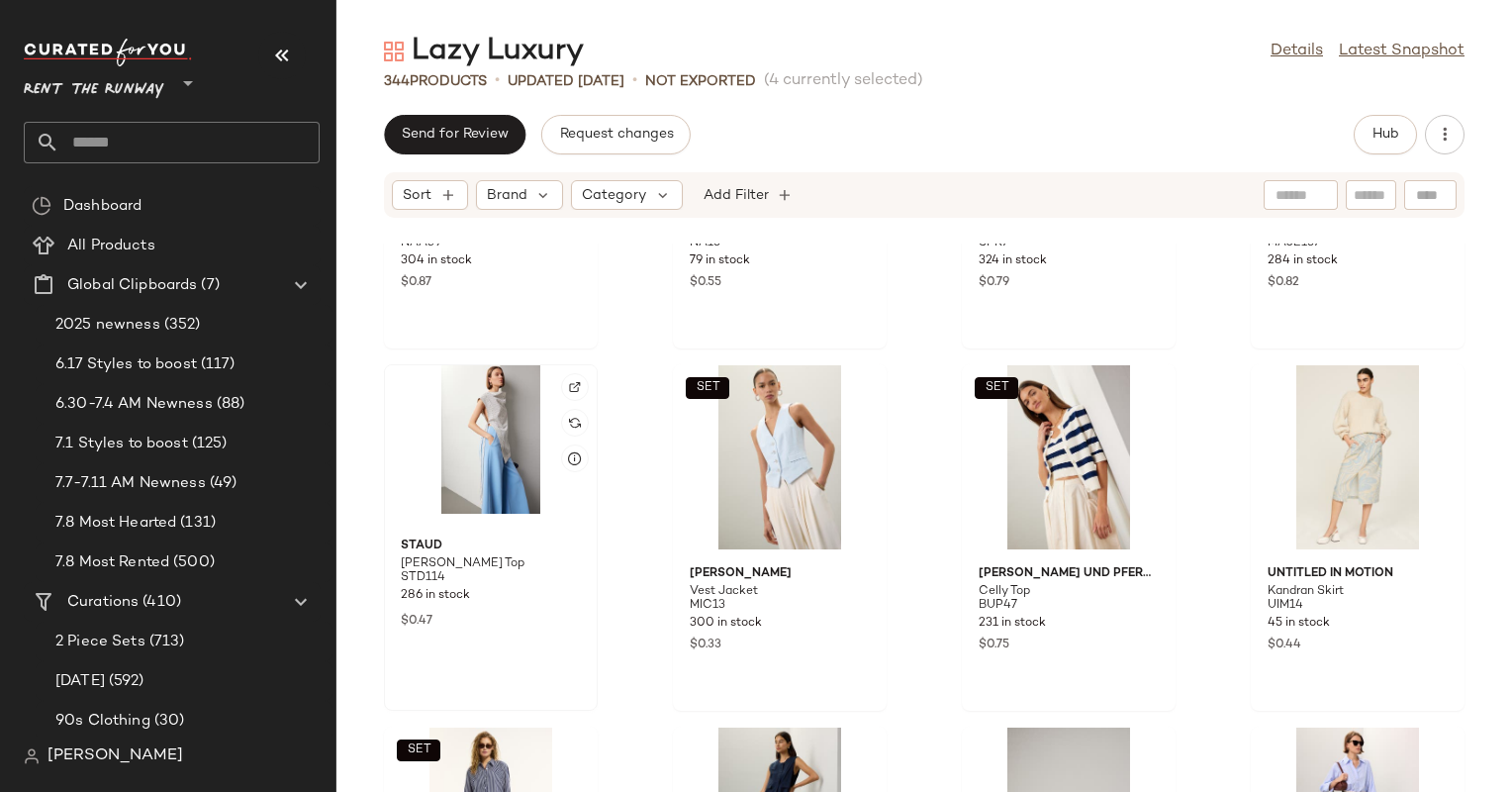 click 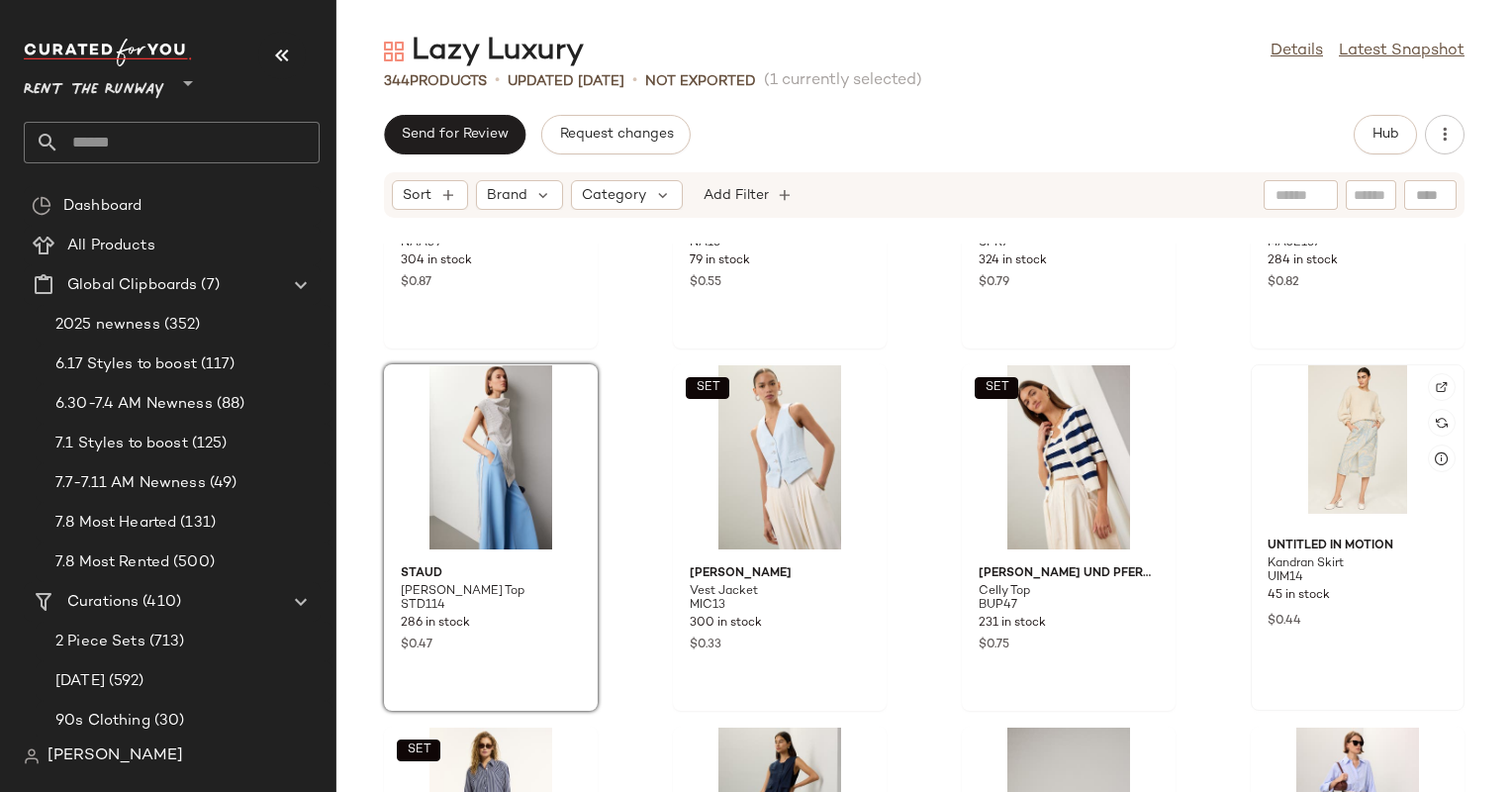 click 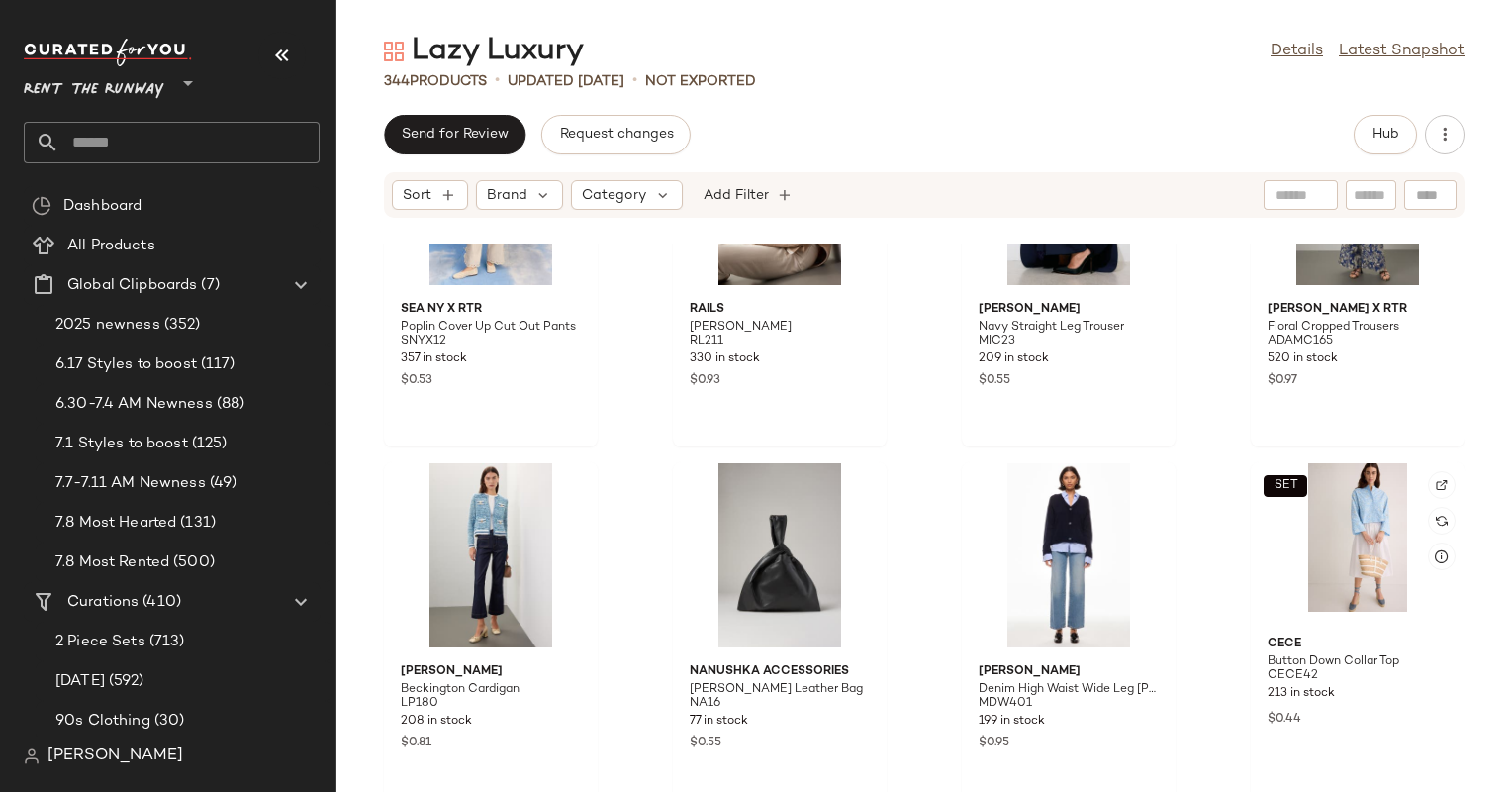 scroll, scrollTop: 1802, scrollLeft: 0, axis: vertical 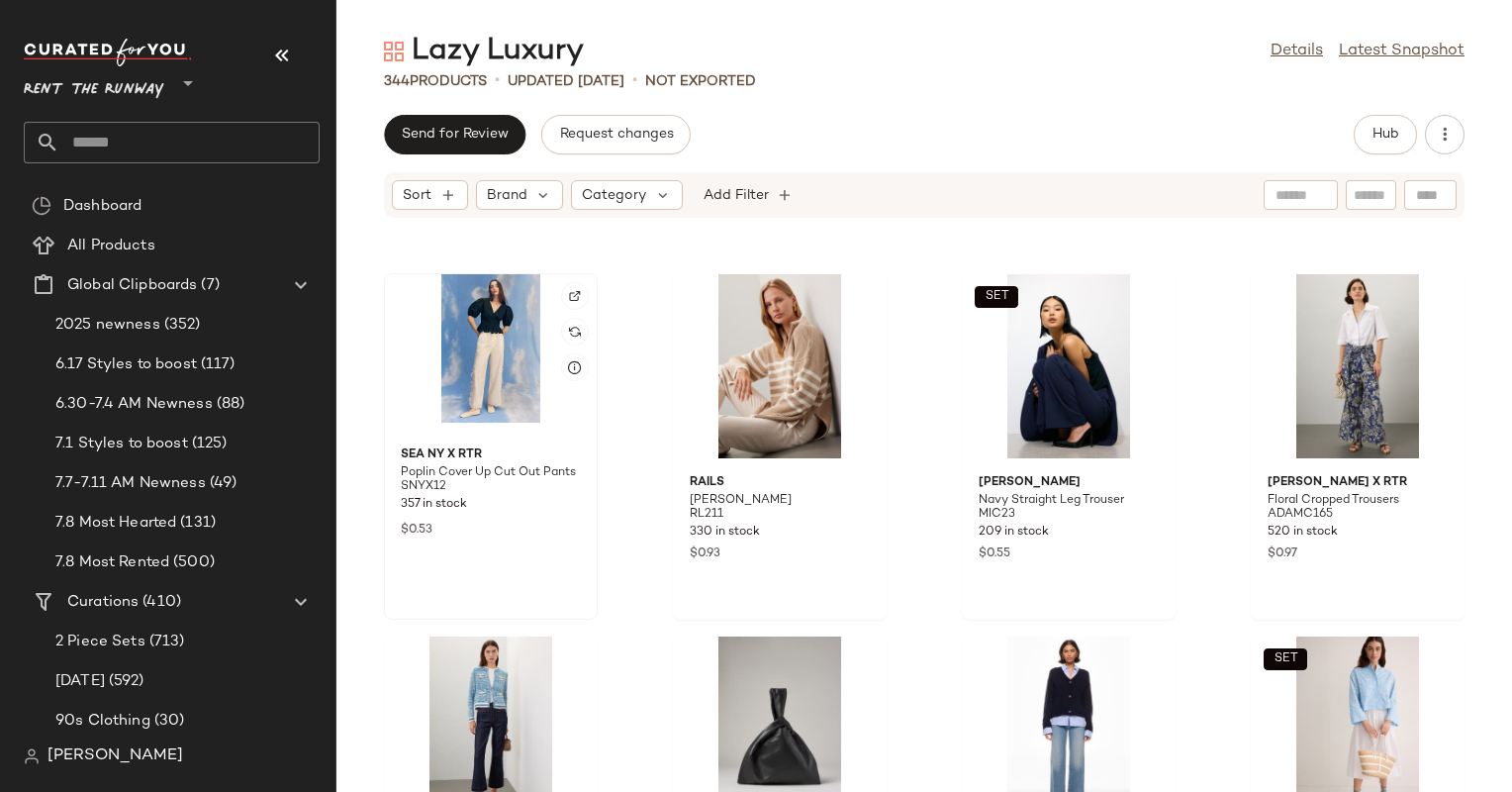 click 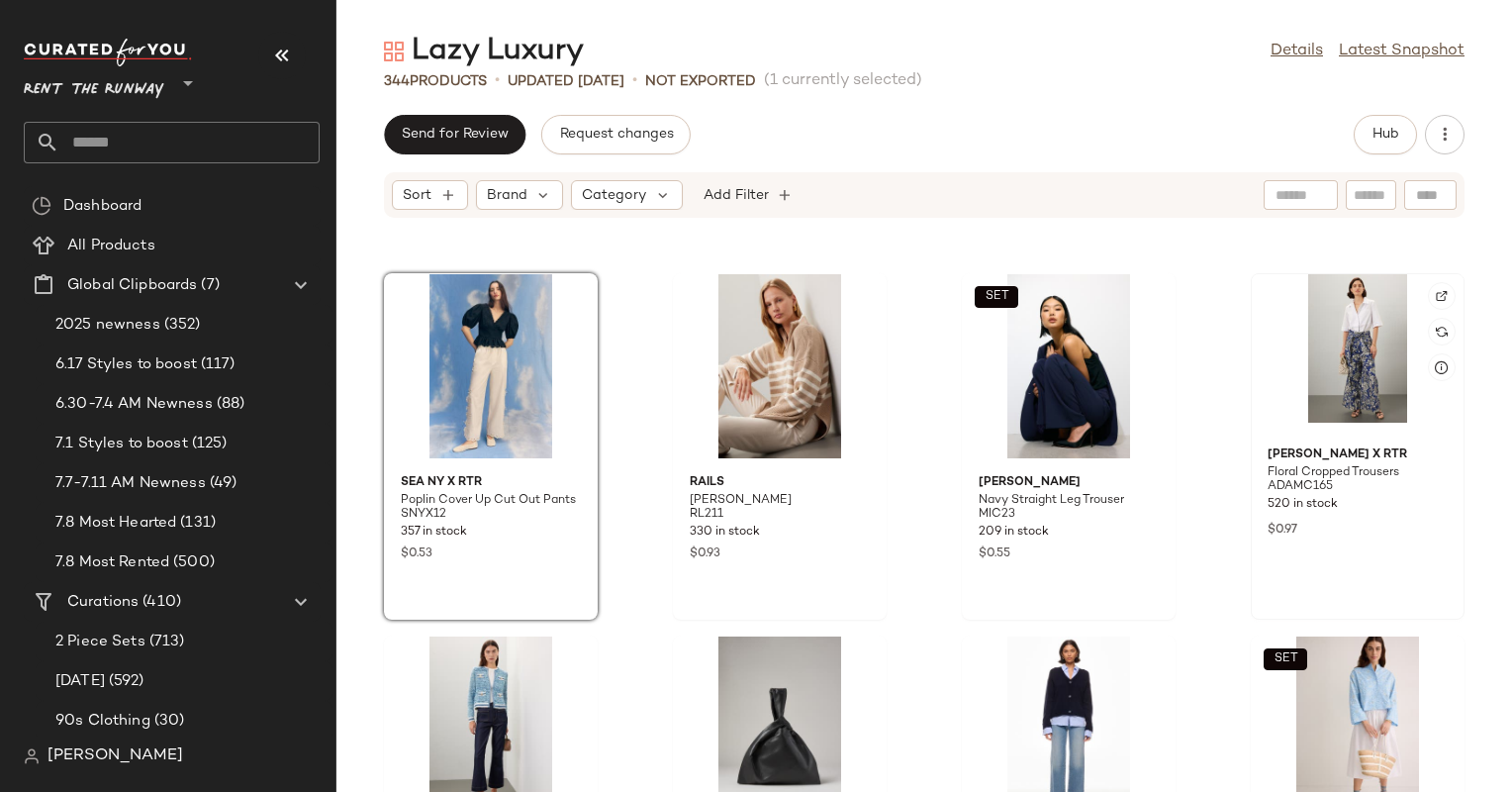 click 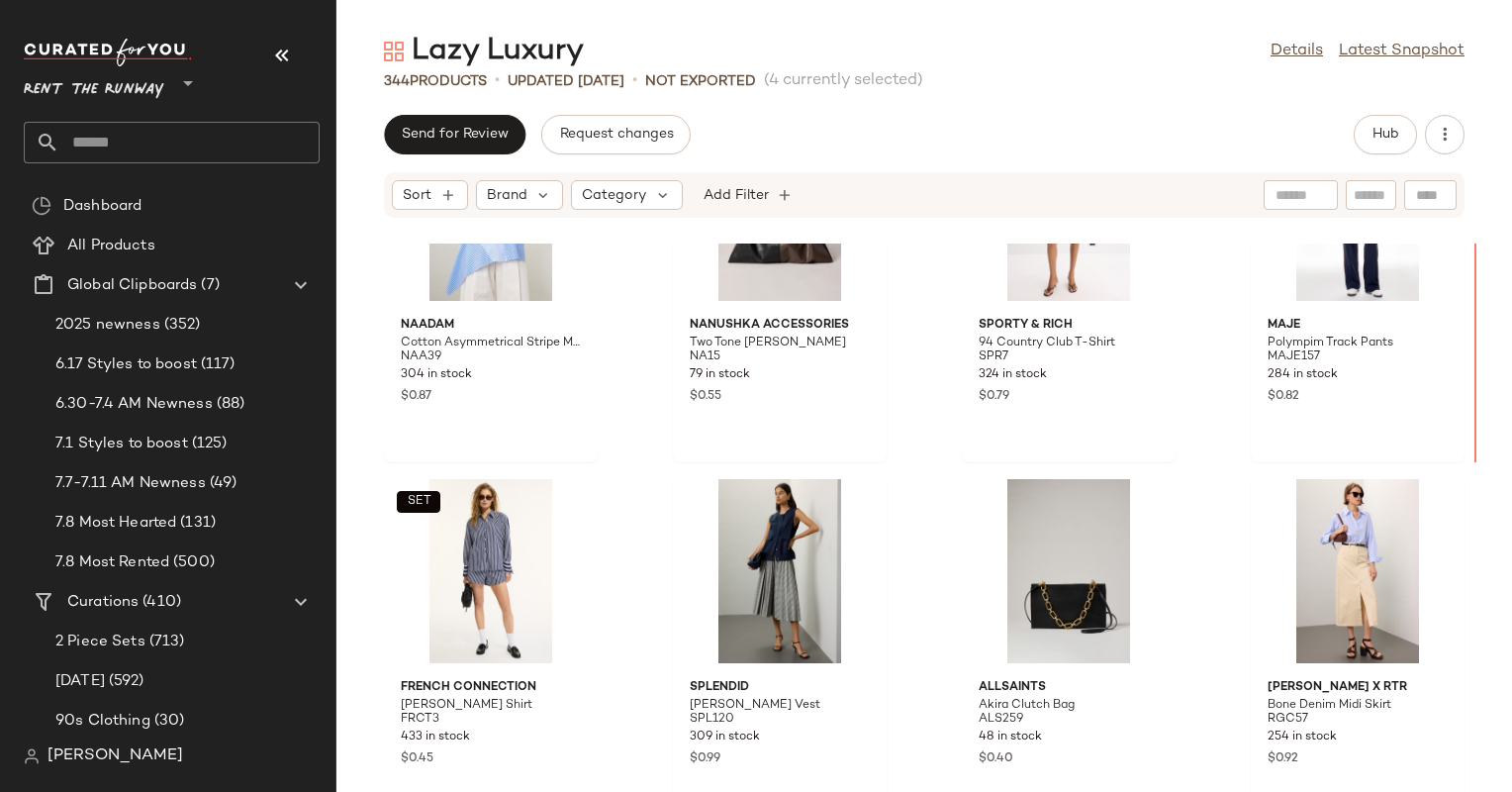 scroll, scrollTop: 3765, scrollLeft: 0, axis: vertical 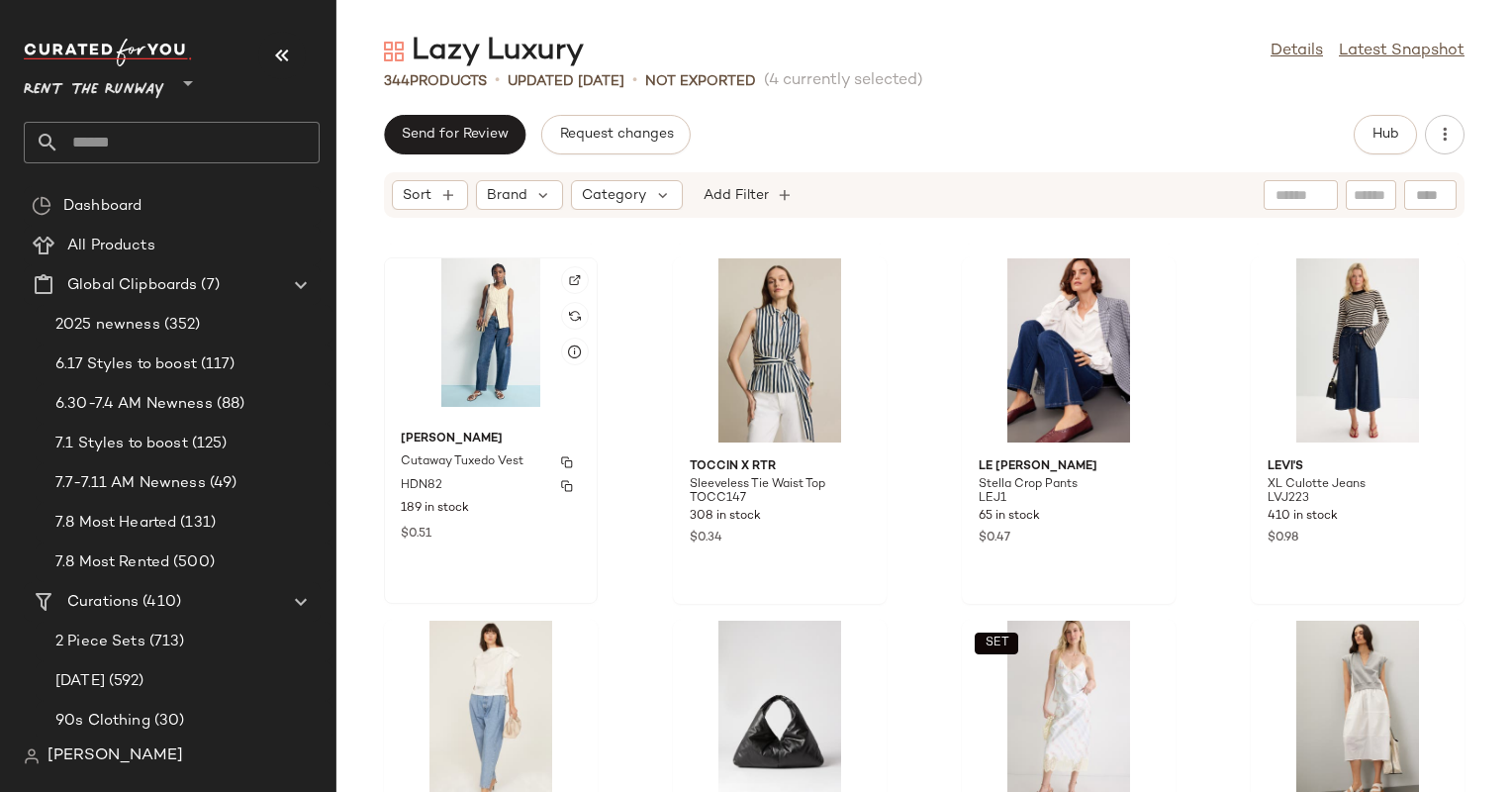 click on "Cutaway Tuxedo Vest" at bounding box center [462, 462] 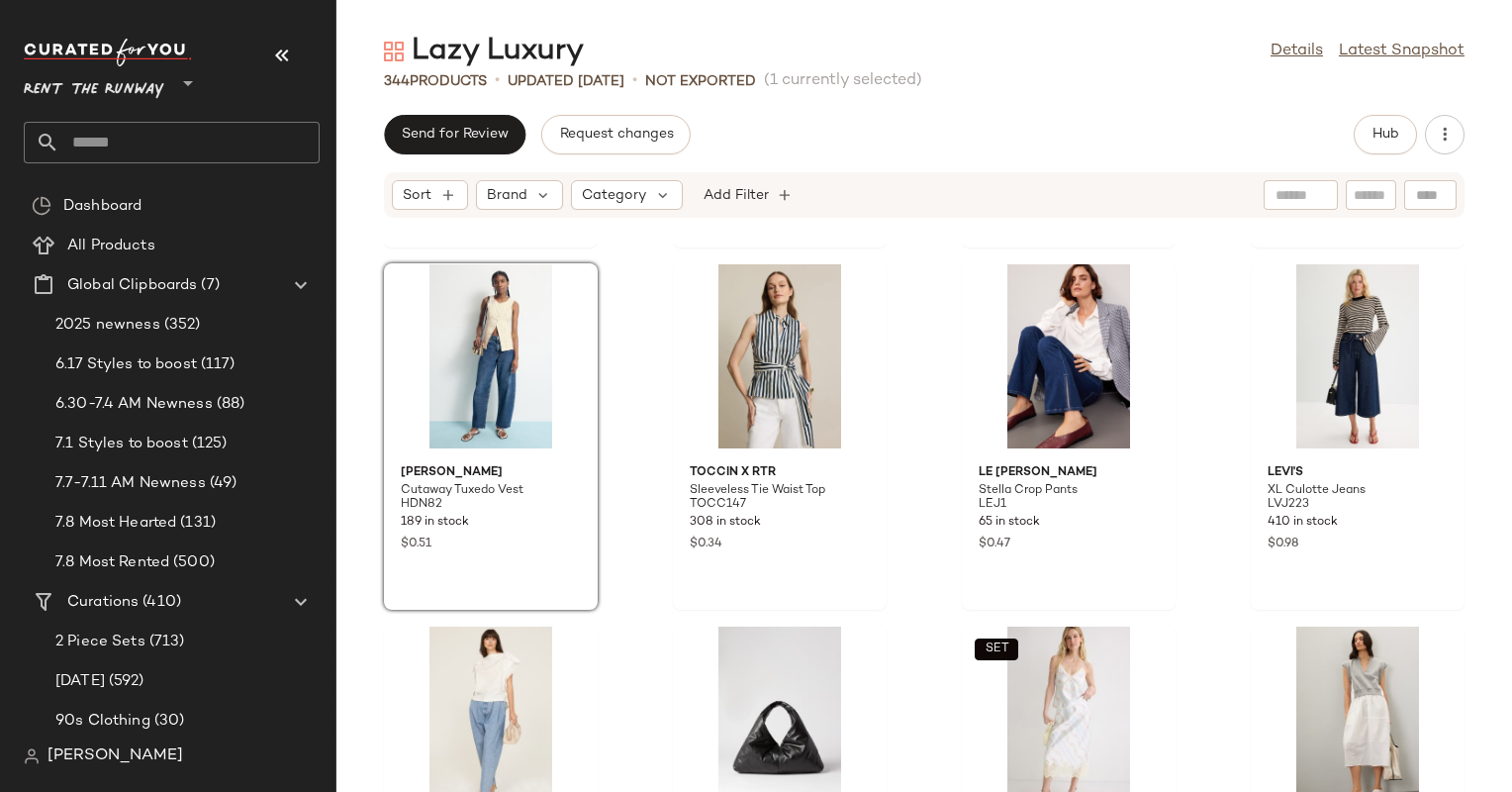 scroll, scrollTop: 4348, scrollLeft: 0, axis: vertical 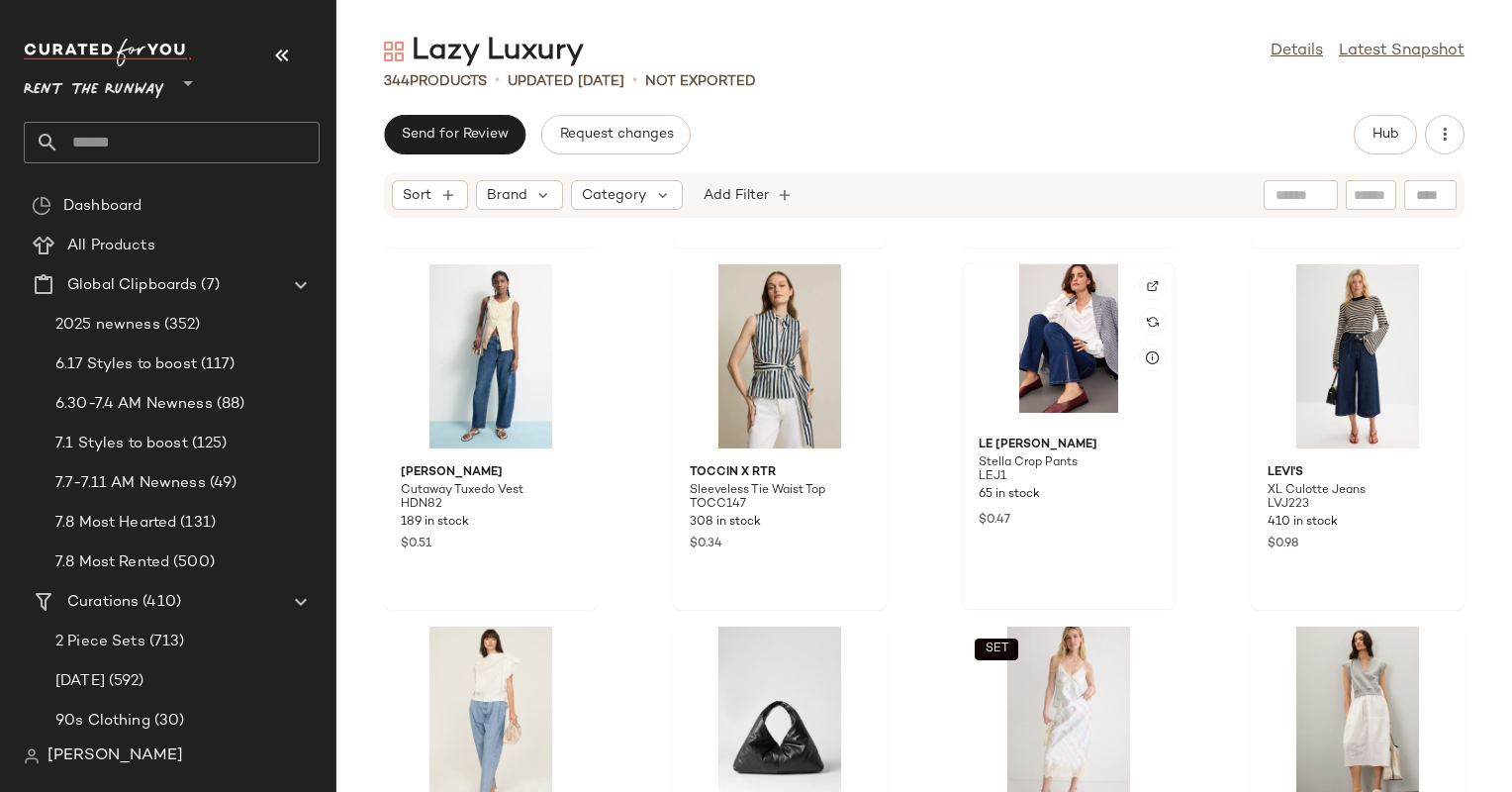 drag, startPoint x: 498, startPoint y: 702, endPoint x: 1067, endPoint y: 384, distance: 651.832 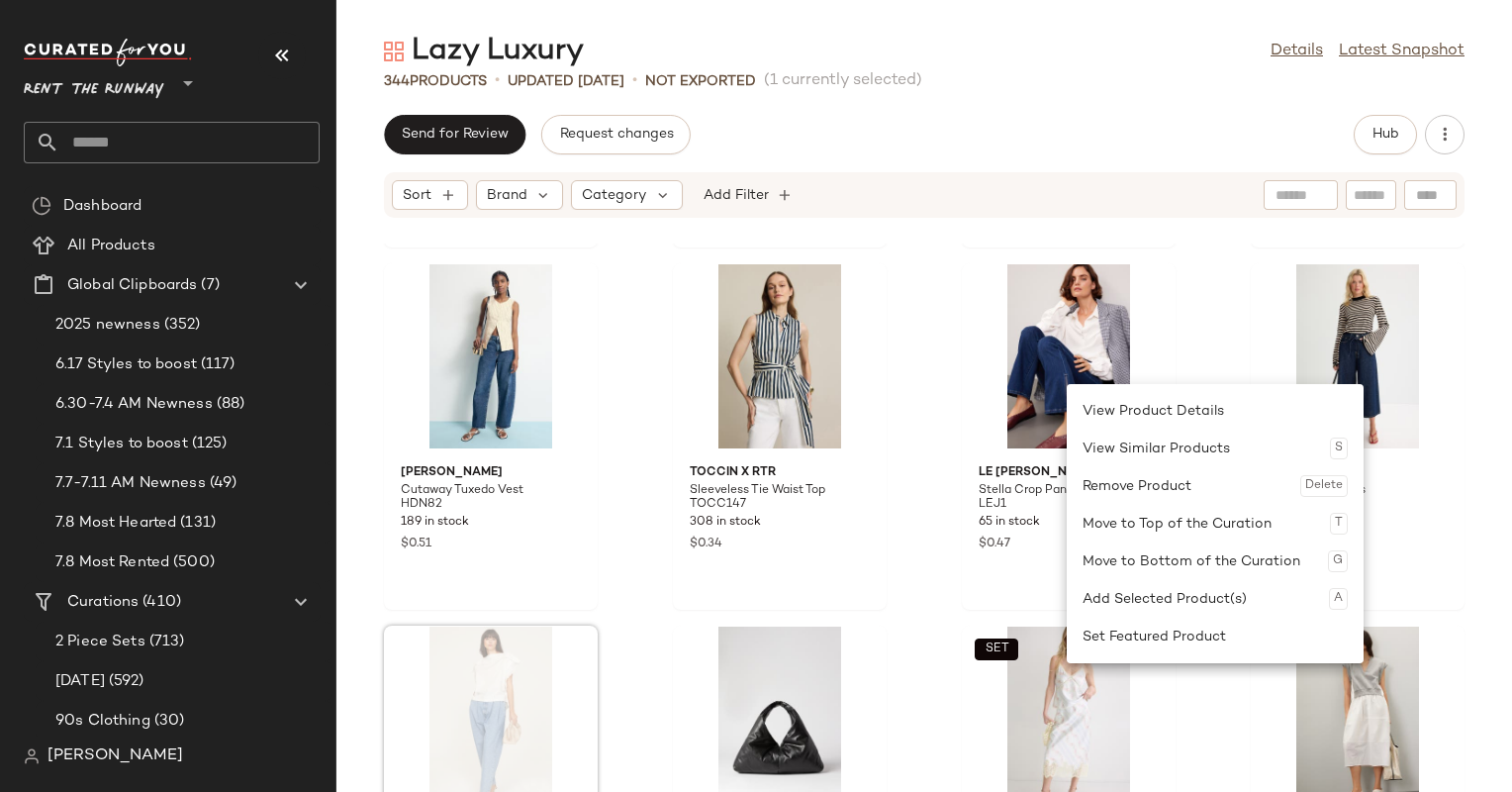 scroll, scrollTop: 4348, scrollLeft: 0, axis: vertical 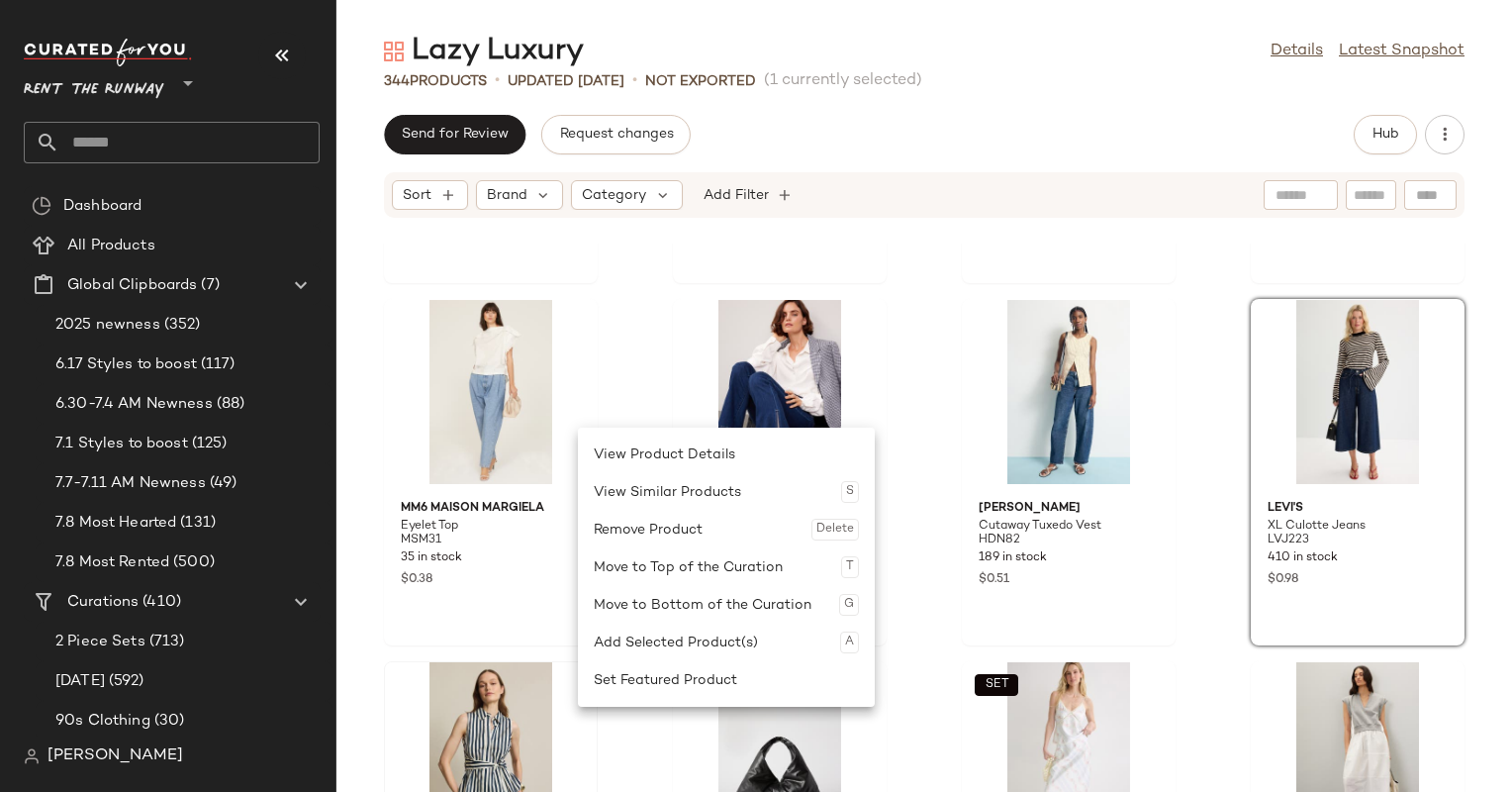click on "TOCCIN X RTR Sleeveless Tie Waist Top TOCC147 308 in stock $0.34" 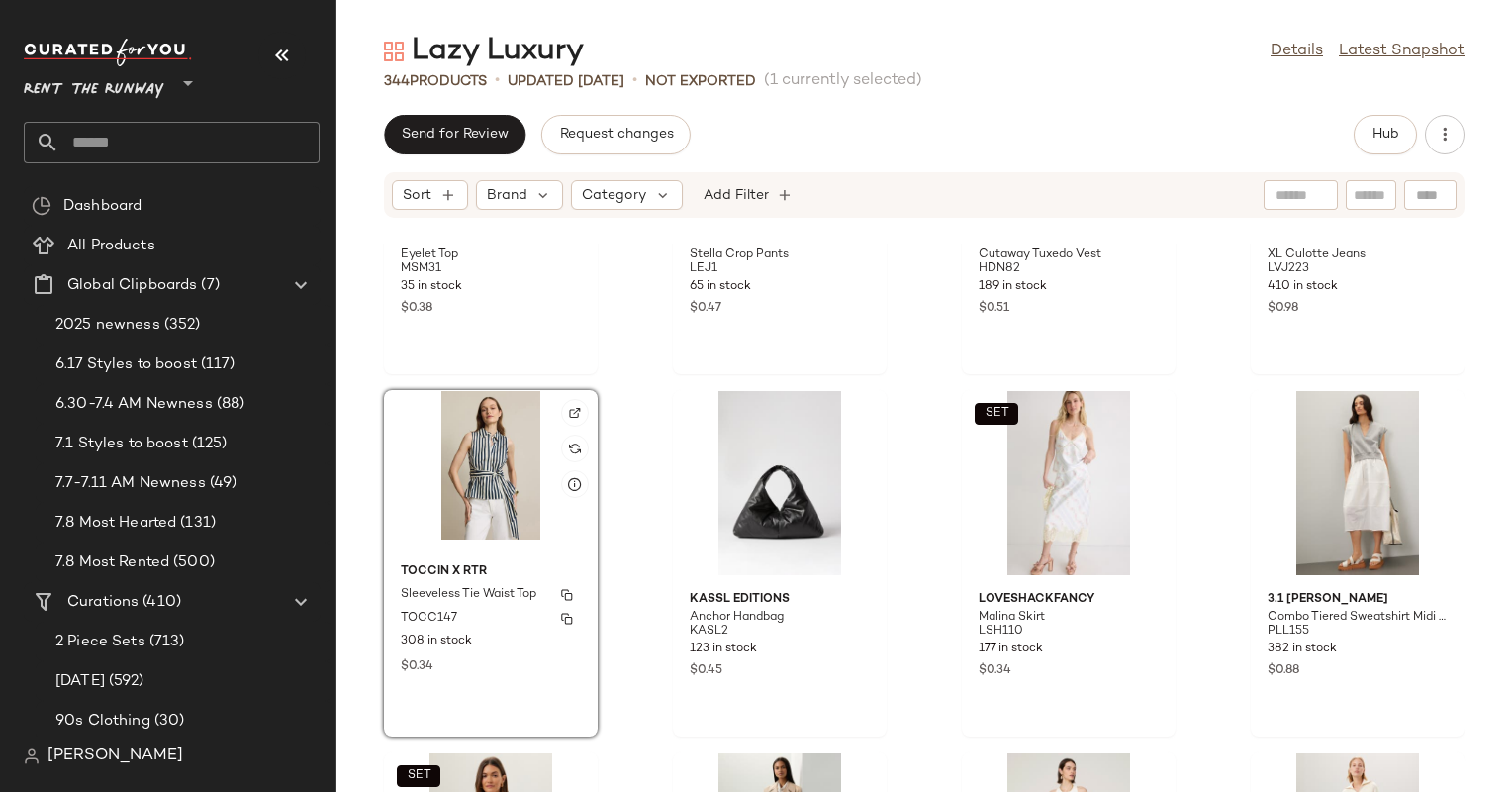 scroll, scrollTop: 4297, scrollLeft: 0, axis: vertical 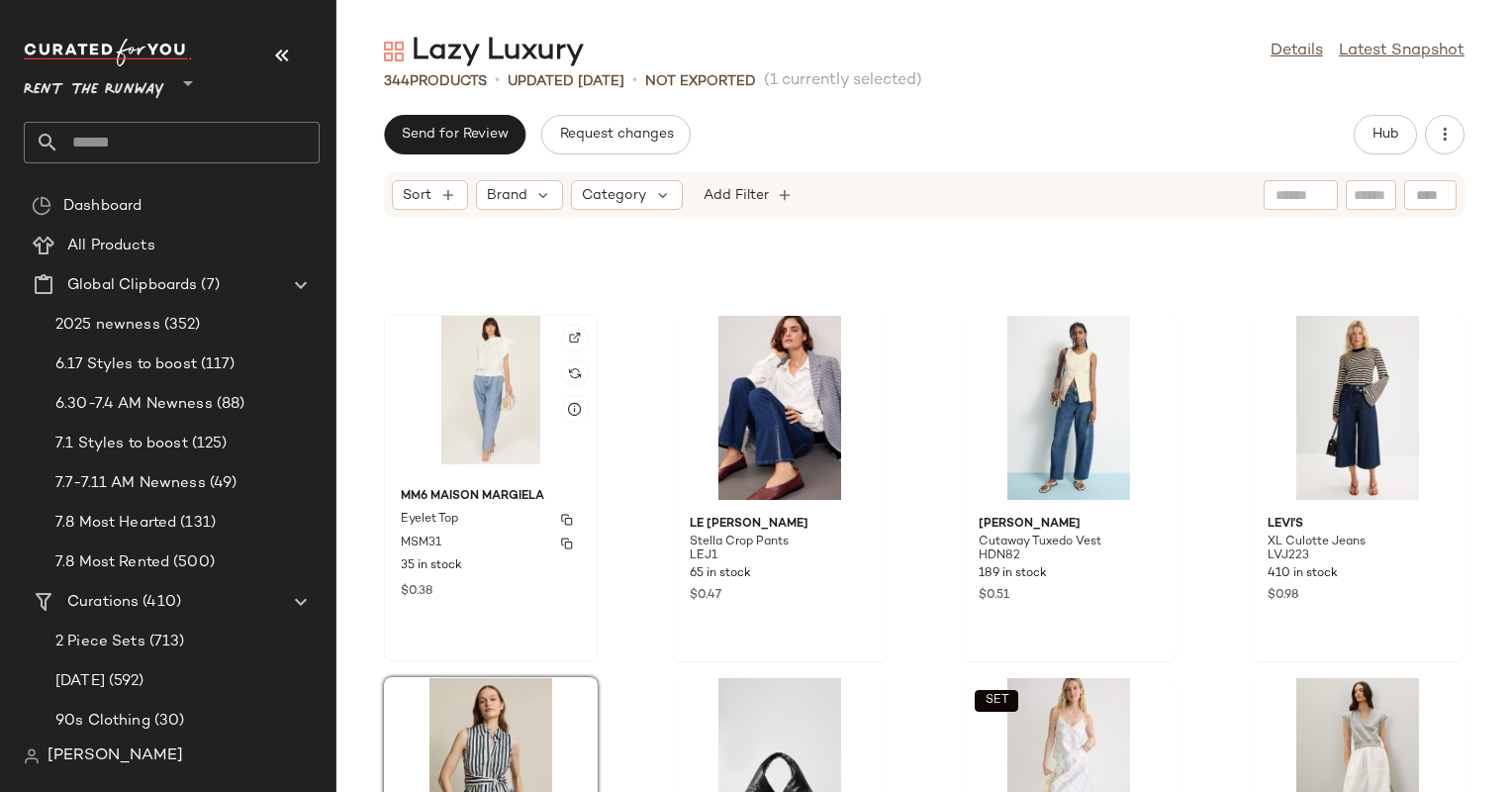 click on "MSM31" at bounding box center (491, 544) 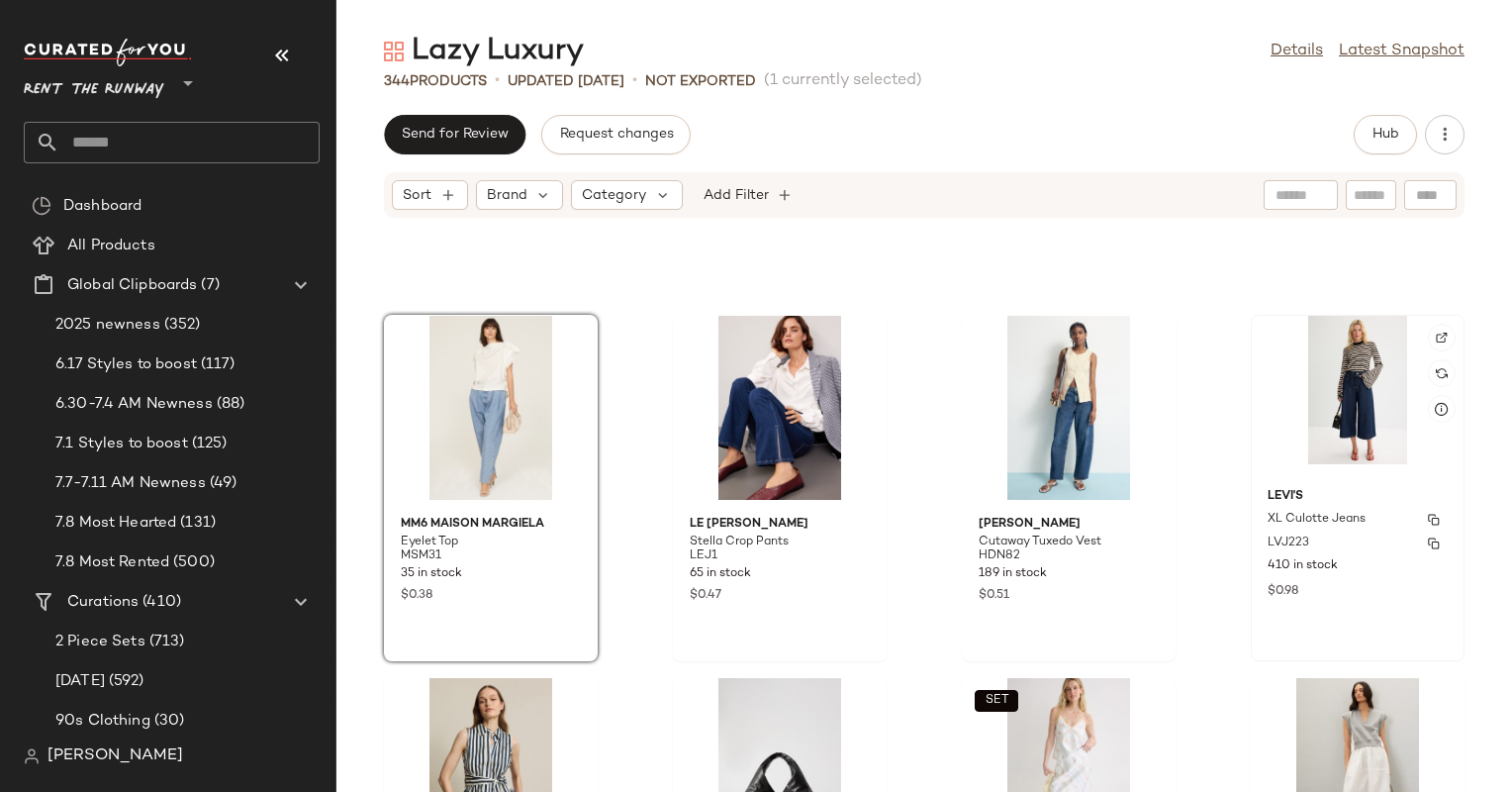 click on "Levi's XL Culotte Jeans LVJ223 410 in stock $0.98" 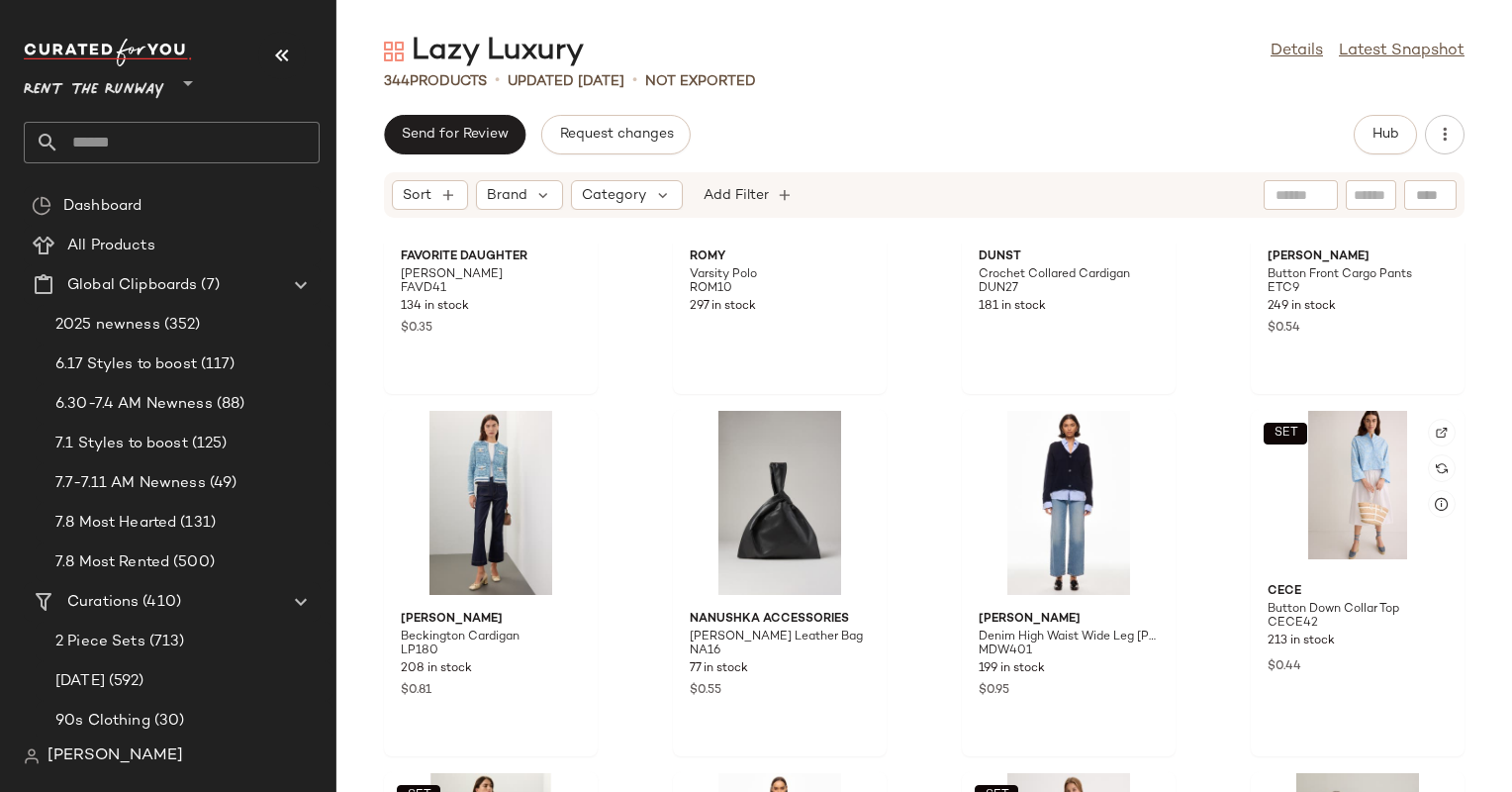 scroll, scrollTop: 1693, scrollLeft: 0, axis: vertical 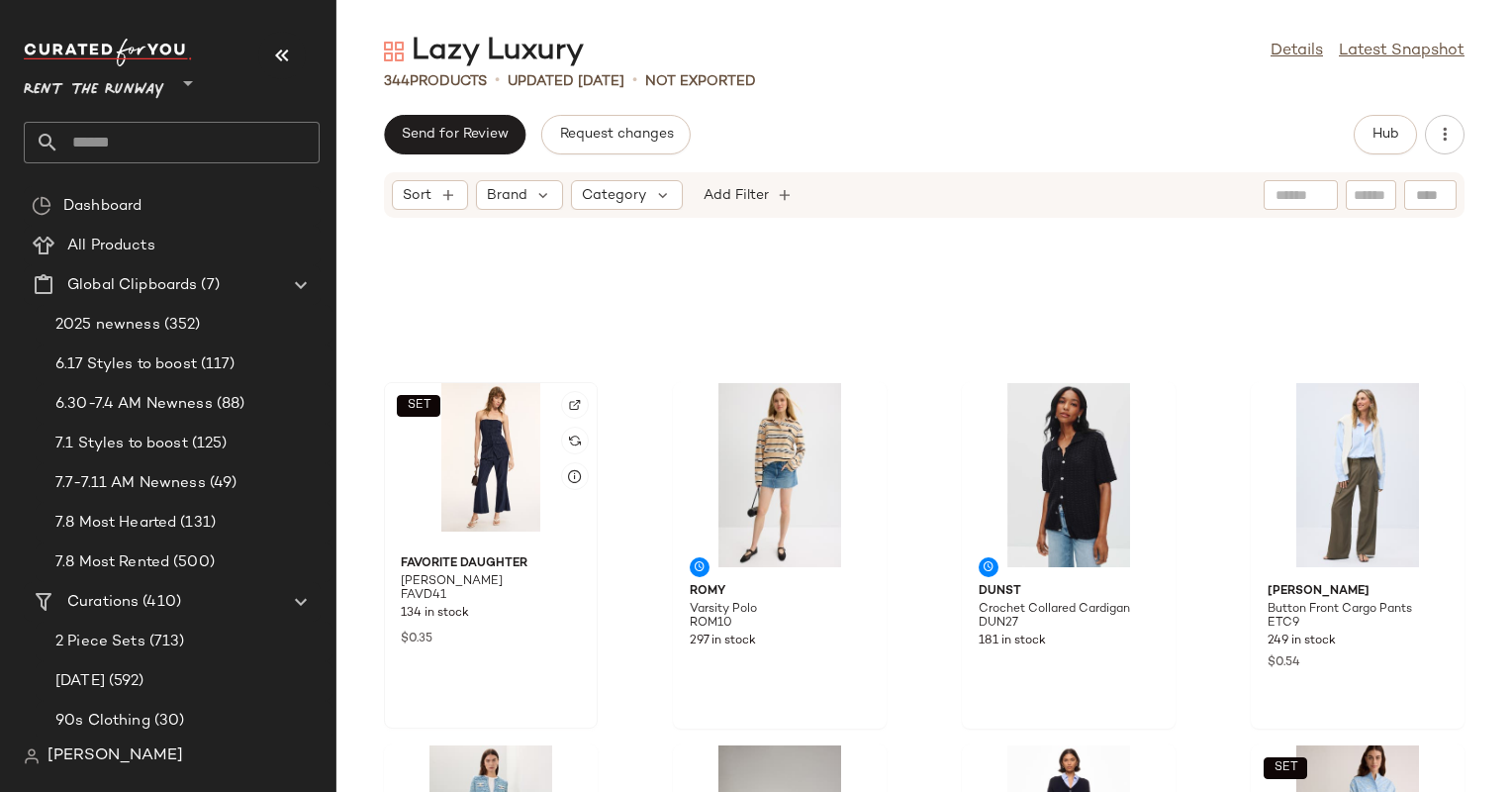 click on "SET" 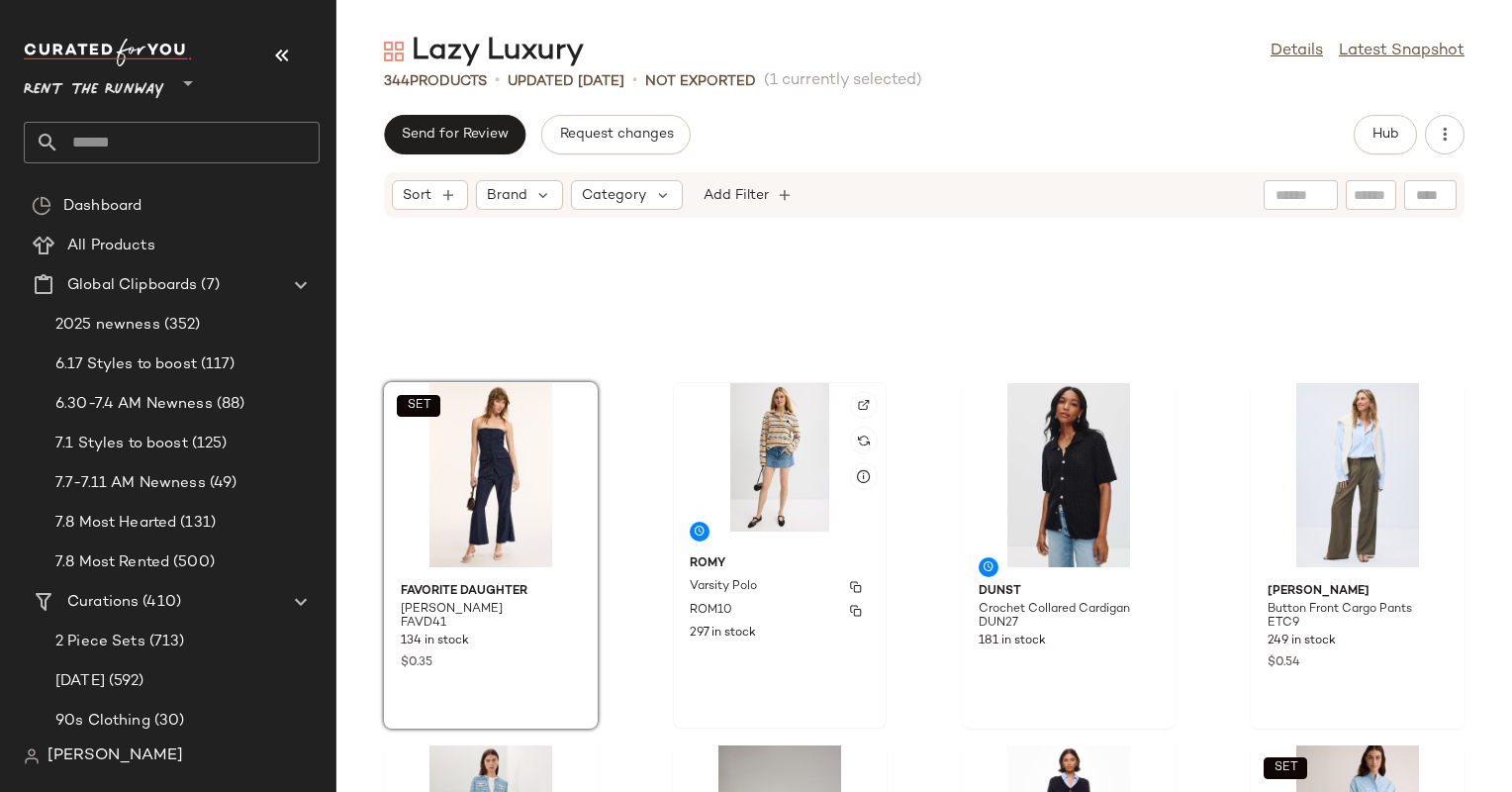 click on "ROMY Varsity Polo ROM10 297 in stock" 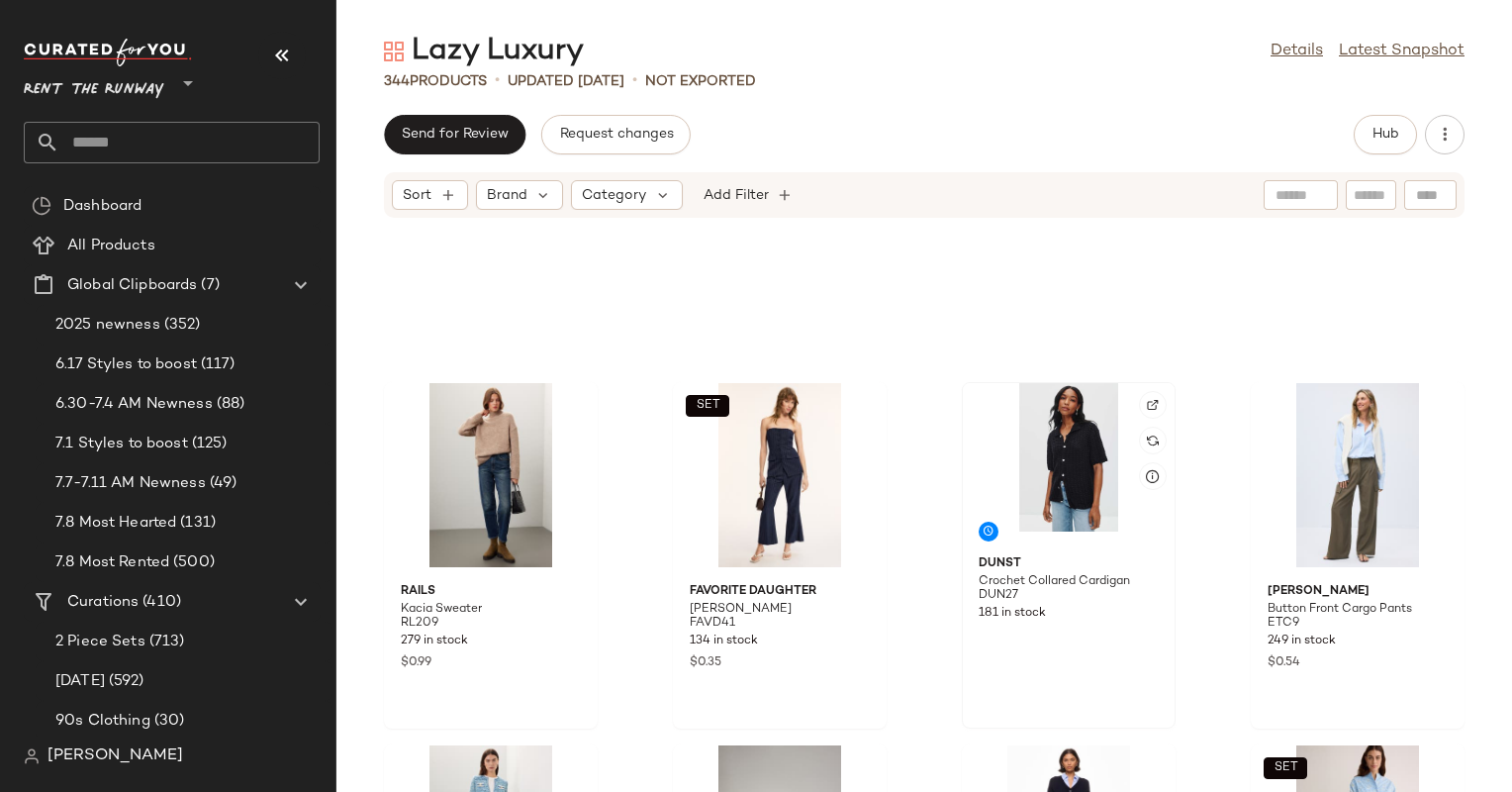 click 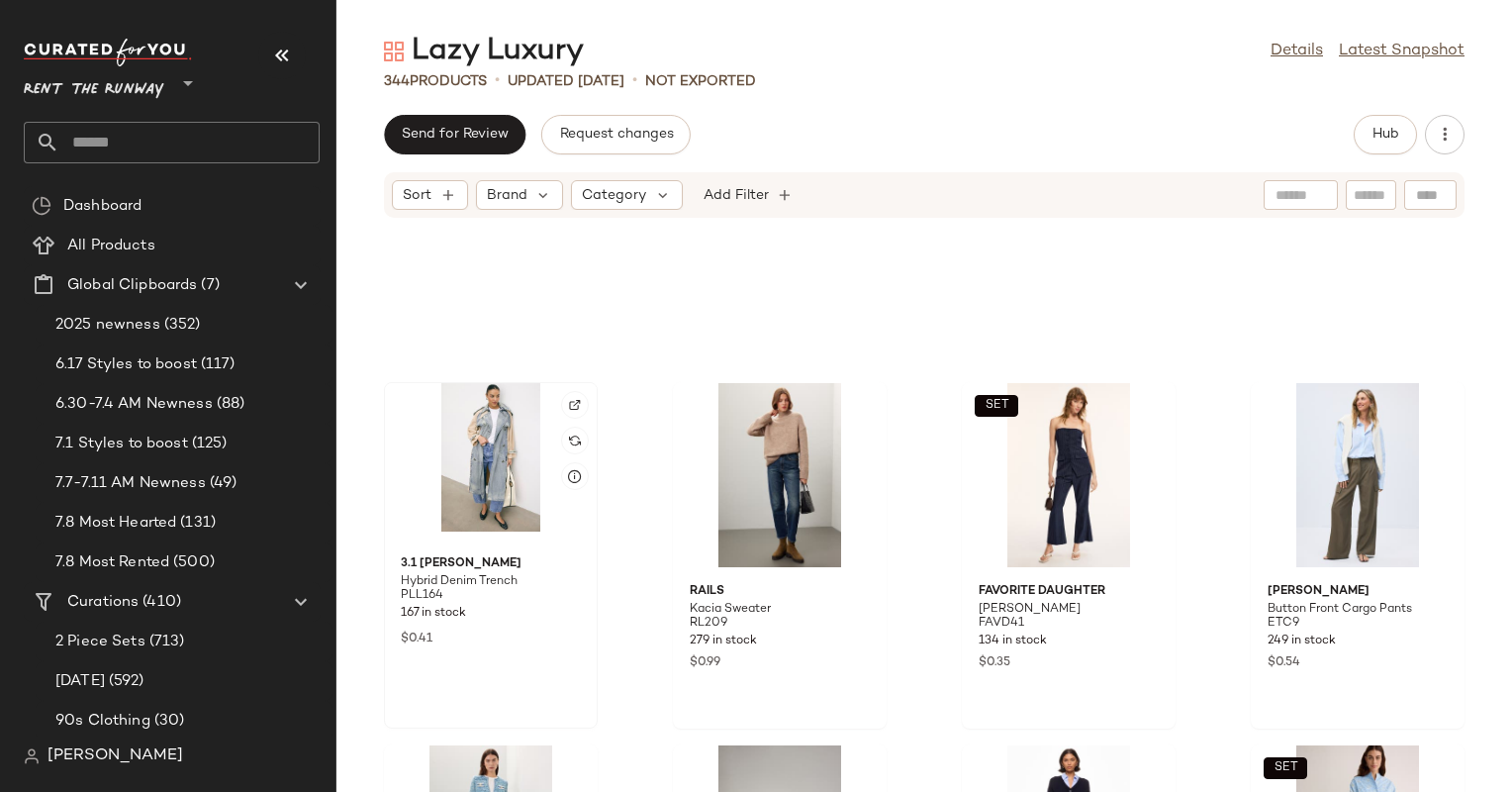 click 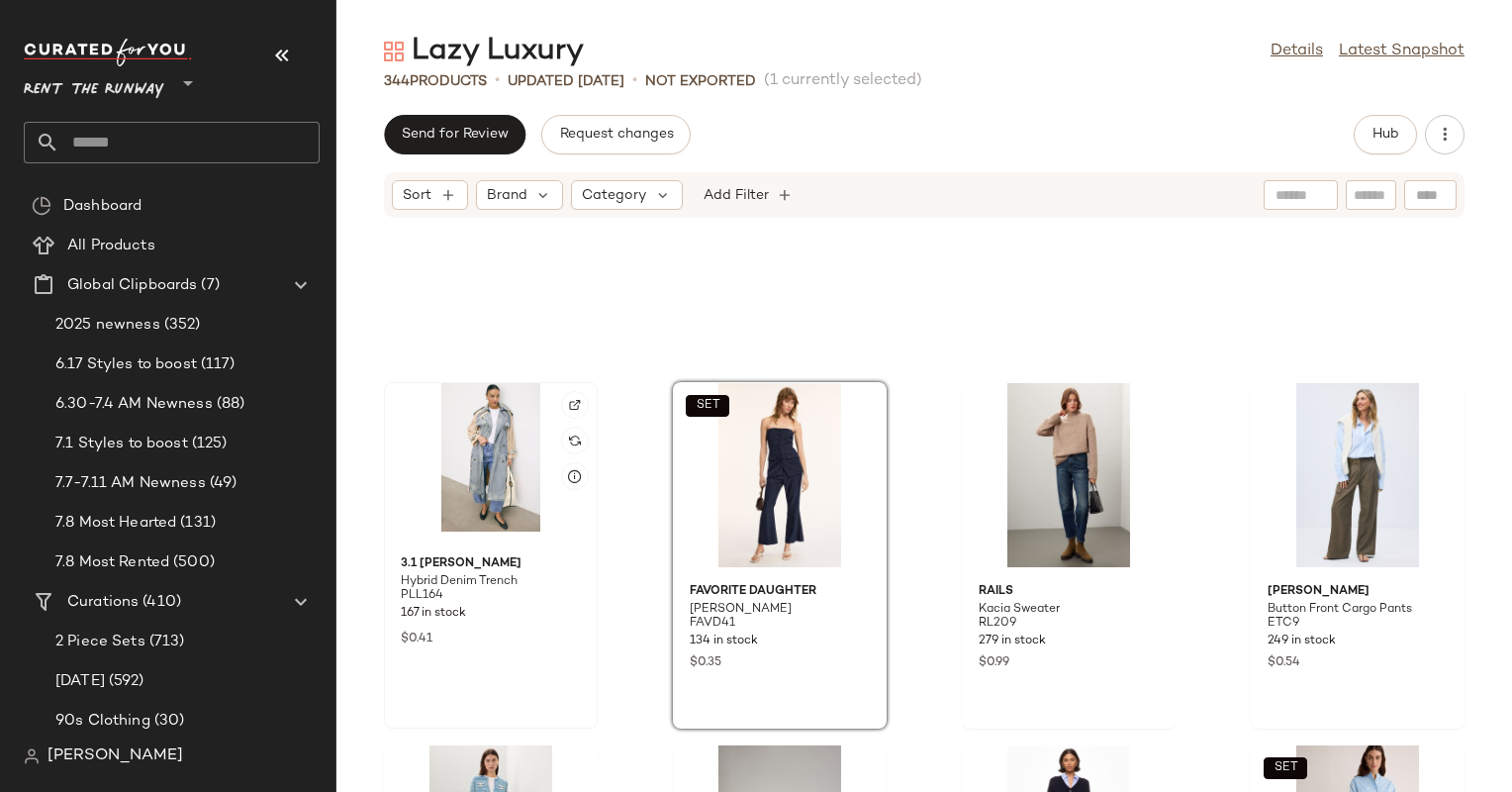 click 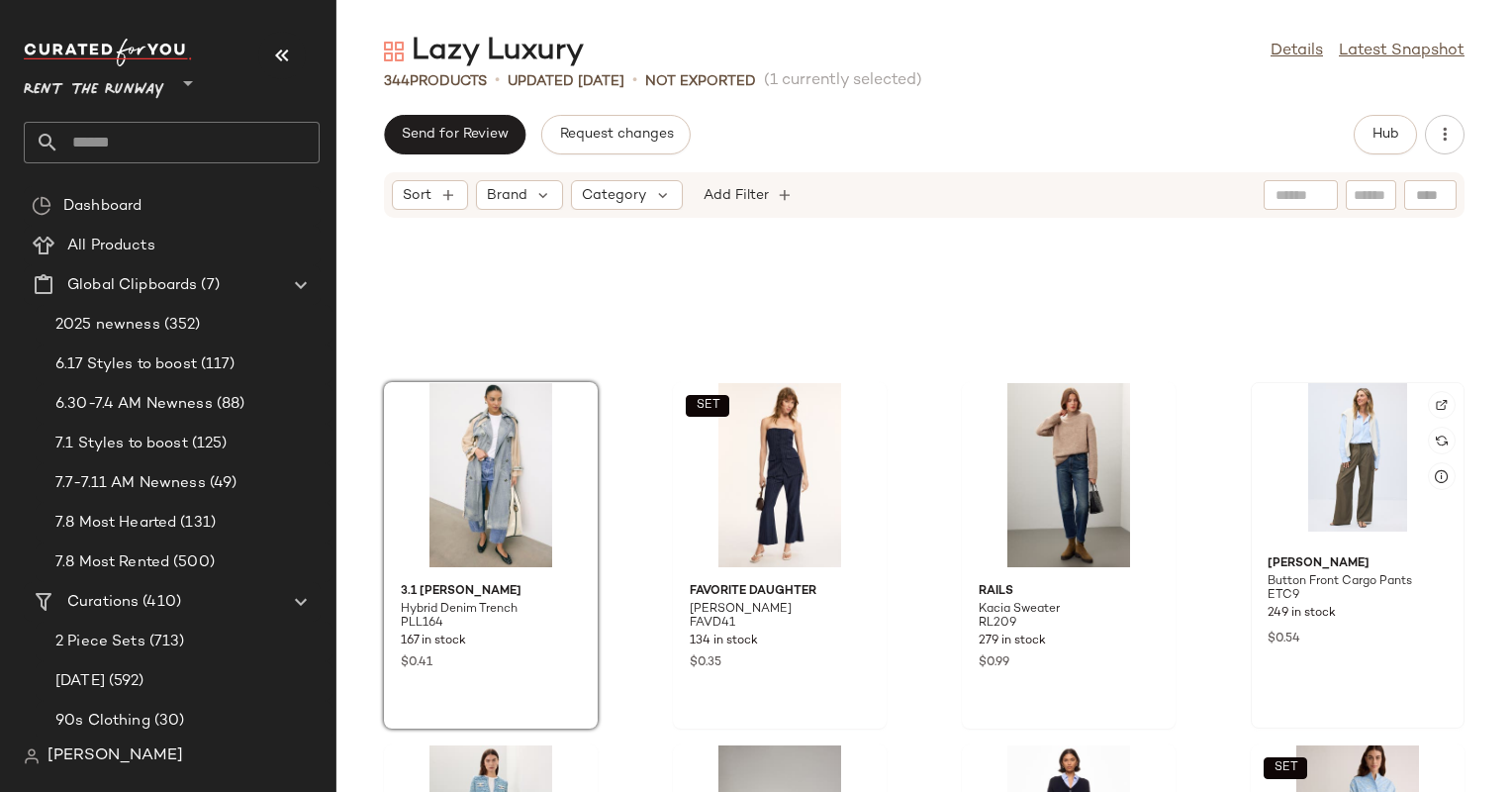 click 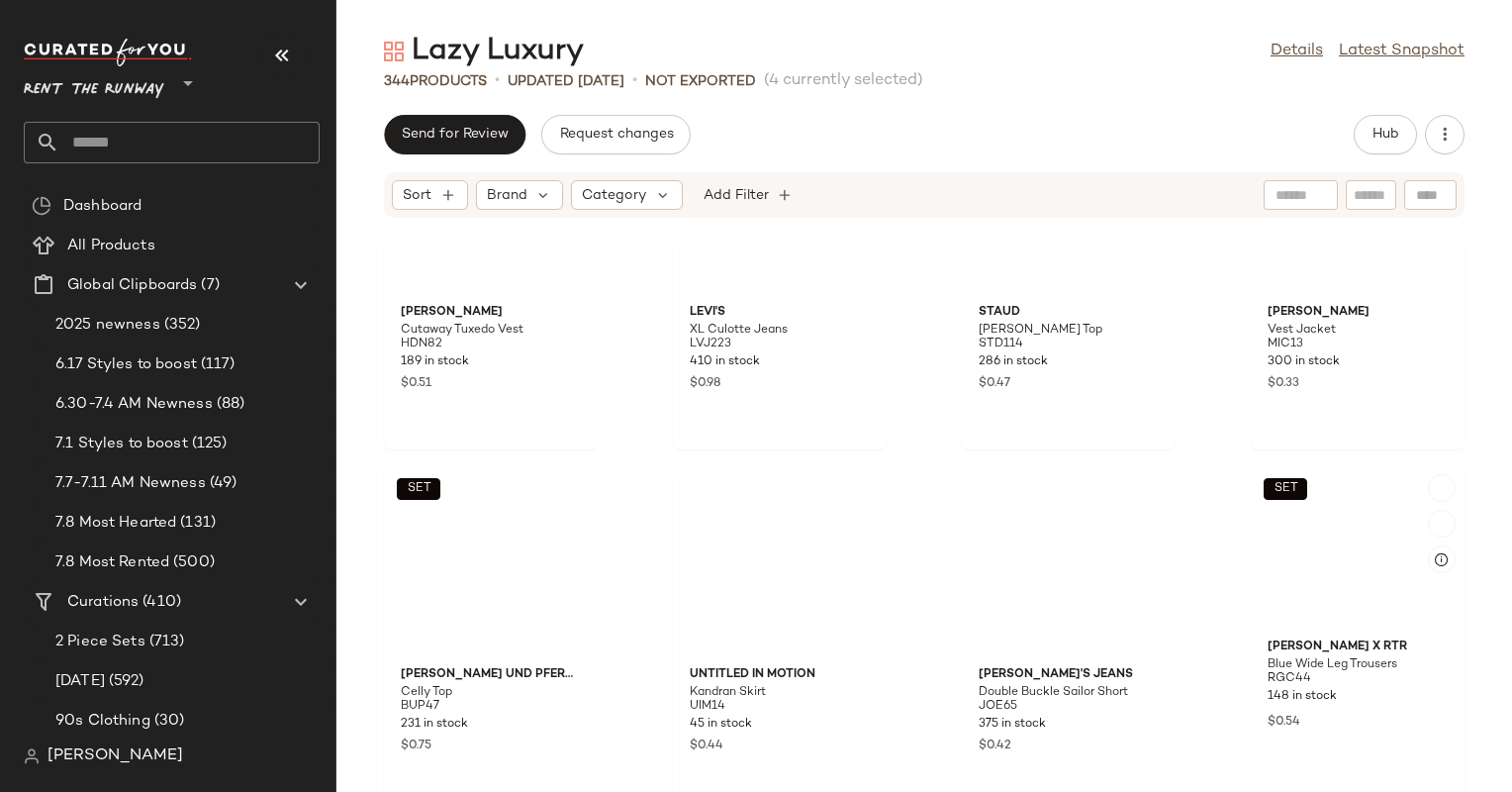 scroll, scrollTop: 0, scrollLeft: 0, axis: both 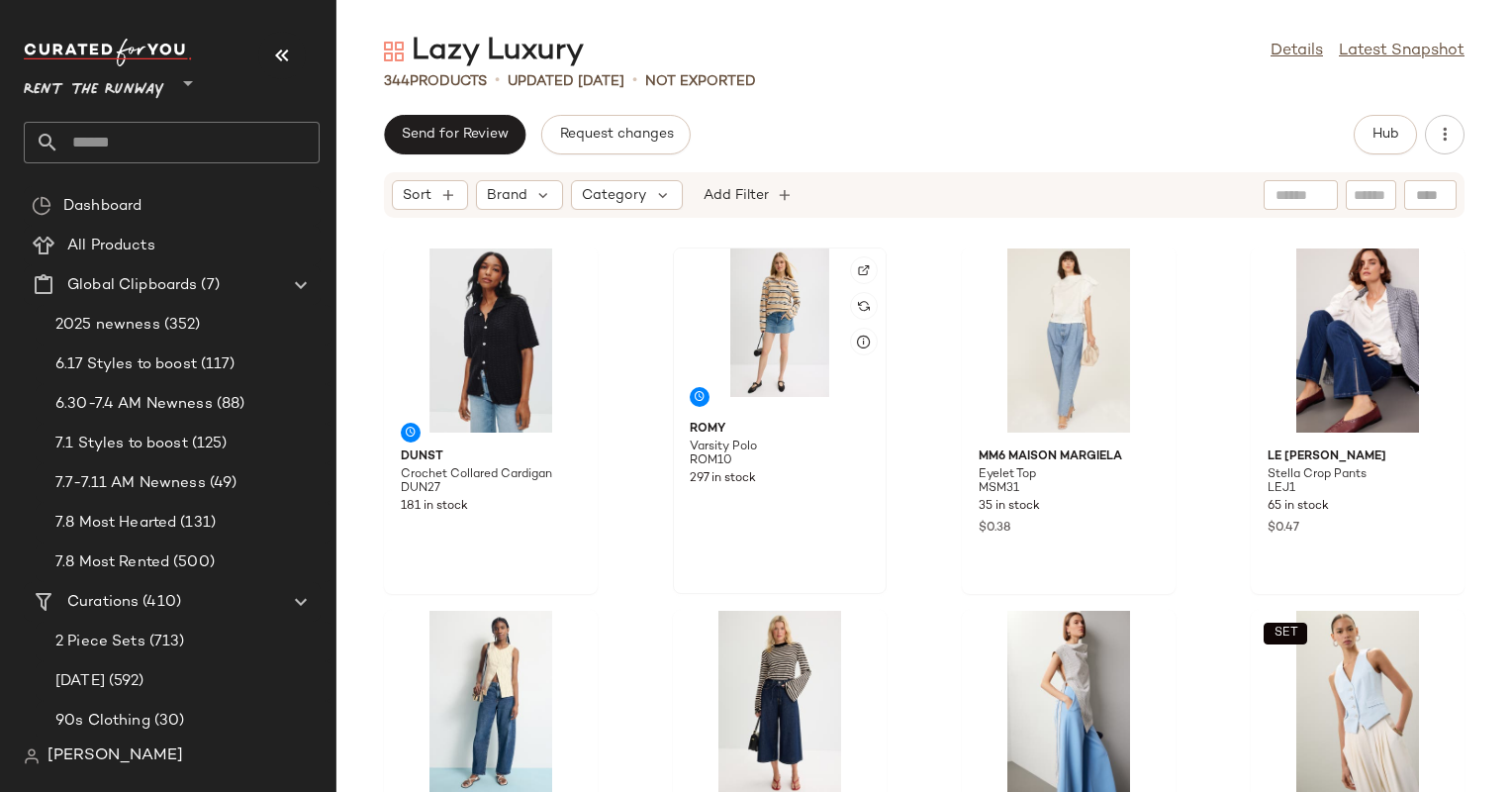 click 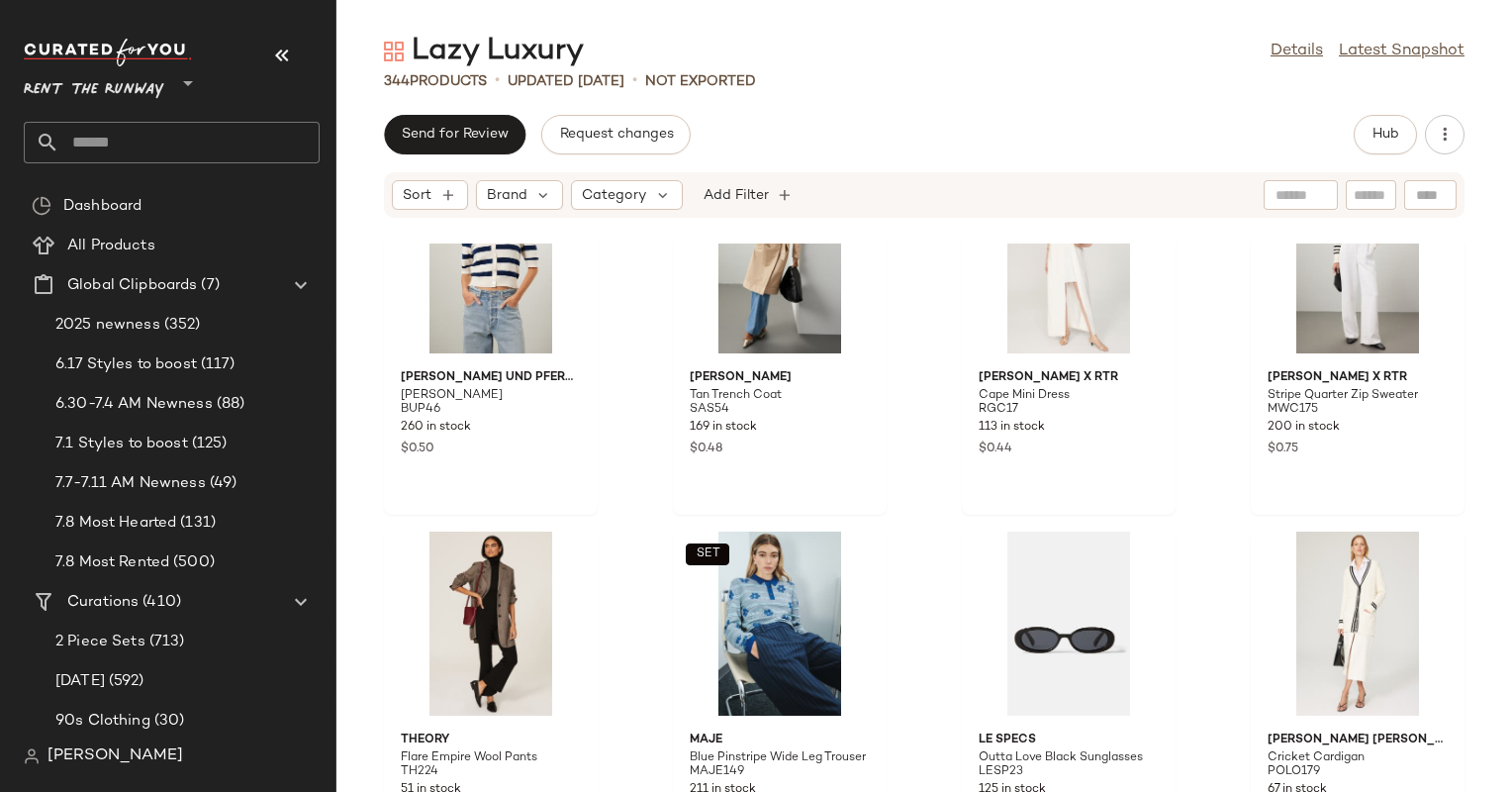 scroll, scrollTop: 5123, scrollLeft: 0, axis: vertical 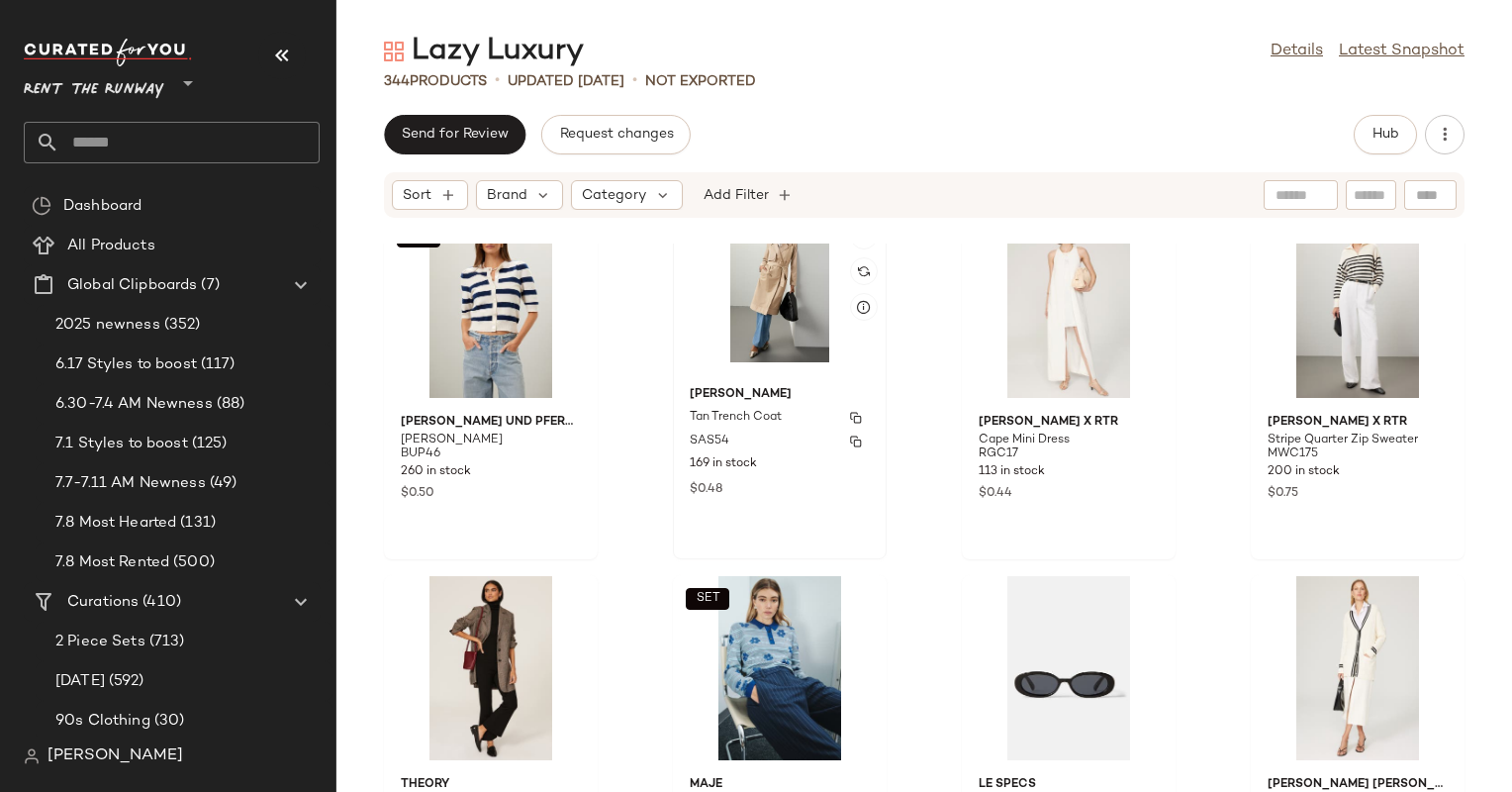 click on "169 in stock" at bounding box center (780, 464) 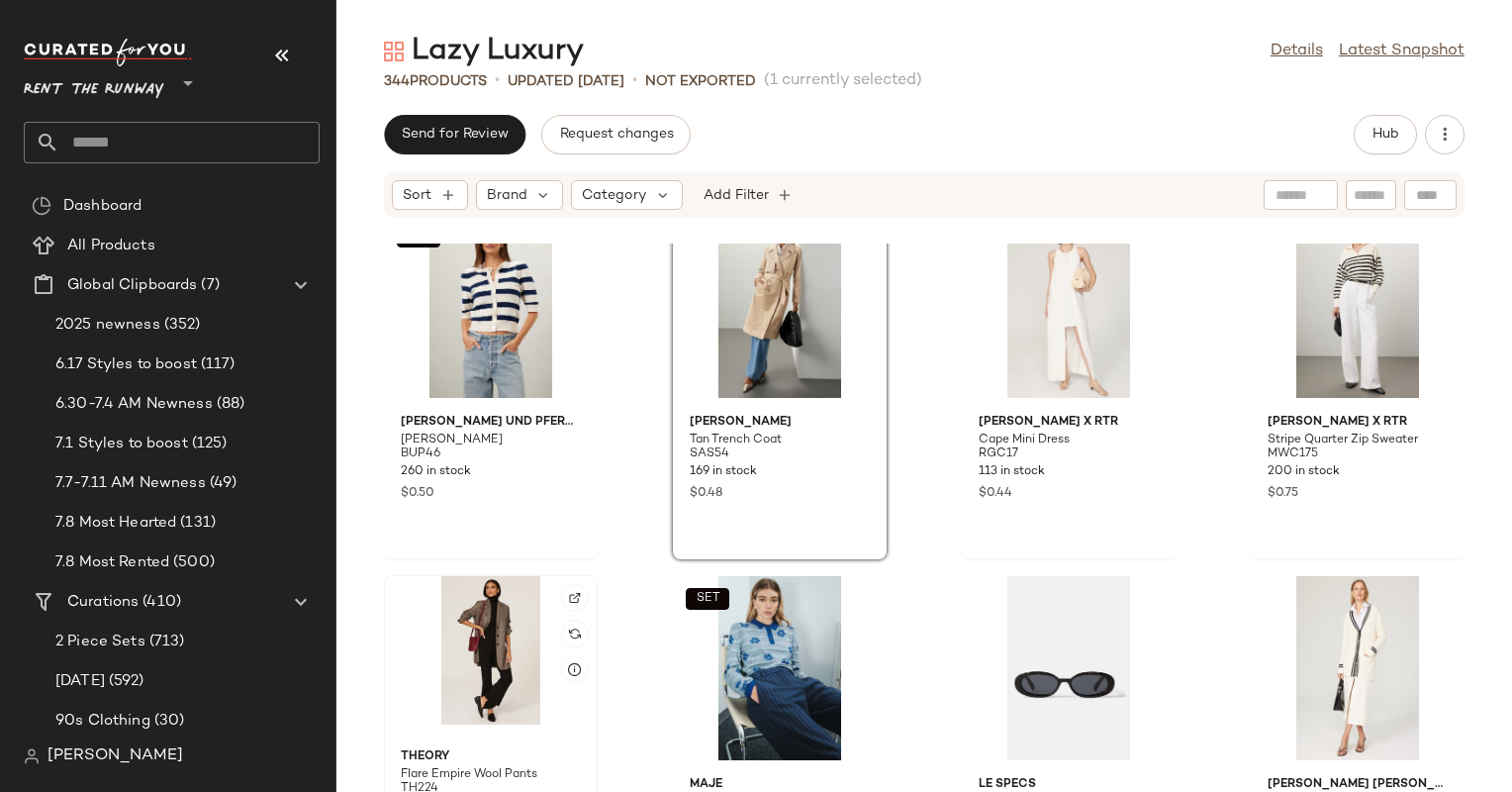 click 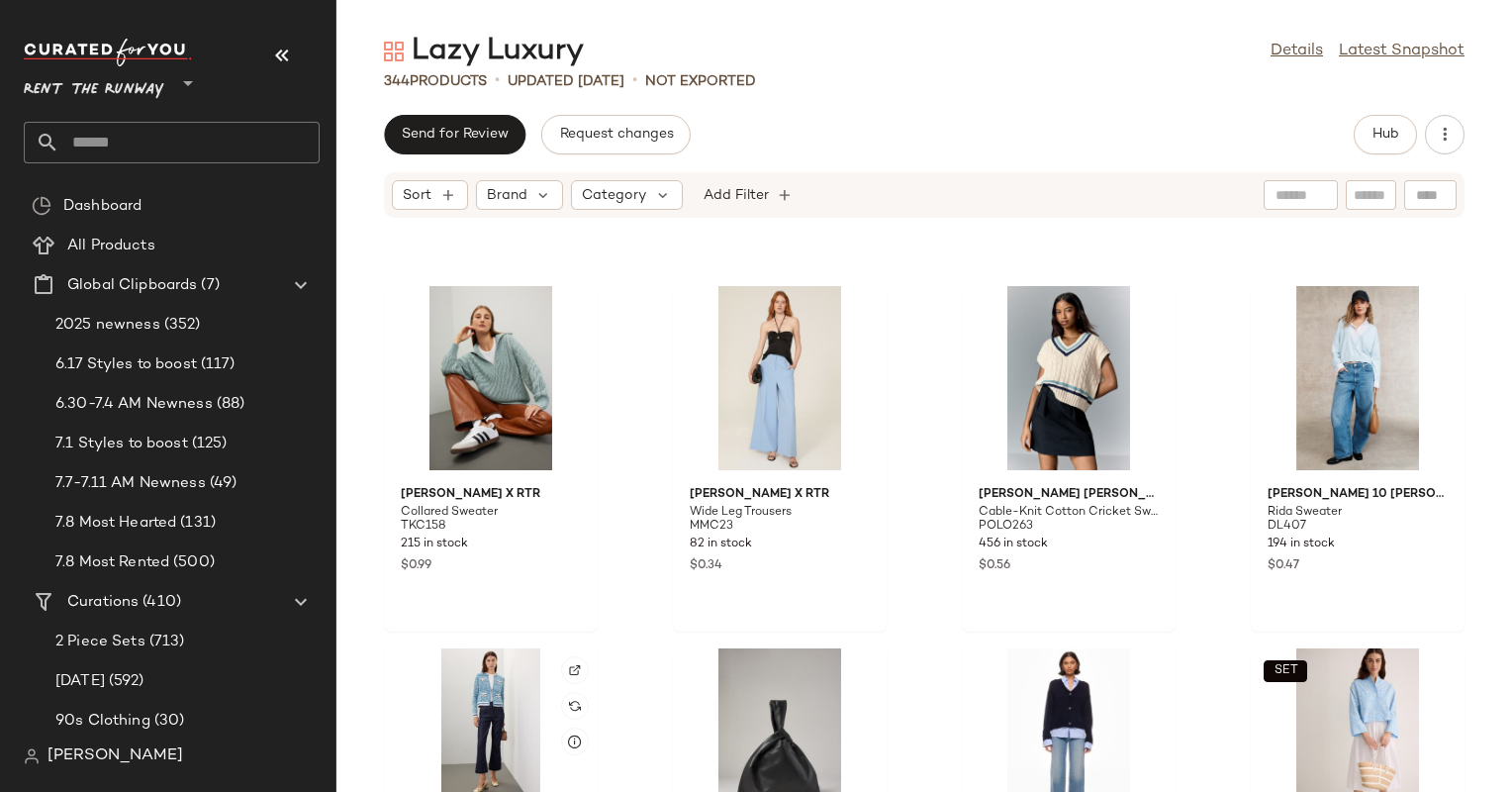 scroll, scrollTop: 1789, scrollLeft: 0, axis: vertical 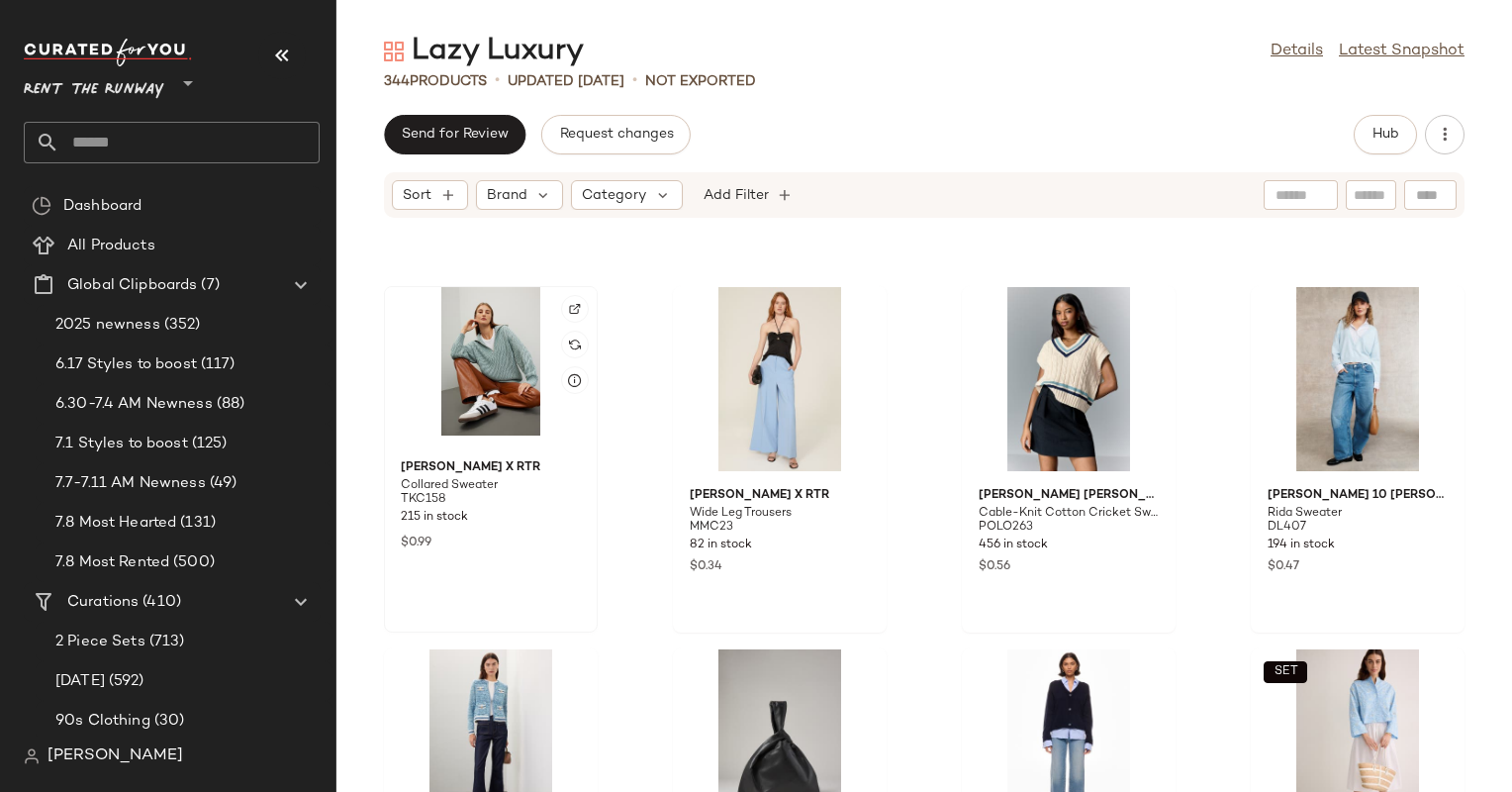 click 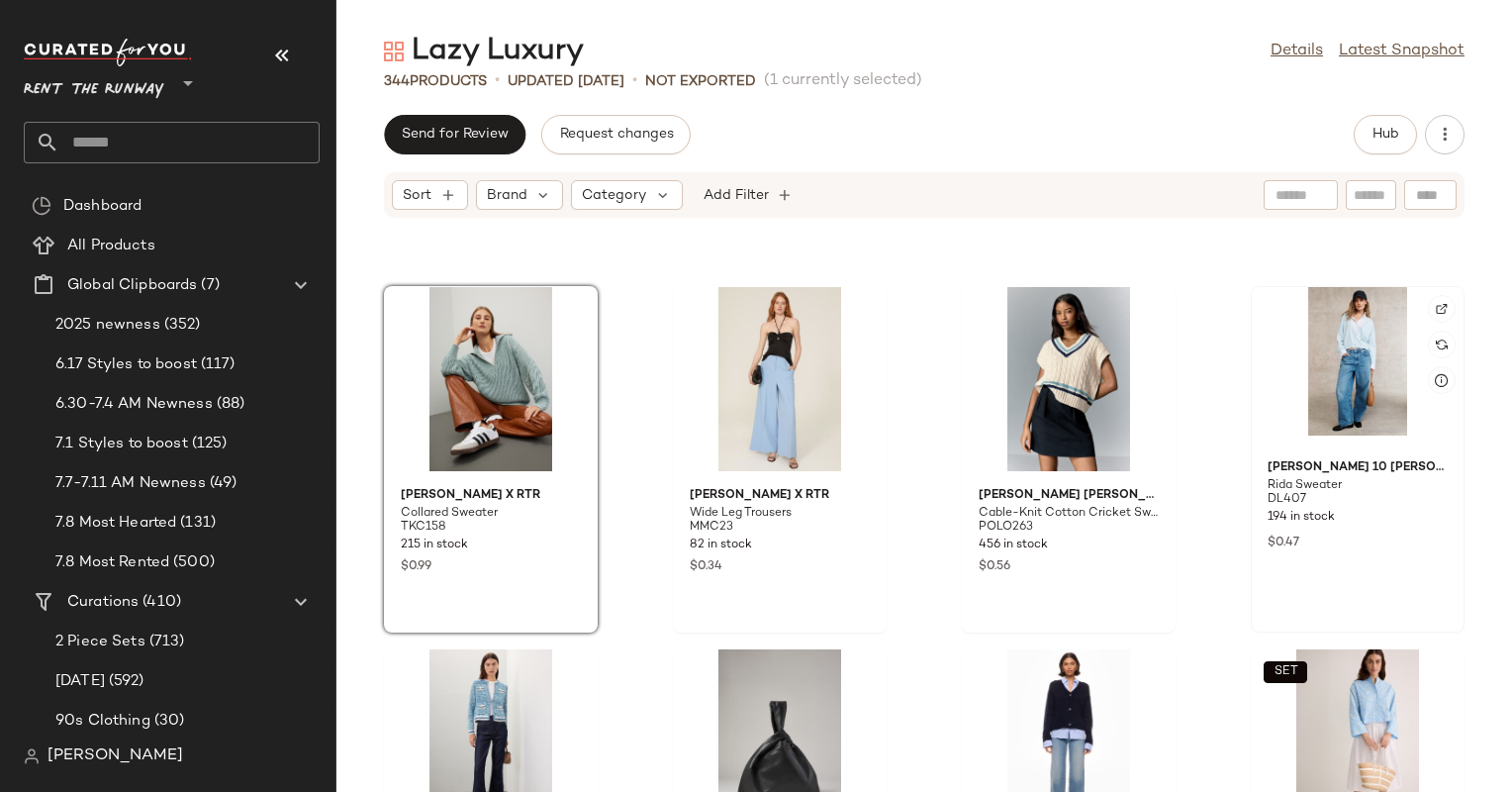 click 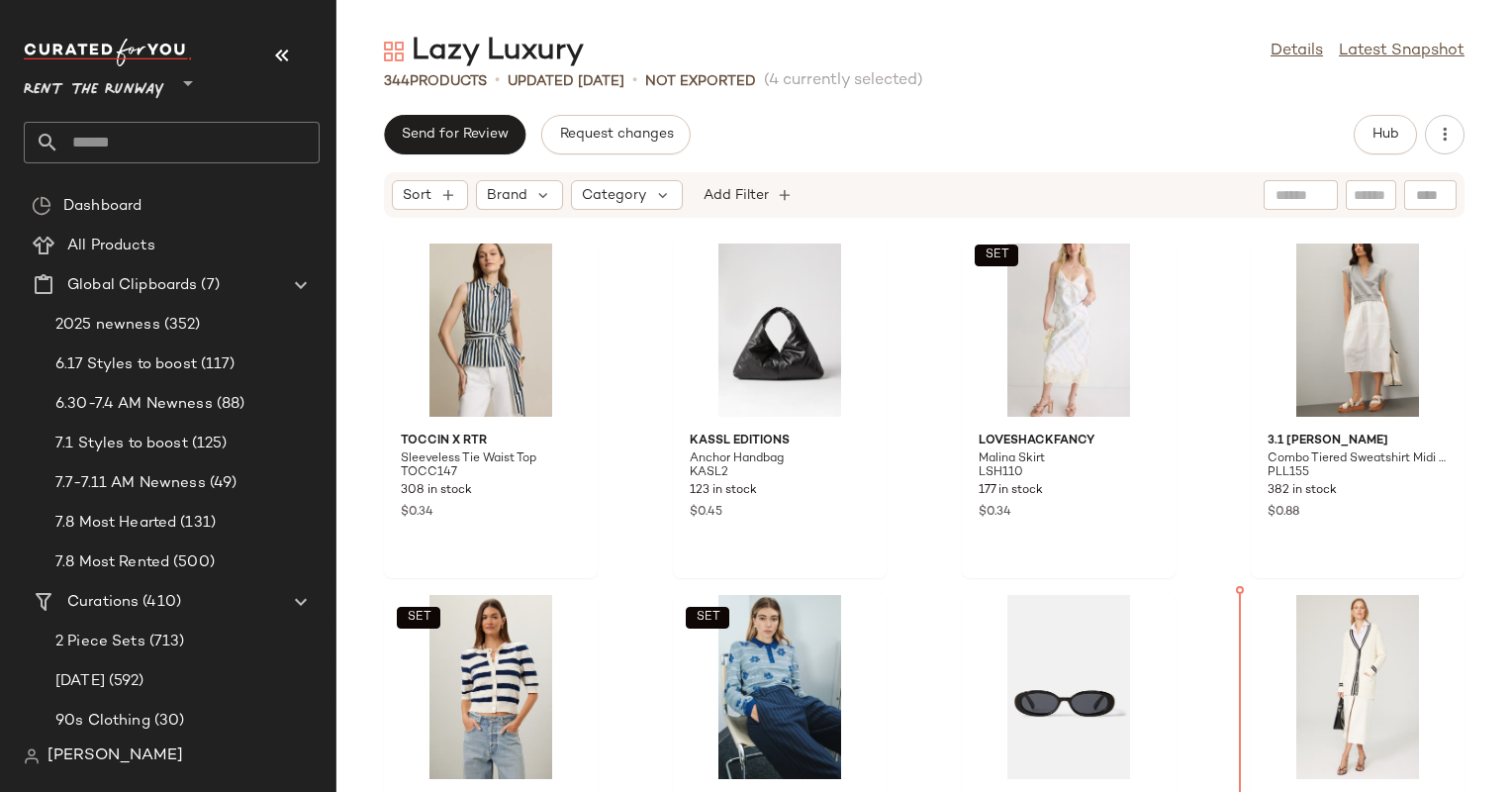 scroll, scrollTop: 5104, scrollLeft: 0, axis: vertical 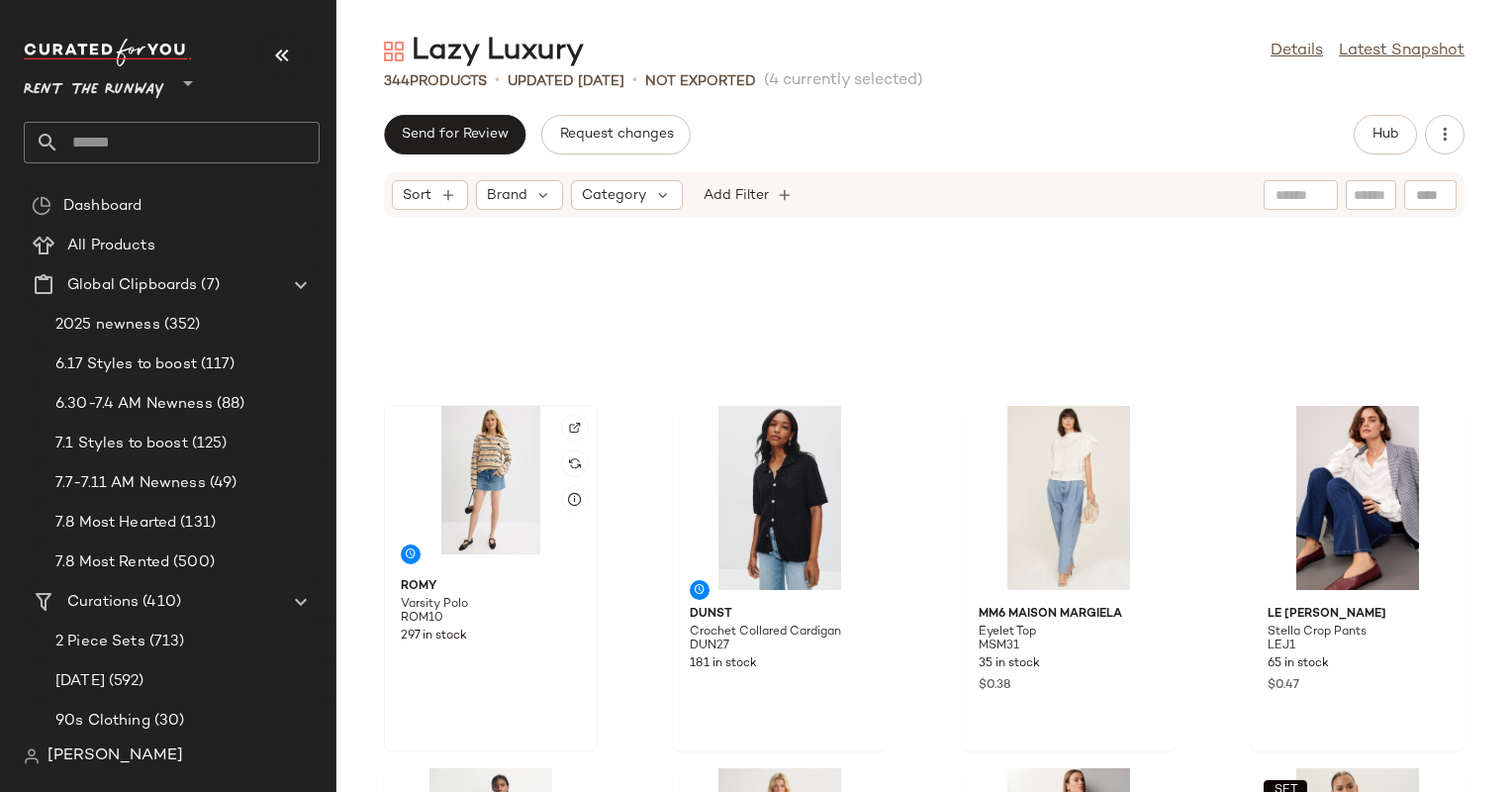 click 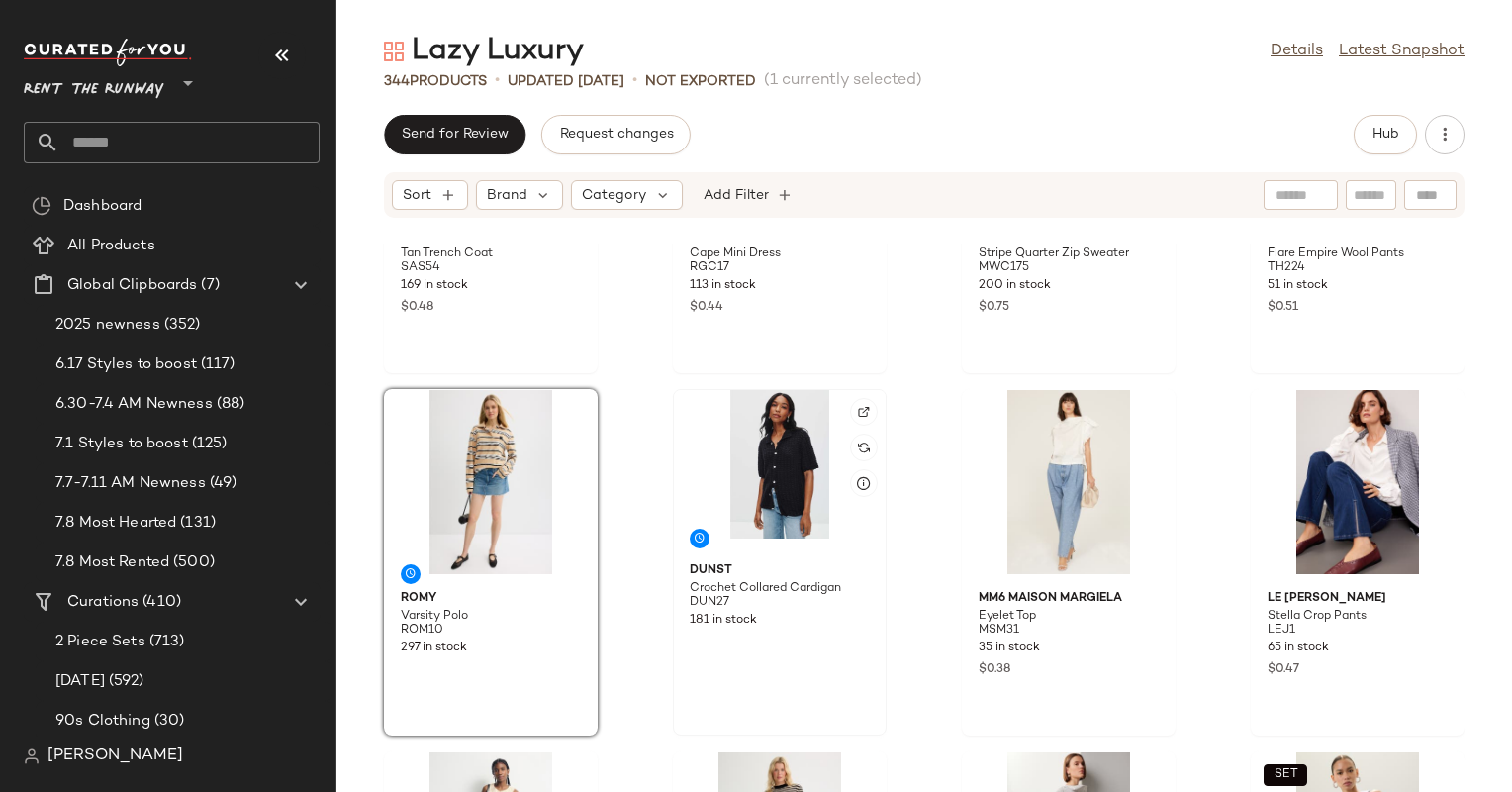 scroll, scrollTop: 0, scrollLeft: 0, axis: both 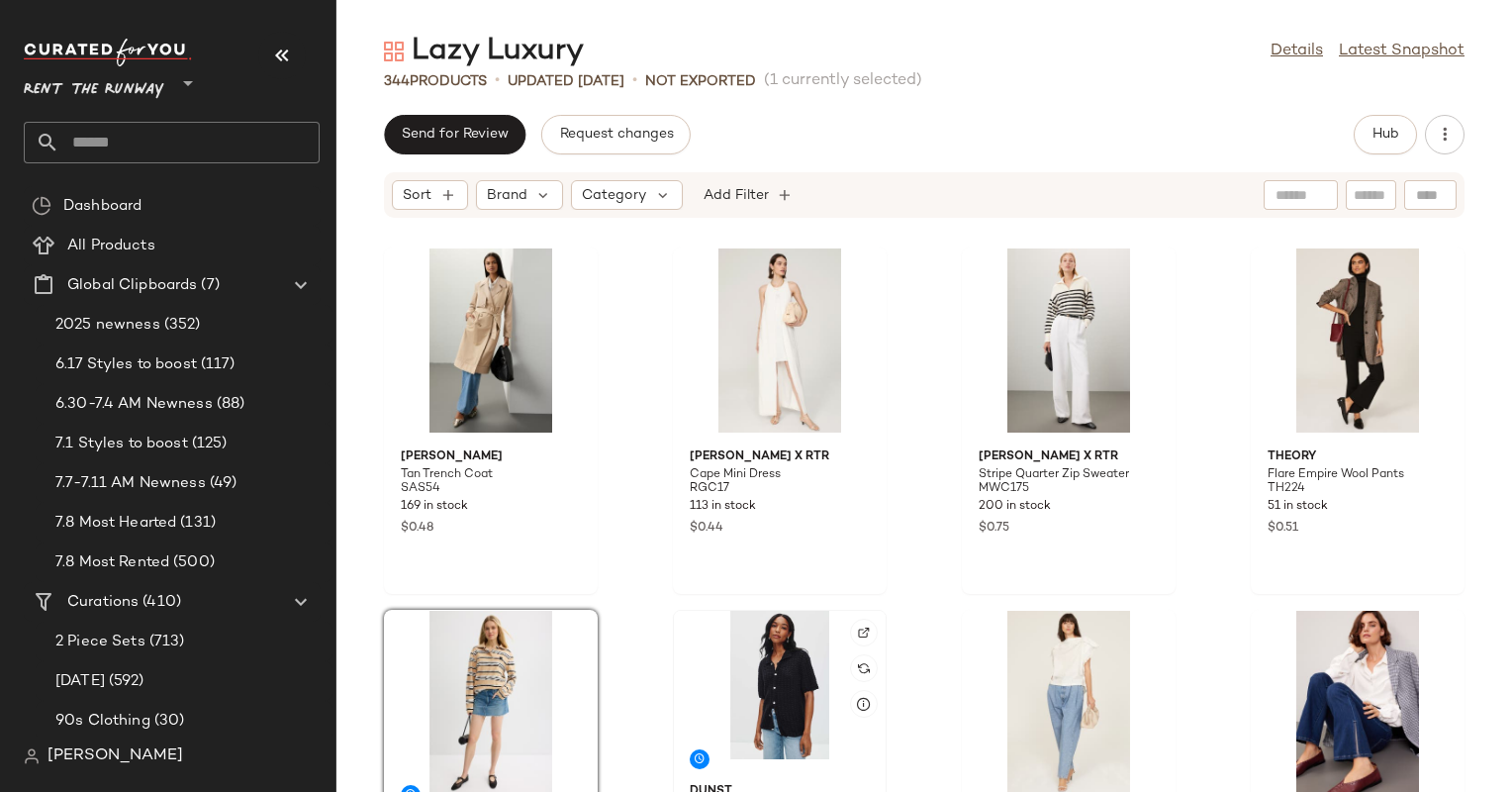 click 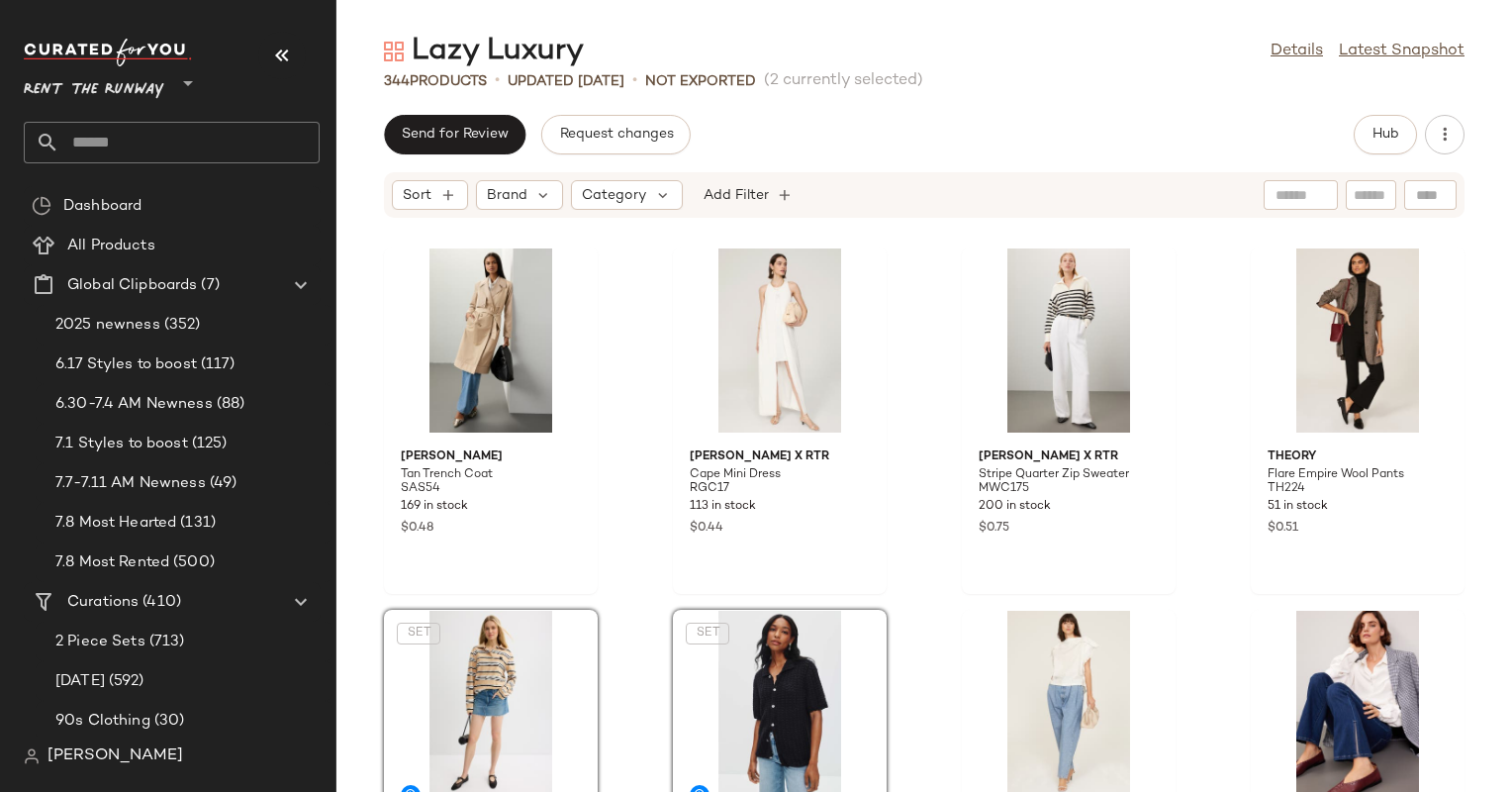 click on "Samantha Sipos Tan Trench Coat SAS54 169 in stock $0.48 Rosetta Getty x RTR Cape Mini Dress RGC17 113 in stock $0.44 Marissa Webb x RTR Stripe Quarter Zip Sweater MWC175 200 in stock $0.75 Theory Flare Empire Wool Pants TH224 51 in stock $0.51  SET  ROMY Varsity Polo ROM10 297 in stock  SET  DUNST Crochet Collared Cardigan DUN27 181 in stock MM6 Maison Margiela Eyelet Top MSM31 35 in stock $0.38 LE JEAN Stella Crop Pants LEJ1 65 in stock $0.47 Hudson Cutaway Tuxedo Vest HDN82 189 in stock $0.51 Levi's XL Culotte Jeans LVJ223 410 in stock $0.98 Staud Sawyer Top STD114 286 in stock $0.47  SET  MICHAEL KORS Vest Jacket MIC13 300 in stock $0.33  SET  Baum und Pferdgarten Celly Top BUP47 231 in stock $0.75 Untitled in Motion Kandran Skirt UIM14 45 in stock $0.44 Joe's Jeans Double Buckle Sailor Short JOE65 375 in stock $0.42  SET  Rosetta Getty x RTR Blue Wide Leg Trousers RGC44 148 in stock $0.54" 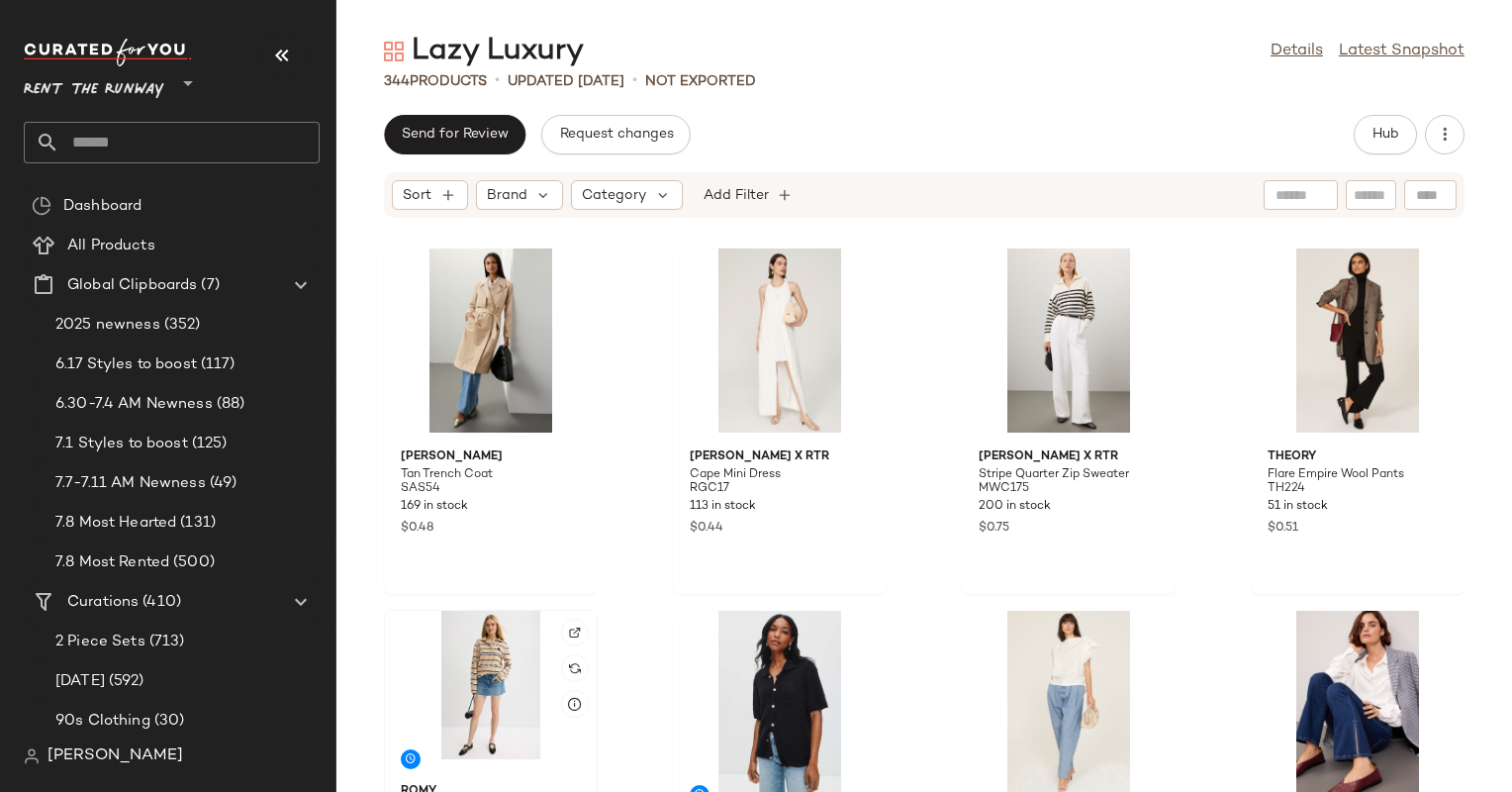 click 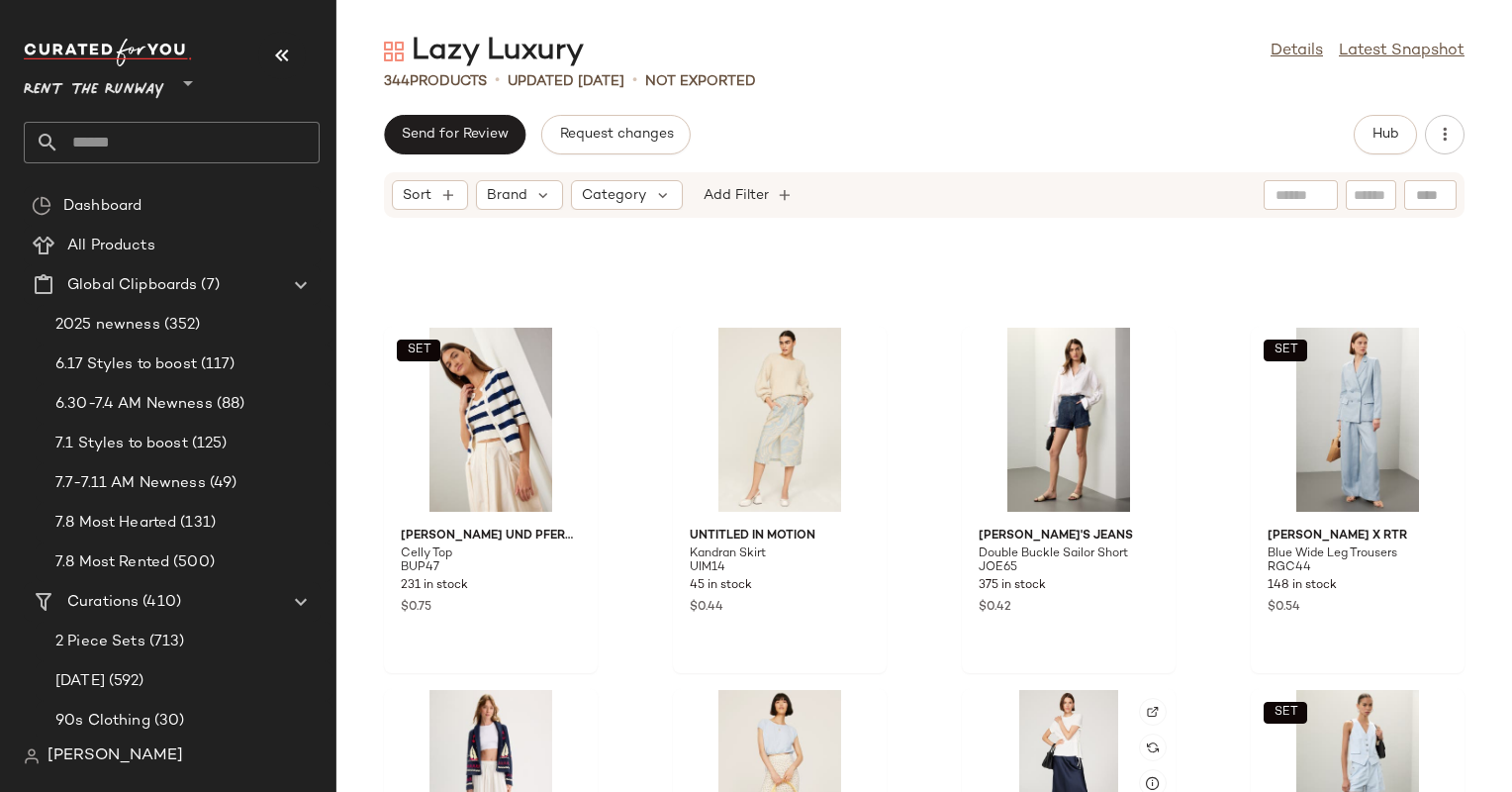 scroll, scrollTop: 1025, scrollLeft: 0, axis: vertical 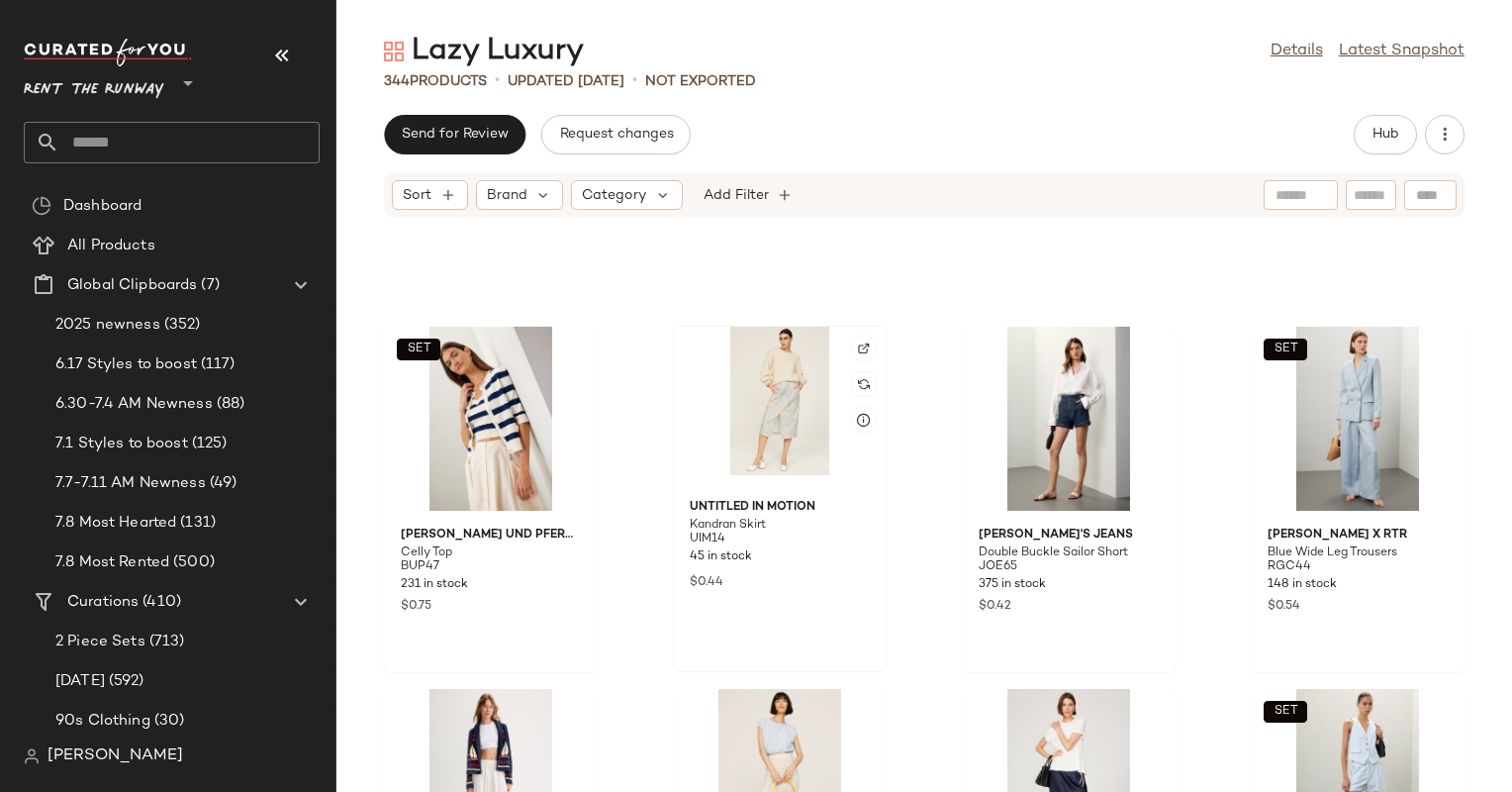 click 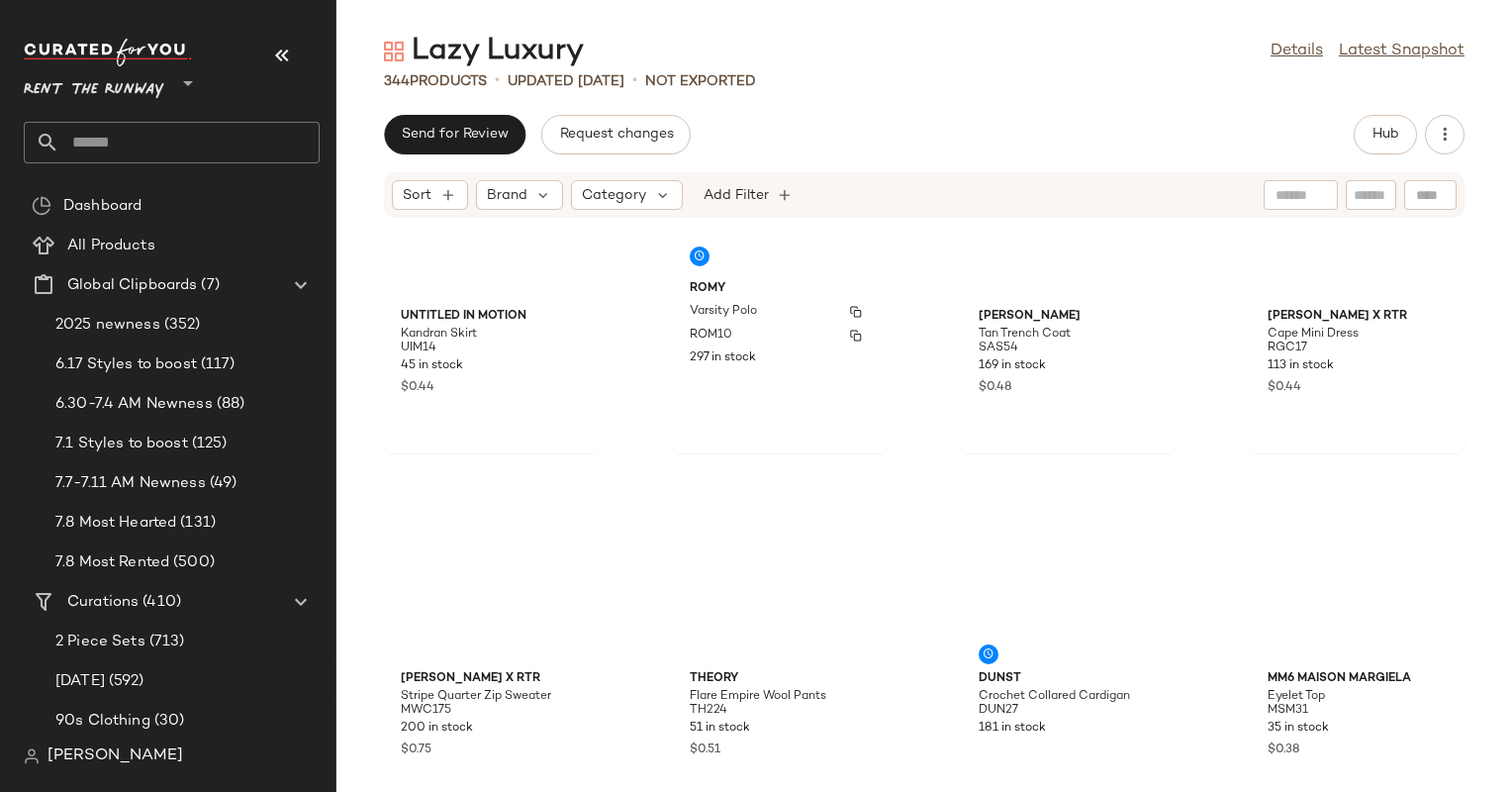 scroll, scrollTop: 0, scrollLeft: 0, axis: both 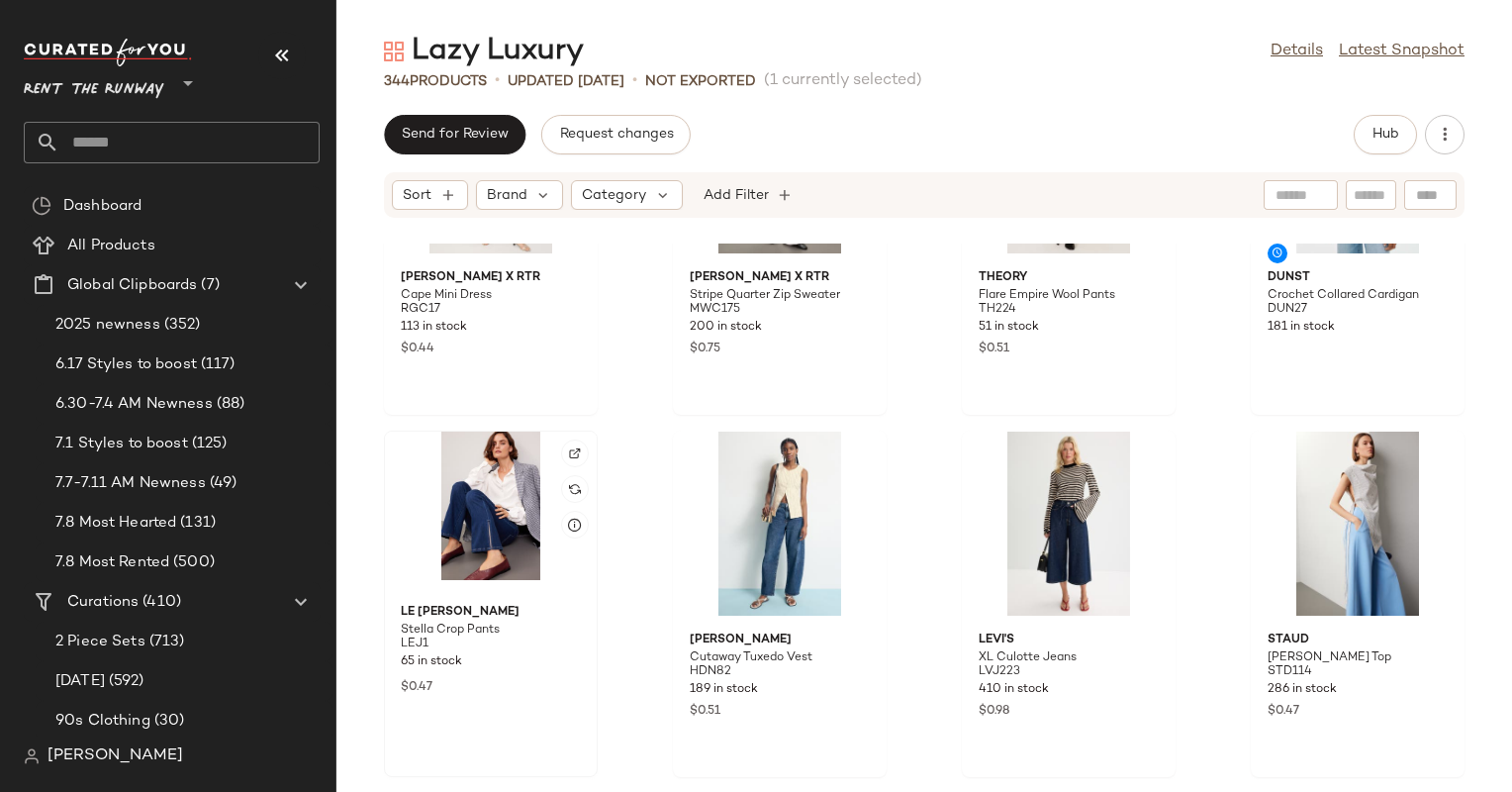 click 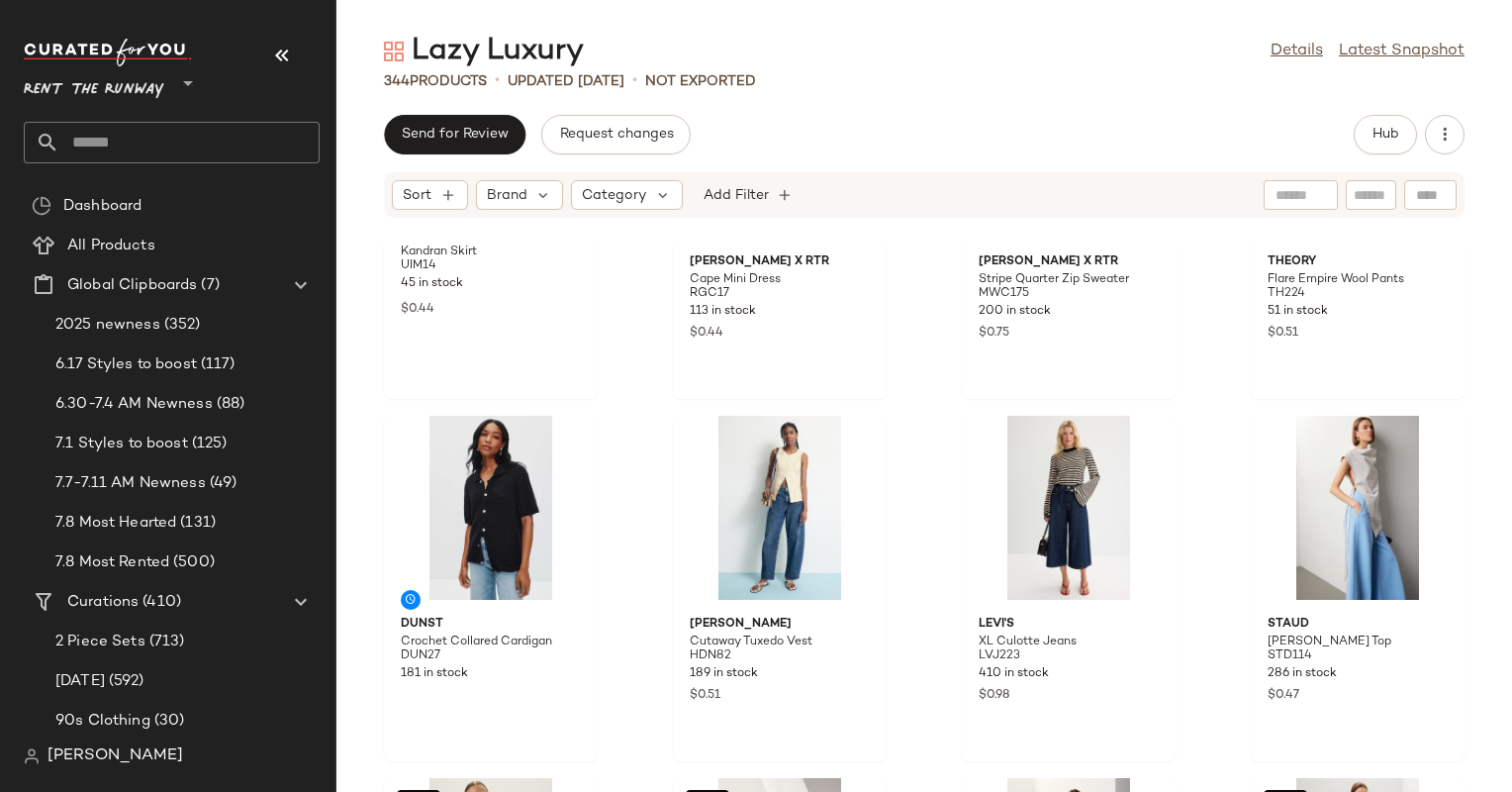 scroll, scrollTop: 0, scrollLeft: 0, axis: both 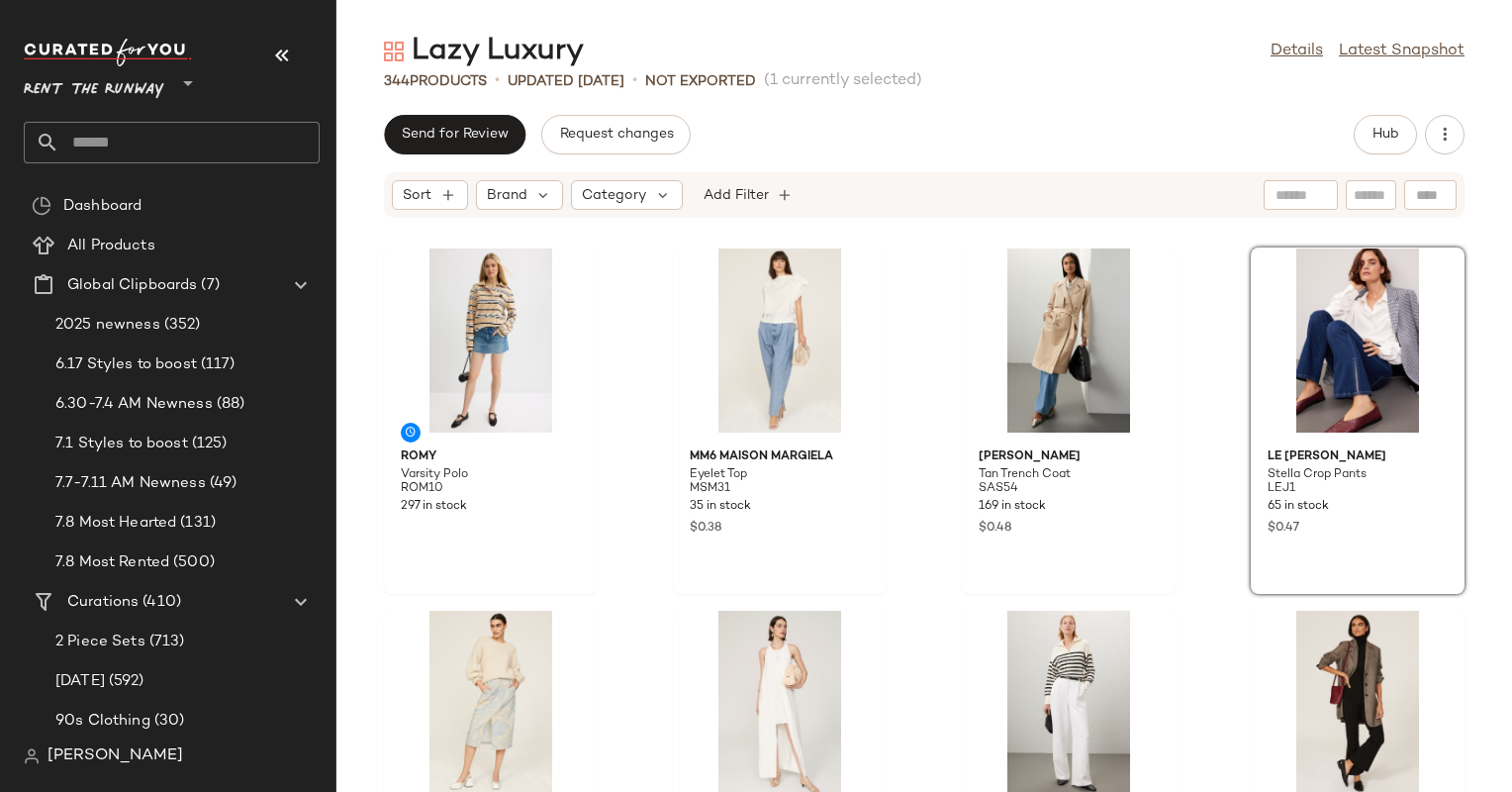 click on "ROMY Varsity Polo ROM10 297 in stock MM6 Maison Margiela Eyelet Top MSM31 35 in stock $0.38 Samantha Sipos Tan Trench Coat SAS54 169 in stock $0.48 LE JEAN Stella Crop Pants LEJ1 65 in stock $0.47 Untitled in Motion Kandran Skirt UIM14 45 in stock $0.44 Rosetta Getty x RTR Cape Mini Dress RGC17 113 in stock $0.44 Marissa Webb x RTR Stripe Quarter Zip Sweater MWC175 200 in stock $0.75 Theory Flare Empire Wool Pants TH224 51 in stock $0.51 DUNST Crochet Collared Cardigan DUN27 181 in stock Hudson Cutaway Tuxedo Vest HDN82 189 in stock $0.51 Levi's XL Culotte Jeans LVJ223 410 in stock $0.98 Staud Sawyer Top STD114 286 in stock $0.47  SET  MICHAEL KORS Vest Jacket MIC13 300 in stock $0.33  SET  Baum und Pferdgarten Celly Top BUP47 231 in stock $0.75 Joe's Jeans Double Buckle Sailor Short JOE65 375 in stock $0.42  SET  Rosetta Getty x RTR Blue Wide Leg Trousers RGC44 148 in stock $0.54" 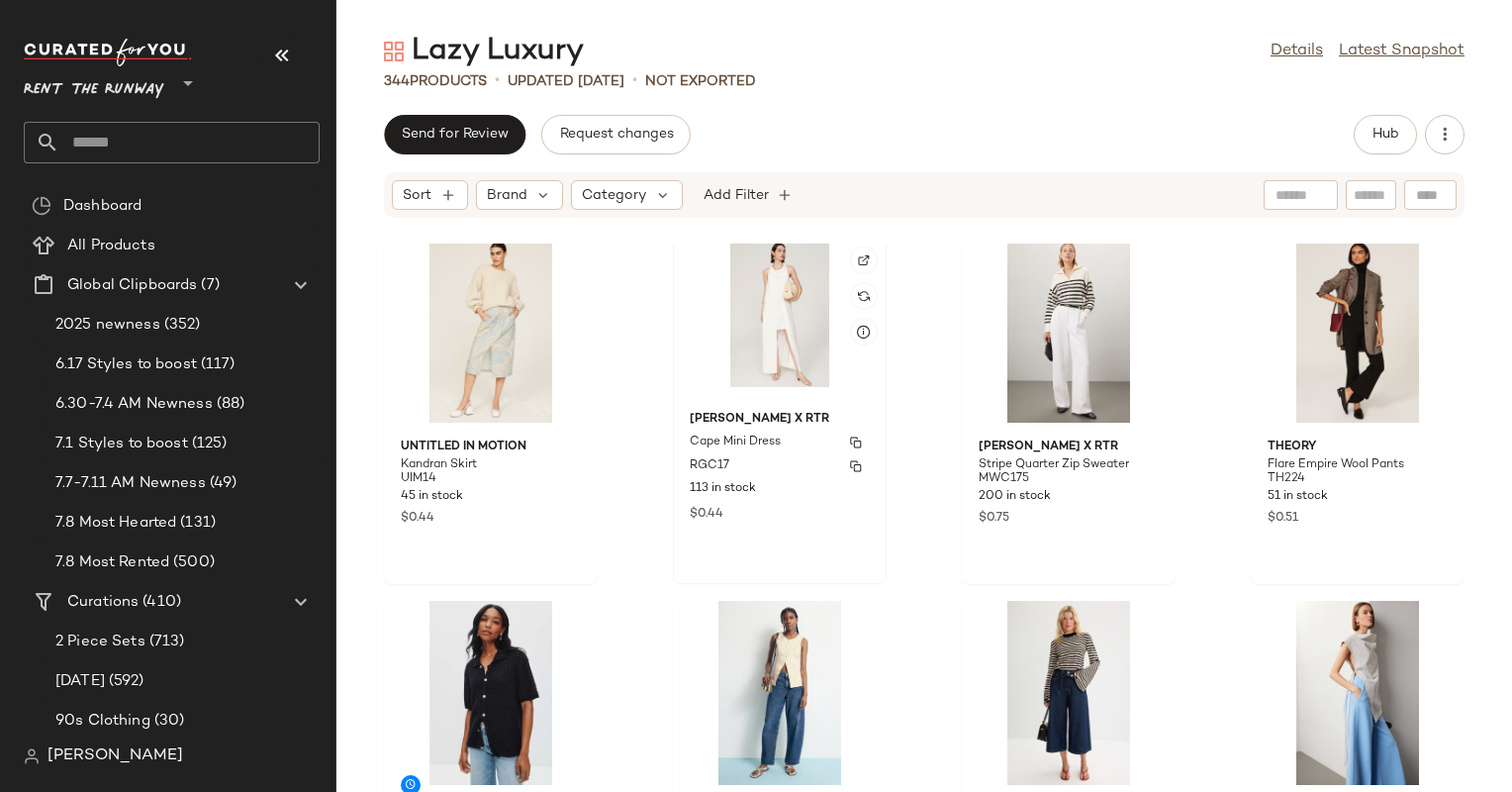 scroll, scrollTop: 257, scrollLeft: 0, axis: vertical 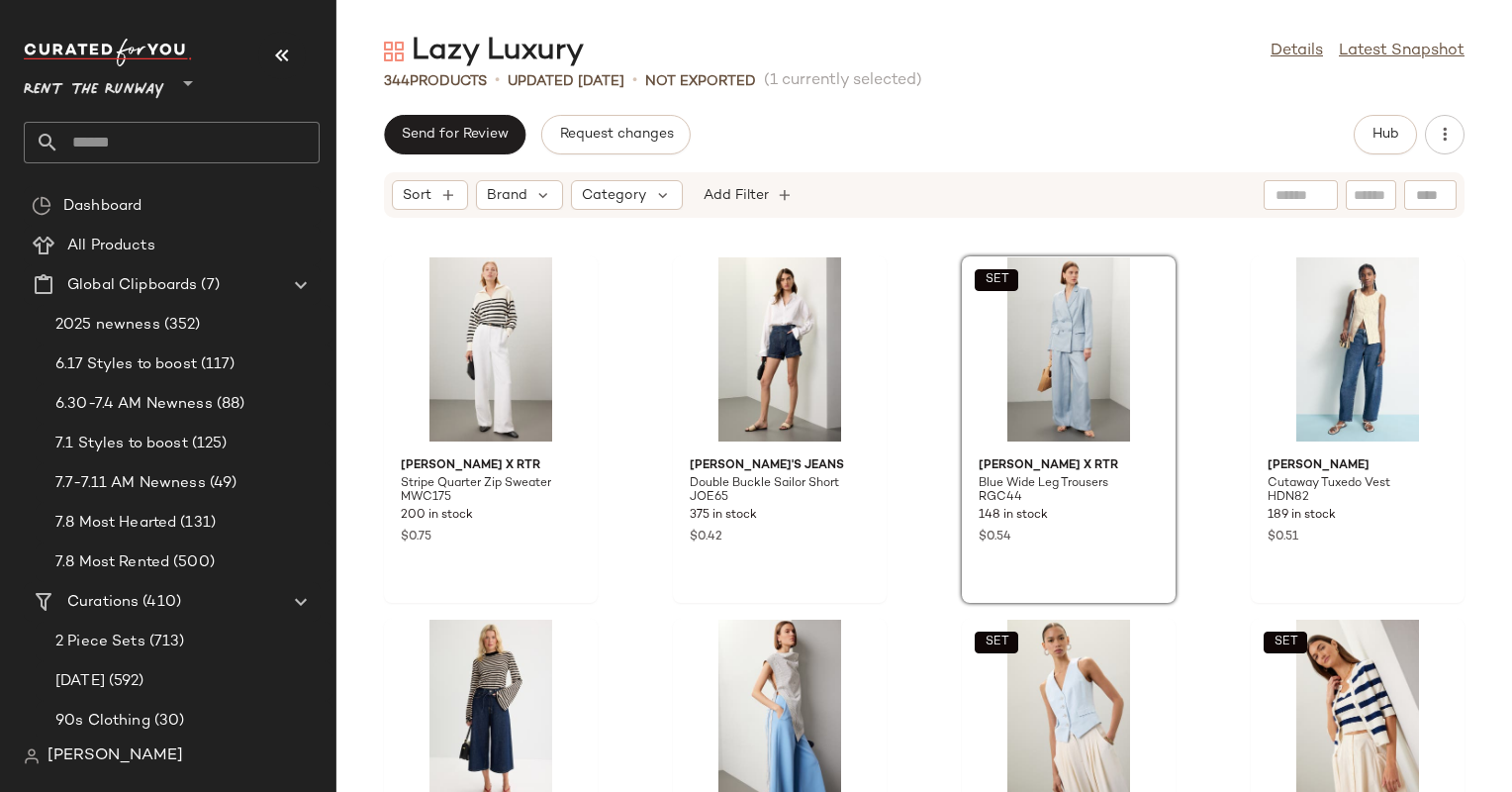 click on "DUNST Crochet Collared Cardigan DUN27 181 in stock Untitled in Motion Kandran Skirt UIM14 45 in stock $0.44 Theory Flare Empire Wool Pants TH224 51 in stock $0.51 Rosetta Getty x RTR Cape Mini Dress RGC17 113 in stock $0.44 Marissa Webb x RTR Stripe Quarter Zip Sweater MWC175 200 in stock $0.75 Joe's Jeans Double Buckle Sailor Short JOE65 375 in stock $0.42  SET  Rosetta Getty x RTR Blue Wide Leg Trousers RGC44 148 in stock $0.54 Hudson Cutaway Tuxedo Vest HDN82 189 in stock $0.51 Levi's XL Culotte Jeans LVJ223 410 in stock $0.98 Staud Sawyer Top STD114 286 in stock $0.47  SET  MICHAEL KORS Vest Jacket MIC13 300 in stock $0.33  SET  Baum und Pferdgarten Celly Top BUP47 231 in stock $0.75 The Great. The Sailboat Lodge Cardigan TGR66 364 in stock $0.34 Louna Drawstring Crop Top LOU230 132 in stock $0.48 Proenza Schouler White Label Ruched Side Tie Top PSWL81 47 in stock $0.33  SET  MICHAEL KORS Pleated Sailor Short MIC16 227 in stock $0.62" 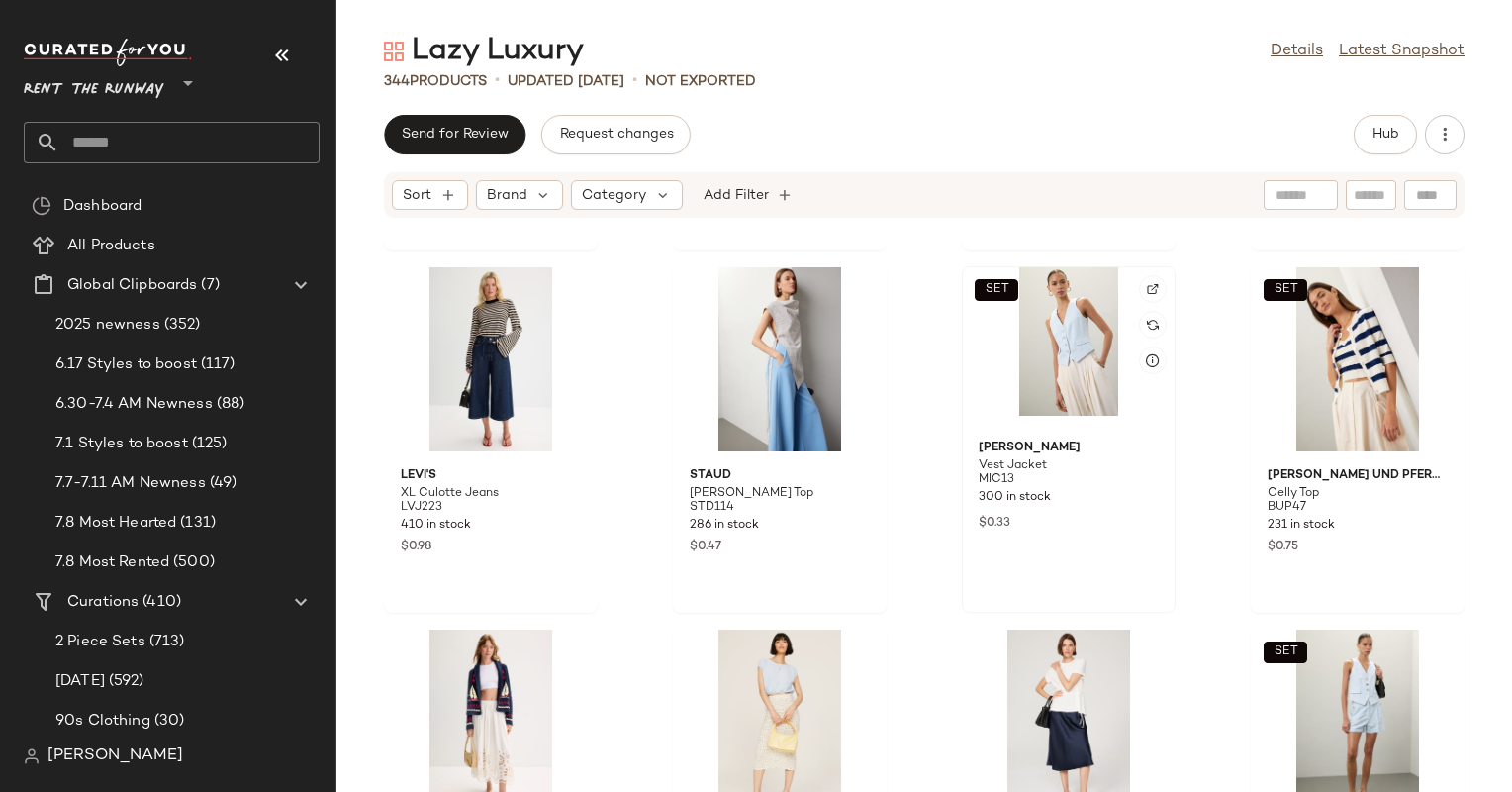 scroll, scrollTop: 1085, scrollLeft: 0, axis: vertical 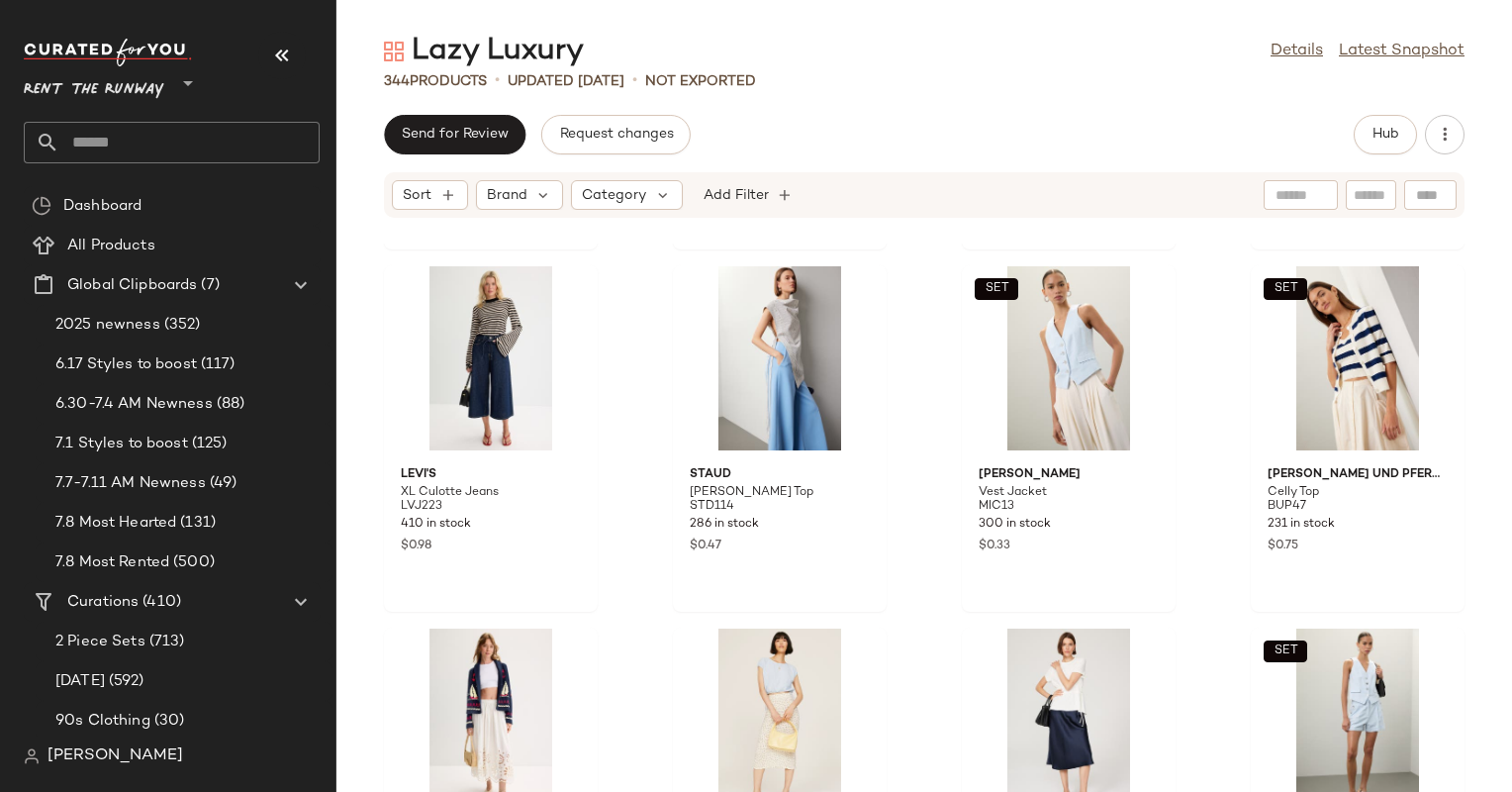 drag, startPoint x: 1048, startPoint y: 664, endPoint x: 904, endPoint y: 432, distance: 273.05677 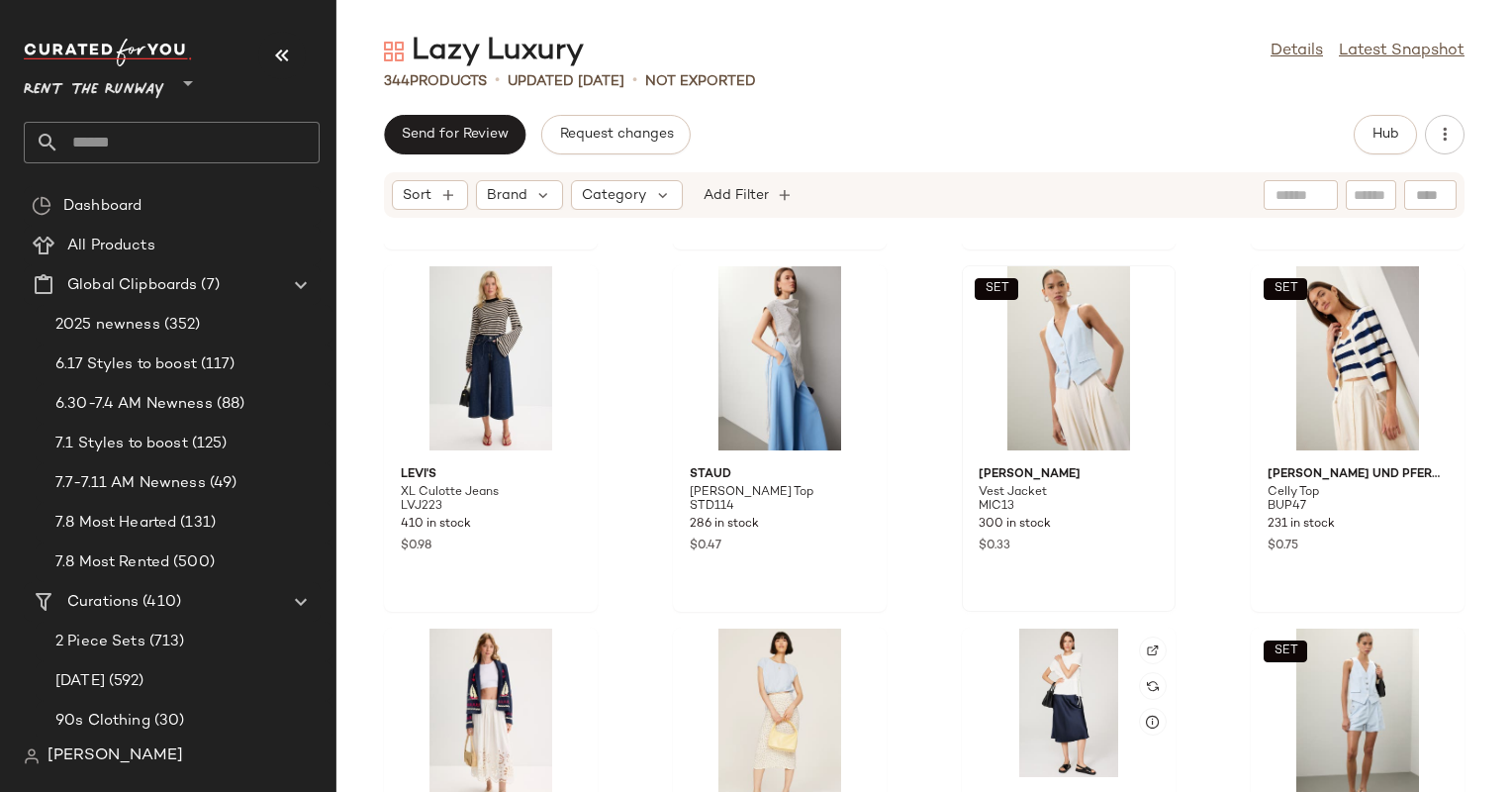scroll, scrollTop: 1086, scrollLeft: 0, axis: vertical 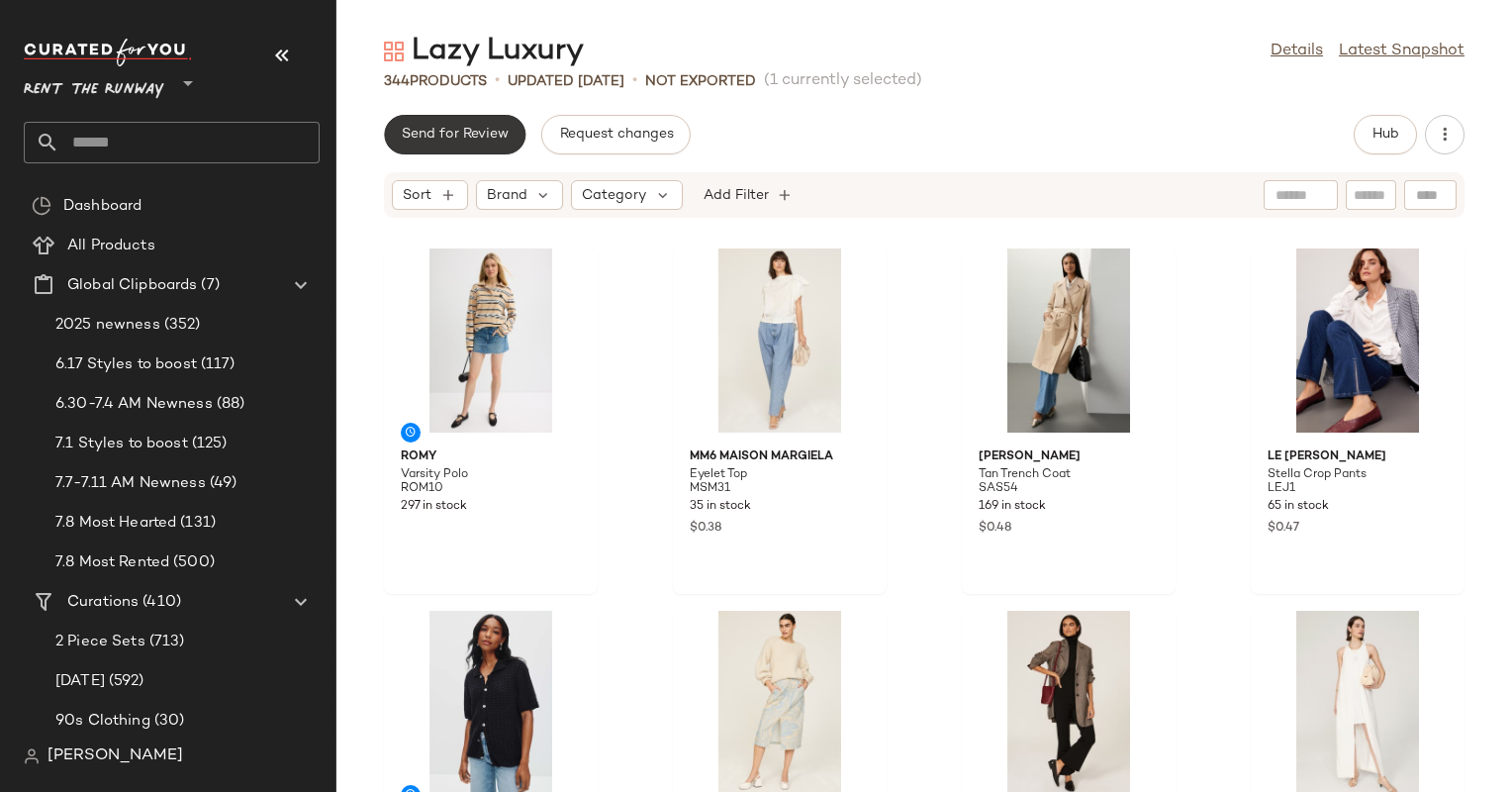 click on "Send for Review" 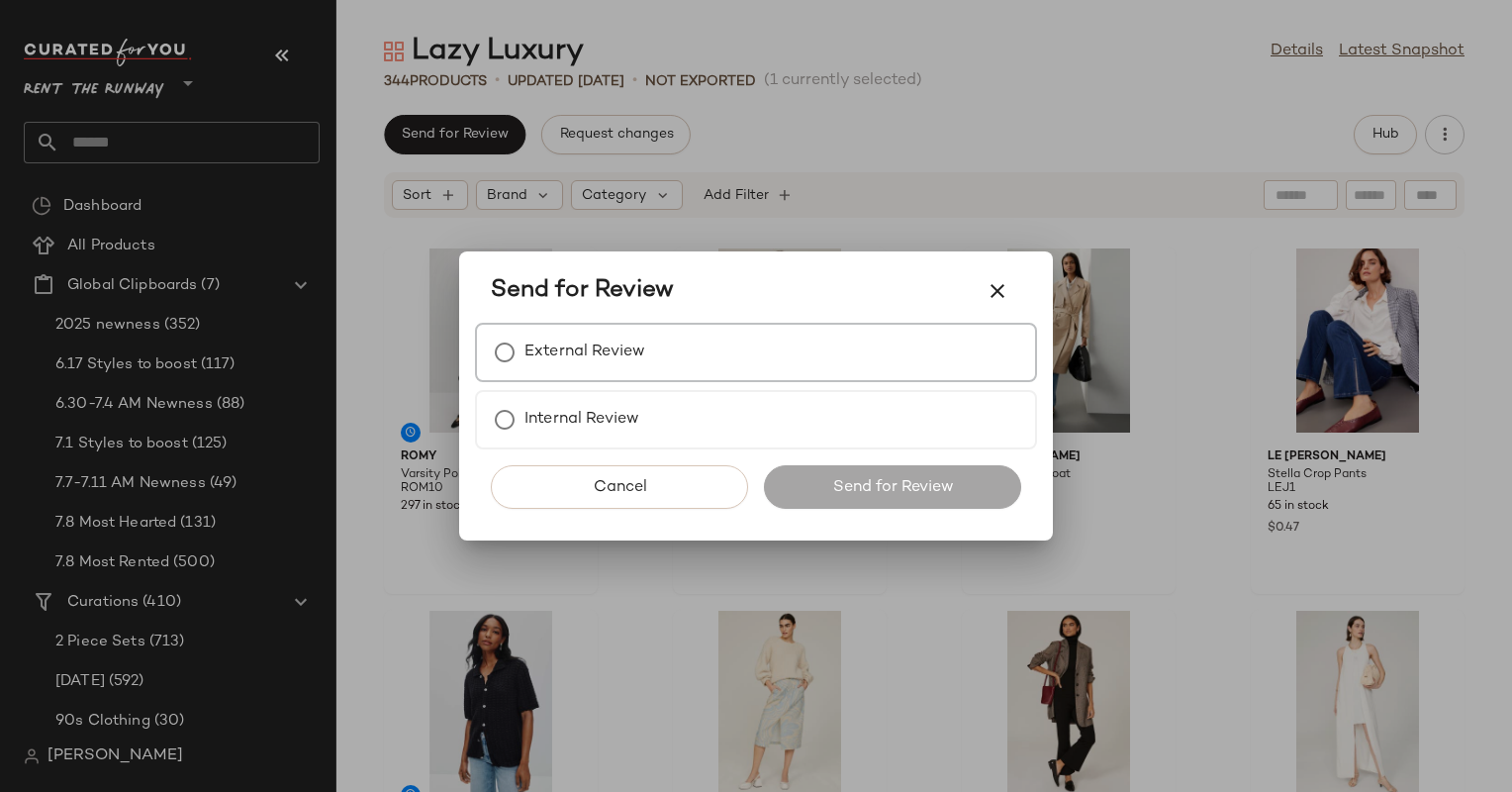 click on "External Review" at bounding box center [756, 352] 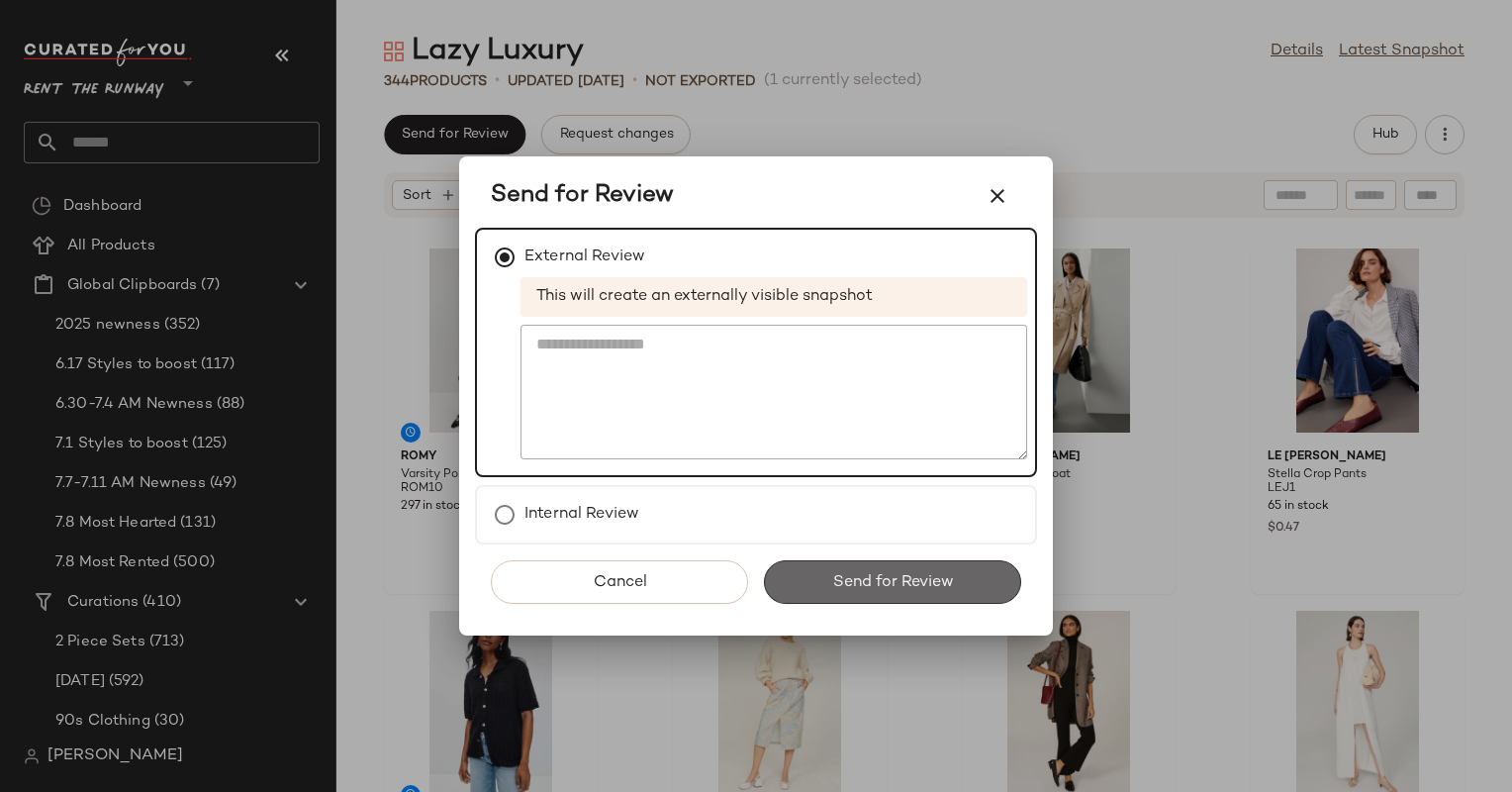 click on "Send for Review" at bounding box center [893, 582] 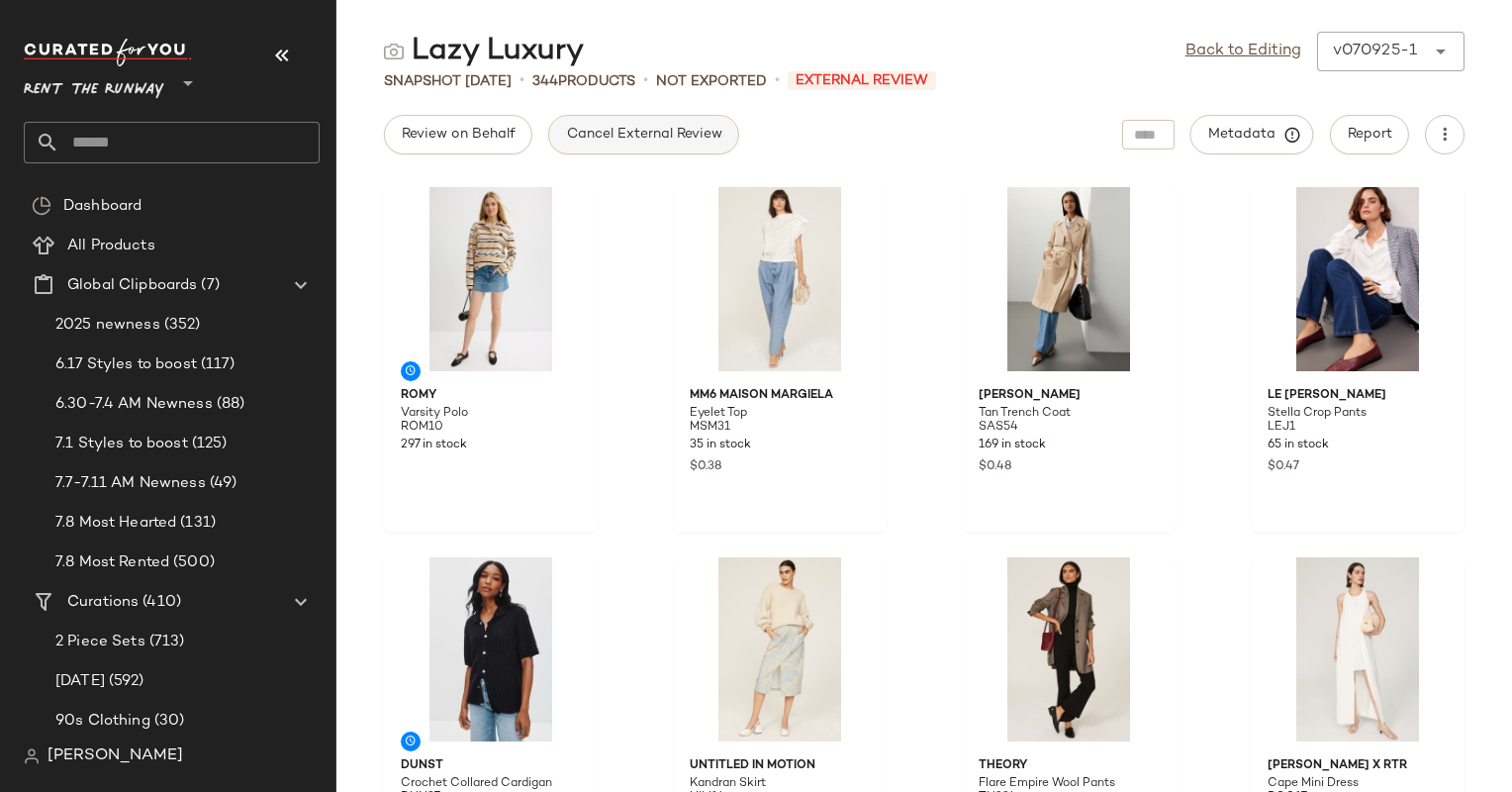 click on "Cancel External Review" 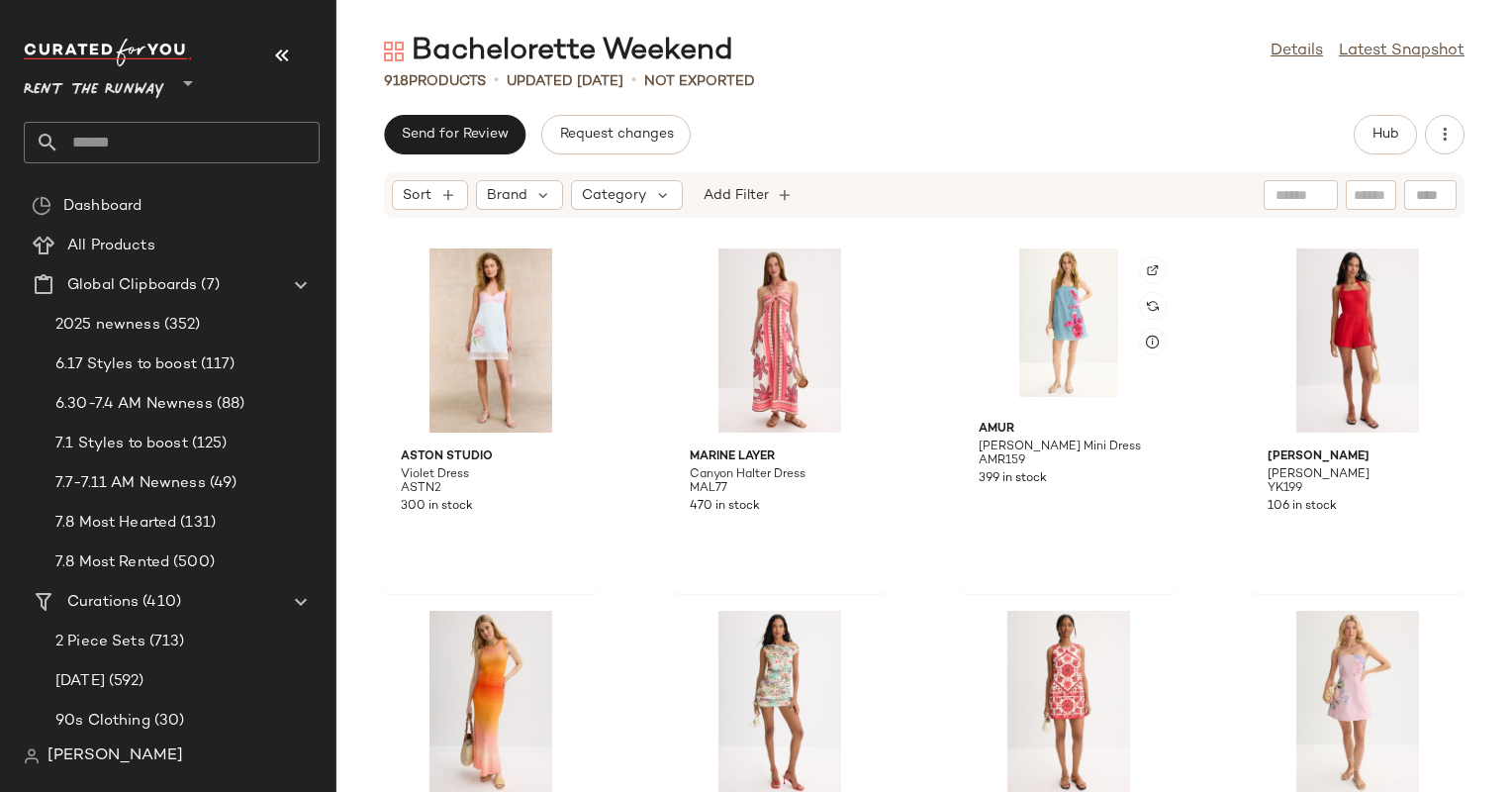 scroll, scrollTop: 0, scrollLeft: 0, axis: both 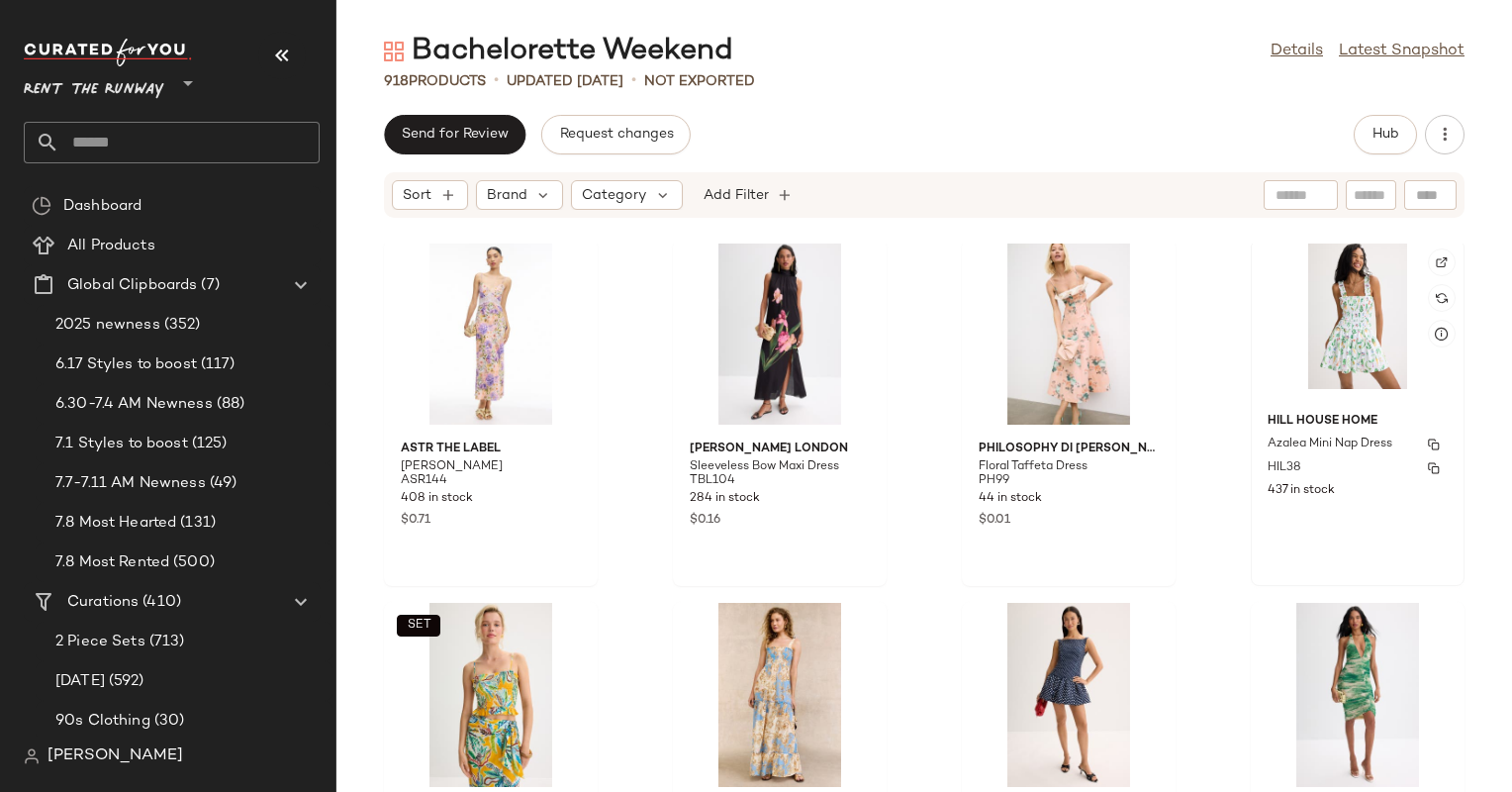 click on "Hill House Home" at bounding box center (1358, 422) 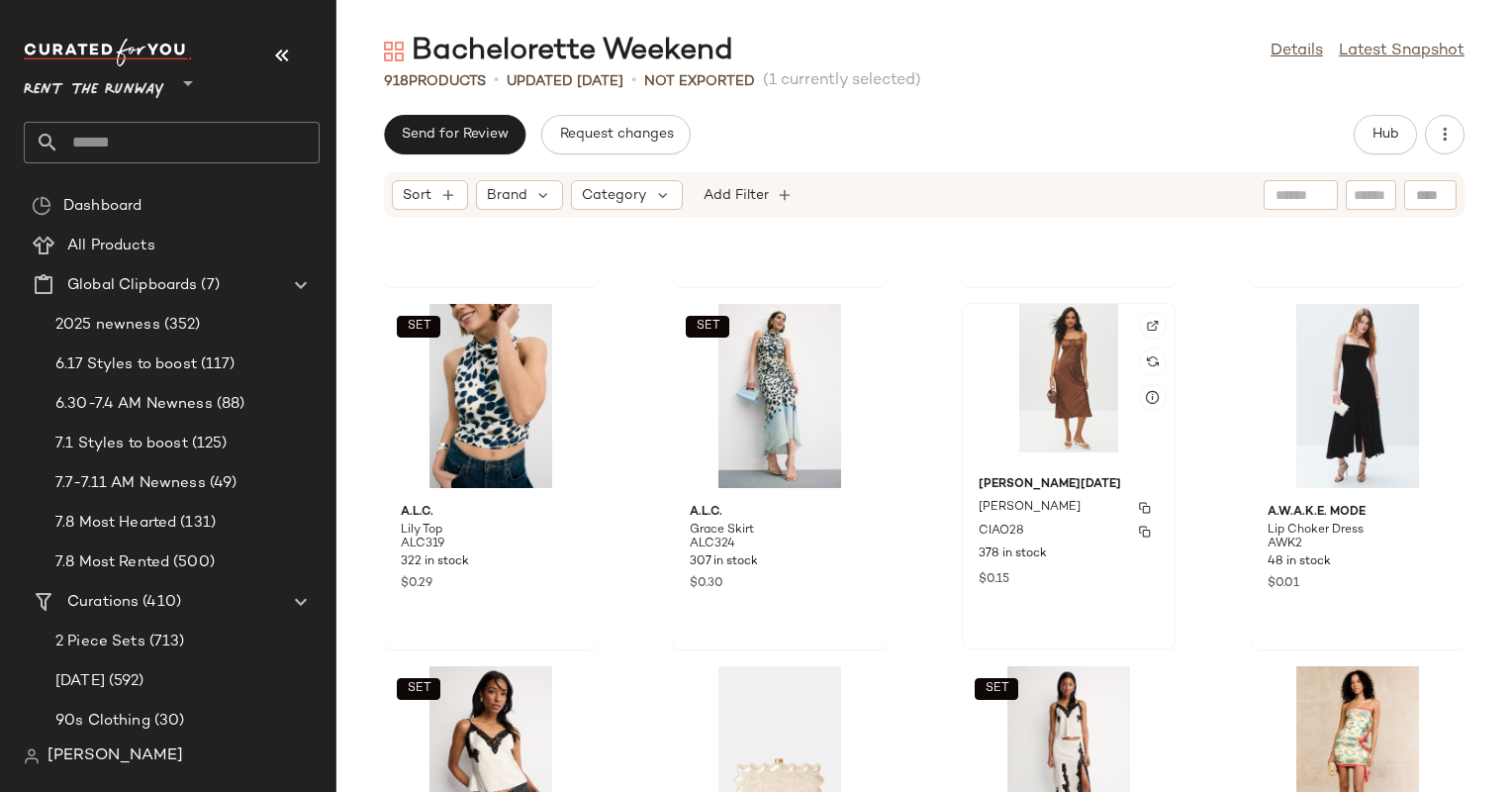 scroll, scrollTop: 20950, scrollLeft: 0, axis: vertical 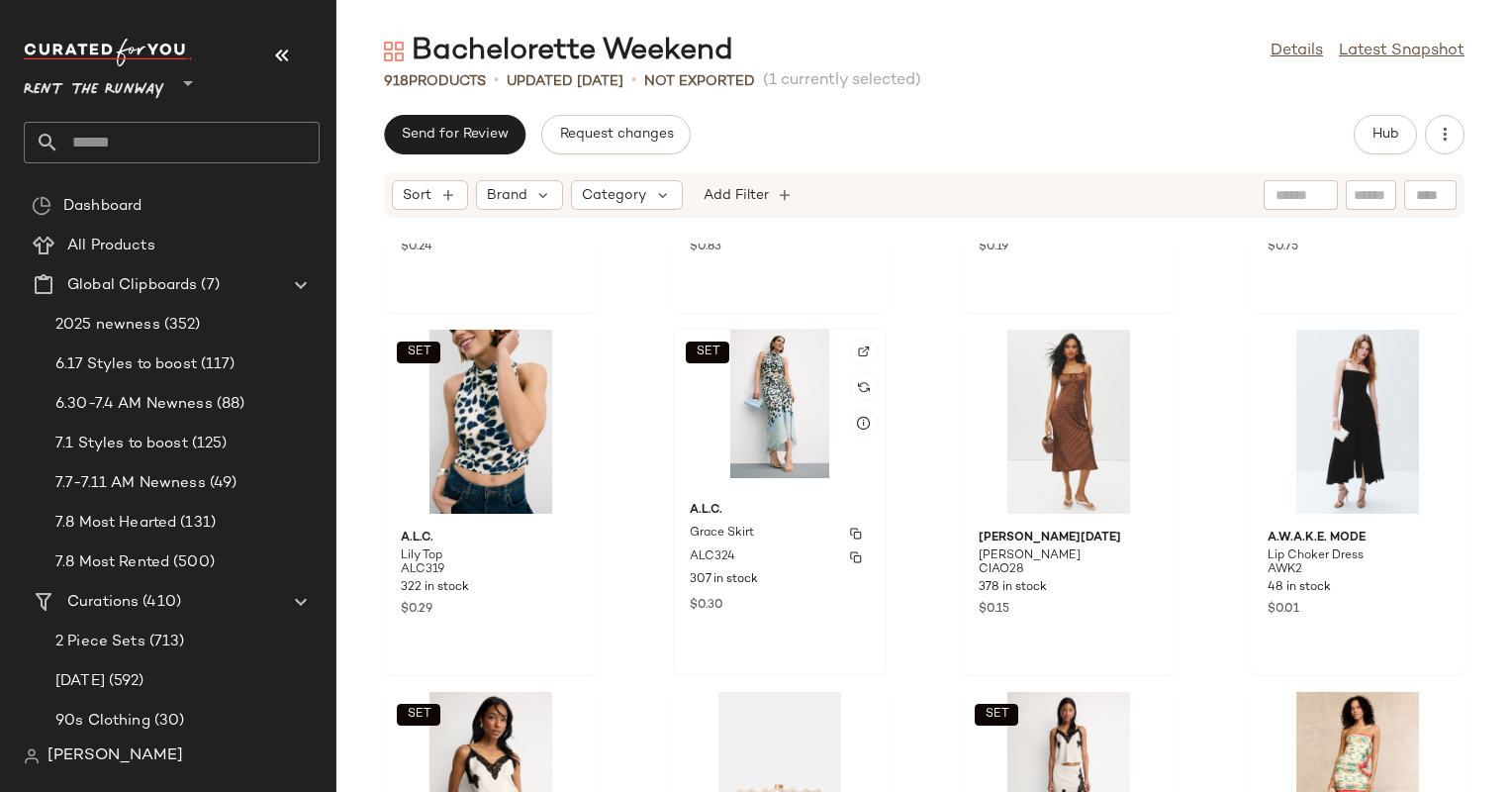 click on "A.L.C. Grace Skirt ALC324 307 in stock $0.30" 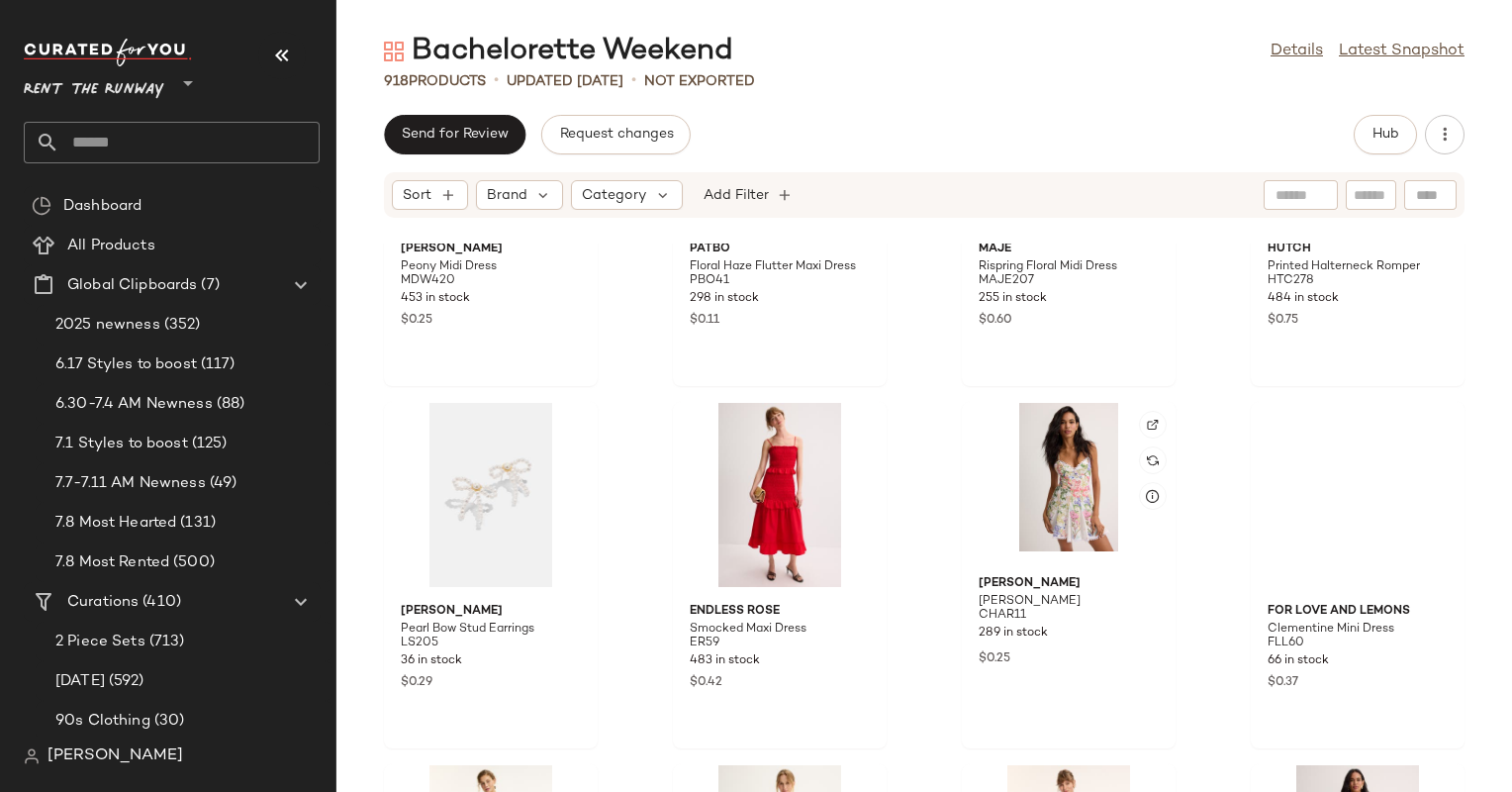 scroll, scrollTop: 19024, scrollLeft: 0, axis: vertical 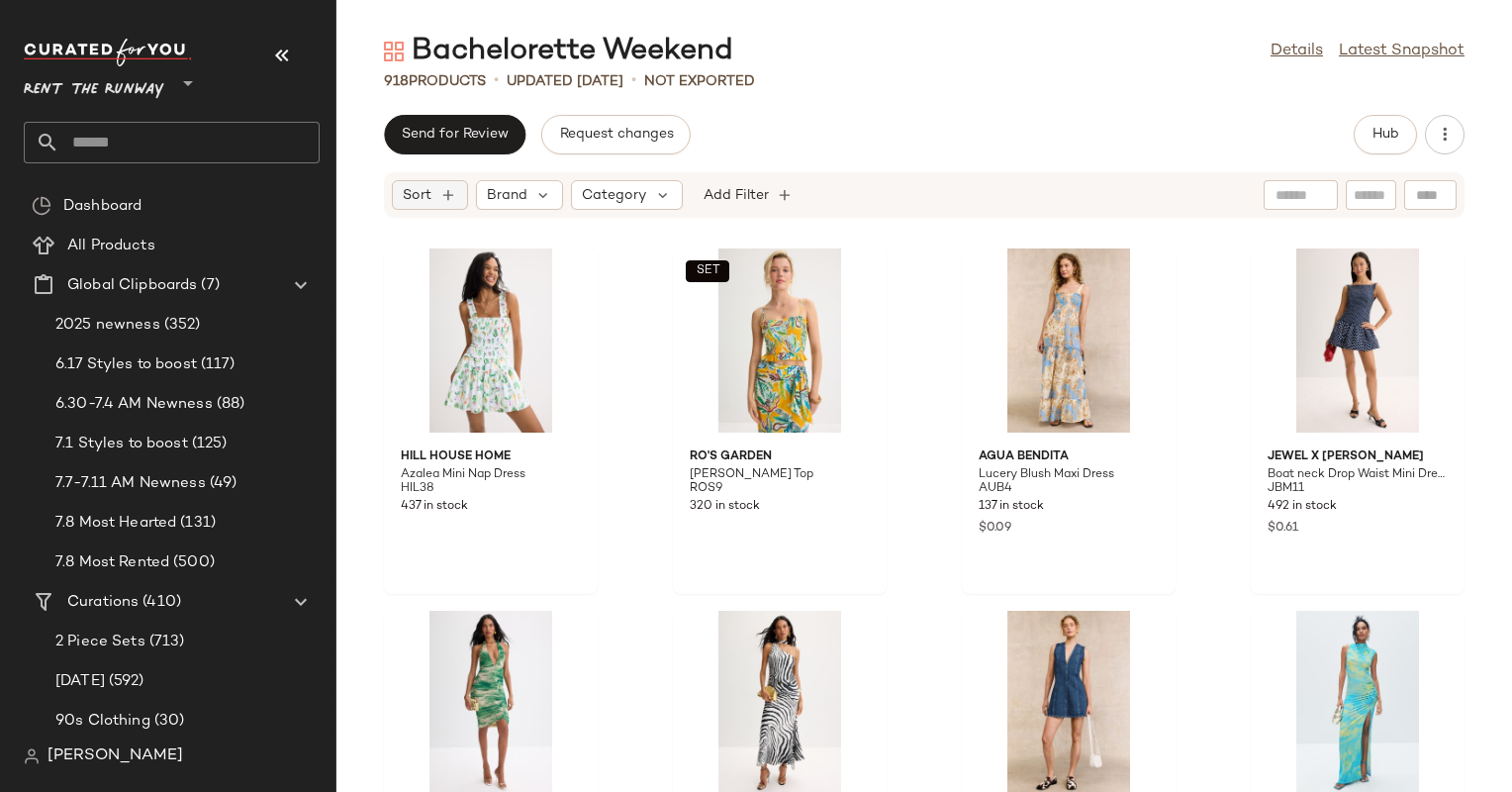 click on "Sort" 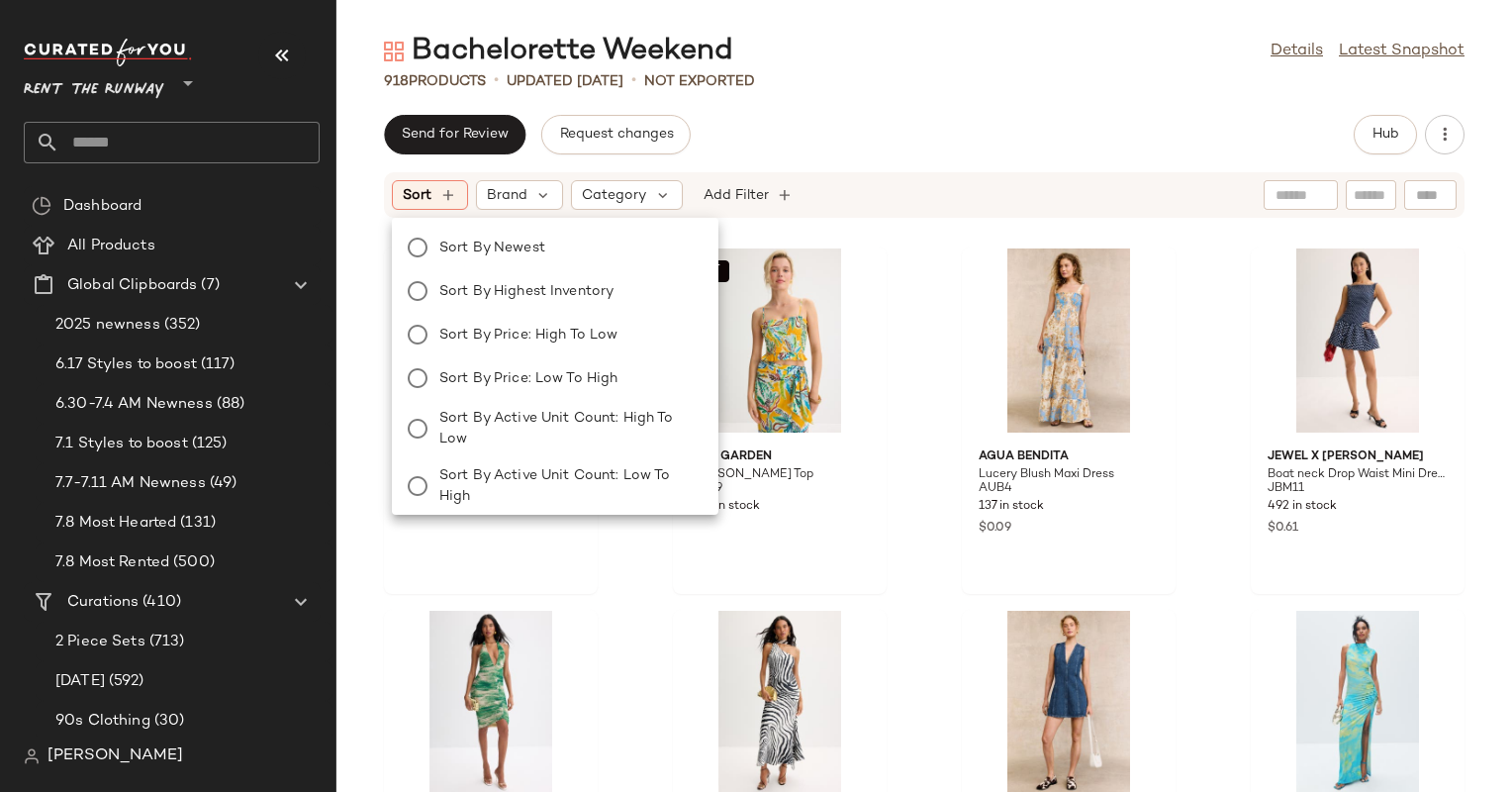 click on "Sort by Newest Sort by Highest Inventory Sort by Price: High to Low Sort by Price: Low to High Sort by Active Unit Count: High to Low Sort by Active Unit Count: Low to High Sort by Current Kif Price: High to Low Sort by Current Kif Price: Low to High Sort by Current Rental Price: High to Low Sort by Current Rental Price: Low to High Sort by Published Date: High to Low Sort by Published Date: Low to High" 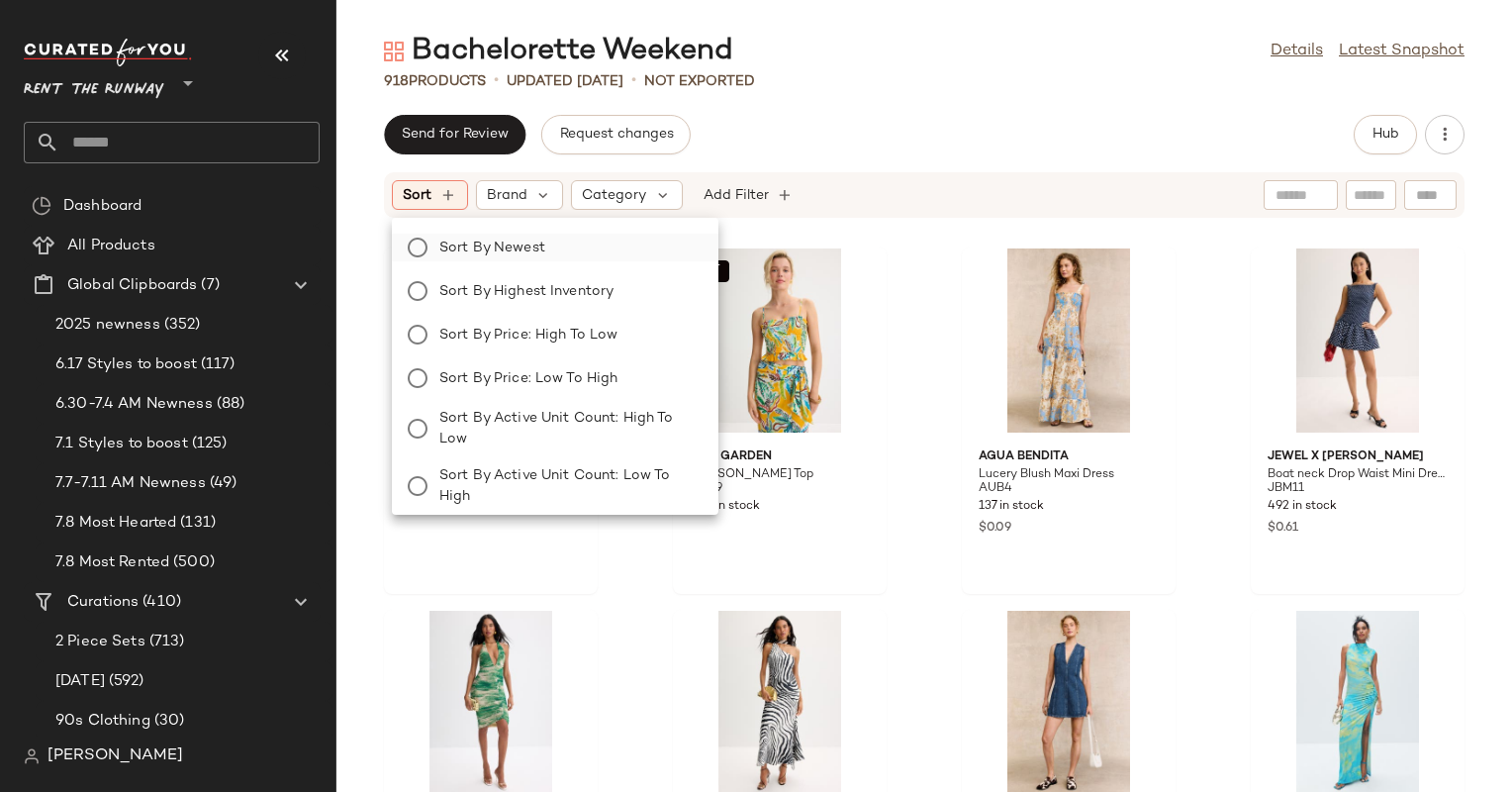 click on "Sort by Newest" at bounding box center [567, 248] 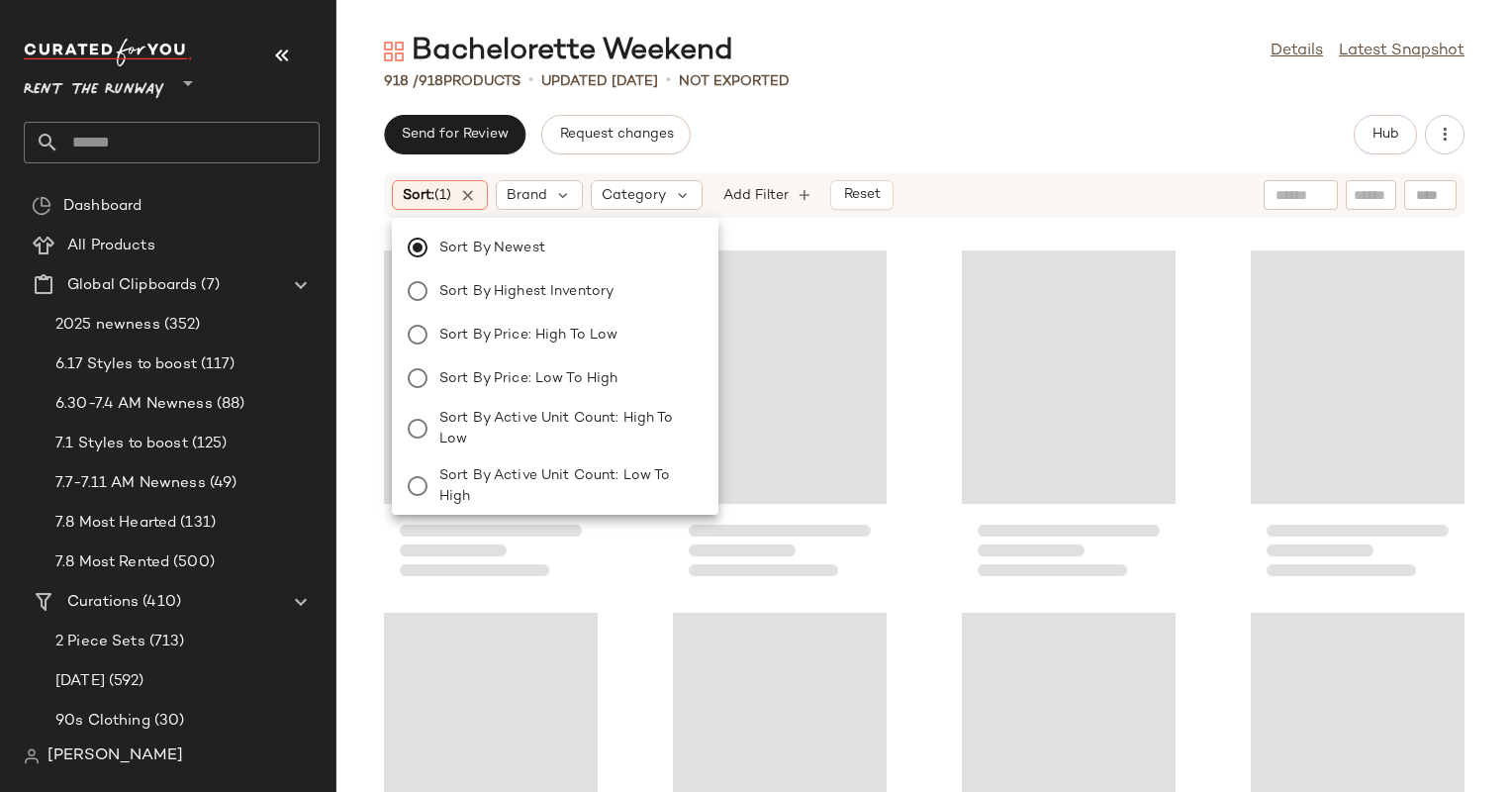 click on "Bachelorette Weekend  Details   Latest Snapshot  918 /  918   Products   •   updated Jul 9th  •   Not Exported   Send for Review   Request changes   Hub  Sort:   (1) Brand  Category  Add Filter   Reset" at bounding box center (924, 412) 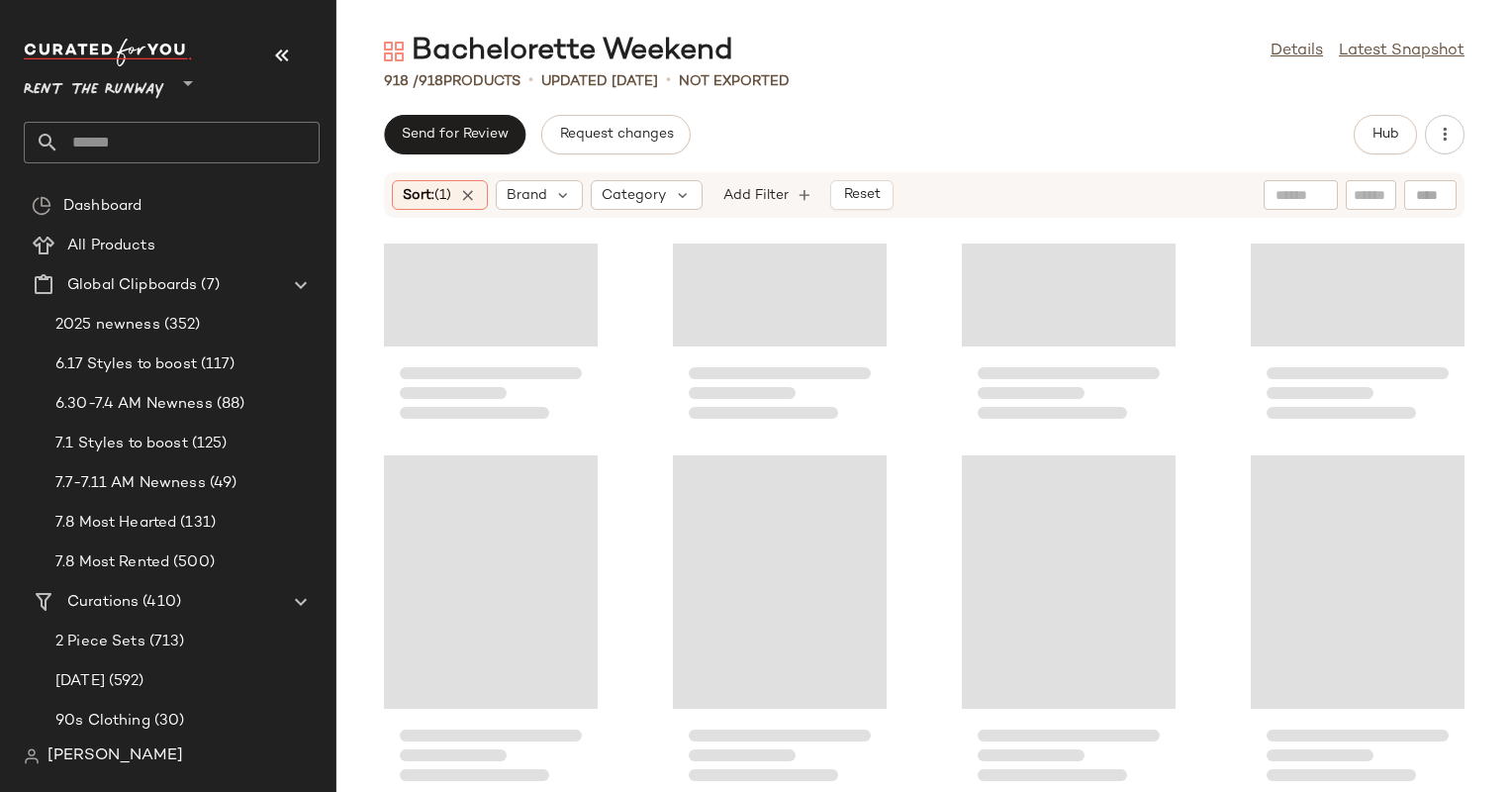 scroll, scrollTop: 18823, scrollLeft: 0, axis: vertical 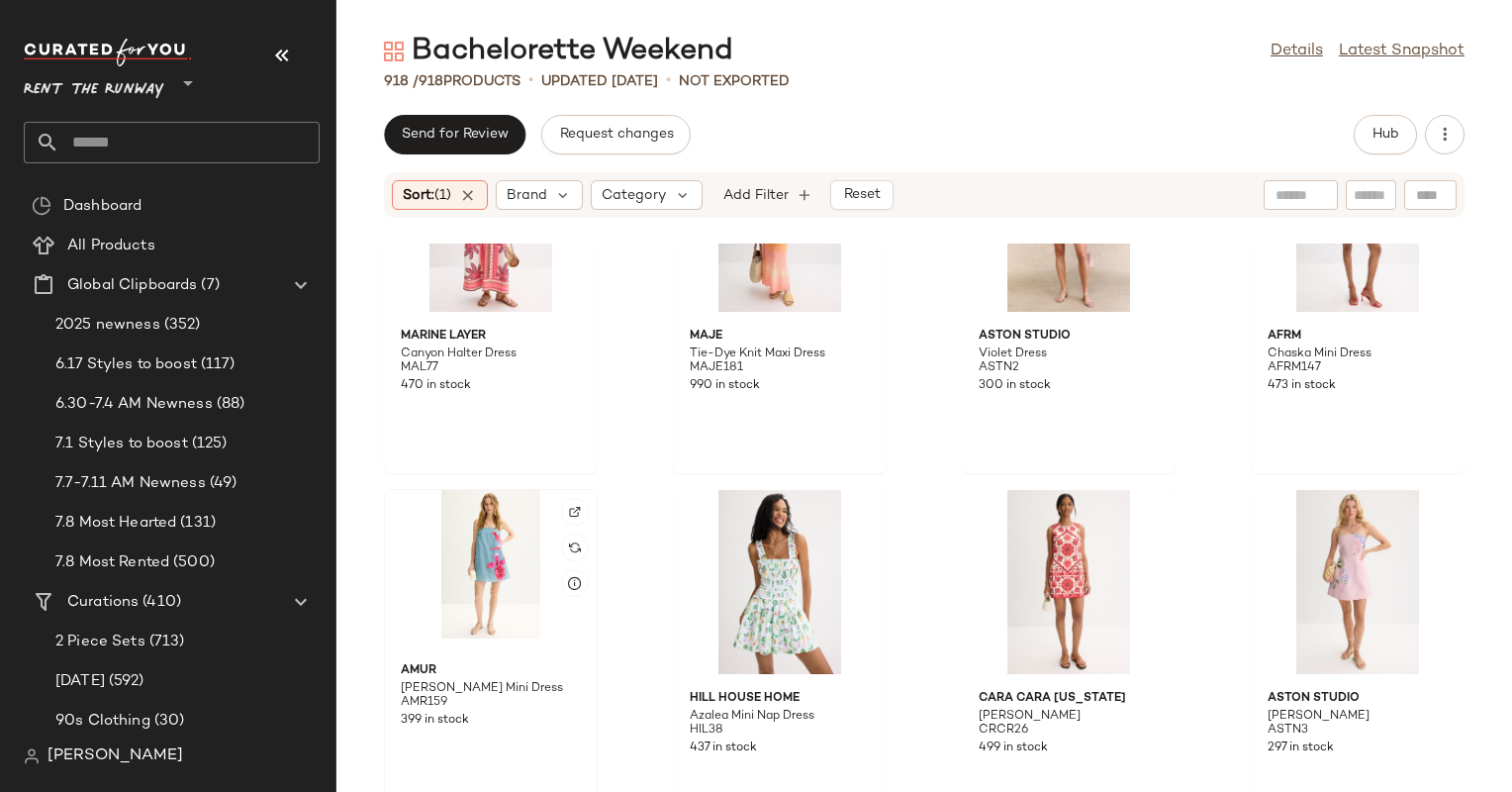 click 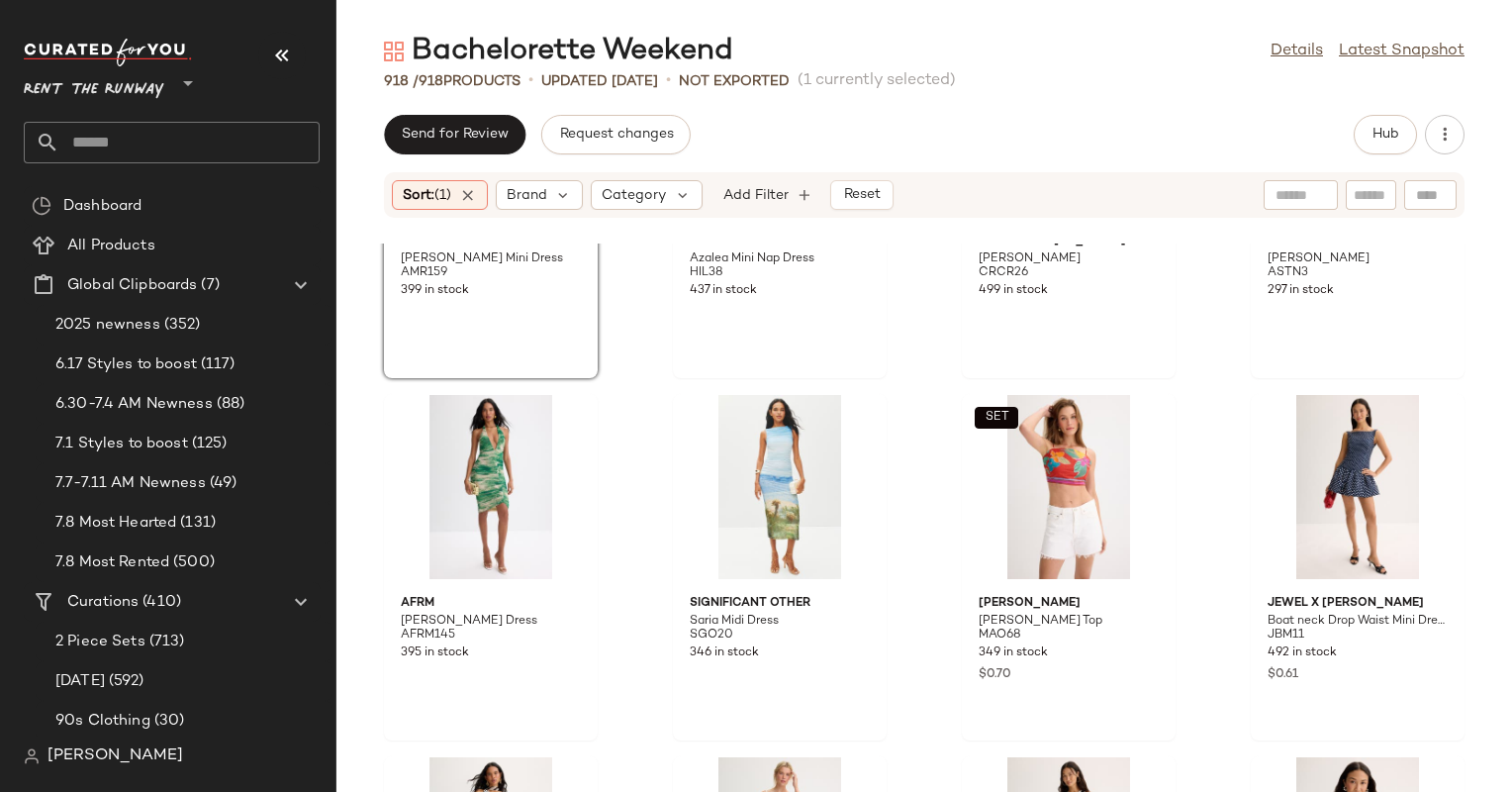 scroll, scrollTop: 986, scrollLeft: 0, axis: vertical 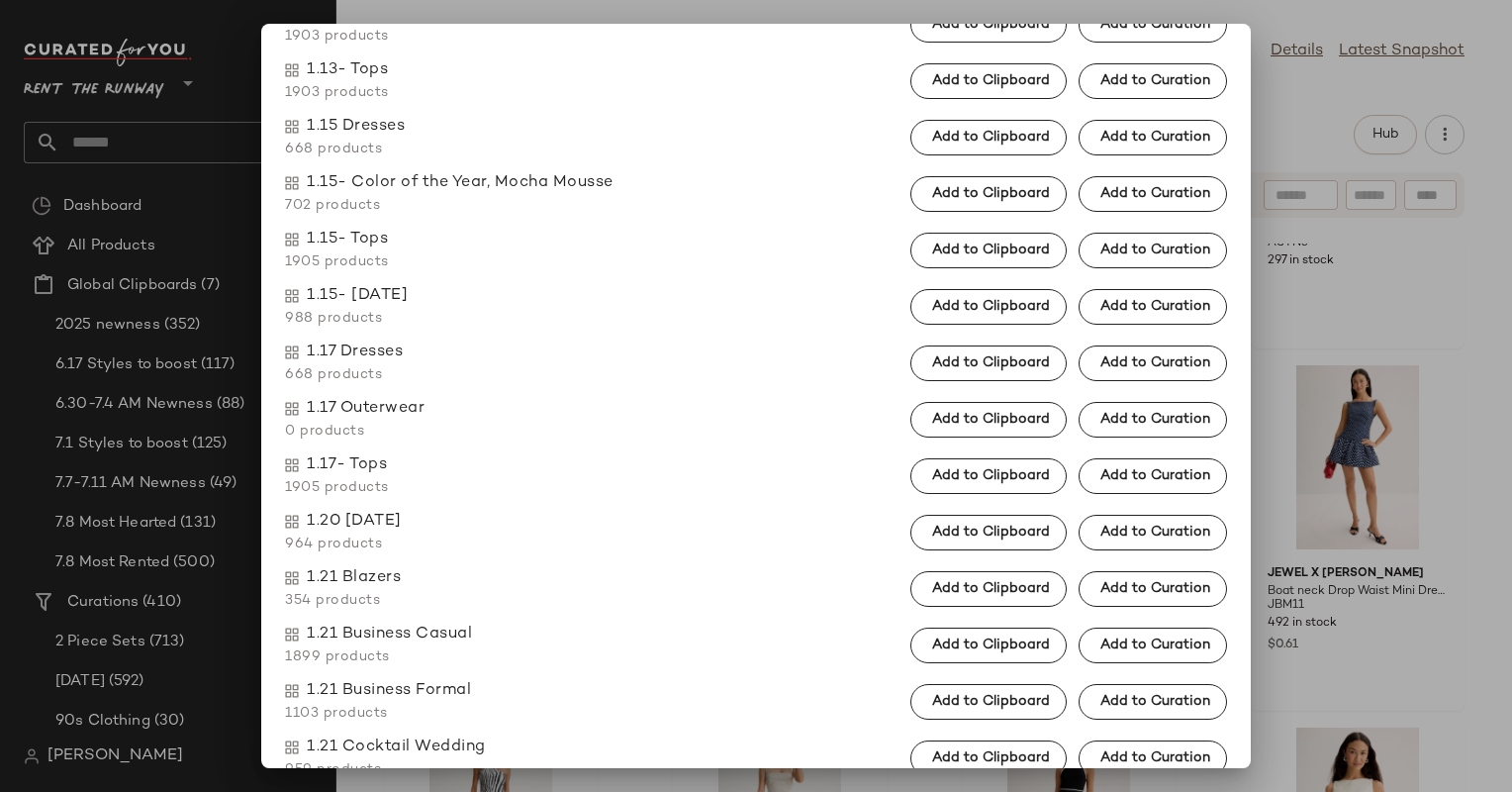 click at bounding box center [756, 396] 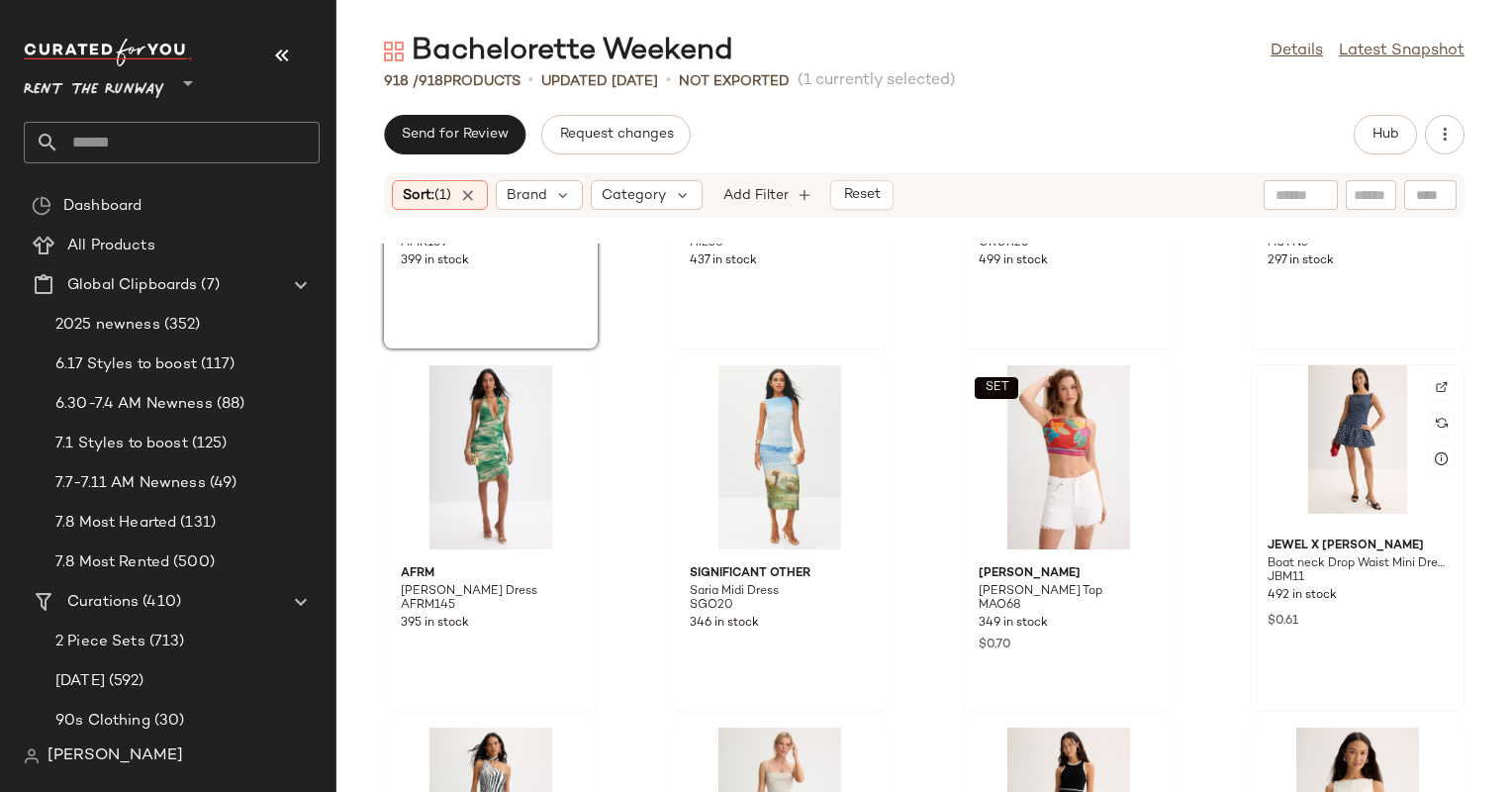 click 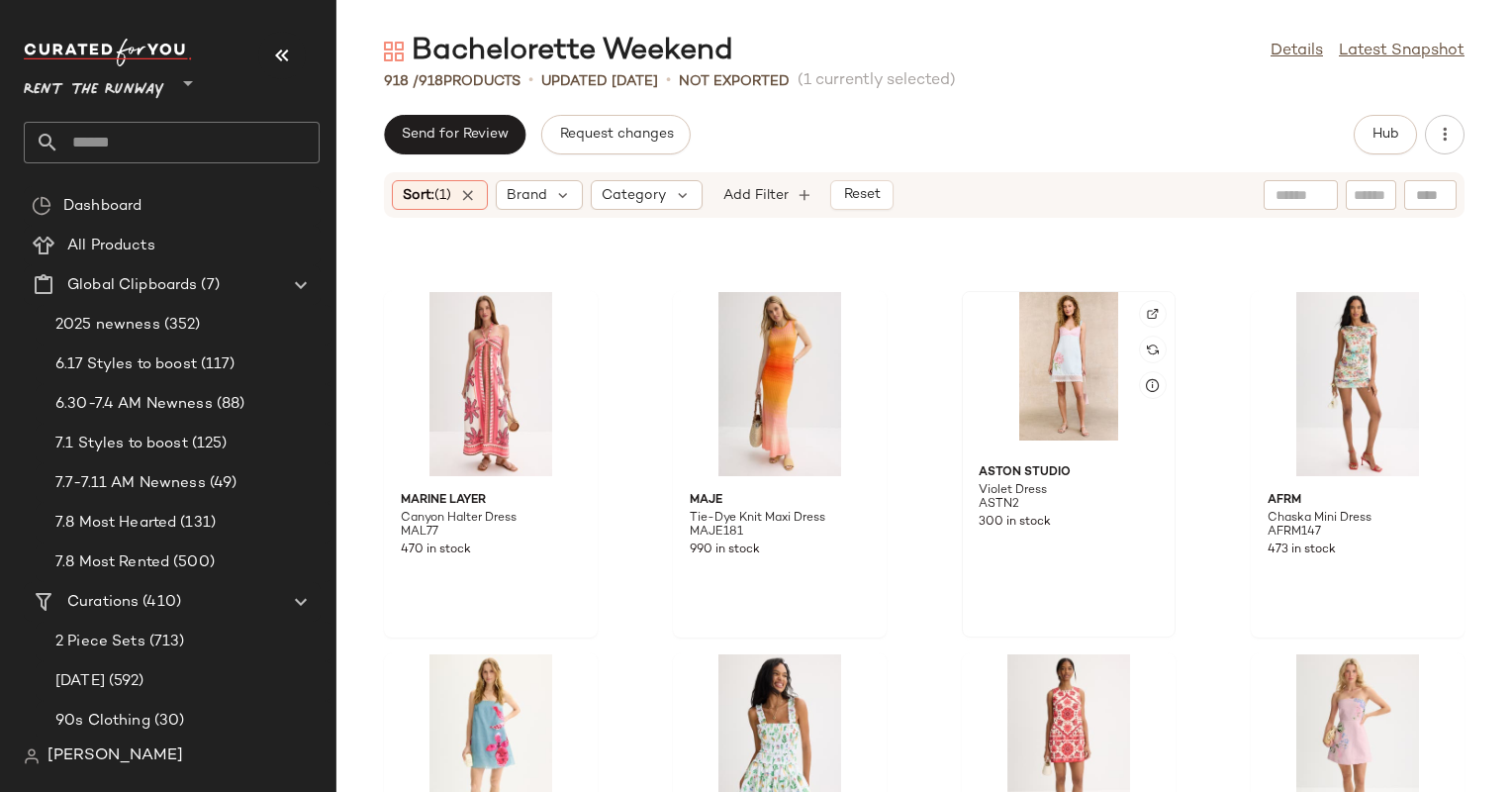 scroll, scrollTop: 336, scrollLeft: 0, axis: vertical 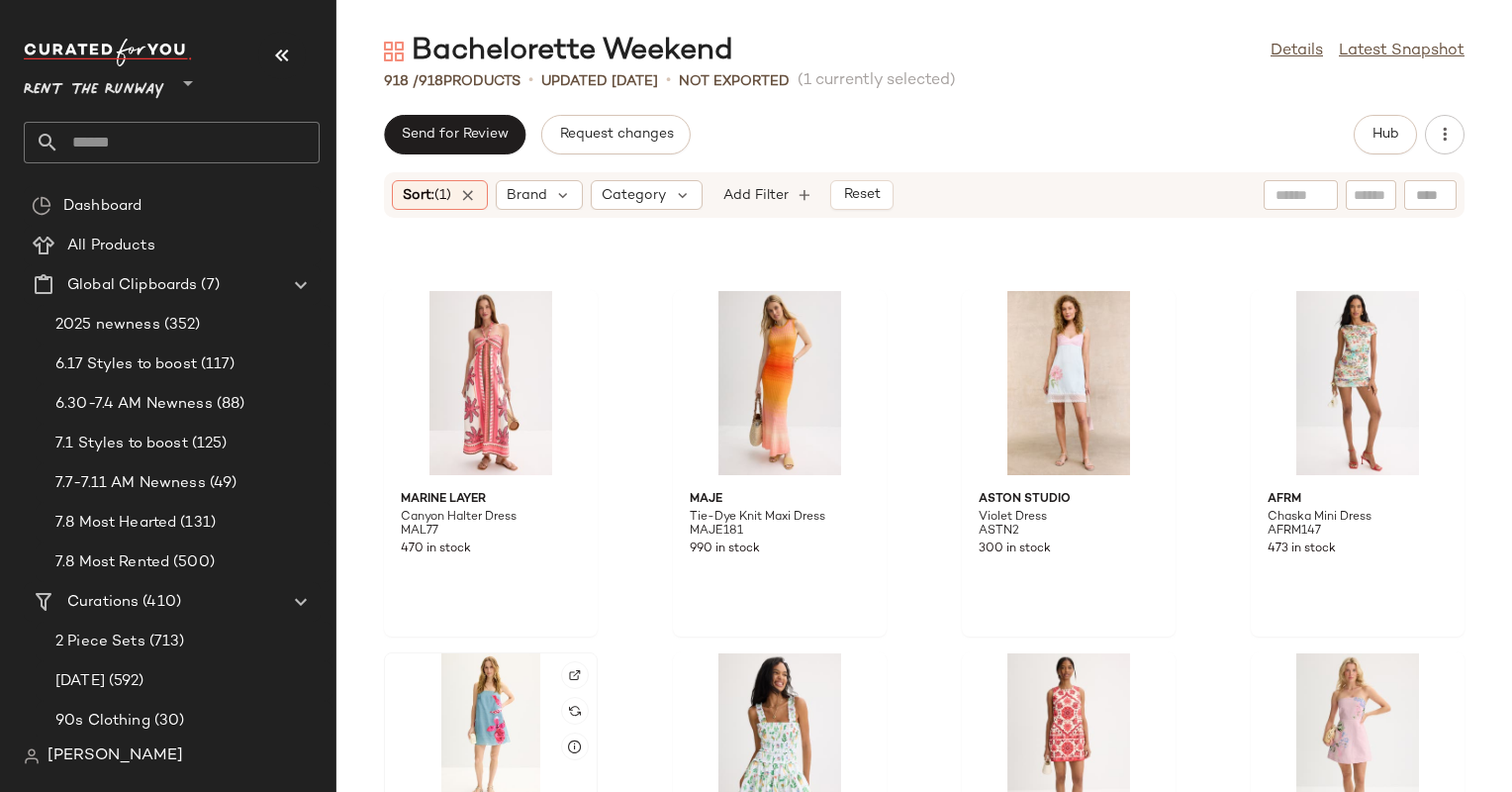 click 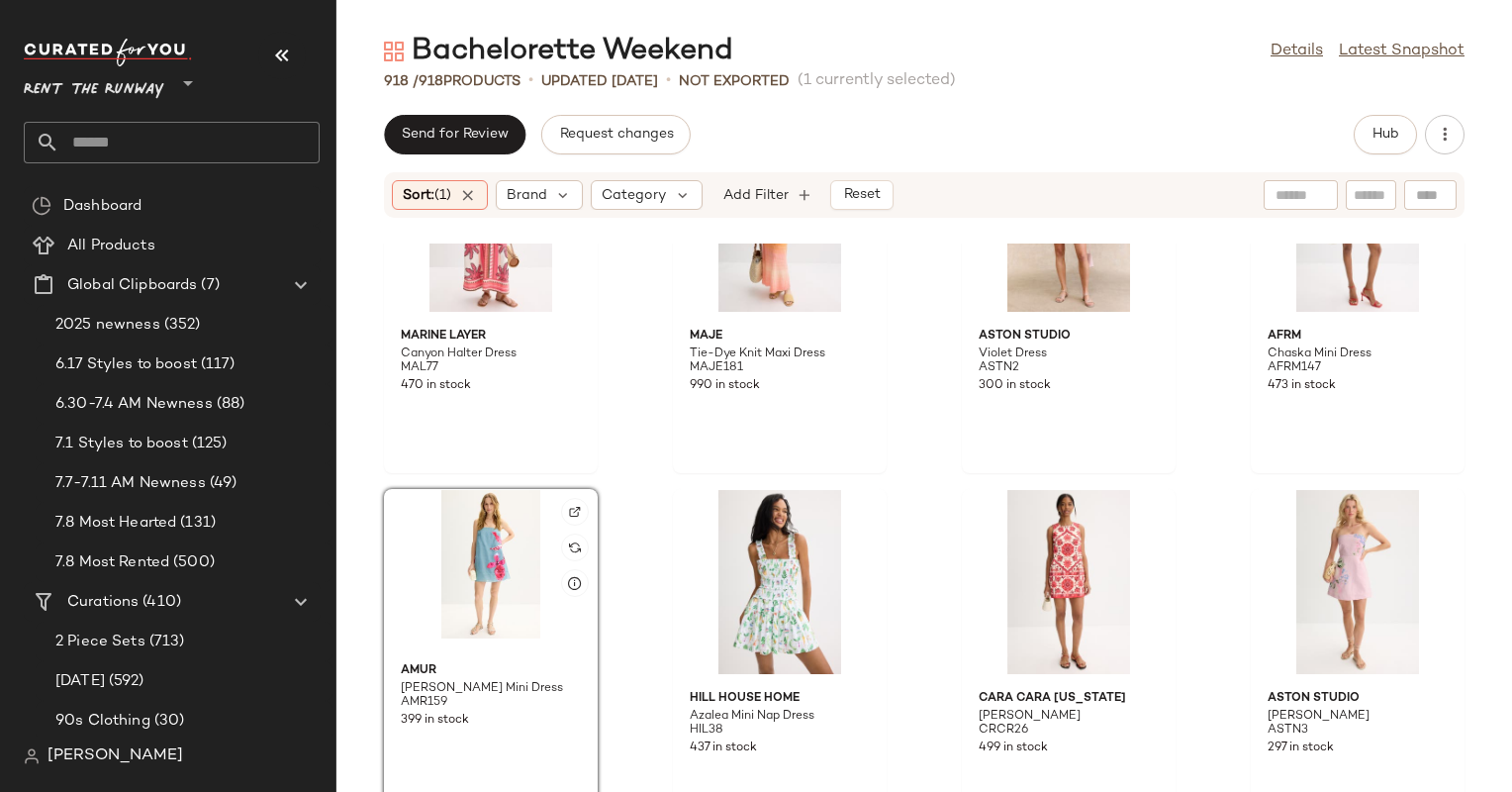scroll, scrollTop: 498, scrollLeft: 0, axis: vertical 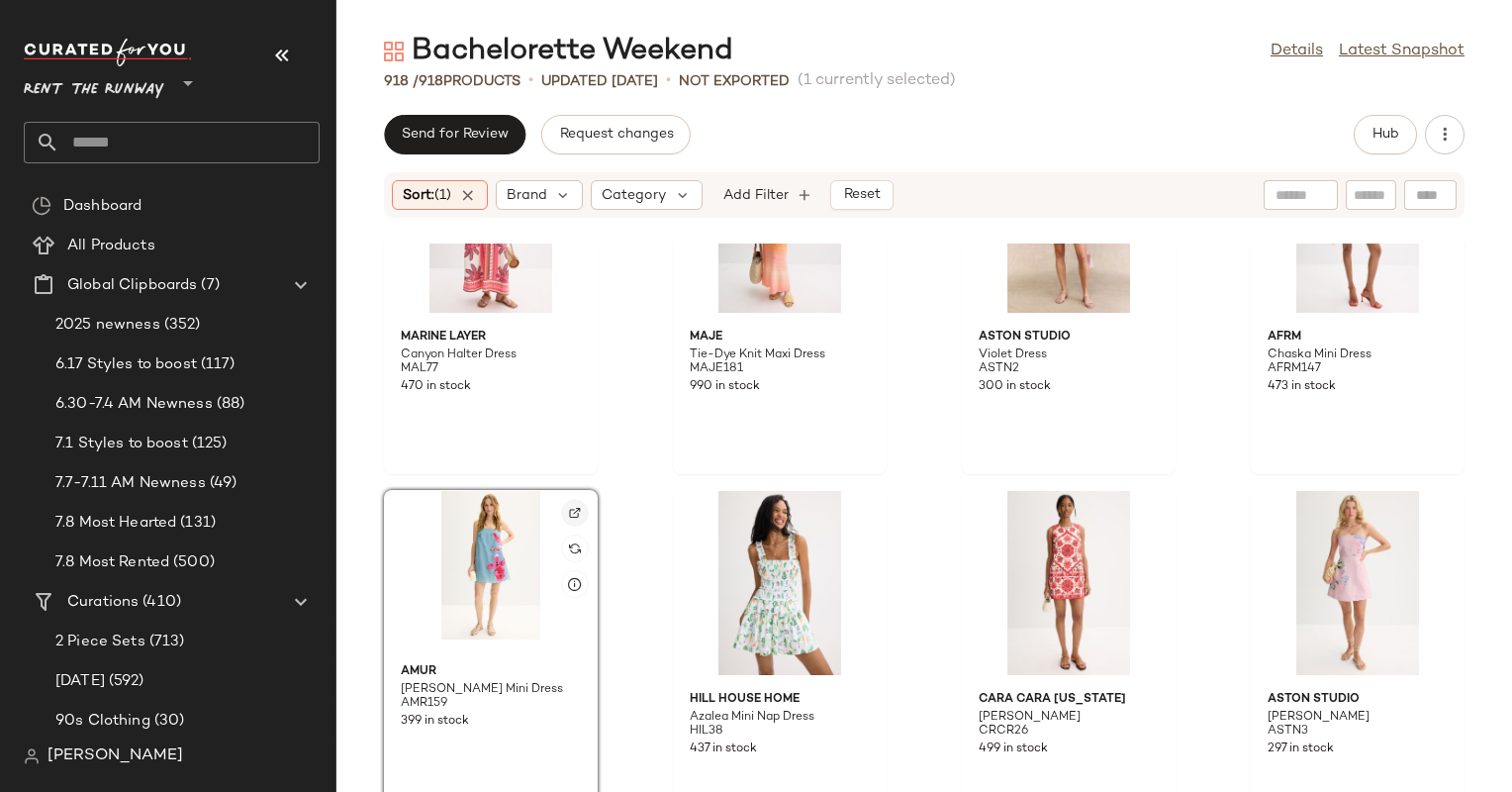 click 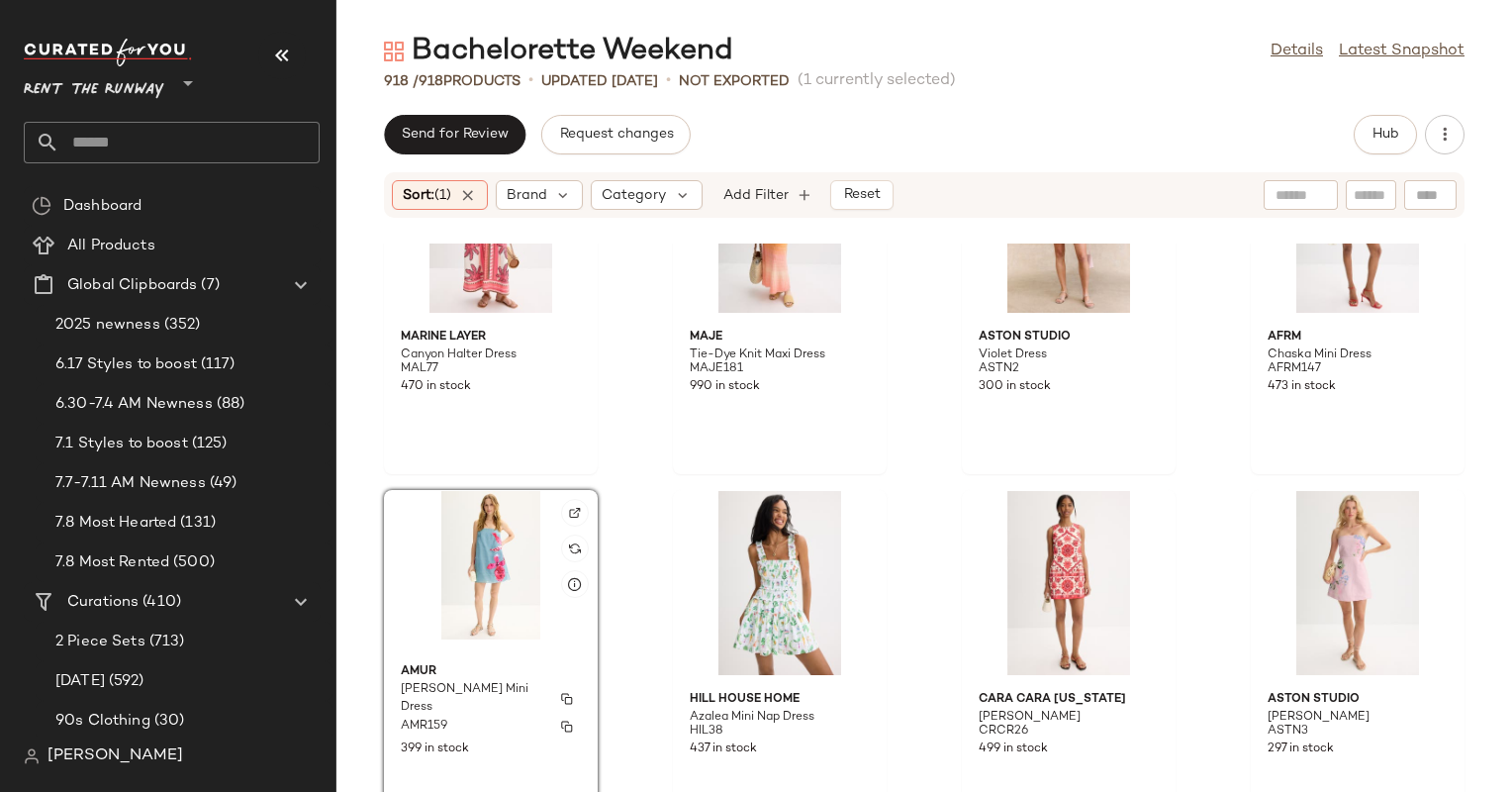 click on "AMUR Fran Mini Dress AMR159 399 in stock" 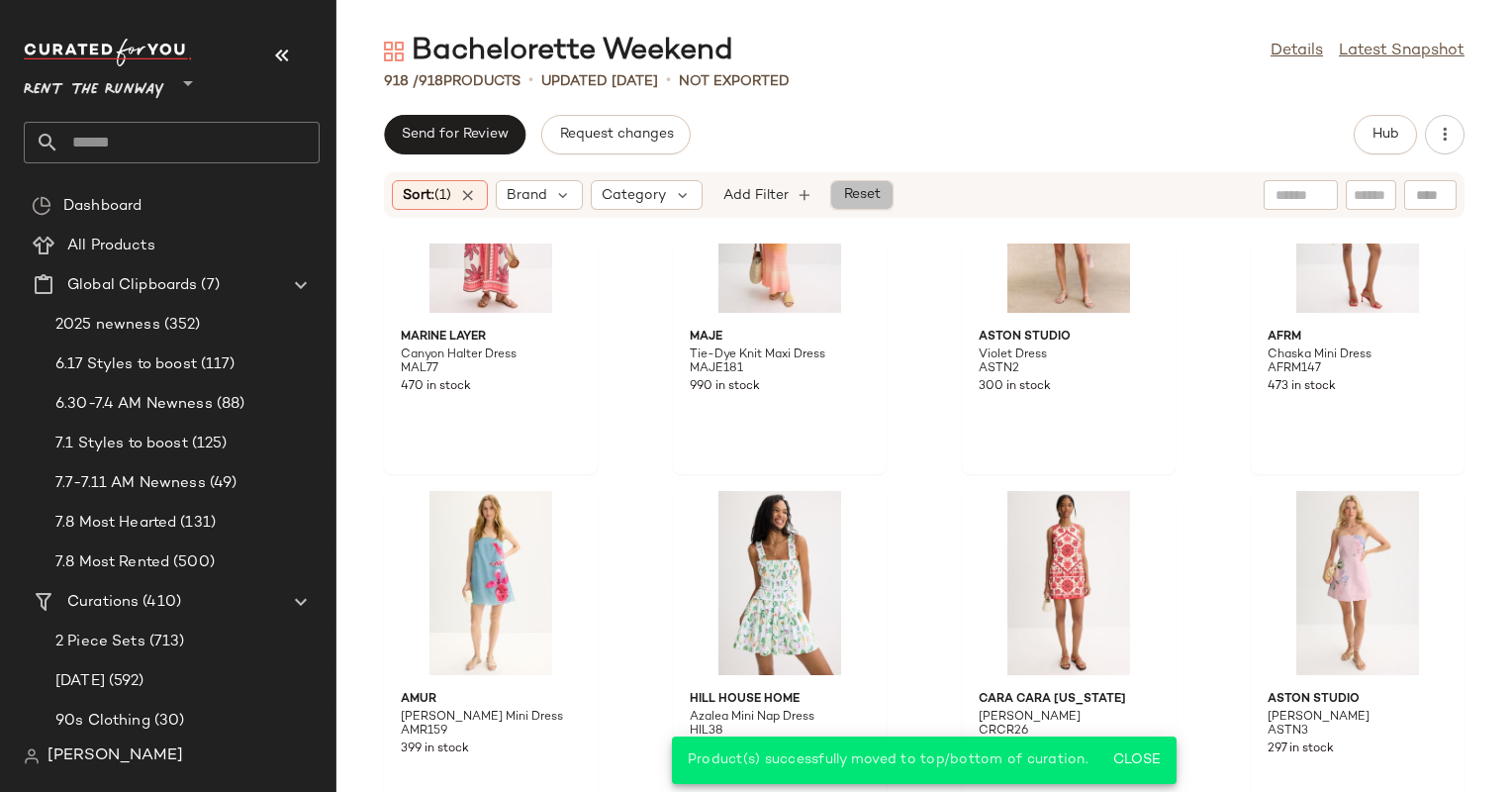 click on "Reset" 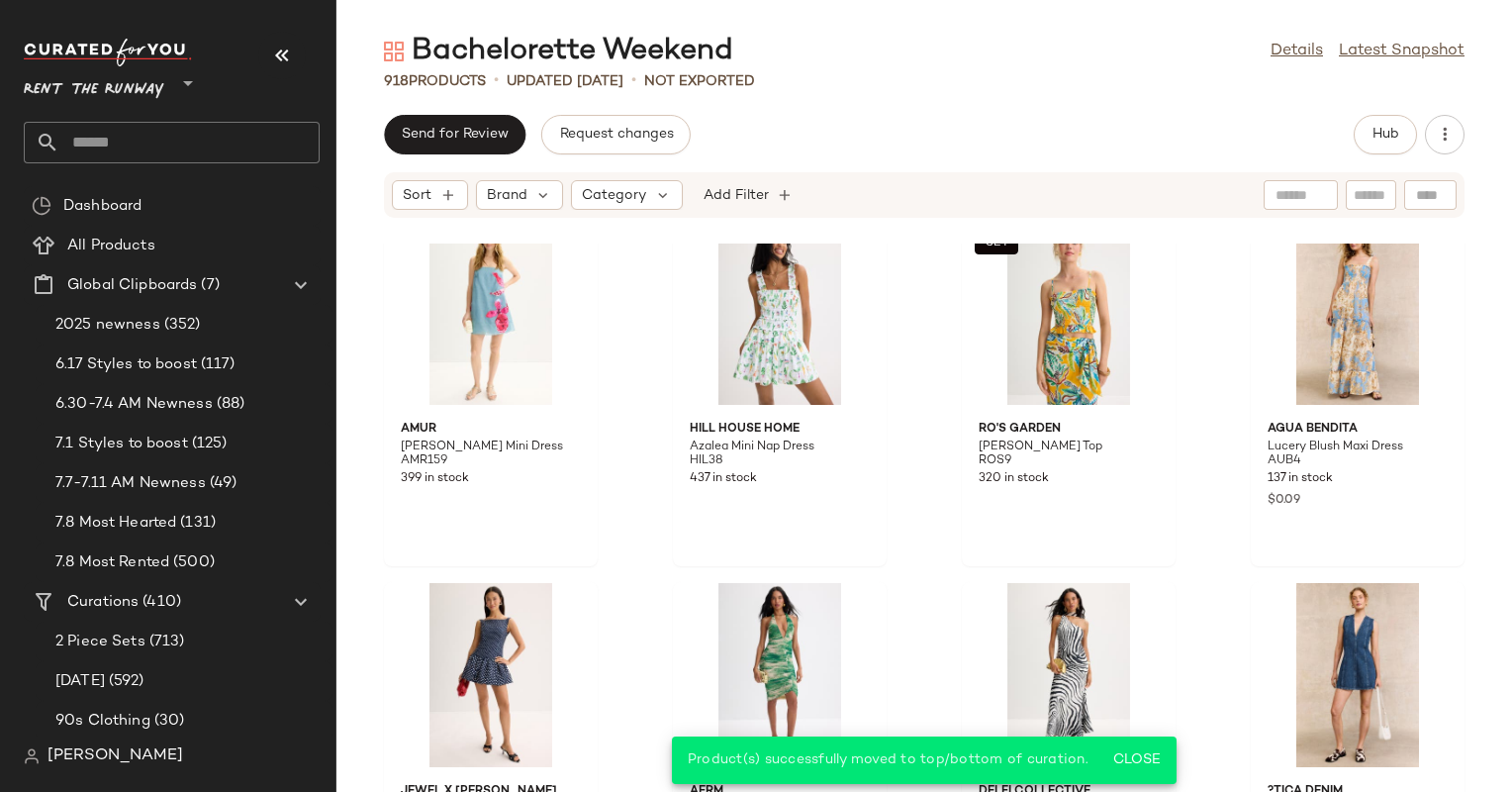 scroll, scrollTop: 28, scrollLeft: 0, axis: vertical 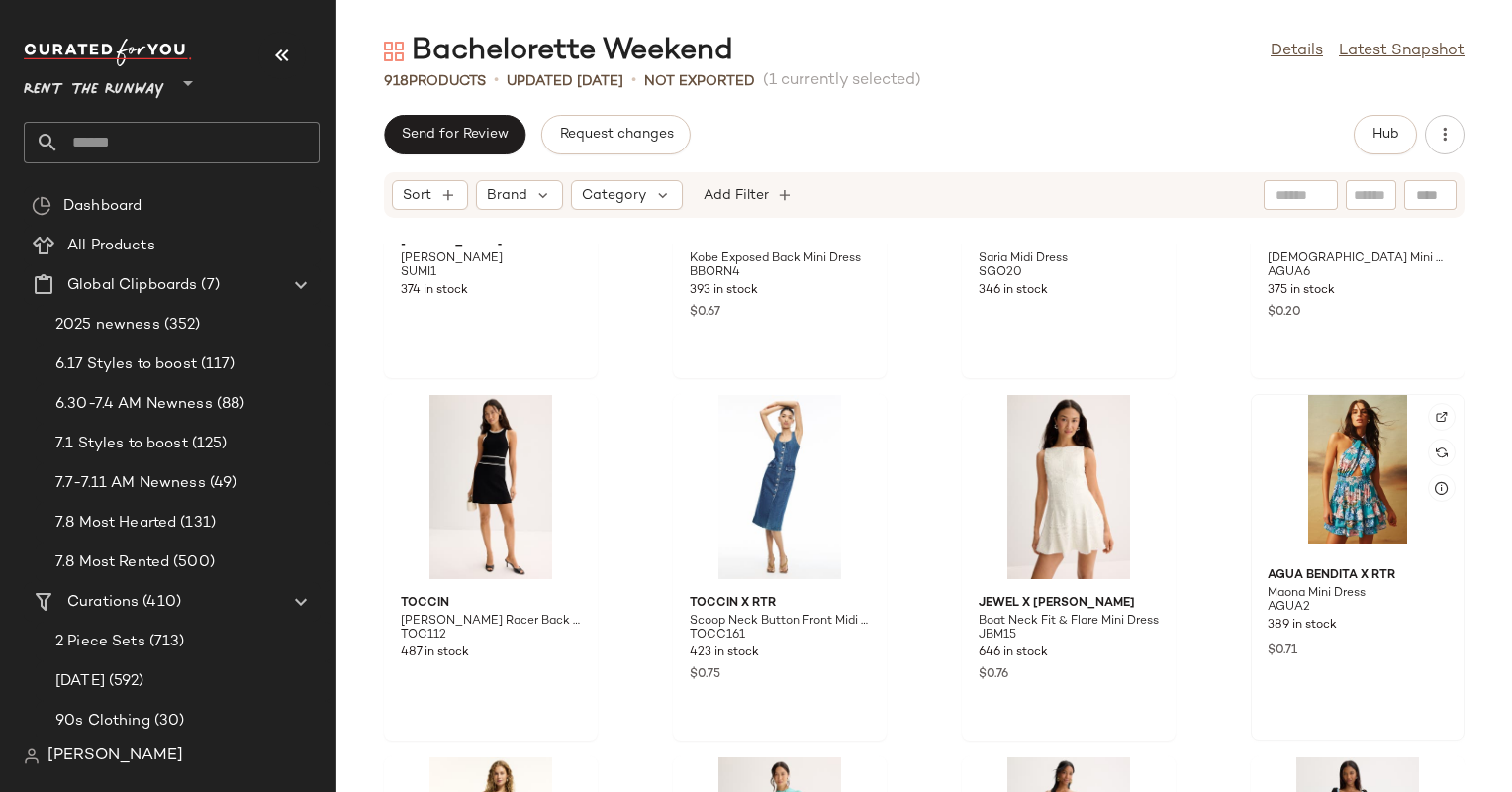 click 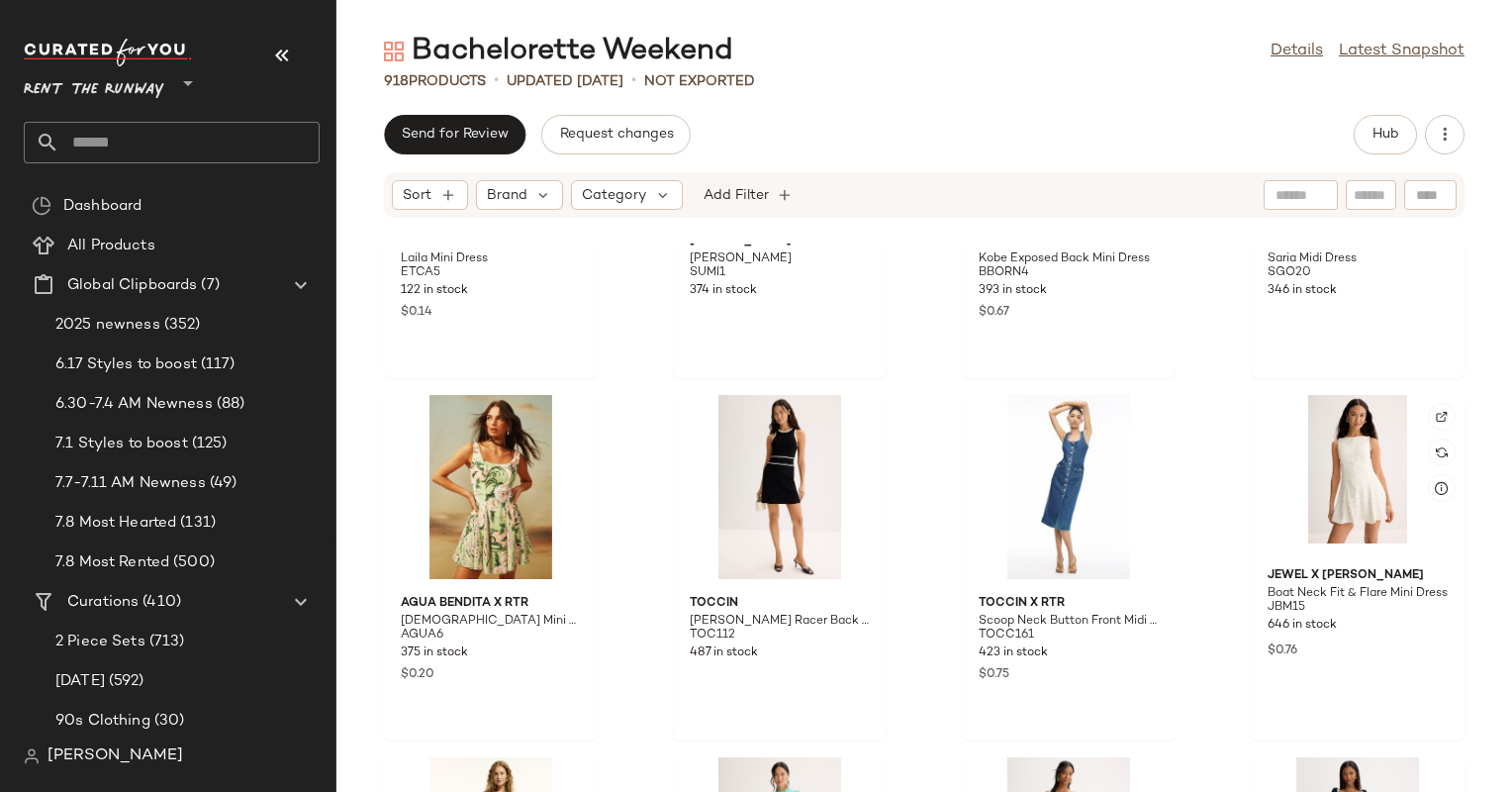 scroll, scrollTop: 0, scrollLeft: 0, axis: both 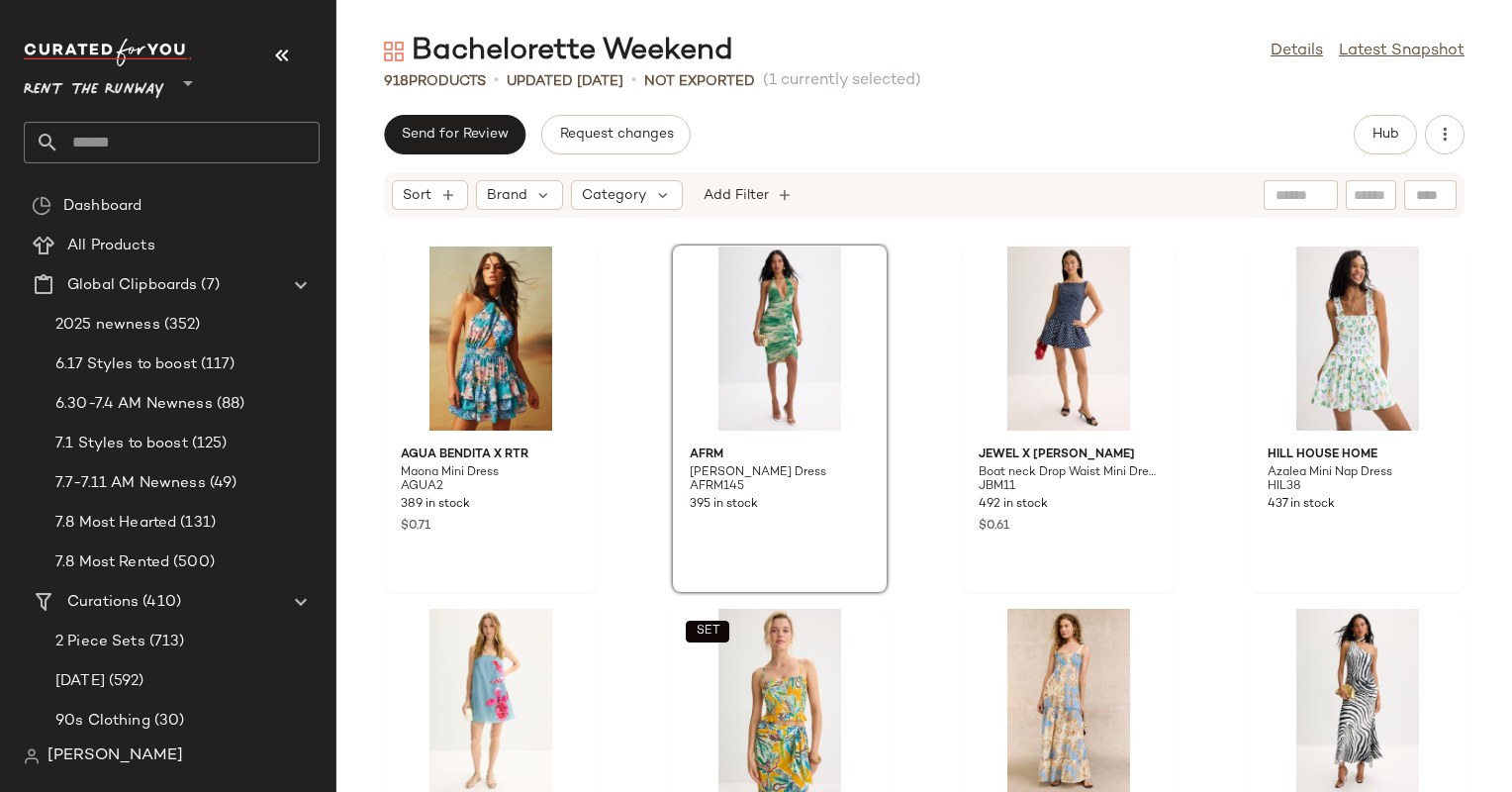 click on "Agua Bendita x RTR Maona Mini Dress AGUA2 389 in stock $0.71 AFRM Norwood Dress AFRM145 395 in stock Jewel x Badgley Mischka Boat neck Drop Waist Mini Dress JBM11 492 in stock $0.61 Hill House Home Azalea Mini Nap Dress HIL38 437 in stock AMUR Fran Mini Dress AMR159 399 in stock  SET  Ro's Garden Francis Top ROS9 320 in stock Agua Bendita Lucery Blush Maxi Dress AUB4 137 in stock $0.09 DELFI Collective Nairobi Gown DLF76 297 in stock $0.23 ?TICA Denim Laila Mini Dress ETCA5 122 in stock $0.14 summi summi Valentina Dress SUMI1 374 in stock BONDI BORN Kobe Exposed Back Mini Dress BBORN4 393 in stock $0.67 Significant Other Saria Midi Dress SGO20 346 in stock Agua Bendita x RTR Kristen Mini Dress AGUA6 375 in stock $0.20 Toccin Meredith Racer Back Short Dress TOC112 487 in stock TOCCIN X RTR Scoop Neck Button Front Midi Dress TOCC161 423 in stock $0.75 Jewel x Badgley Mischka Boat Neck Fit & Flare Mini Dress JBM15 646 in stock $0.76" 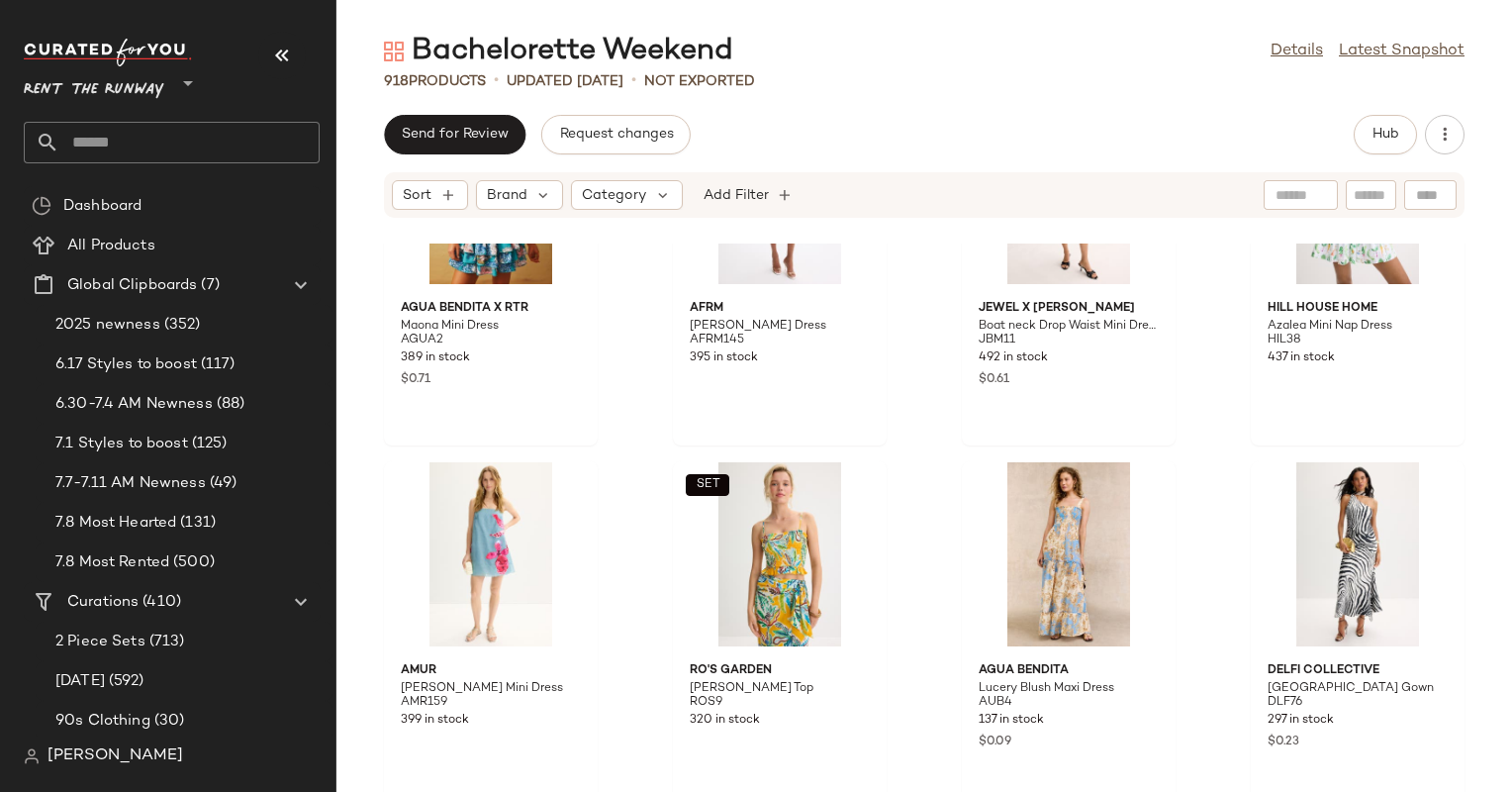 scroll, scrollTop: 150, scrollLeft: 0, axis: vertical 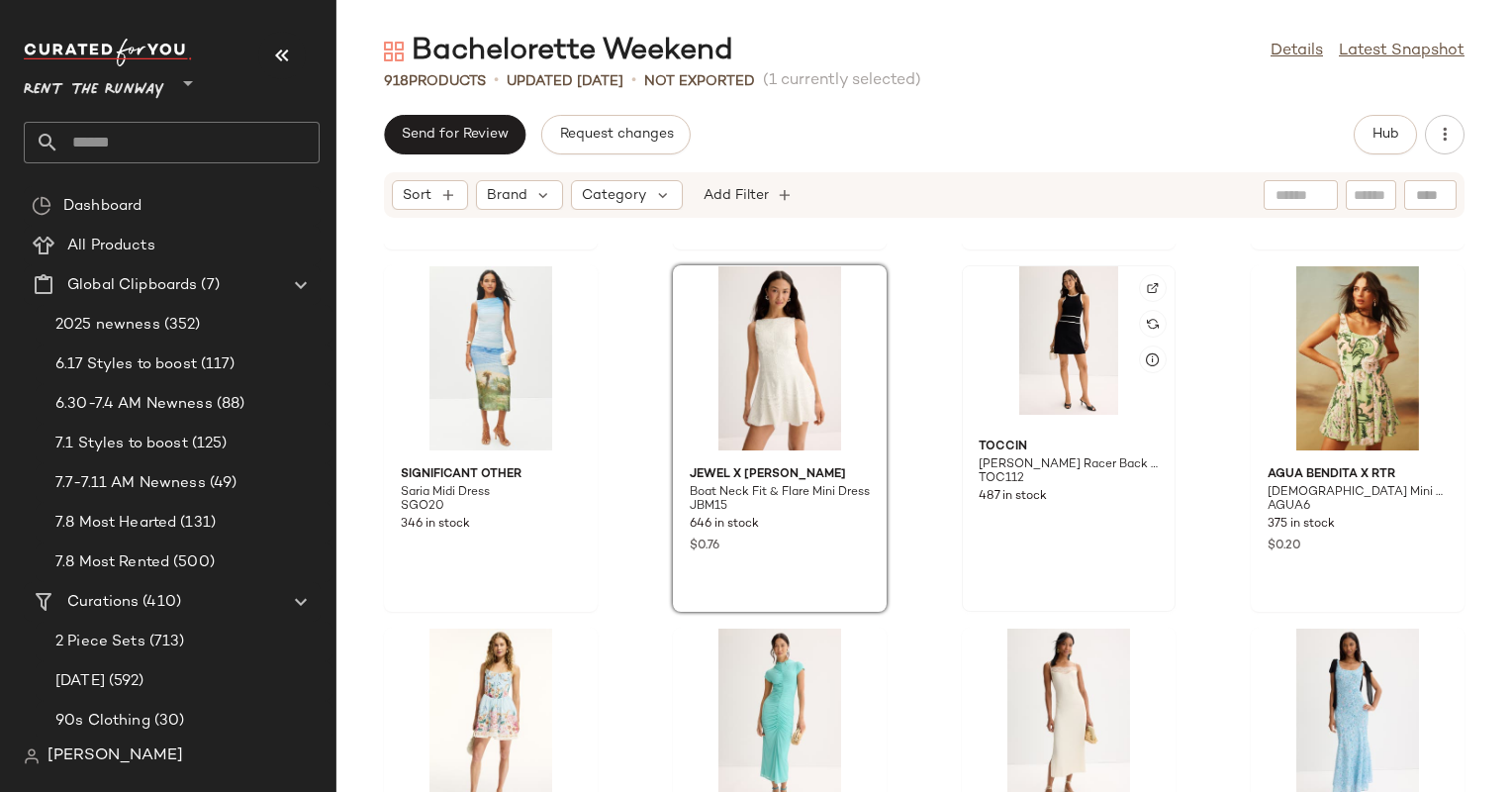 click 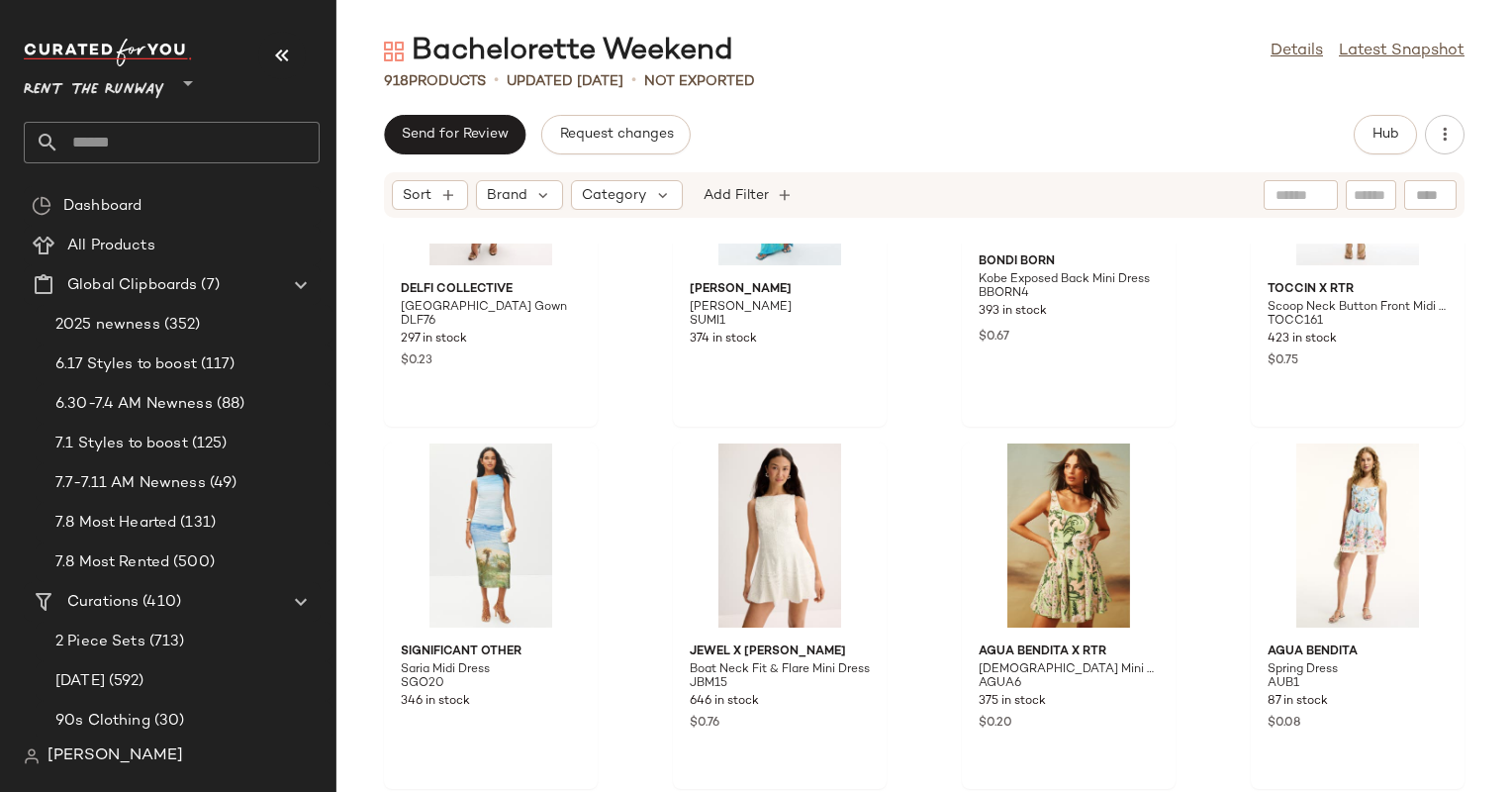 scroll, scrollTop: 1209, scrollLeft: 0, axis: vertical 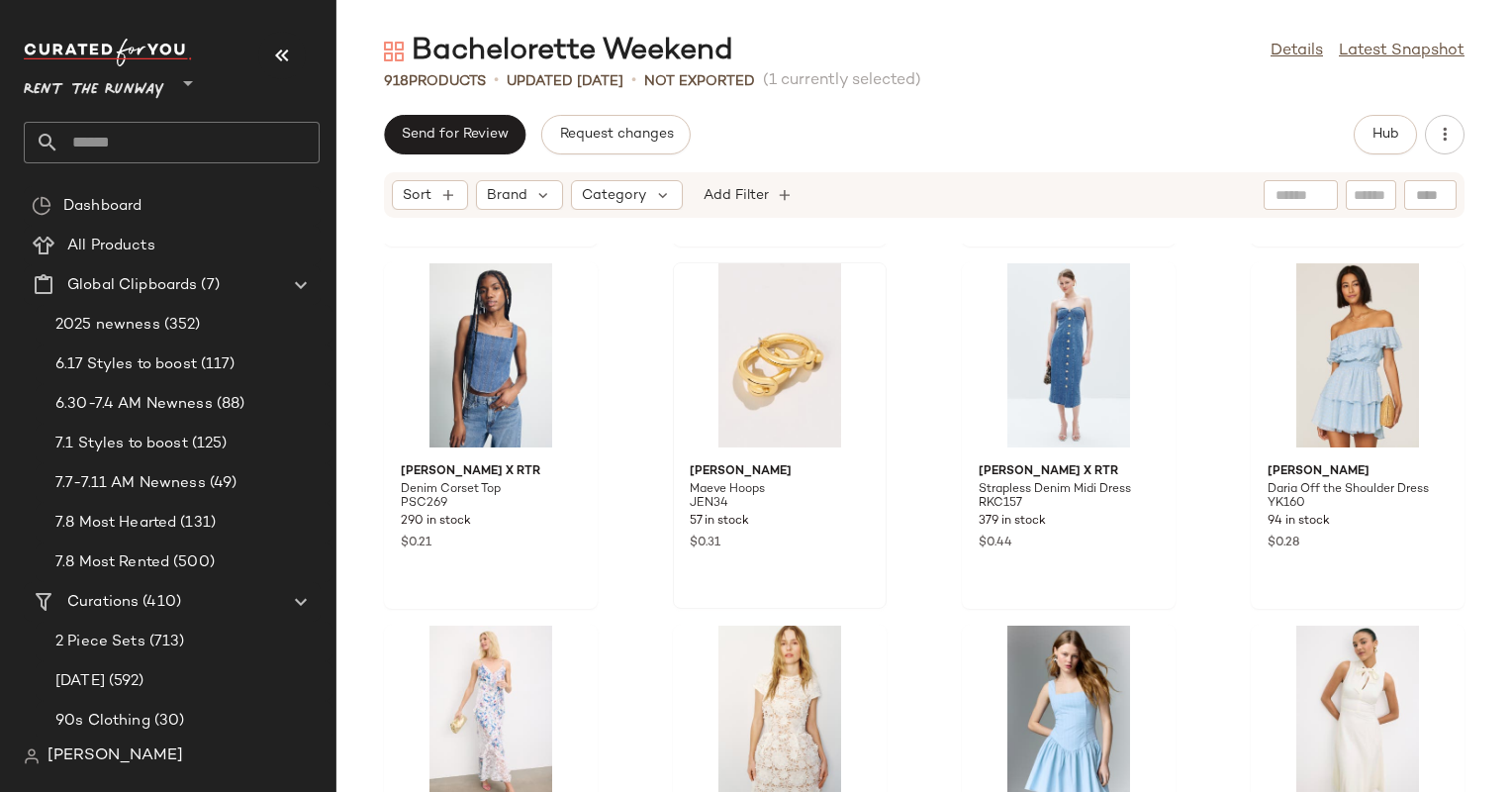 click on "JENNY BIRD" at bounding box center [780, 472] 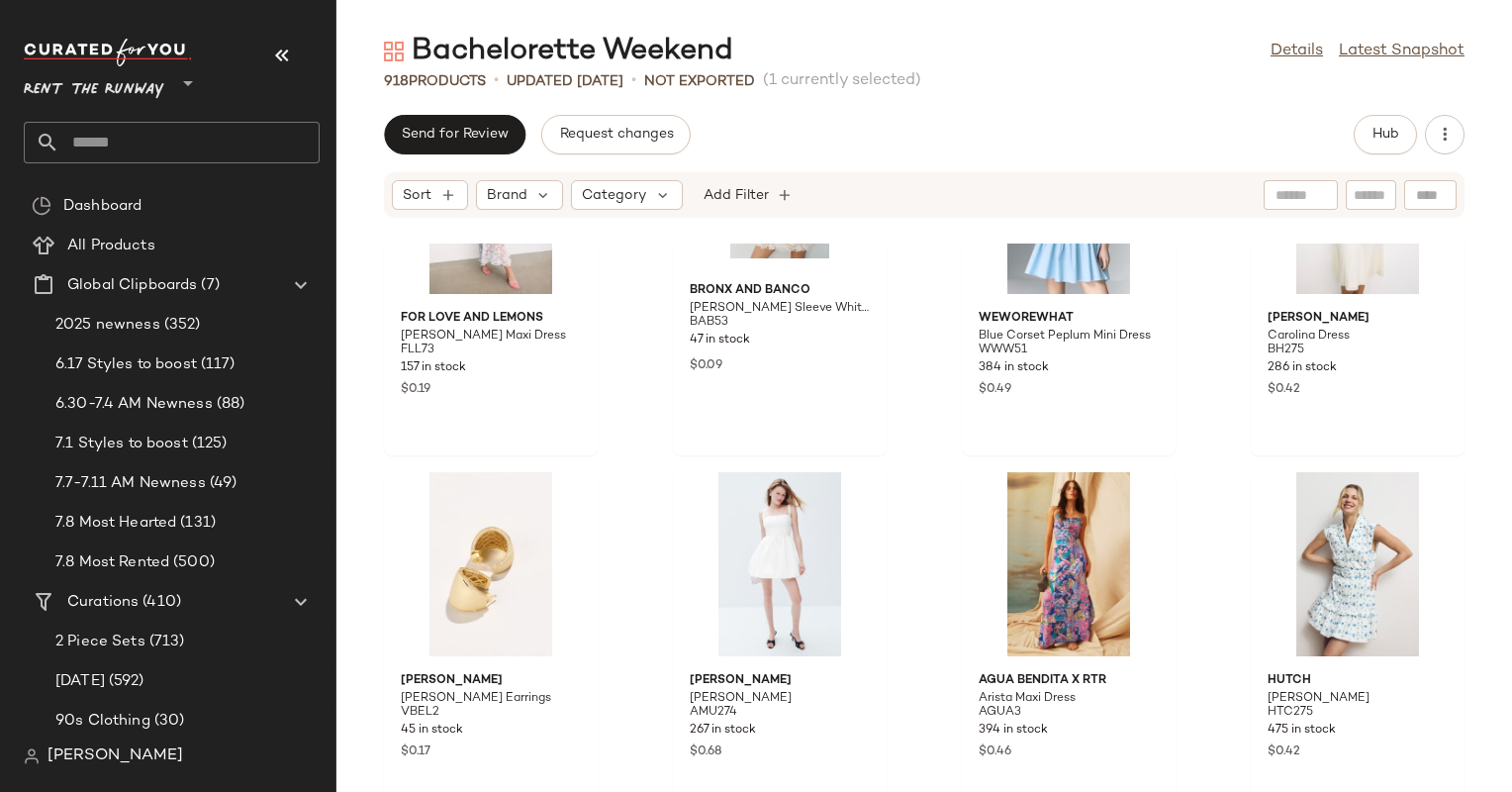 scroll, scrollTop: 4149, scrollLeft: 0, axis: vertical 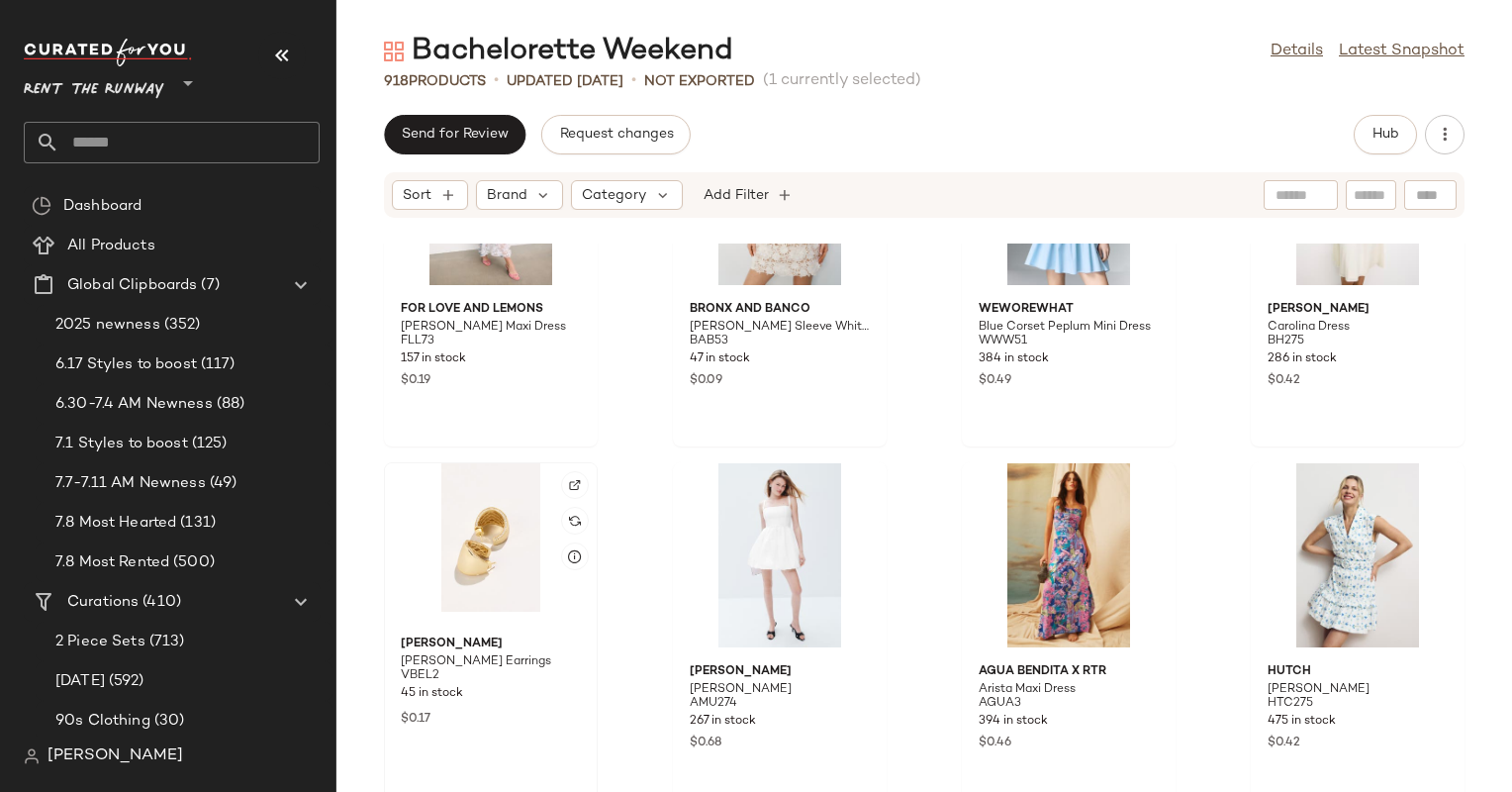 click 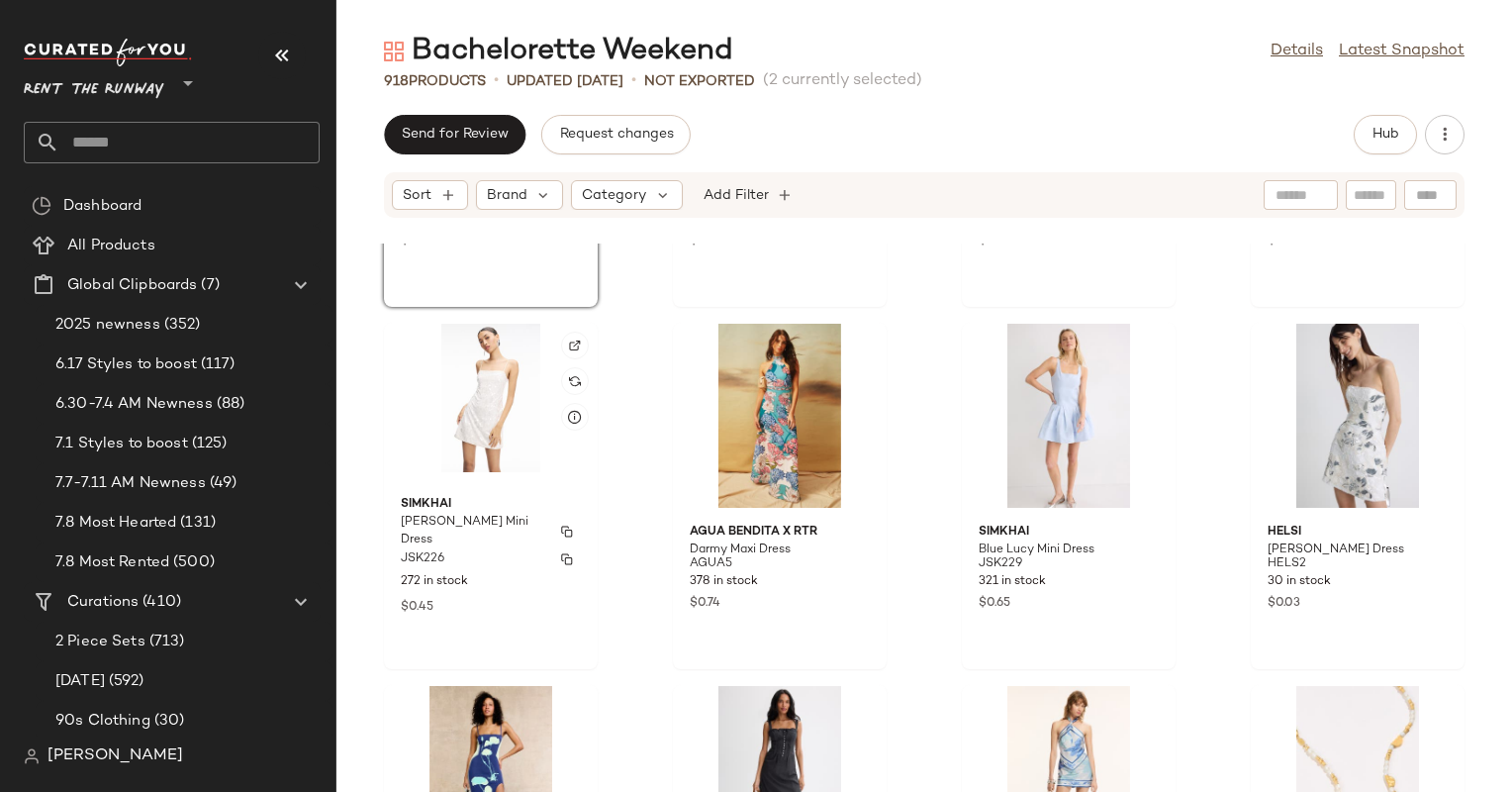 scroll, scrollTop: 4957, scrollLeft: 0, axis: vertical 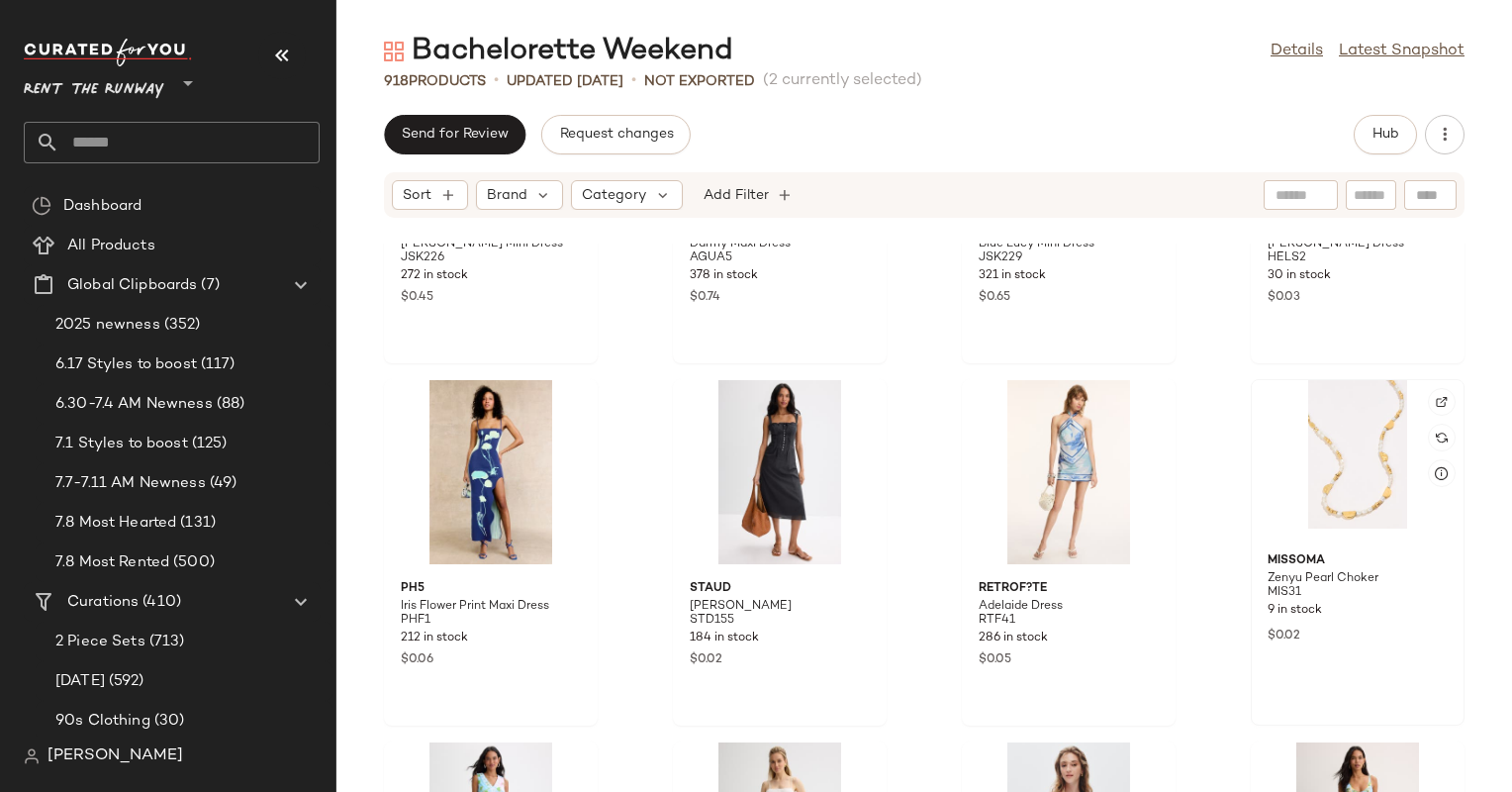 click 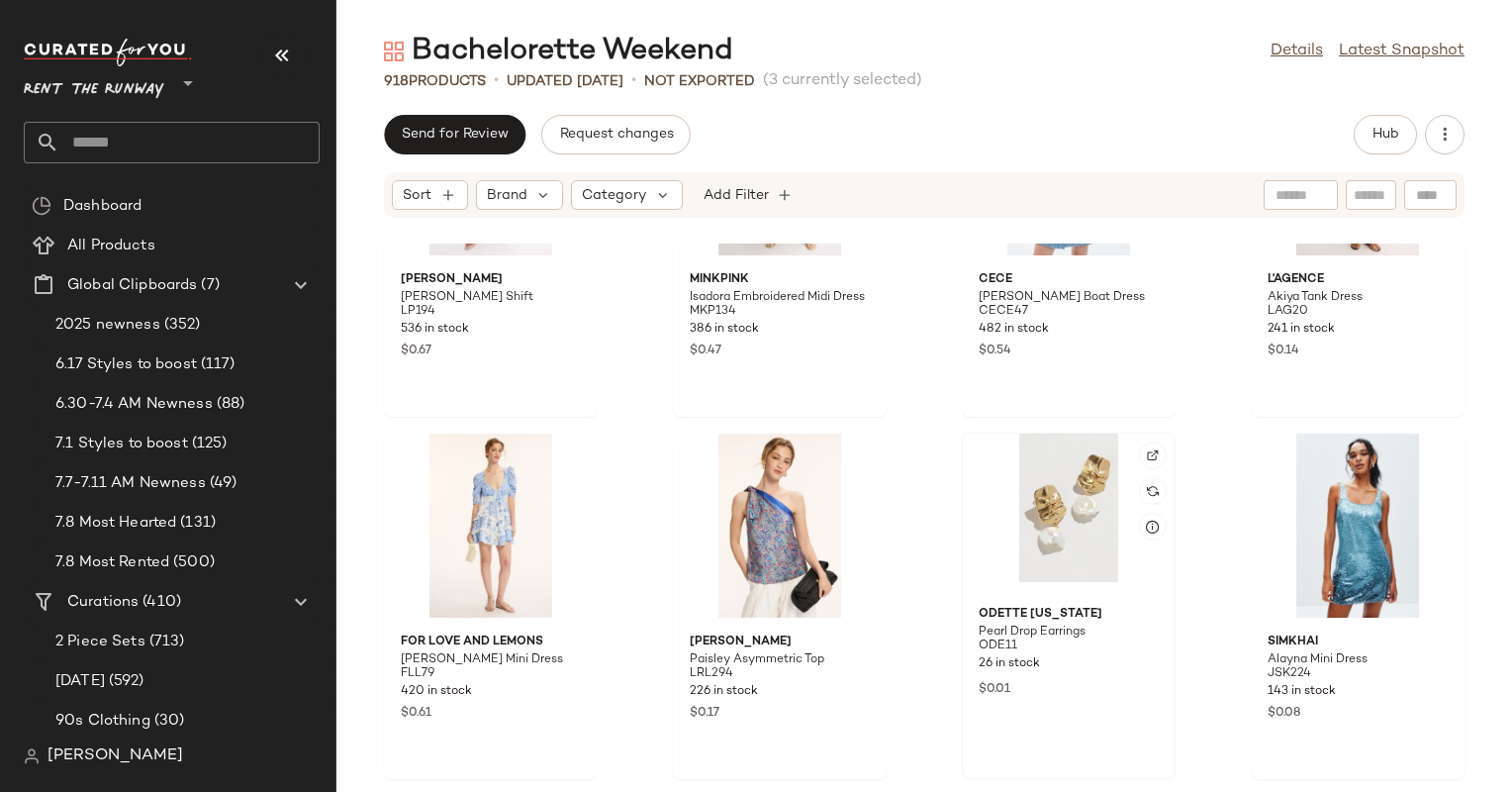 click 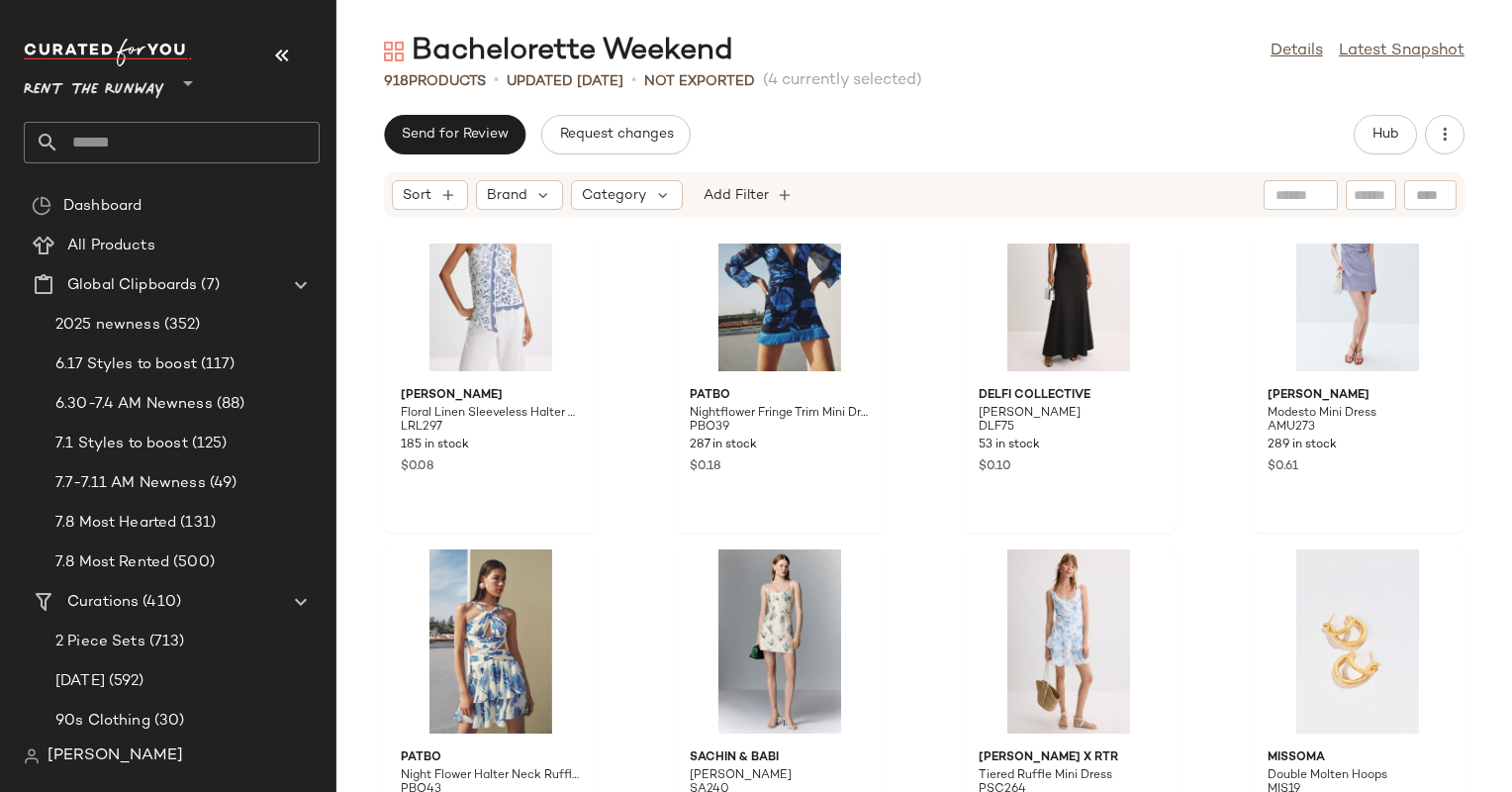 scroll, scrollTop: 6324, scrollLeft: 0, axis: vertical 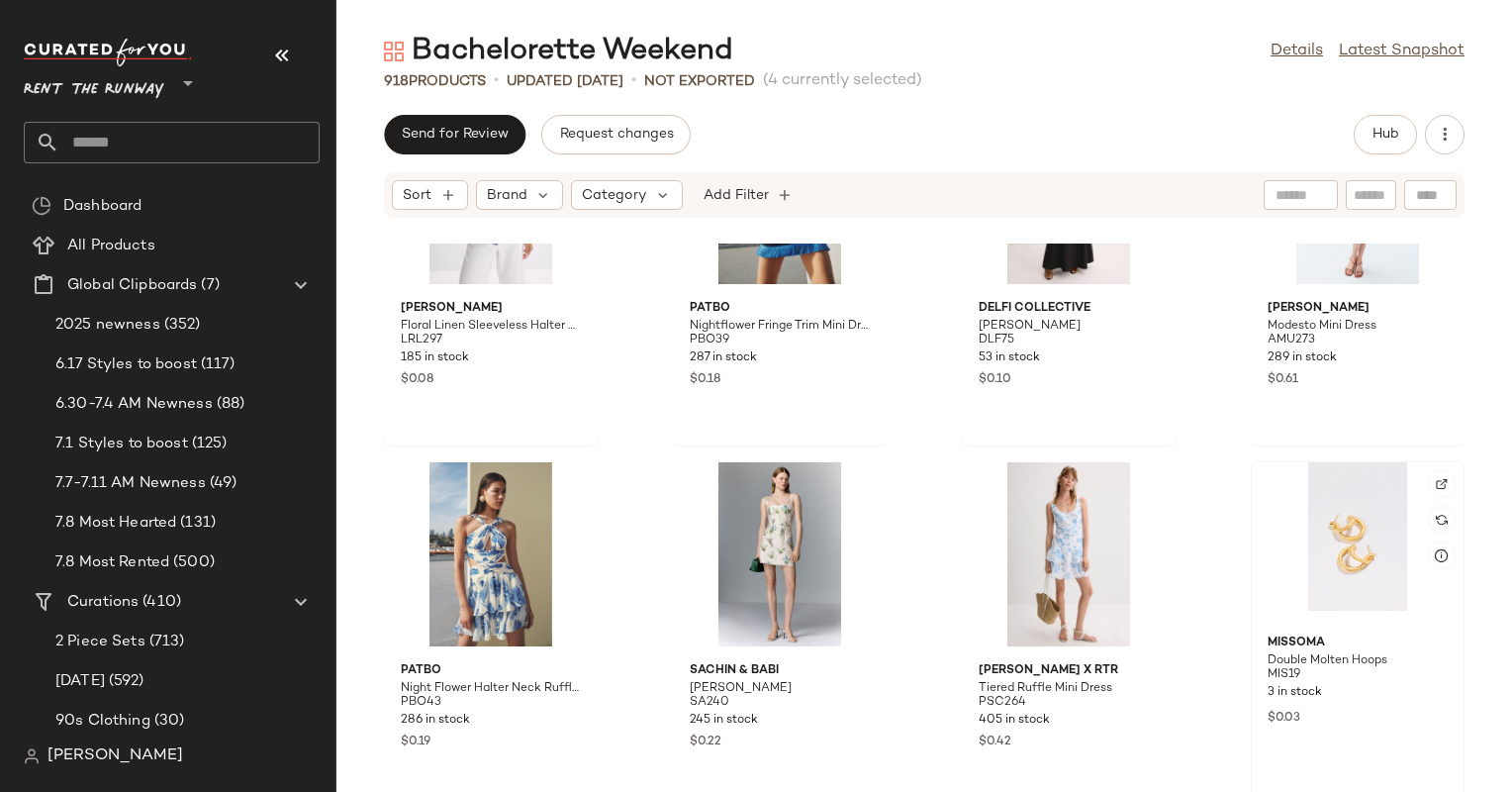 click 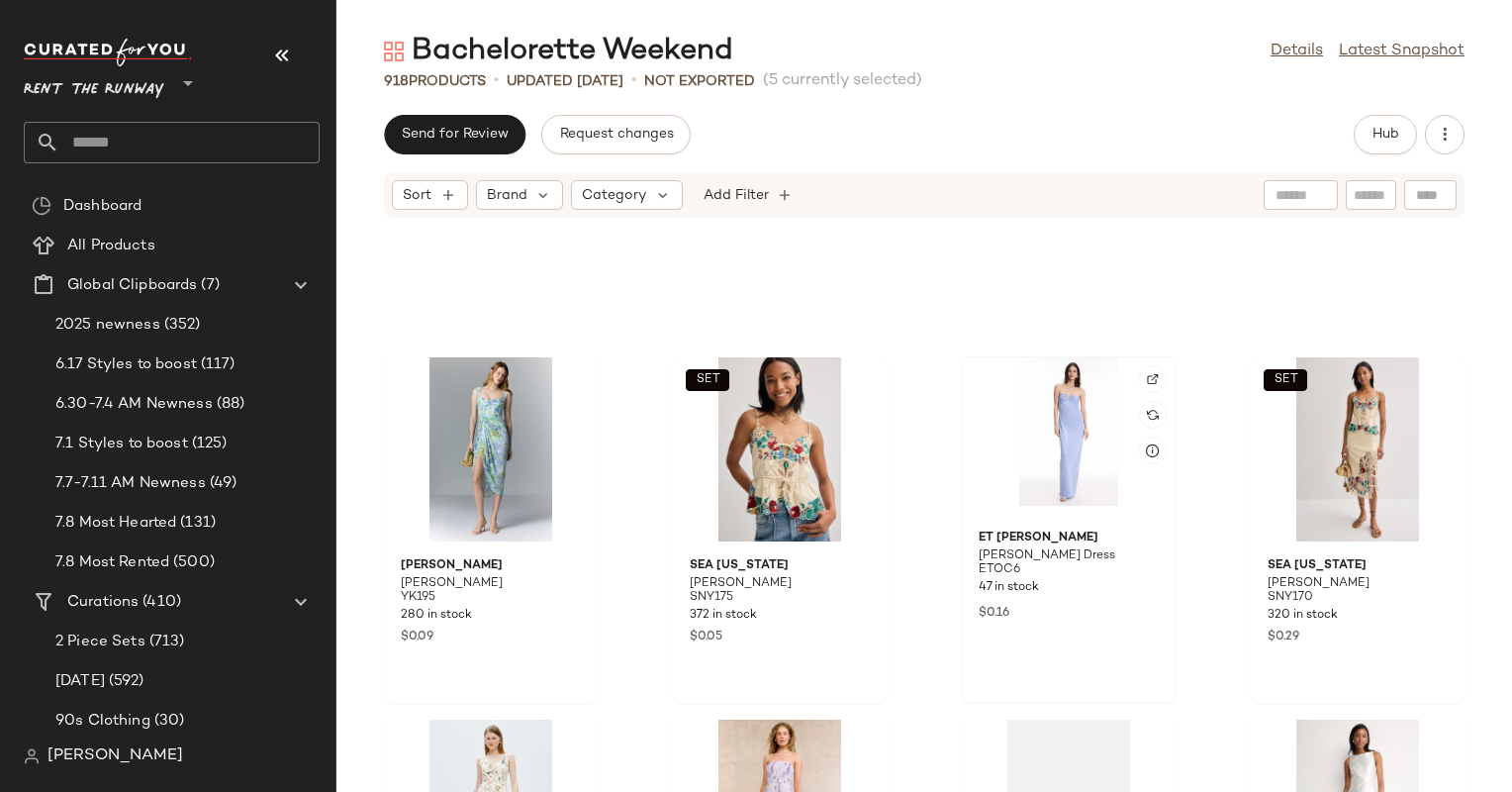 scroll, scrollTop: 7131, scrollLeft: 0, axis: vertical 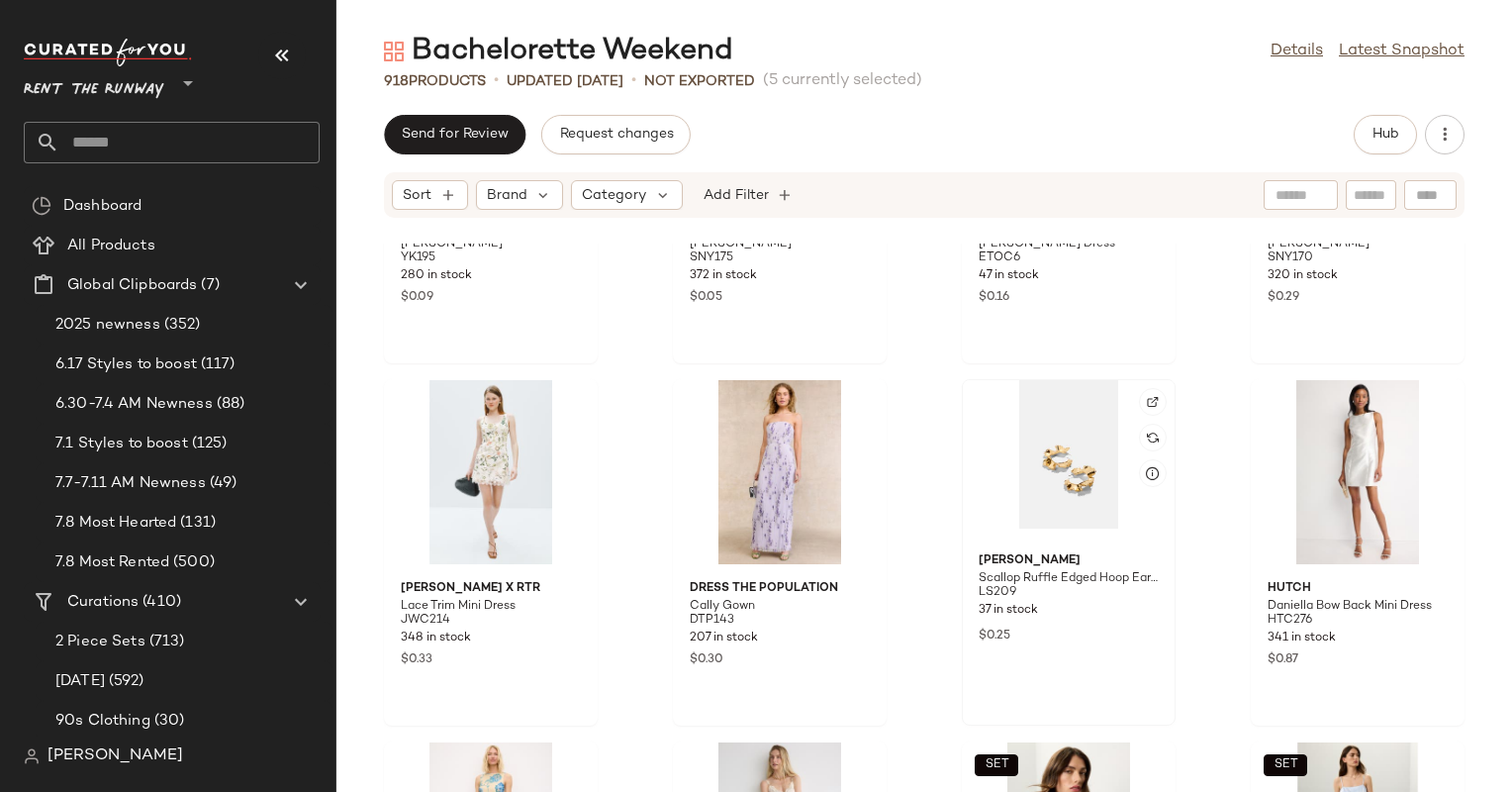 click 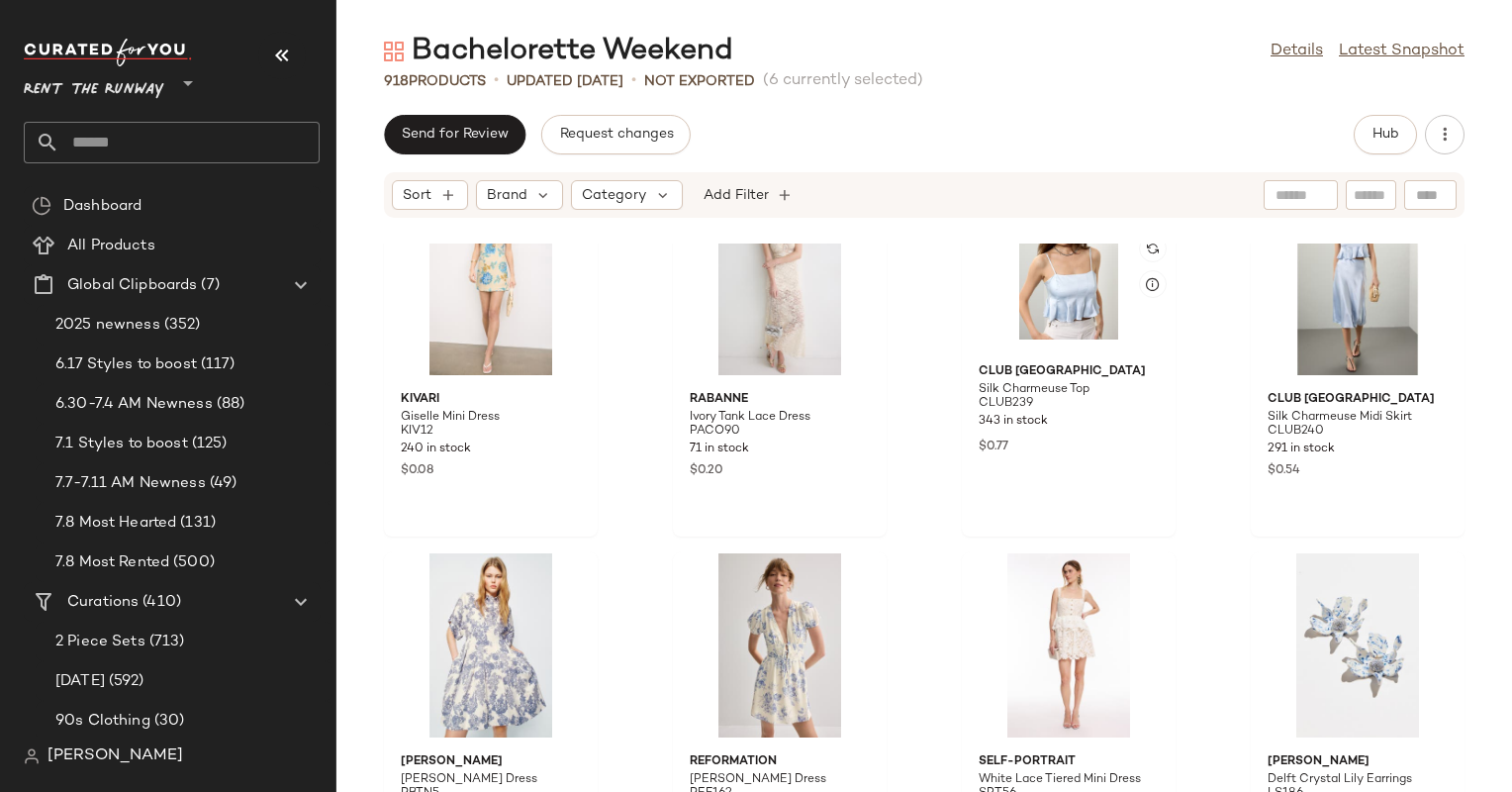scroll, scrollTop: 7746, scrollLeft: 0, axis: vertical 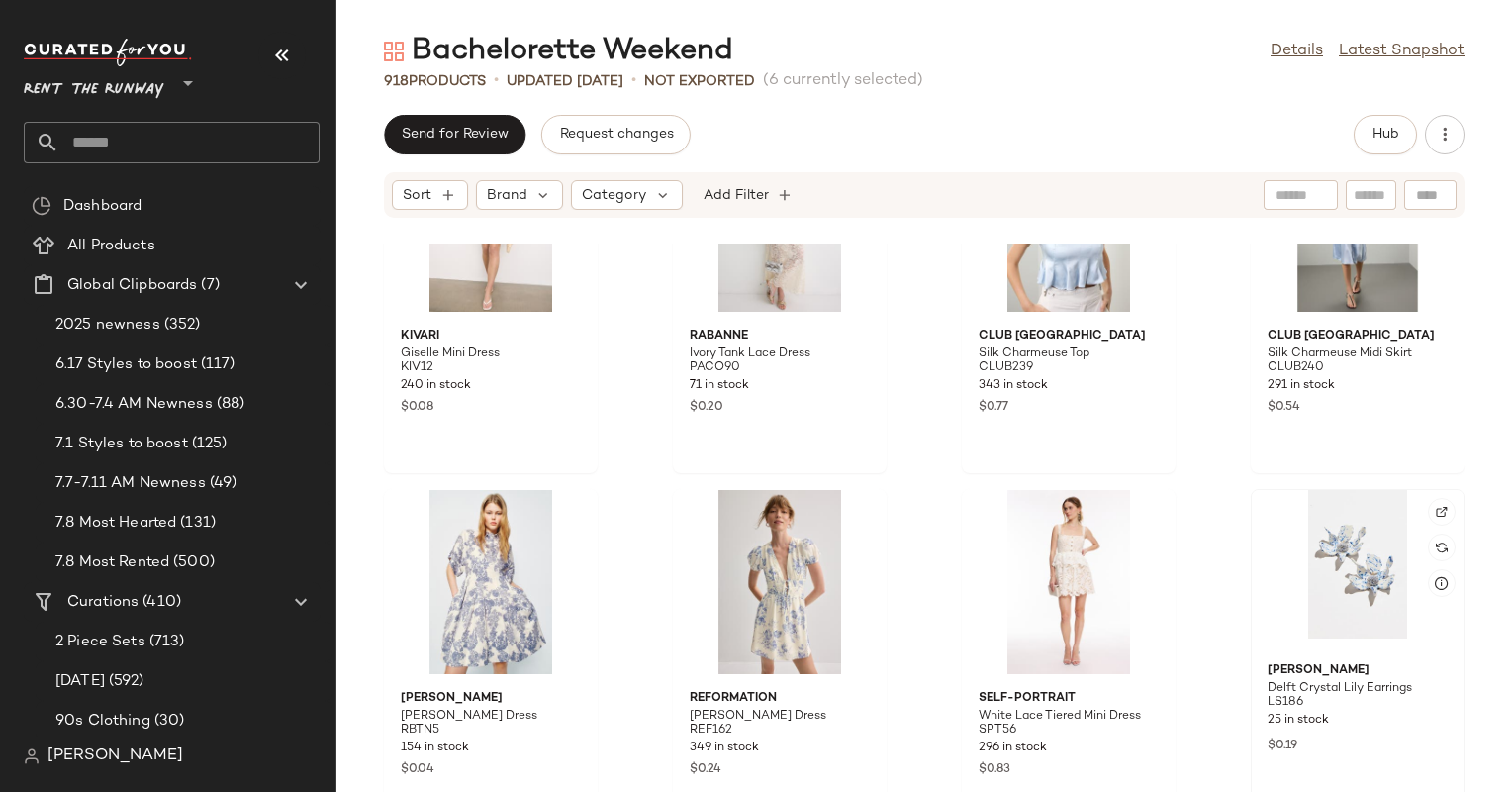 click 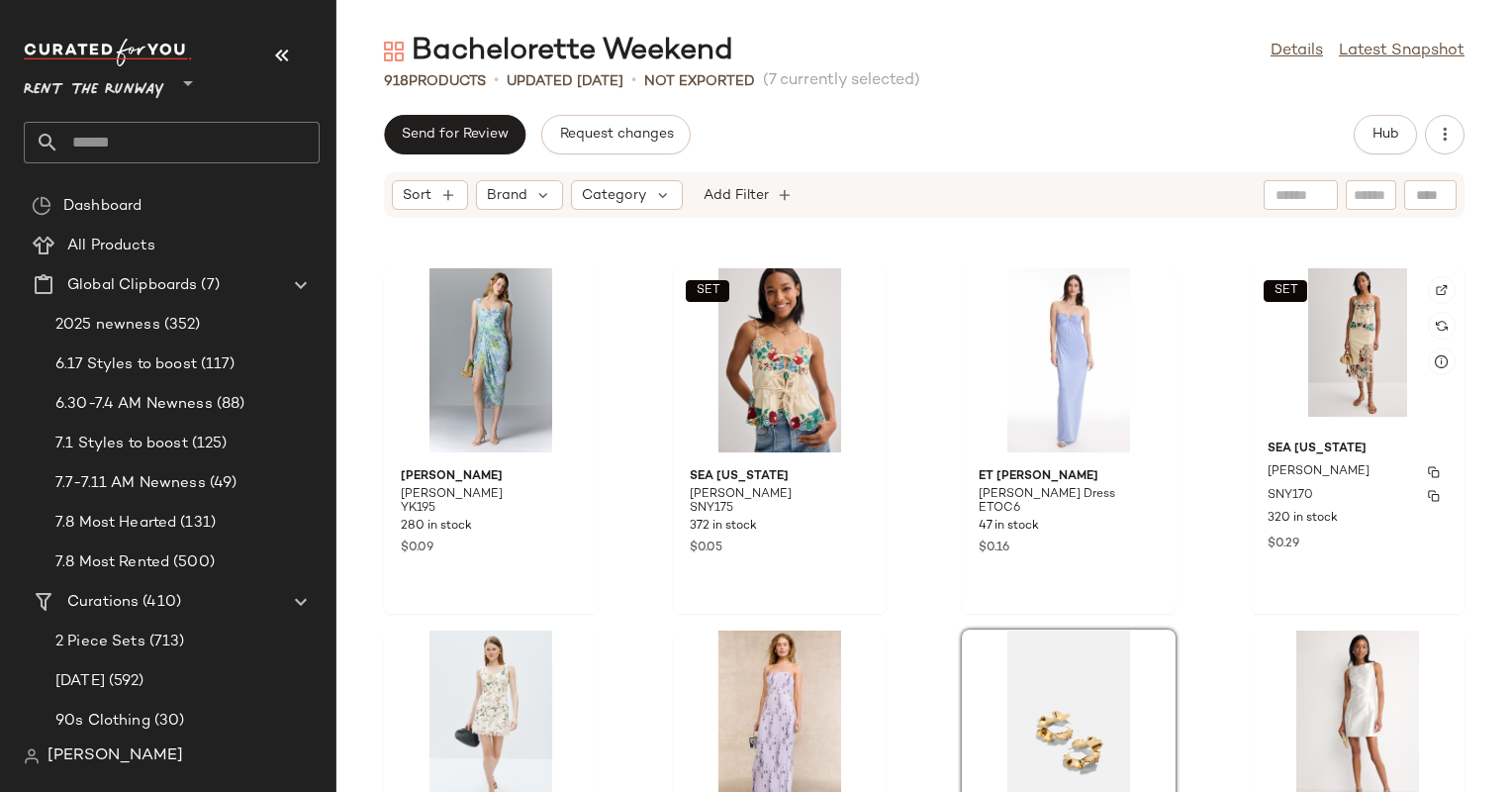 scroll, scrollTop: 6878, scrollLeft: 0, axis: vertical 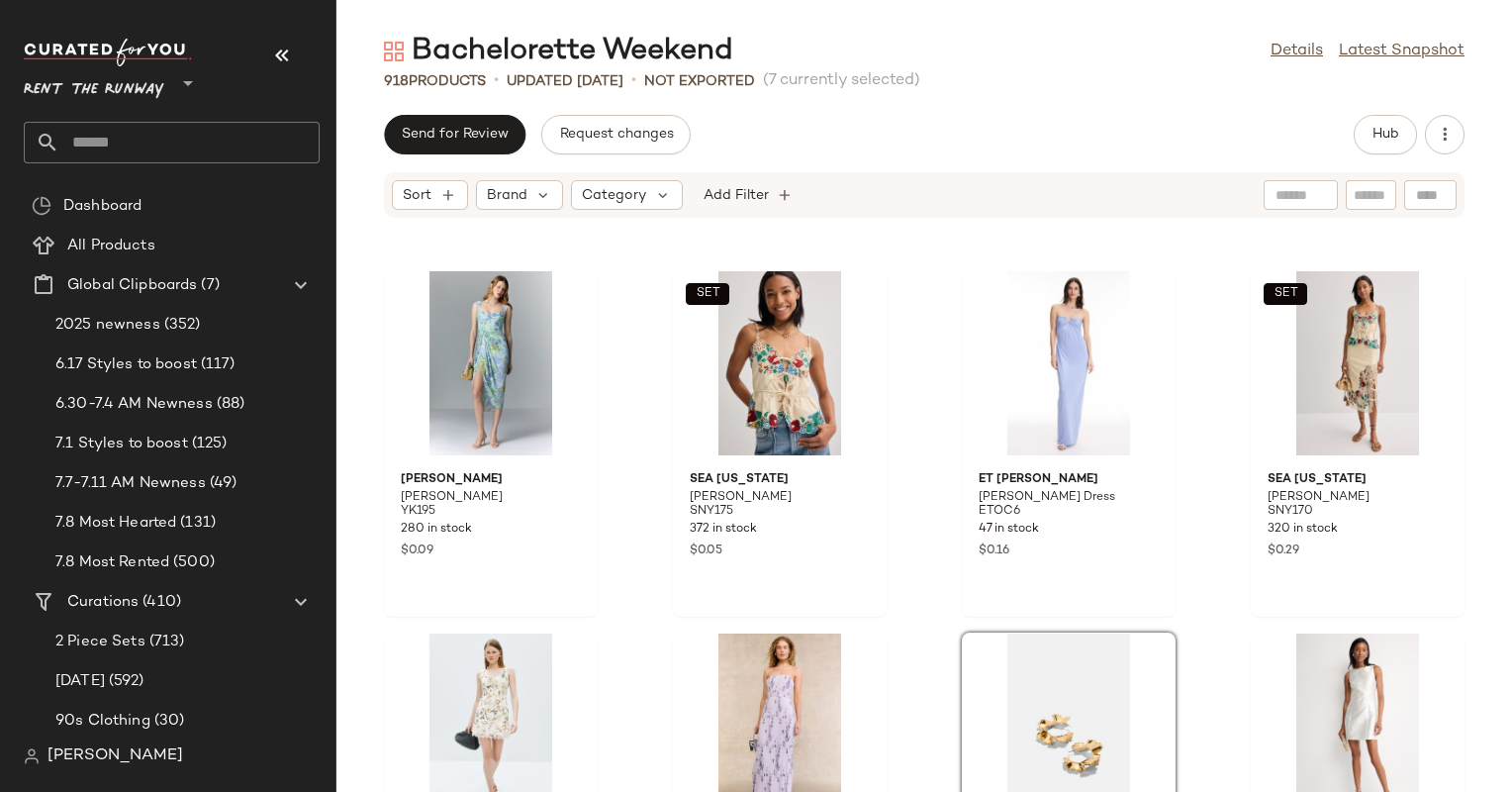 drag, startPoint x: 1017, startPoint y: 711, endPoint x: 883, endPoint y: 313, distance: 419.9524 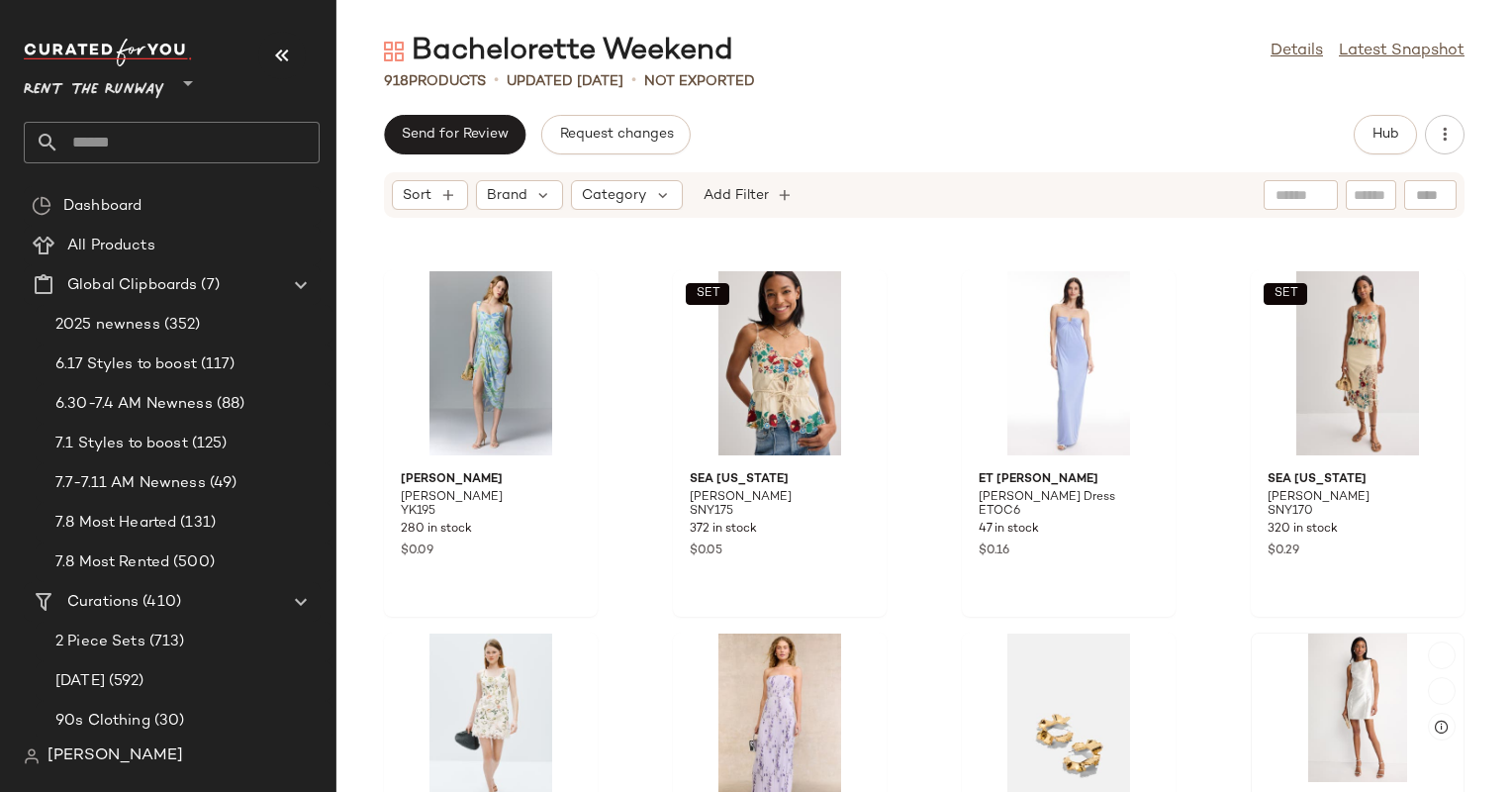 drag, startPoint x: 883, startPoint y: 313, endPoint x: 1281, endPoint y: 654, distance: 524.104 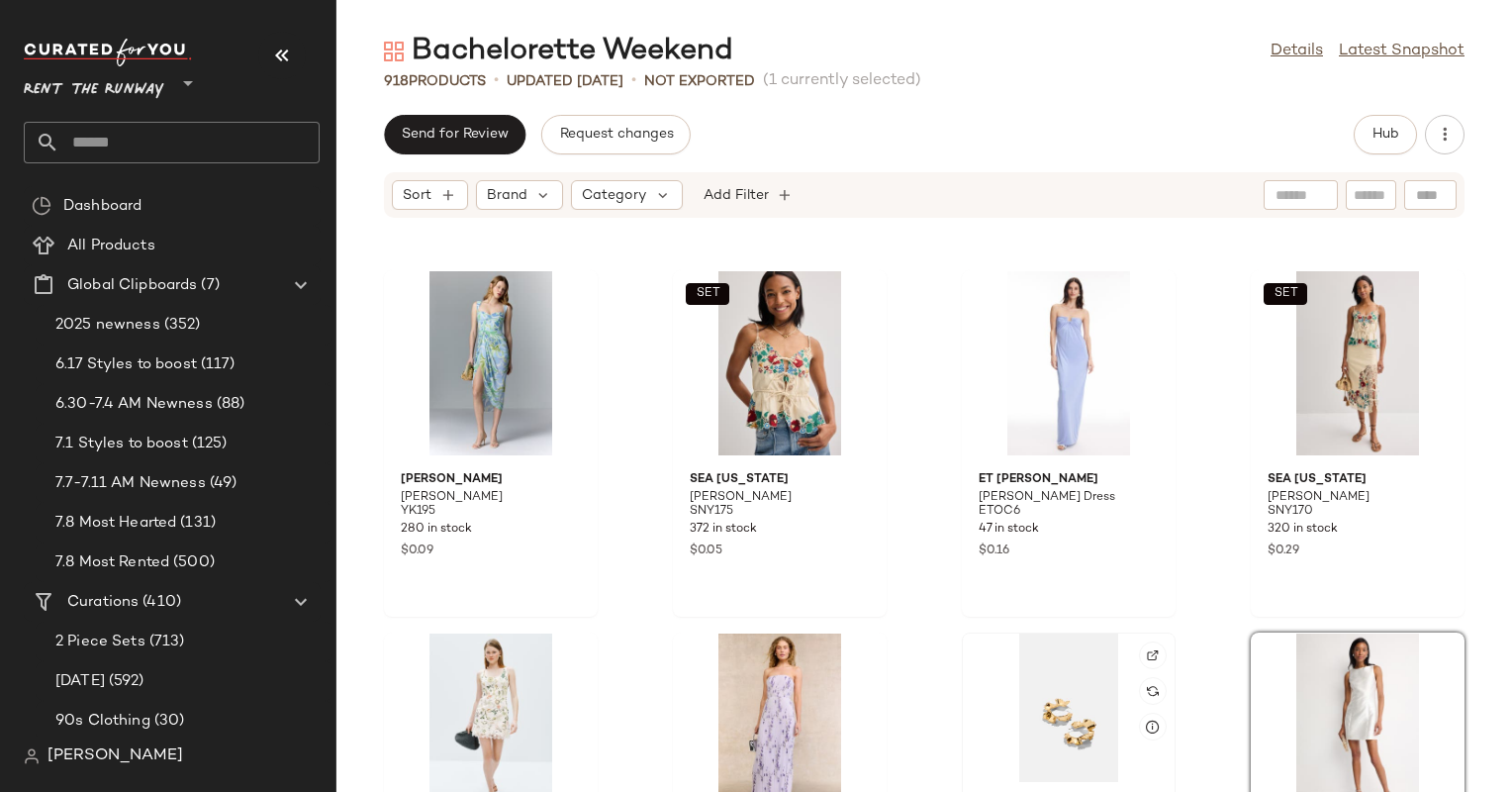 click 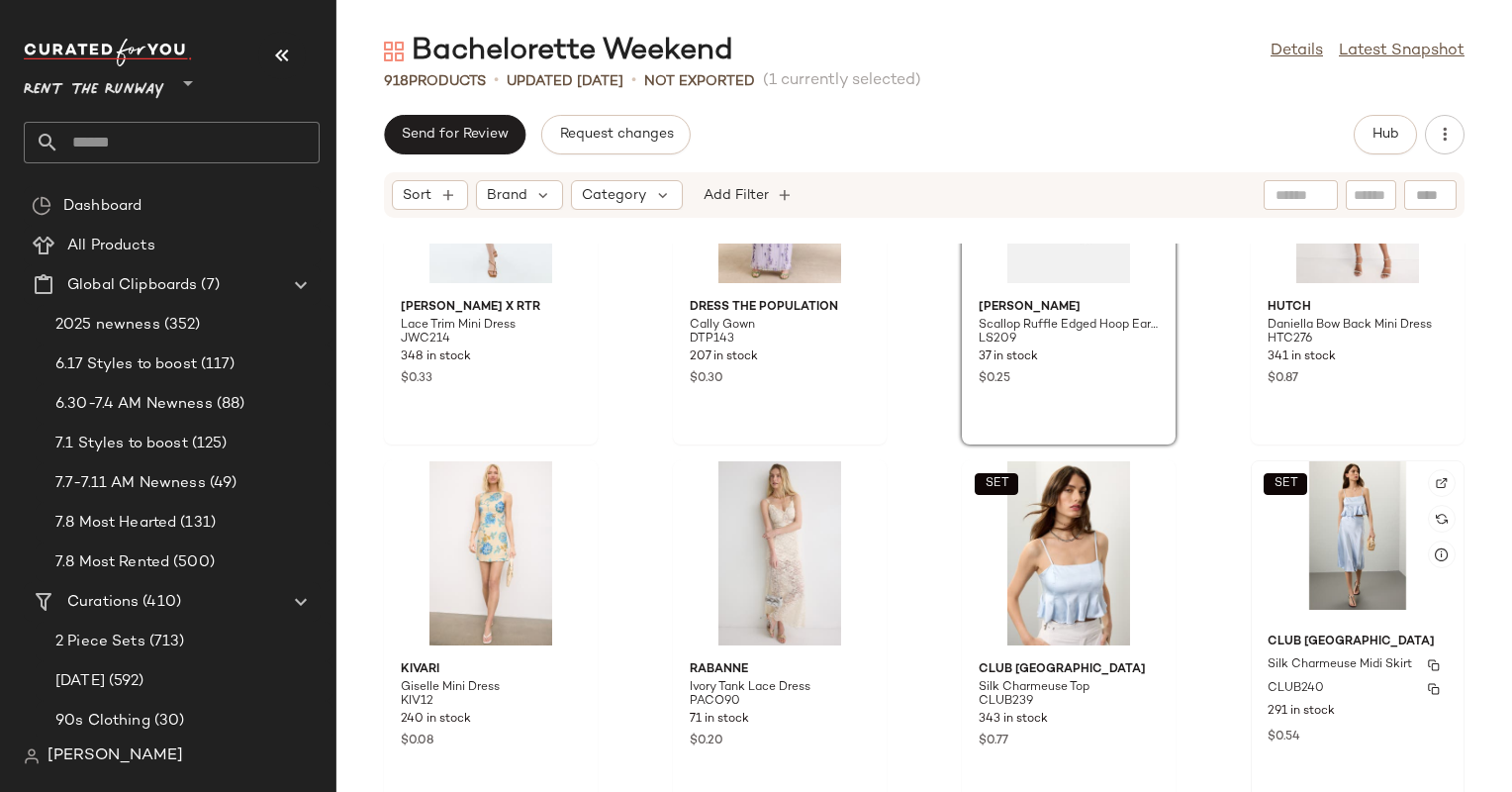 scroll, scrollTop: 7899, scrollLeft: 0, axis: vertical 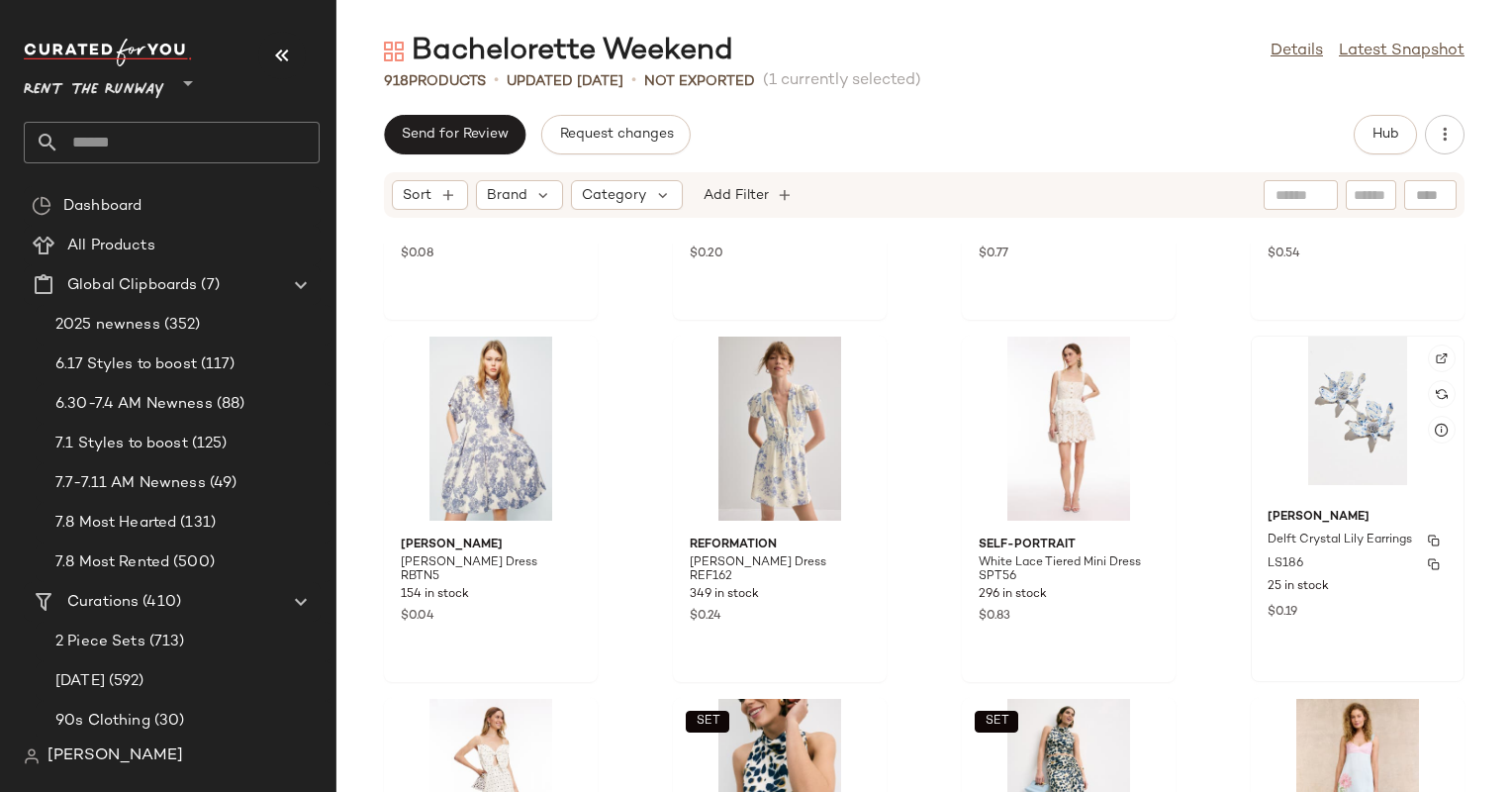 click on "Lele Sadoughi Delft Crystal Lily Earrings LS186 25 in stock $0.19" 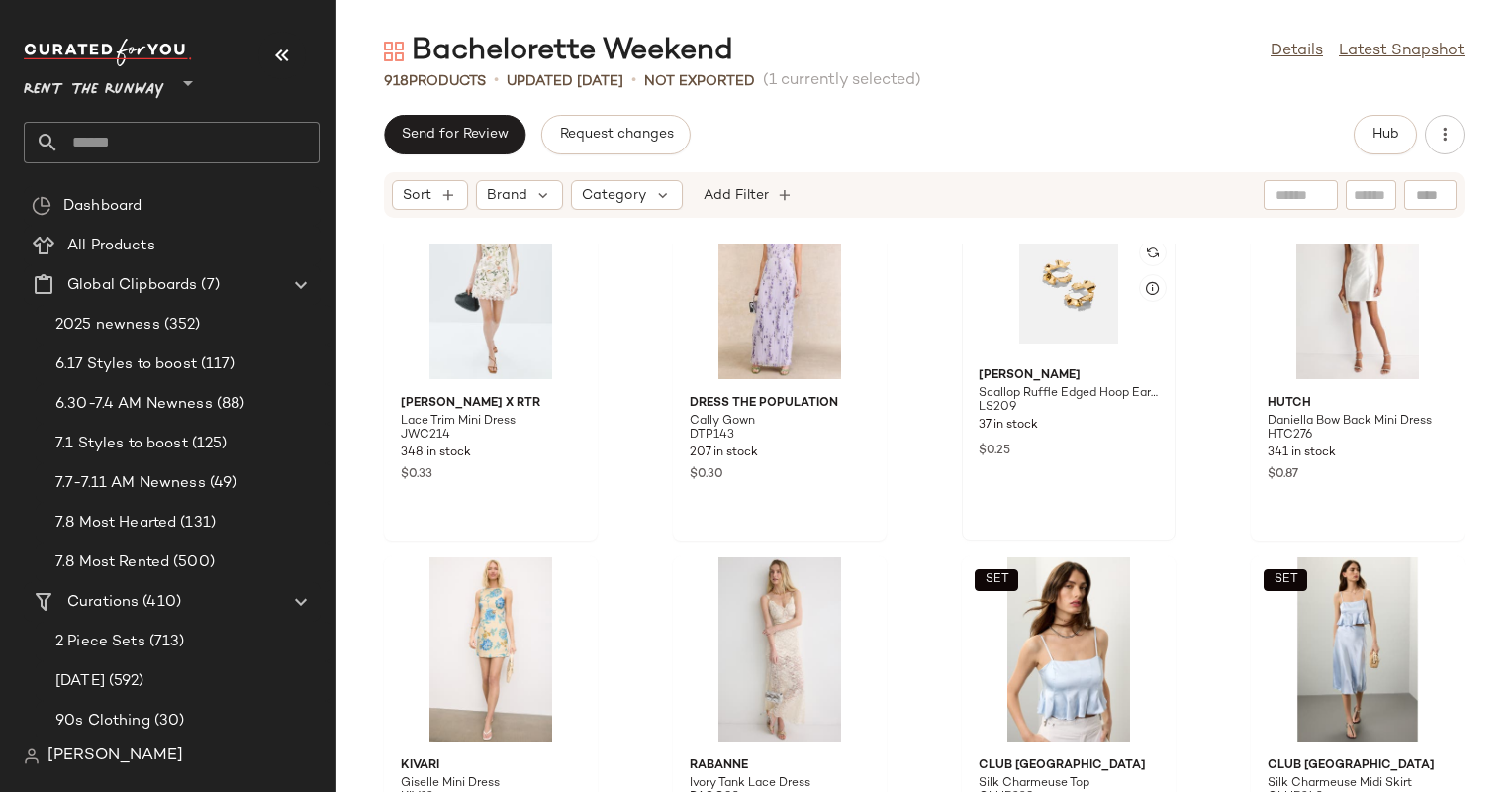 click 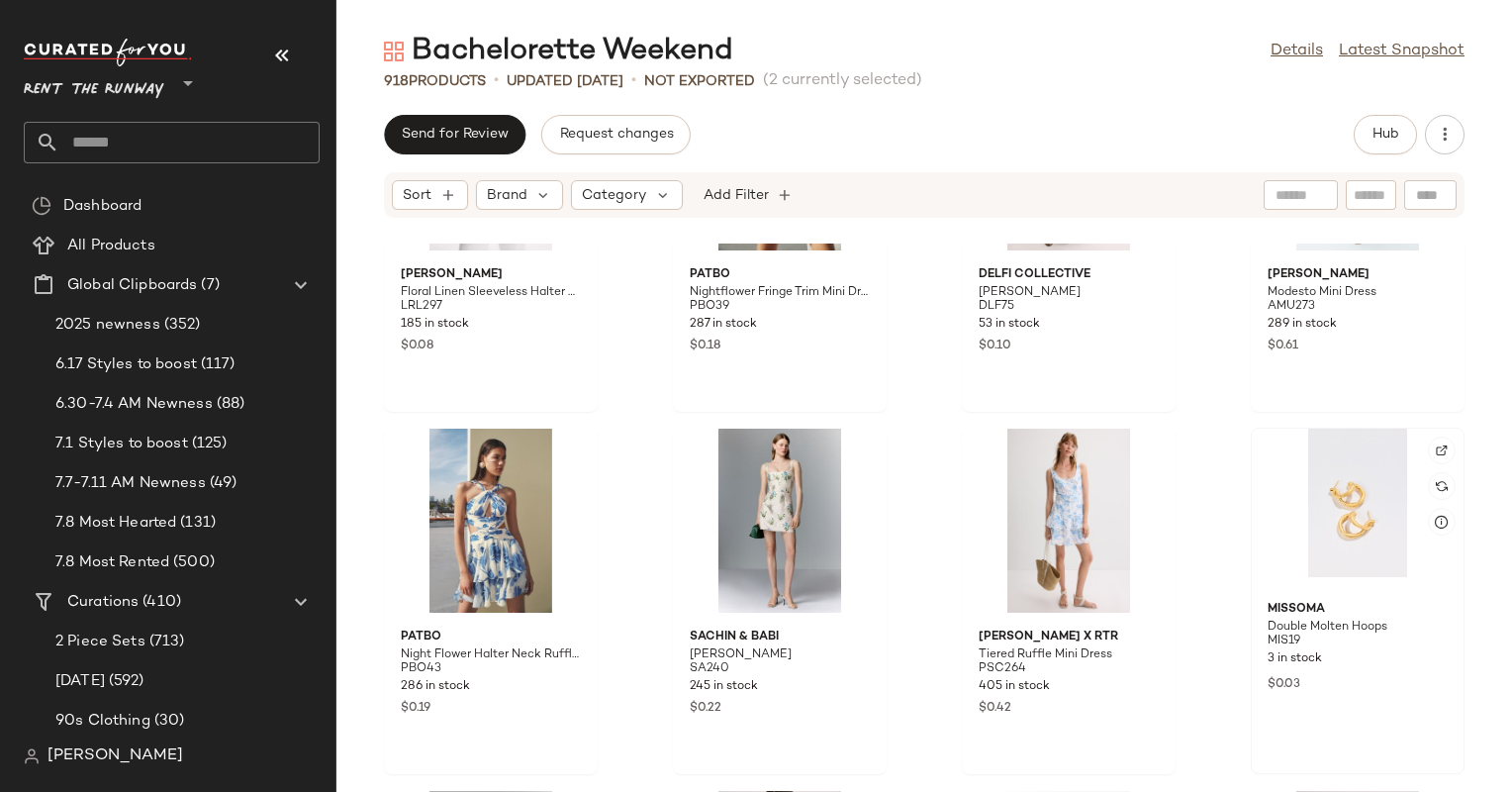 click 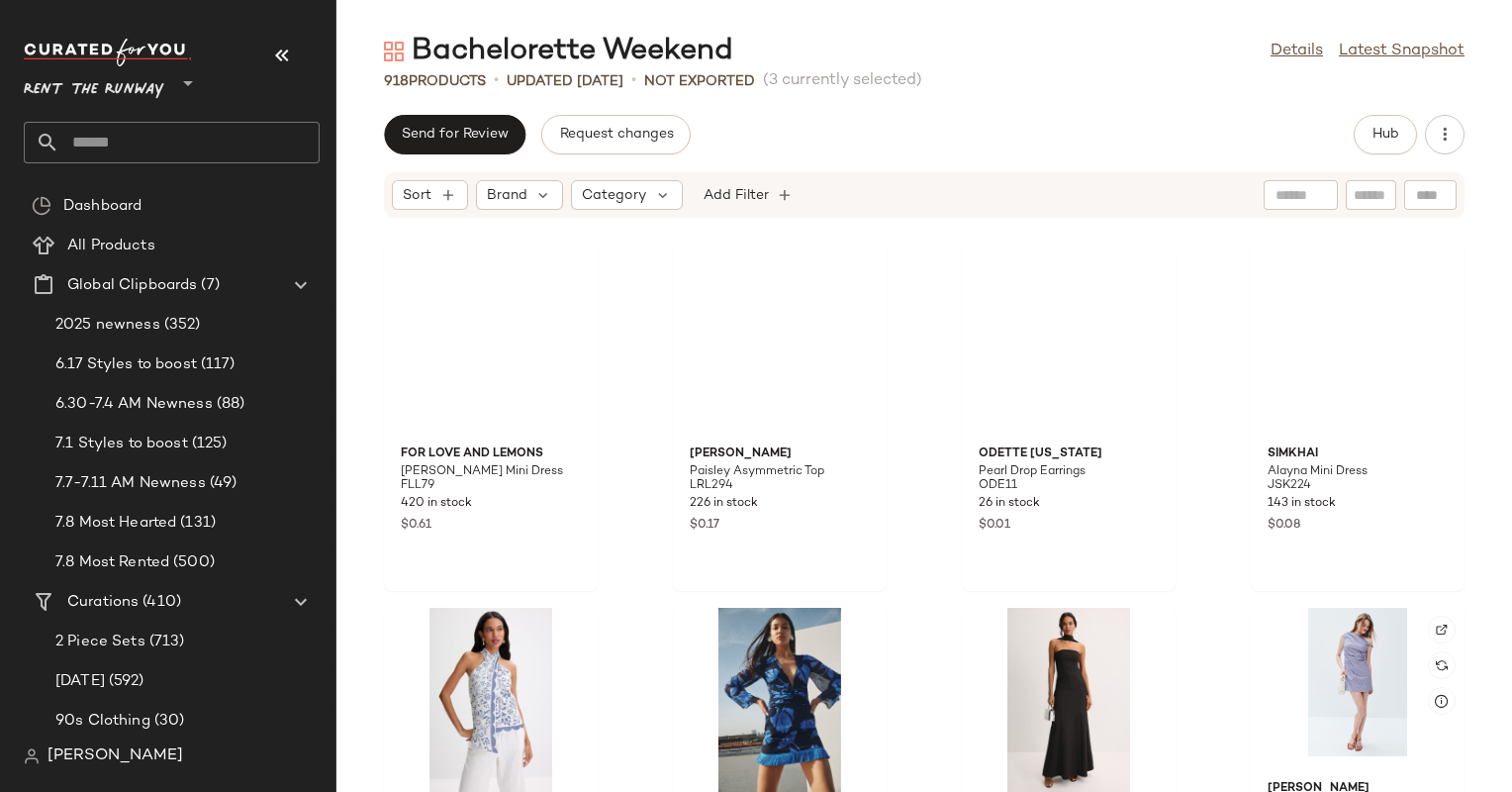 scroll, scrollTop: 5705, scrollLeft: 0, axis: vertical 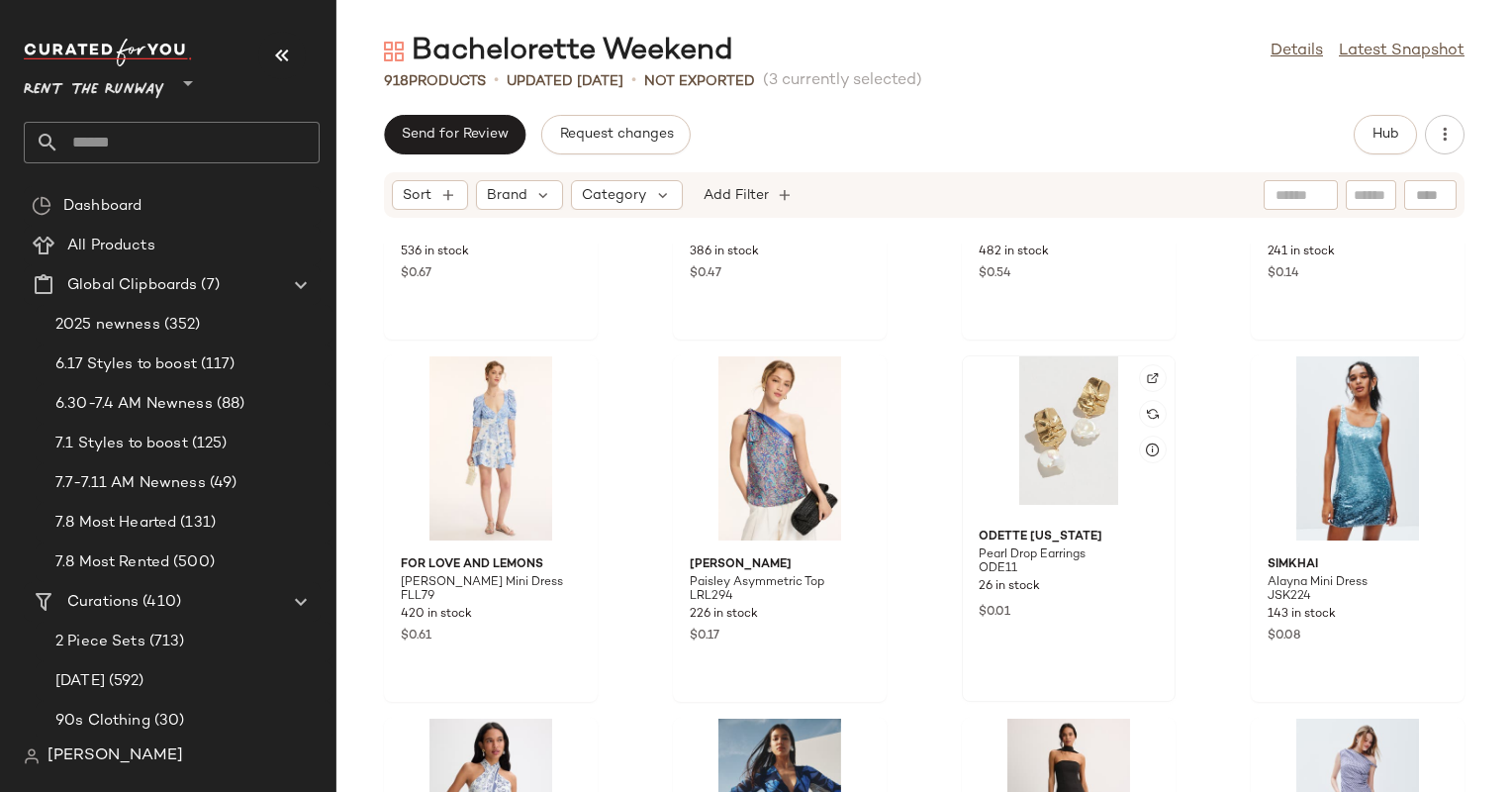 click 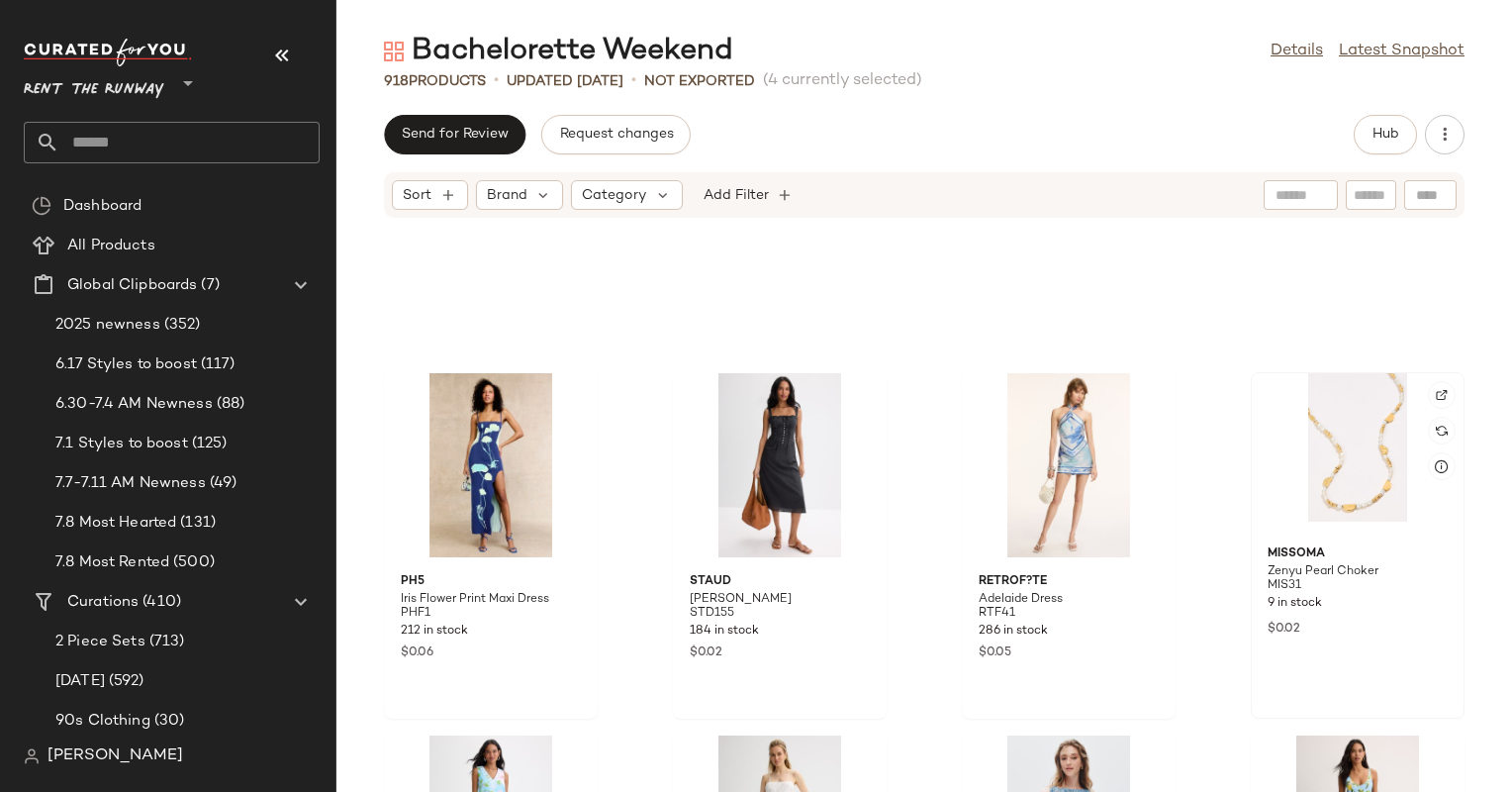 click 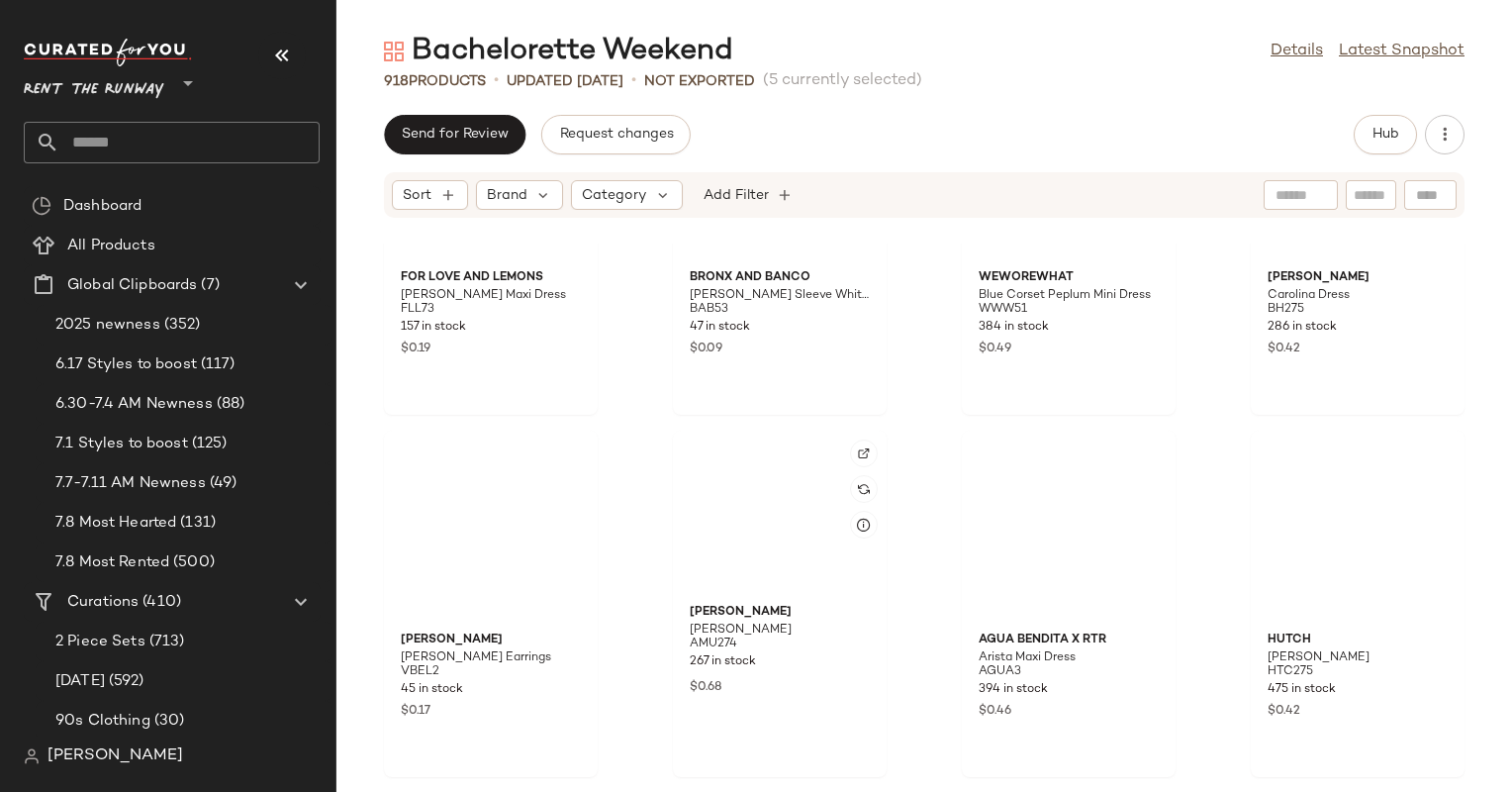 scroll, scrollTop: 4146, scrollLeft: 0, axis: vertical 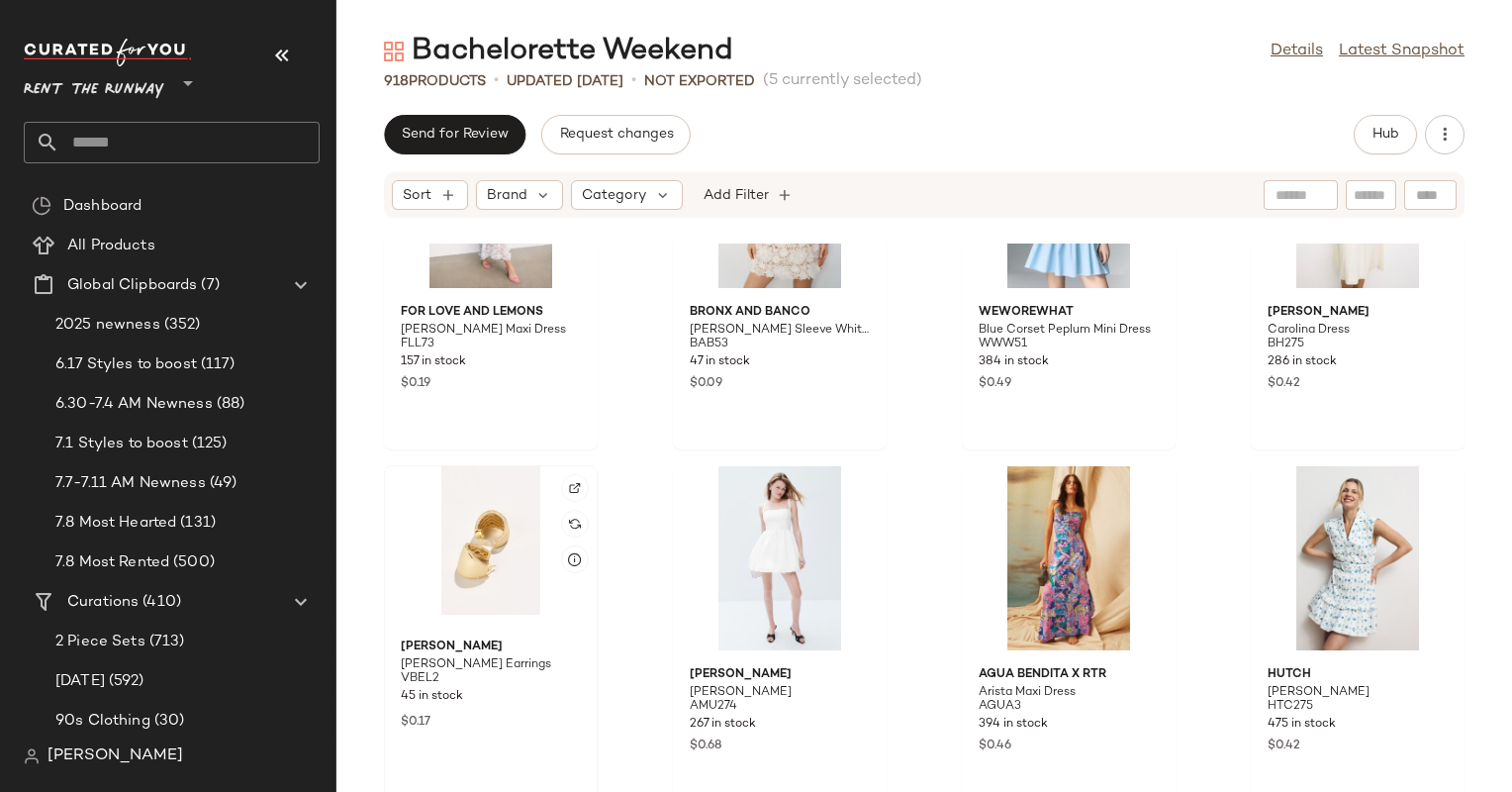 click 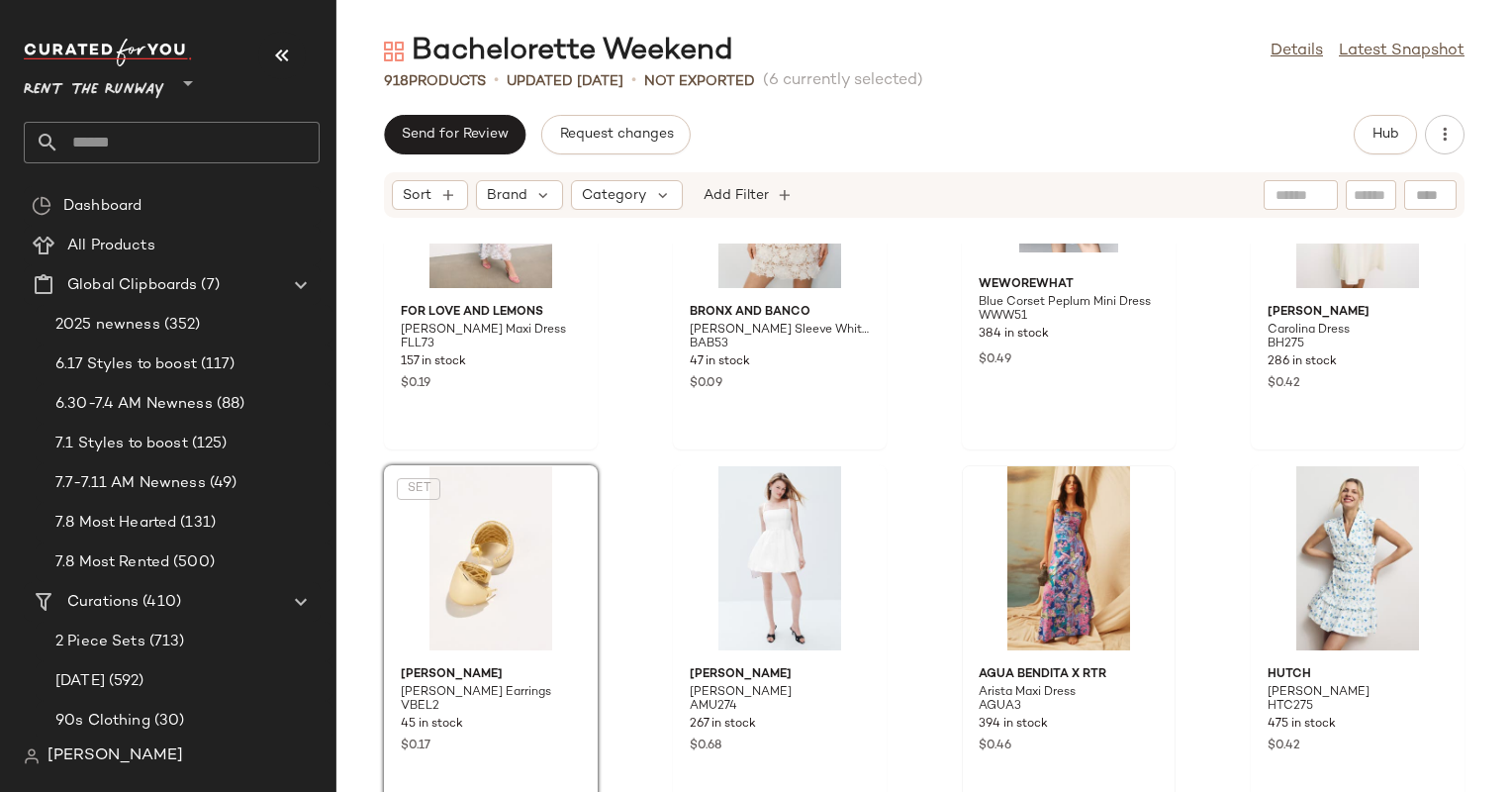 scroll, scrollTop: 3717, scrollLeft: 0, axis: vertical 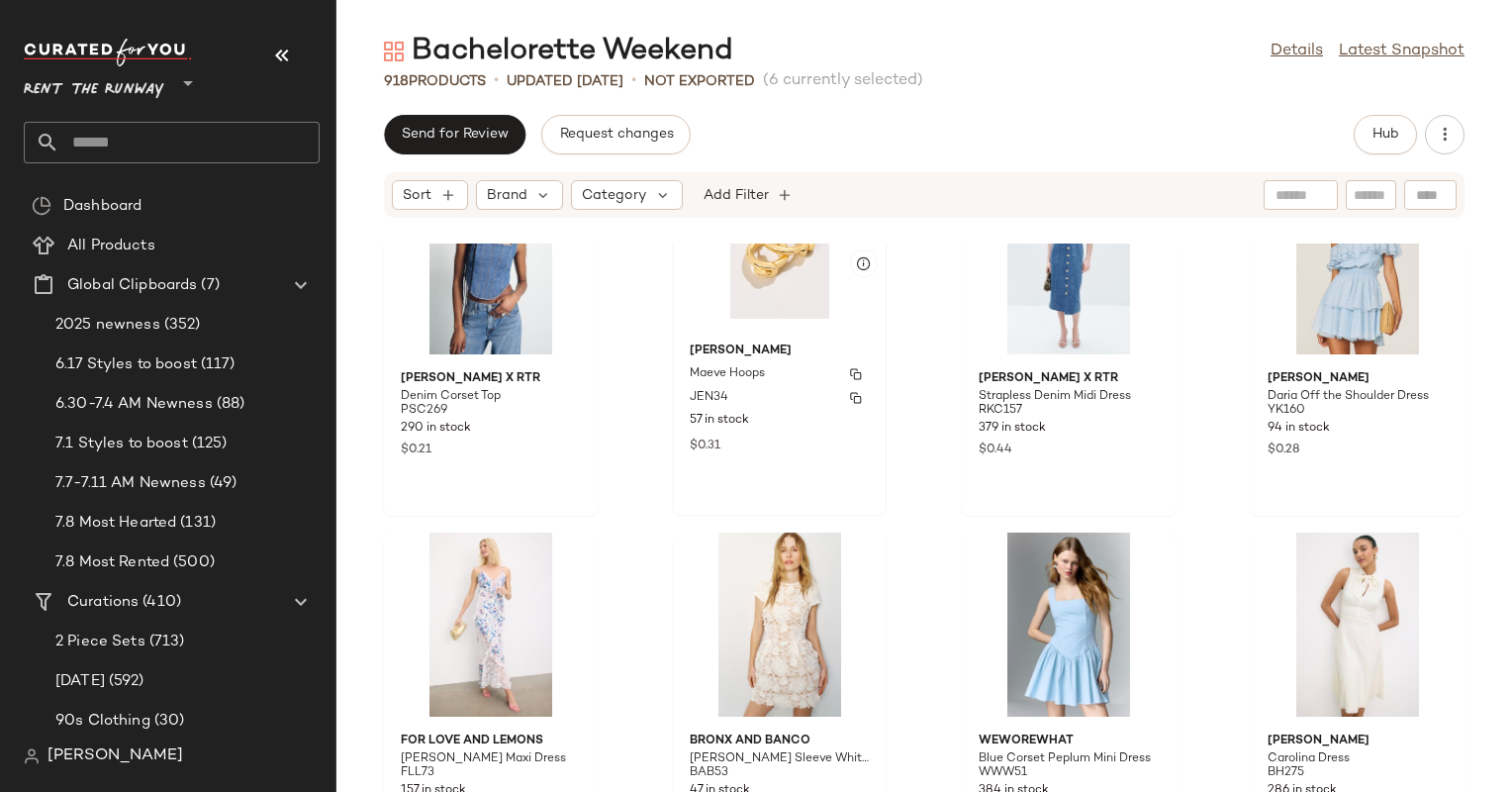click on "JENNY BIRD Maeve Hoops JEN34 57 in stock $0.31" 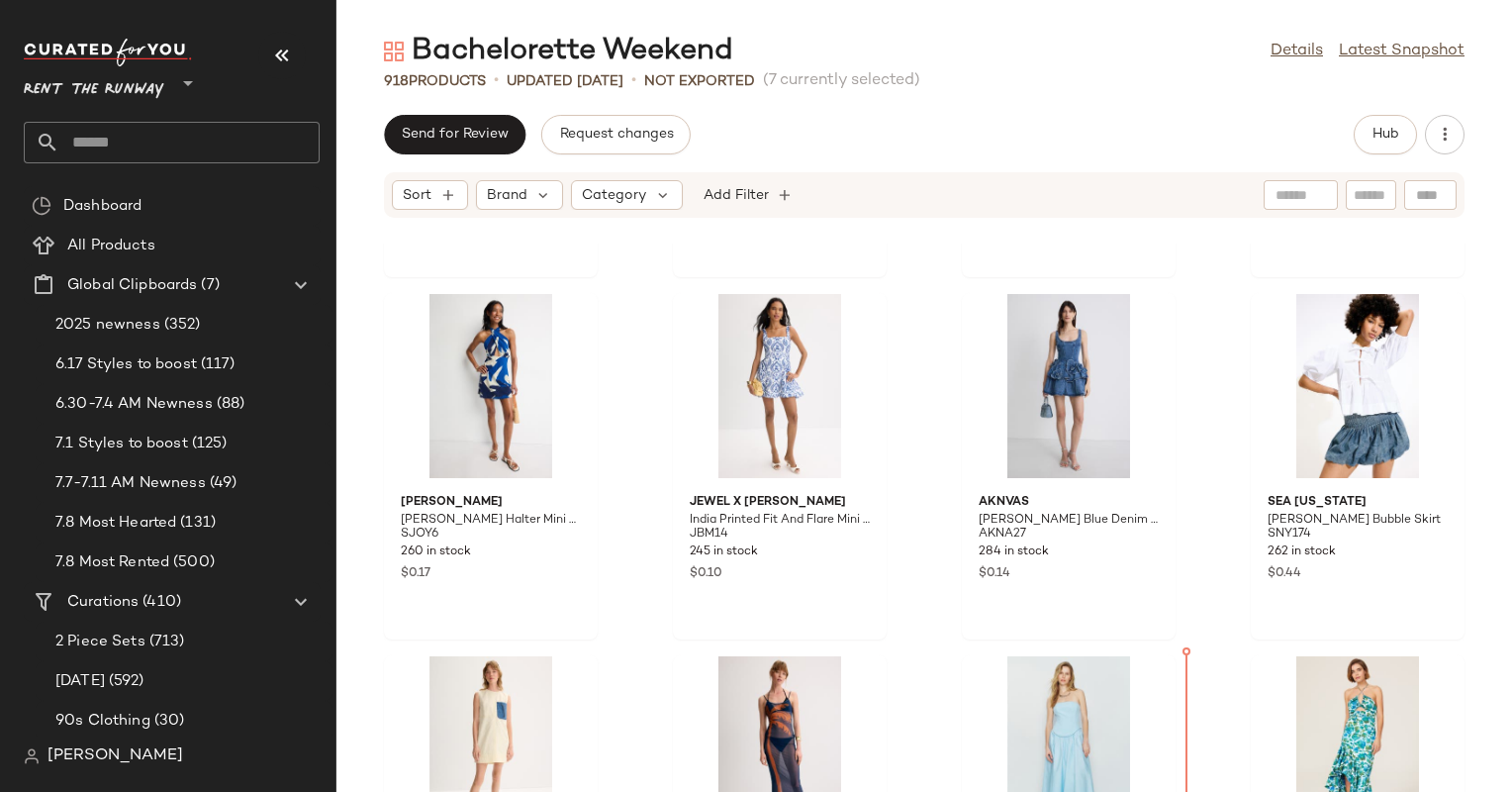 scroll, scrollTop: 2511, scrollLeft: 0, axis: vertical 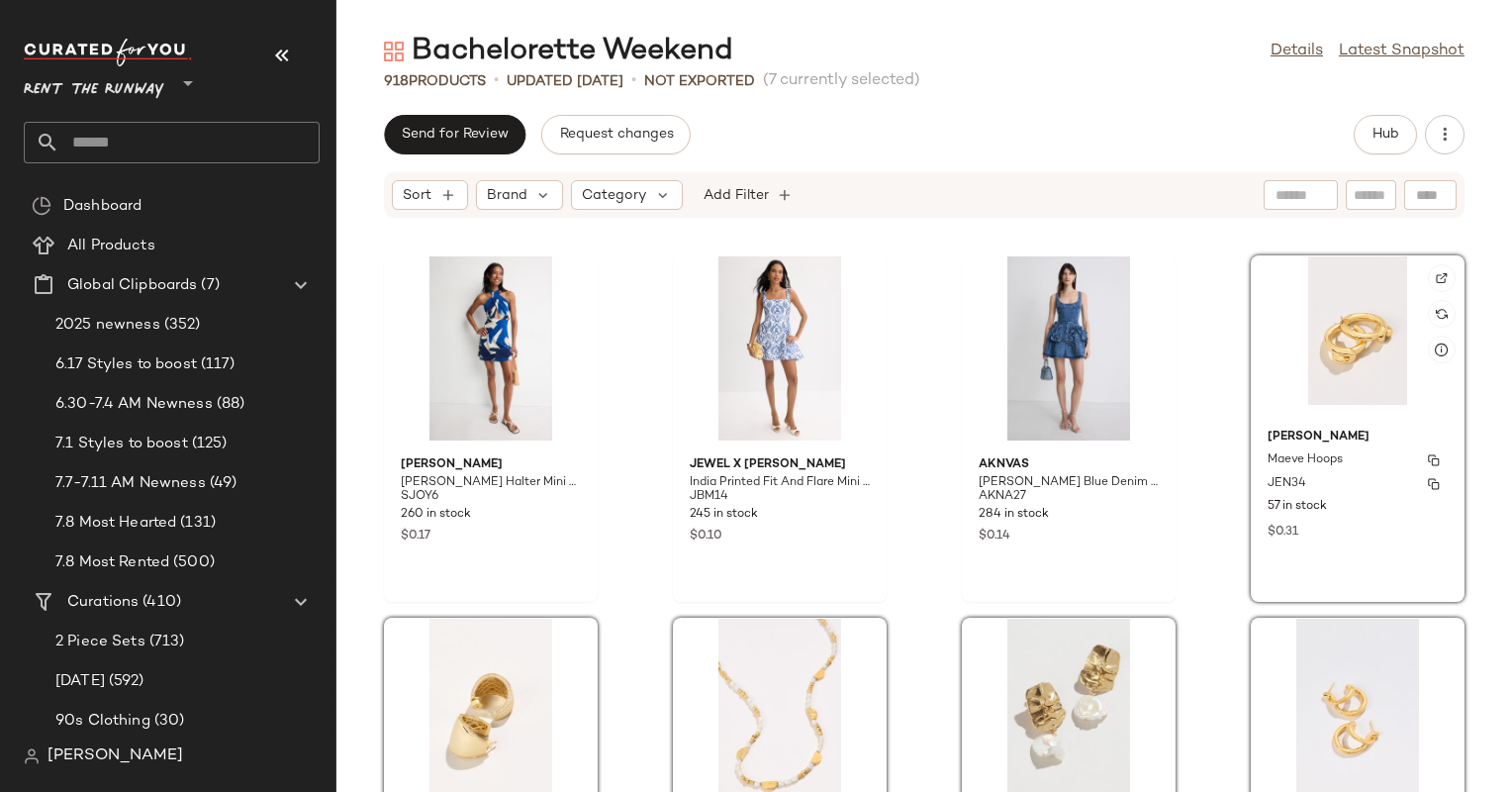 click on "JENNY BIRD Maeve Hoops JEN34 57 in stock $0.31" 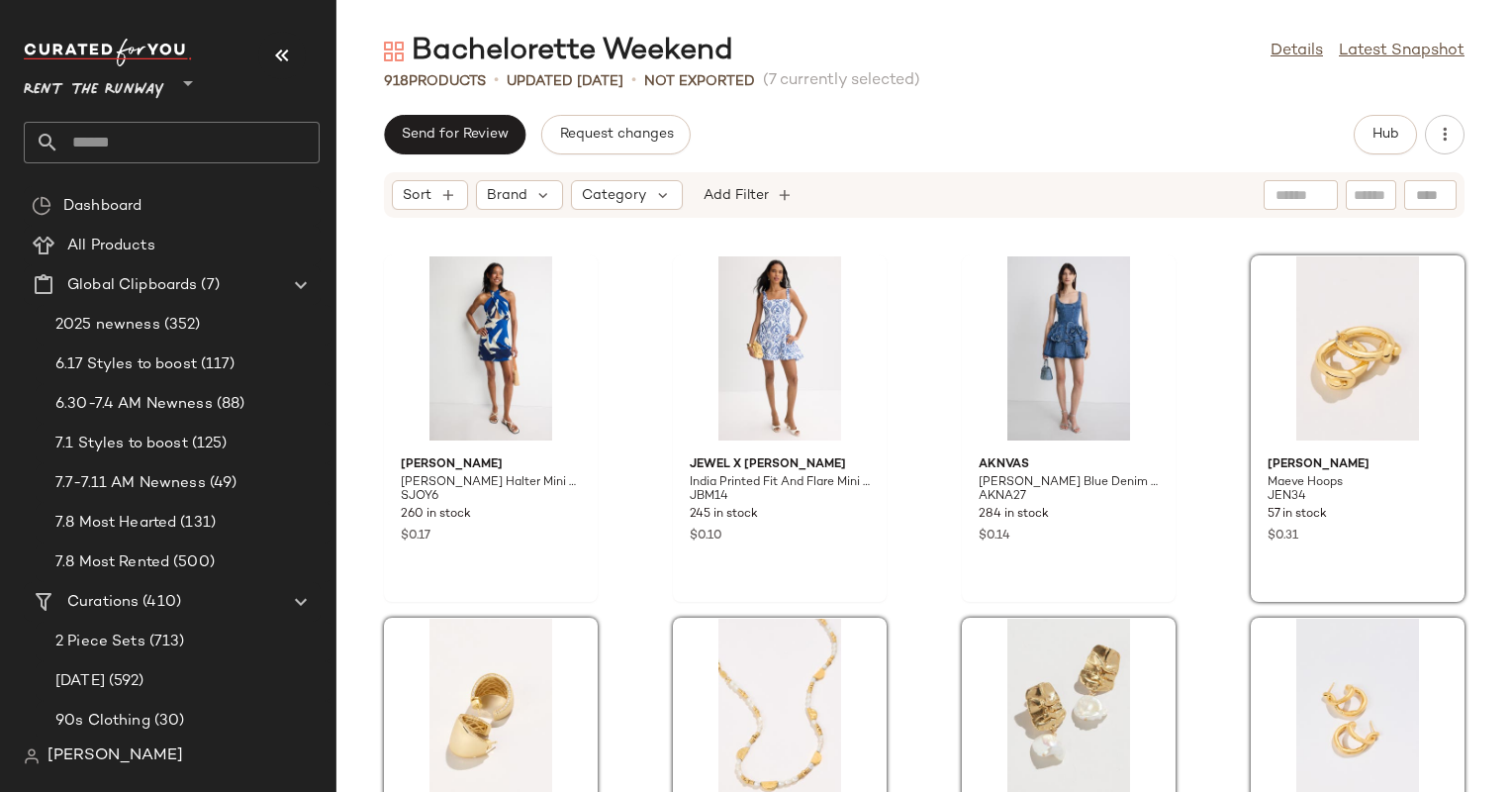 click on "The Wolf Gang Sunmor Knit Maxi Dress TWG11 220 in stock $0.22 Suboo Zambezi Twist front Maxi Dress SUBO37 346 in stock Jewel x Badgley Mischka Halter V-Neck Mini Dress JBM10 390 in stock $0.28 SIMKHAI Zelma Maxi Dress JSK228 238 in stock $0.19 Shona Joy Edward Silk Halter Mini Dress SJOY6 260 in stock $0.17 Jewel x Badgley Mischka India Printed Fit And Flare Mini Dress JBM14 245 in stock $0.10 AKNVAS Devyn Saxe Blue Denim Ruffle Dress AKNA27 284 in stock $0.14 JENNY BIRD Maeve Hoops JEN34 57 in stock $0.31 V.BELLAN Nicole Hoop Earrings VBEL2 45 in stock $0.17 Missoma Zenyu Pearl Choker MIS31 9 in stock $0.02 Odette New York Pearl Drop Earrings ODE11 26 in stock $0.01 Missoma Double Molten Hoops MIS19 3 in stock $0.03 Lele Sadoughi Scallop Ruffle Edged Hoop Earrings LS209 37 in stock $0.25 Lele Sadoughi Delft Crystal Lily Earrings LS186 25 in stock $0.19 Sea New York Oli Denim Bubble Skirt SNY174 262 in stock $0.44 Tanya Taylor Crawford Dress TNT314 393 in stock $0.41" 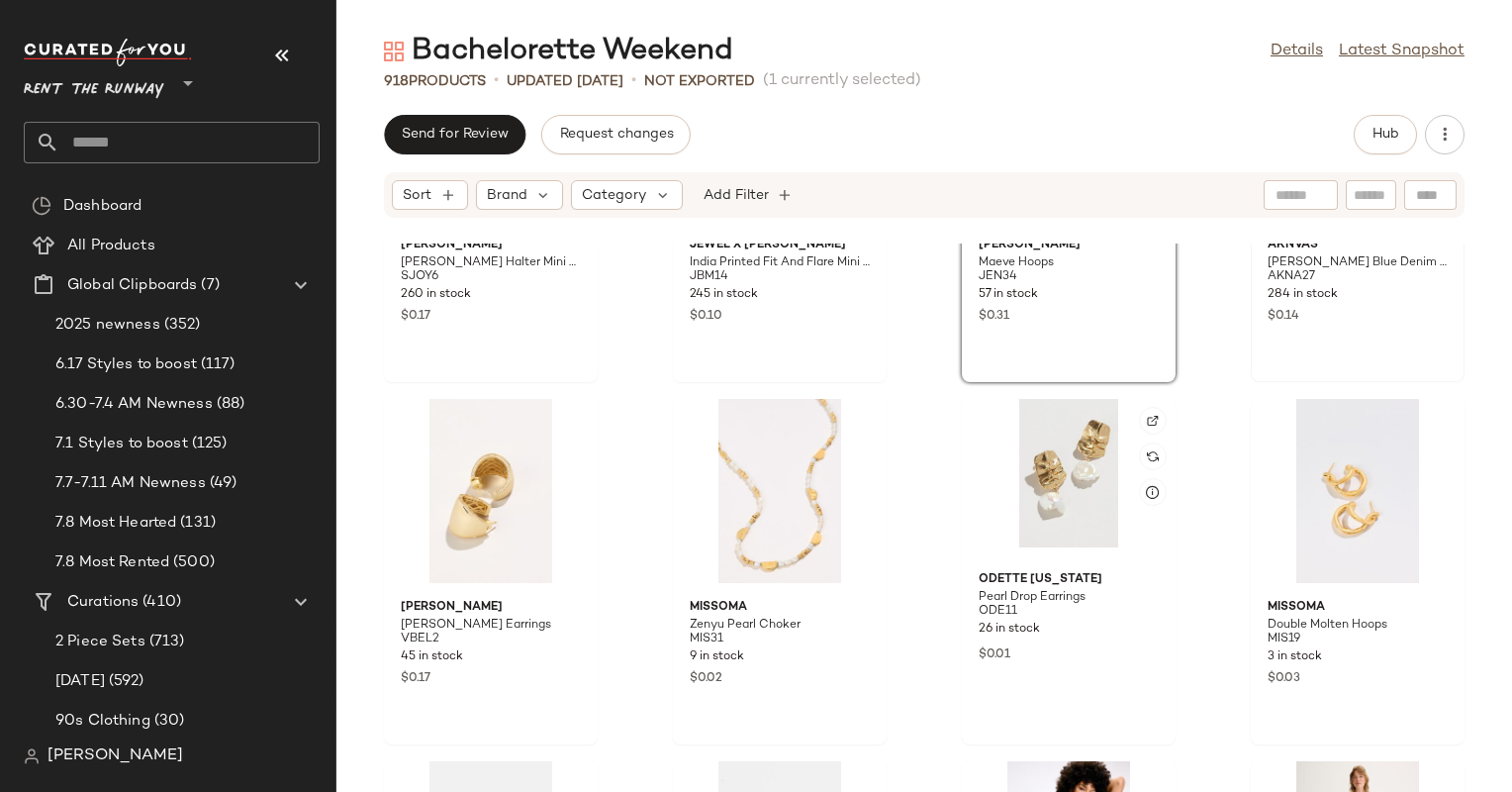 scroll, scrollTop: 2936, scrollLeft: 0, axis: vertical 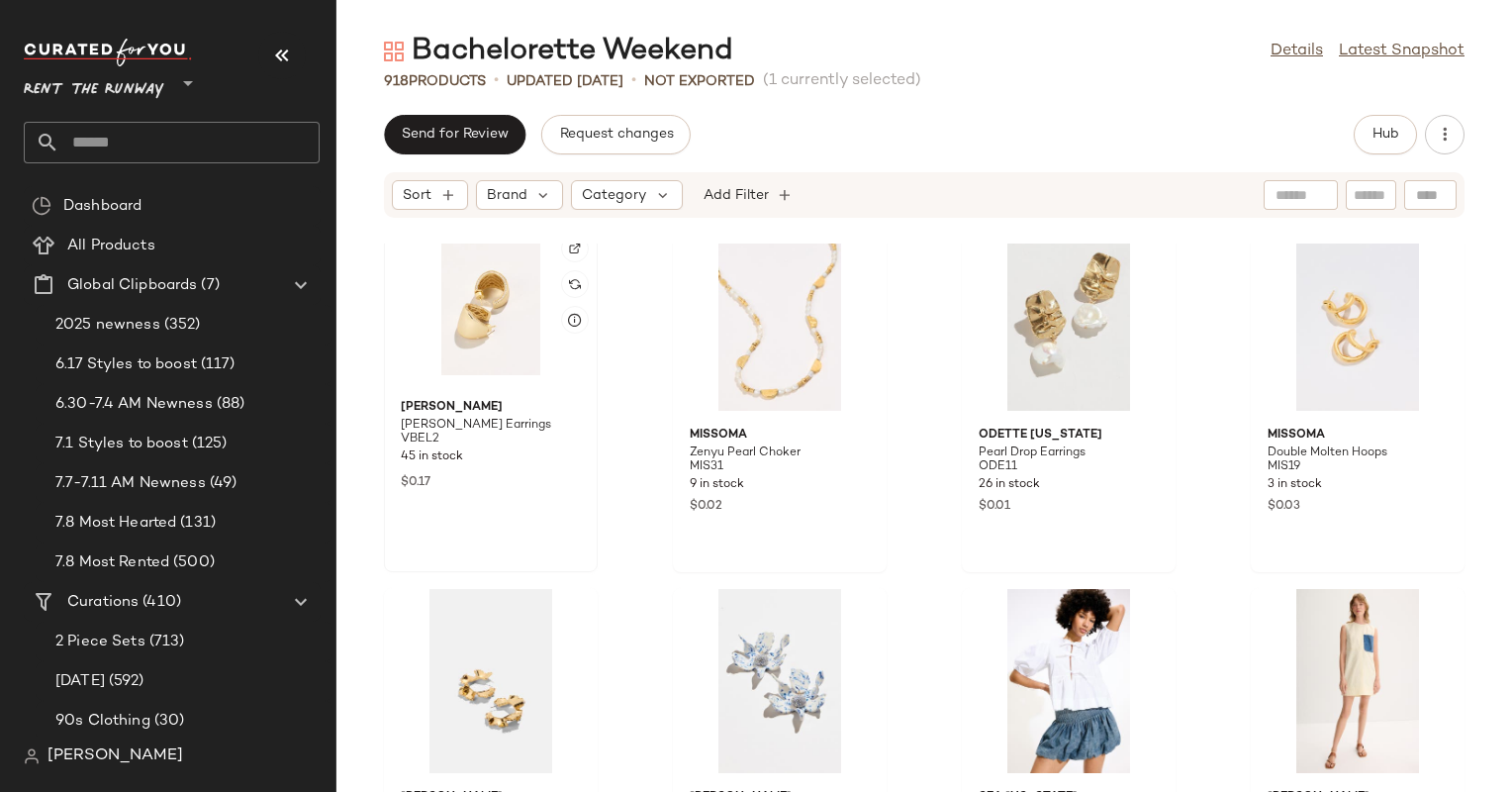 click 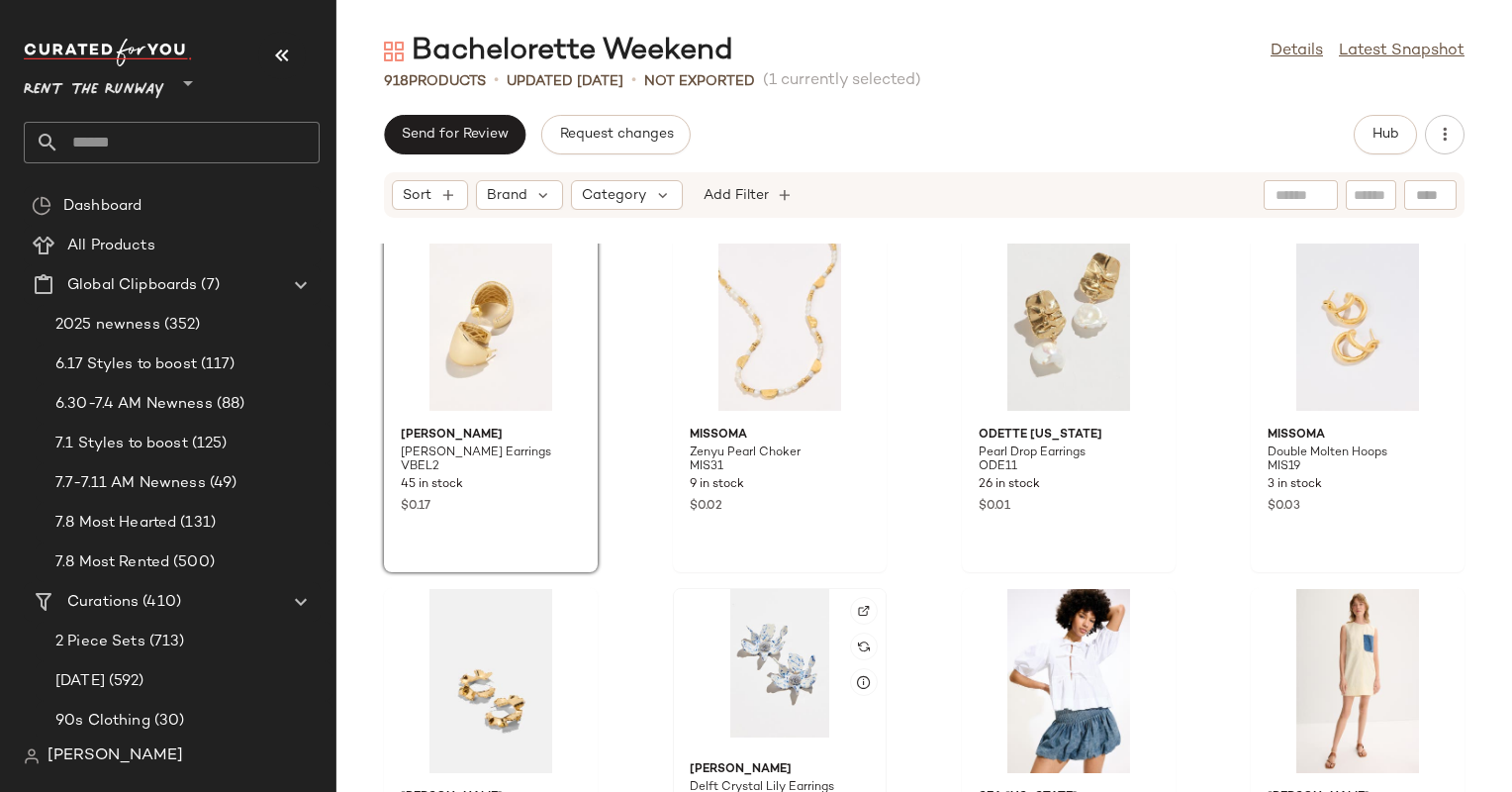 click 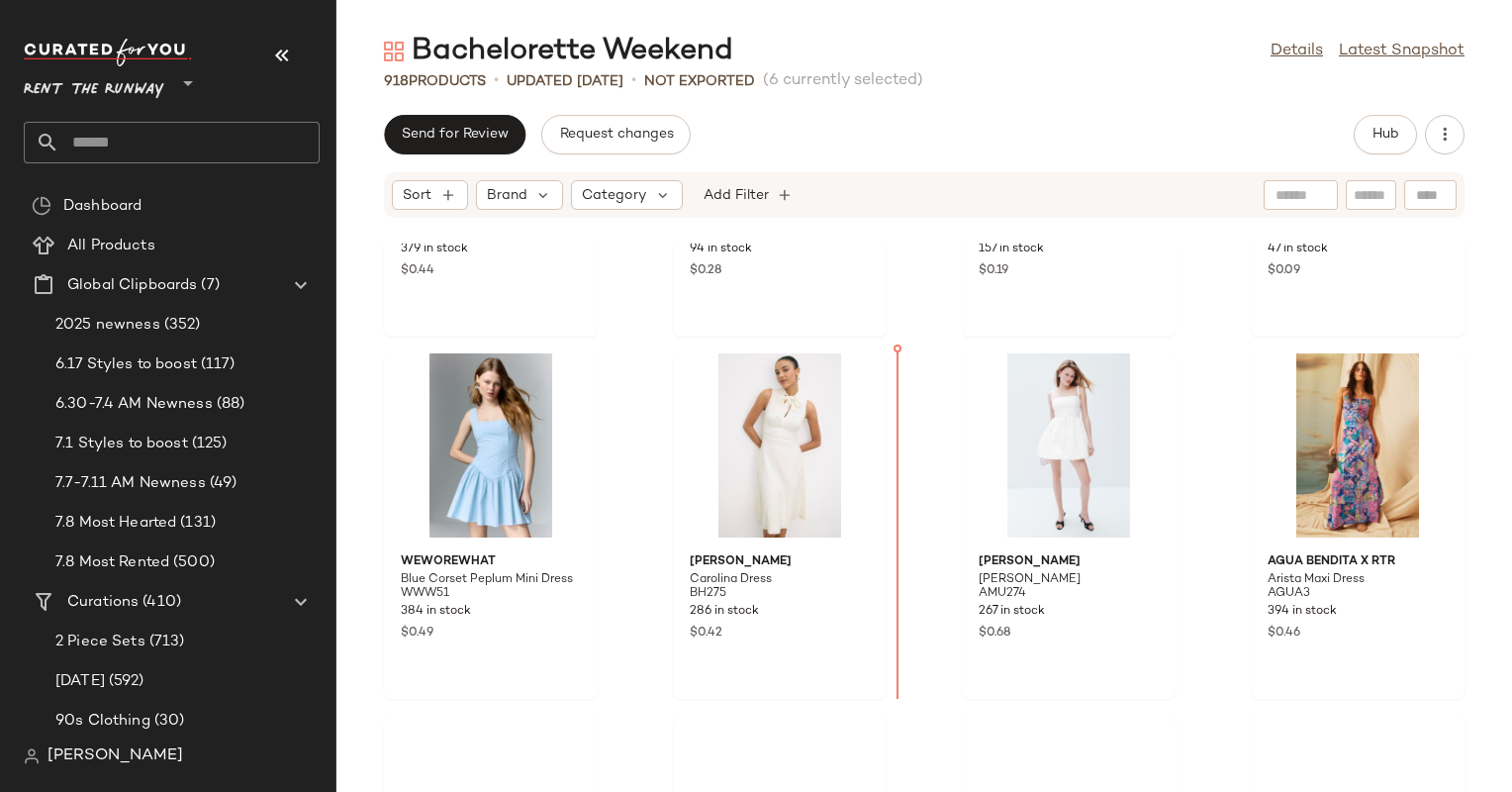 scroll, scrollTop: 4625, scrollLeft: 0, axis: vertical 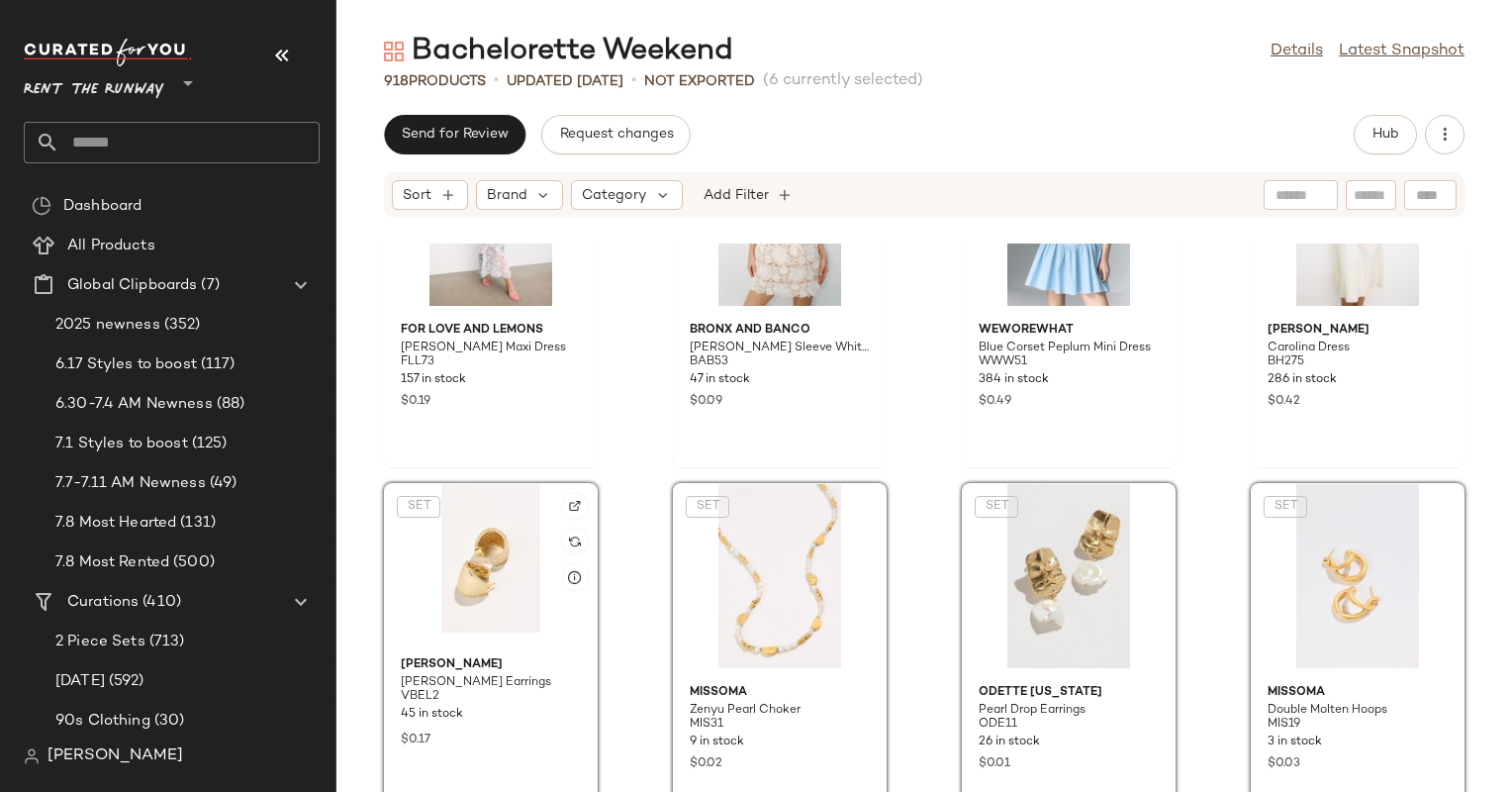 click on "SET" 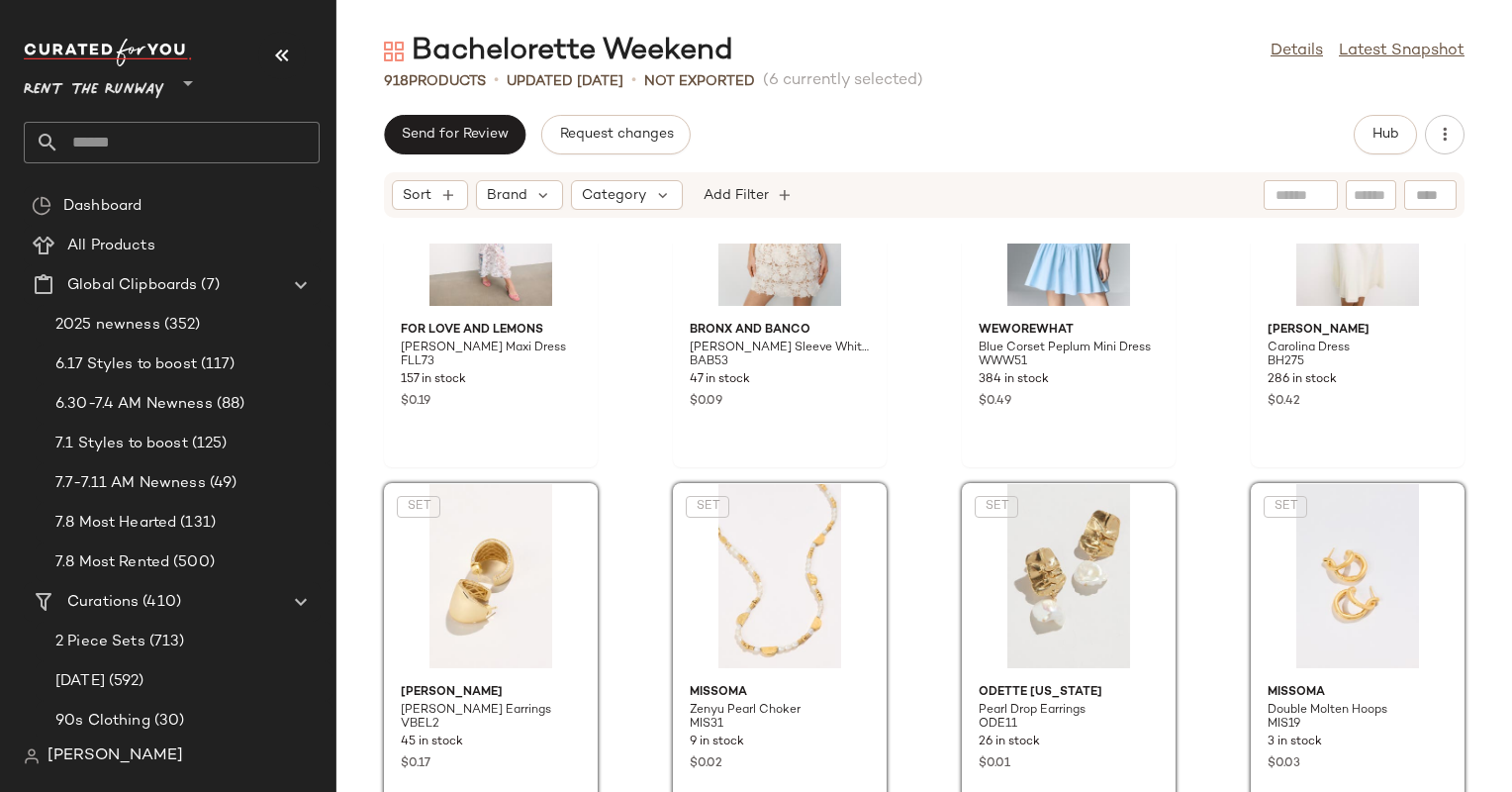 click on "For Love and Lemons Josalyn Maxi Dress FLL73 157 in stock $0.19 Bronx and Banco Maia Cap Sleeve White Mini Dress BAB53 47 in stock $0.09 WEWOREWHAT Blue Corset Peplum Mini Dress WWW51 384 in stock $0.49 Black Halo Carolina Dress BH275 286 in stock $0.42  SET  V.BELLAN Nicole Hoop Earrings VBEL2 45 in stock $0.17  SET  Missoma Zenyu Pearl Choker MIS31 9 in stock $0.02  SET  Odette New York Pearl Drop Earrings ODE11 26 in stock $0.01  SET  Missoma Double Molten Hoops MIS19 3 in stock $0.03  SET  Lele Sadoughi Scallop Ruffle Edged Hoop Earrings LS209 37 in stock $0.25  SET  Lele Sadoughi Delft Crystal Lily Earrings LS186 25 in stock $0.19 Amanda Uprichard Christine Dress AMU274 267 in stock $0.68 Agua Bendita x RTR Arista Maxi Dress AGUA3 394 in stock $0.46 Hutch Carla Dress HTC275 475 in stock $0.42 SIMKHAI Lollie Mini Dress JSK226 272 in stock $0.45 Agua Bendita x RTR Darmy Maxi Dress AGUA5 378 in stock $0.74 SIMKHAI Blue Lucy Mini Dress JSK229 321 in stock $0.65" 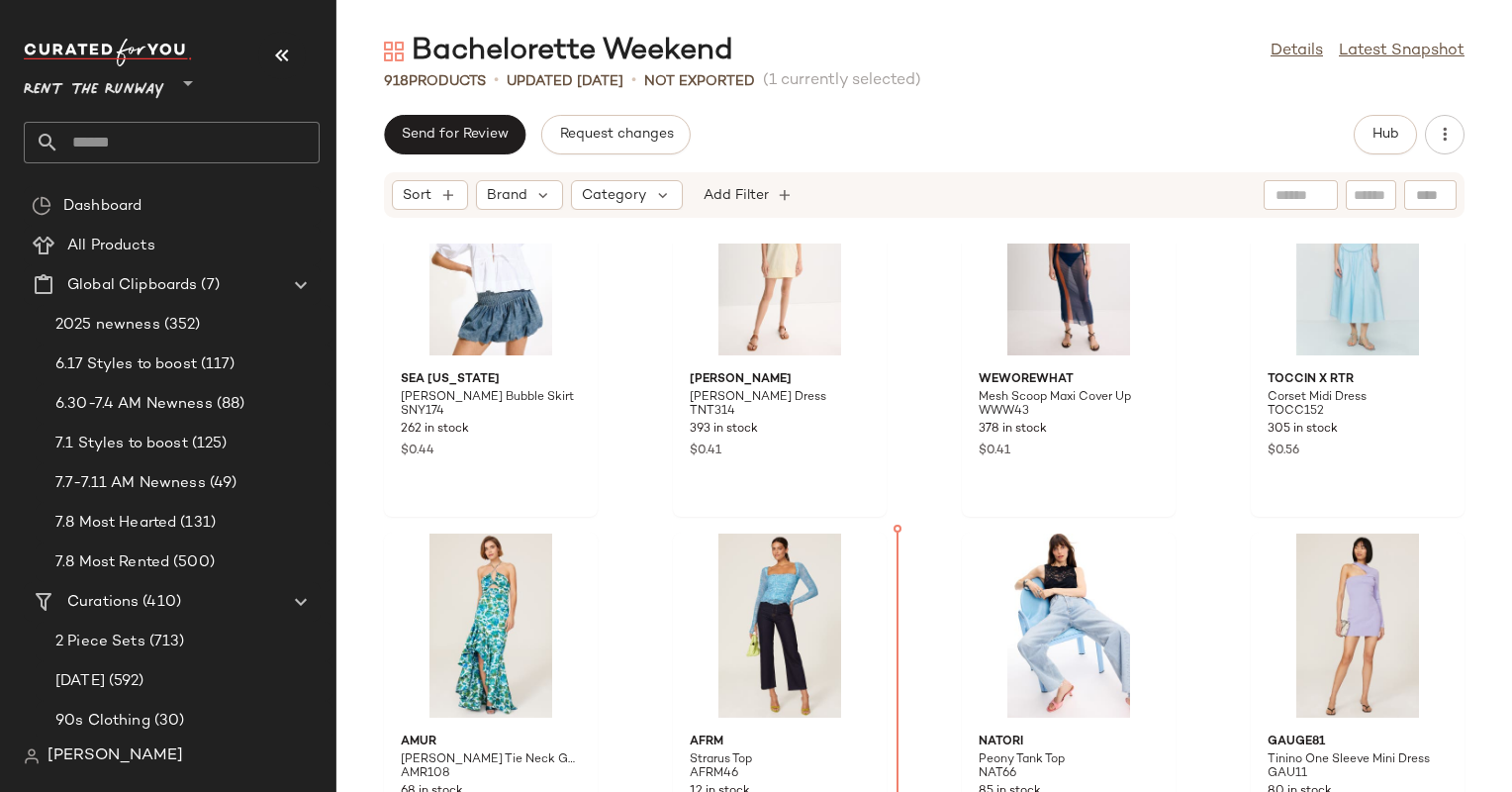 scroll, scrollTop: 3000, scrollLeft: 0, axis: vertical 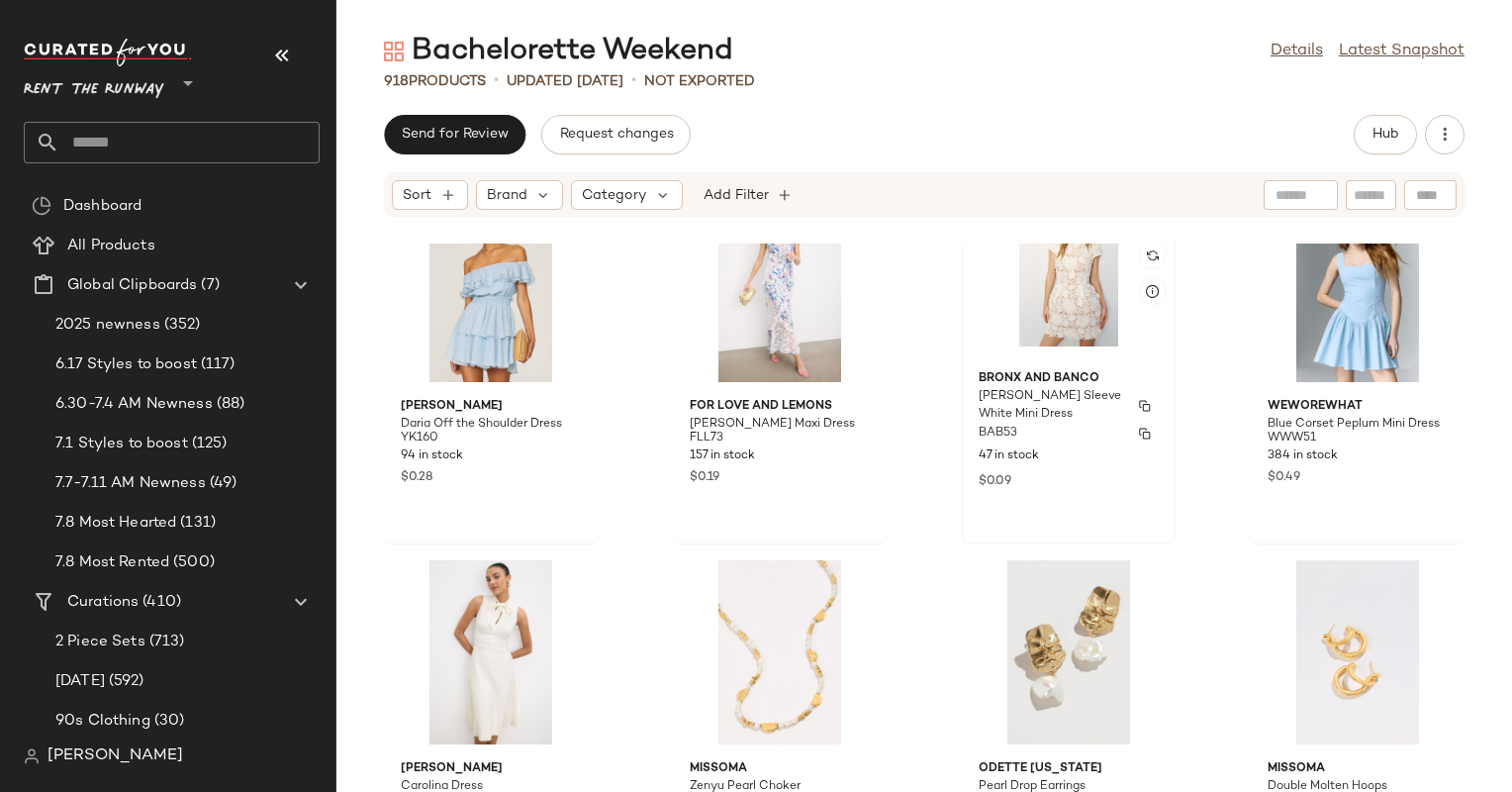 drag, startPoint x: 769, startPoint y: 647, endPoint x: 957, endPoint y: 414, distance: 299.38771 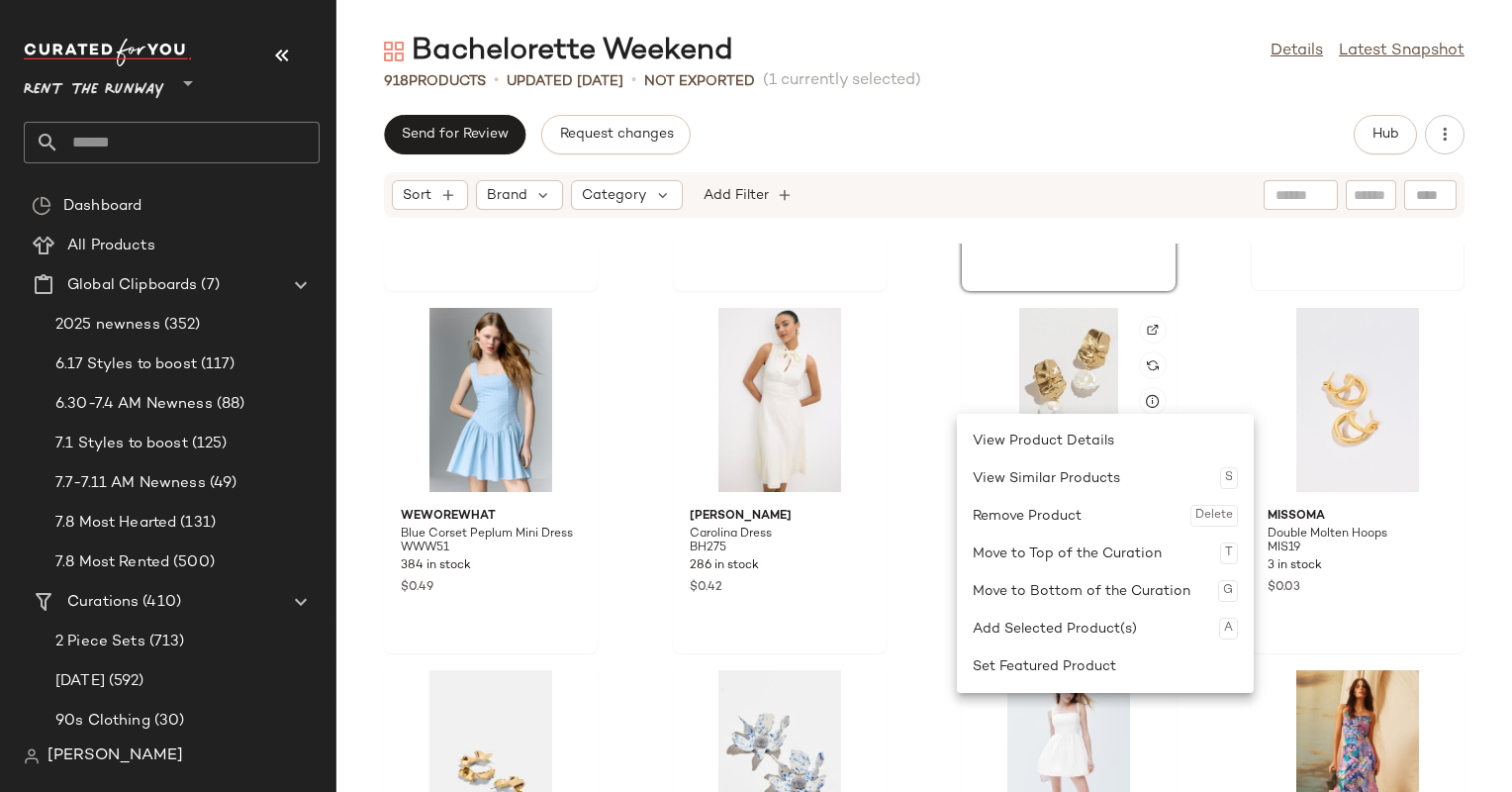 scroll, scrollTop: 3868, scrollLeft: 0, axis: vertical 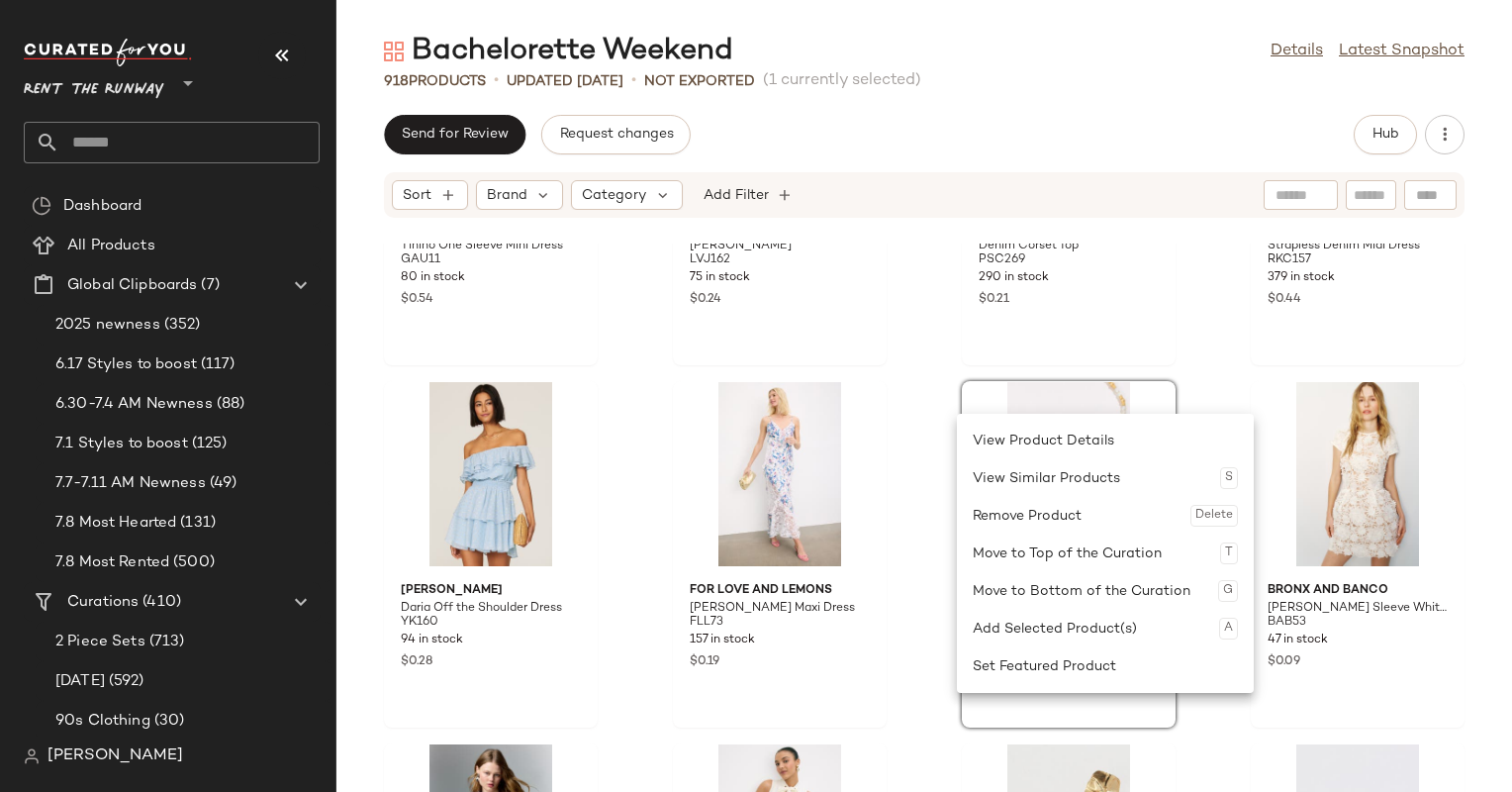 click on "GAUGE81 Tinino One Sleeve Mini Dress GAU11 80 in stock $0.54 Levi's Alani Corset LVJ162 75 in stock $0.24 Peter Som x RTR Denim Corset Top PSC269 290 in stock $0.21 Ronny Kobo x RTR Strapless Denim Midi Dress RKC157 379 in stock $0.44 YUMI KIM Daria Off the Shoulder Dress YK160 94 in stock $0.28 For Love and Lemons Josalyn Maxi Dress FLL73 157 in stock $0.19 Missoma Zenyu Pearl Choker MIS31 9 in stock $0.02 Bronx and Banco Maia Cap Sleeve White Mini Dress BAB53 47 in stock $0.09 WEWOREWHAT Blue Corset Peplum Mini Dress WWW51 384 in stock $0.49 Black Halo Carolina Dress BH275 286 in stock $0.42 Odette New York Pearl Drop Earrings ODE11 26 in stock $0.01 Missoma Double Molten Hoops MIS19 3 in stock $0.03 Lele Sadoughi Scallop Ruffle Edged Hoop Earrings LS209 37 in stock $0.25 Lele Sadoughi Delft Crystal Lily Earrings LS186 25 in stock $0.19 Amanda Uprichard Christine Dress AMU274 267 in stock $0.68 Agua Bendita x RTR Arista Maxi Dress AGUA3 394 in stock $0.46" 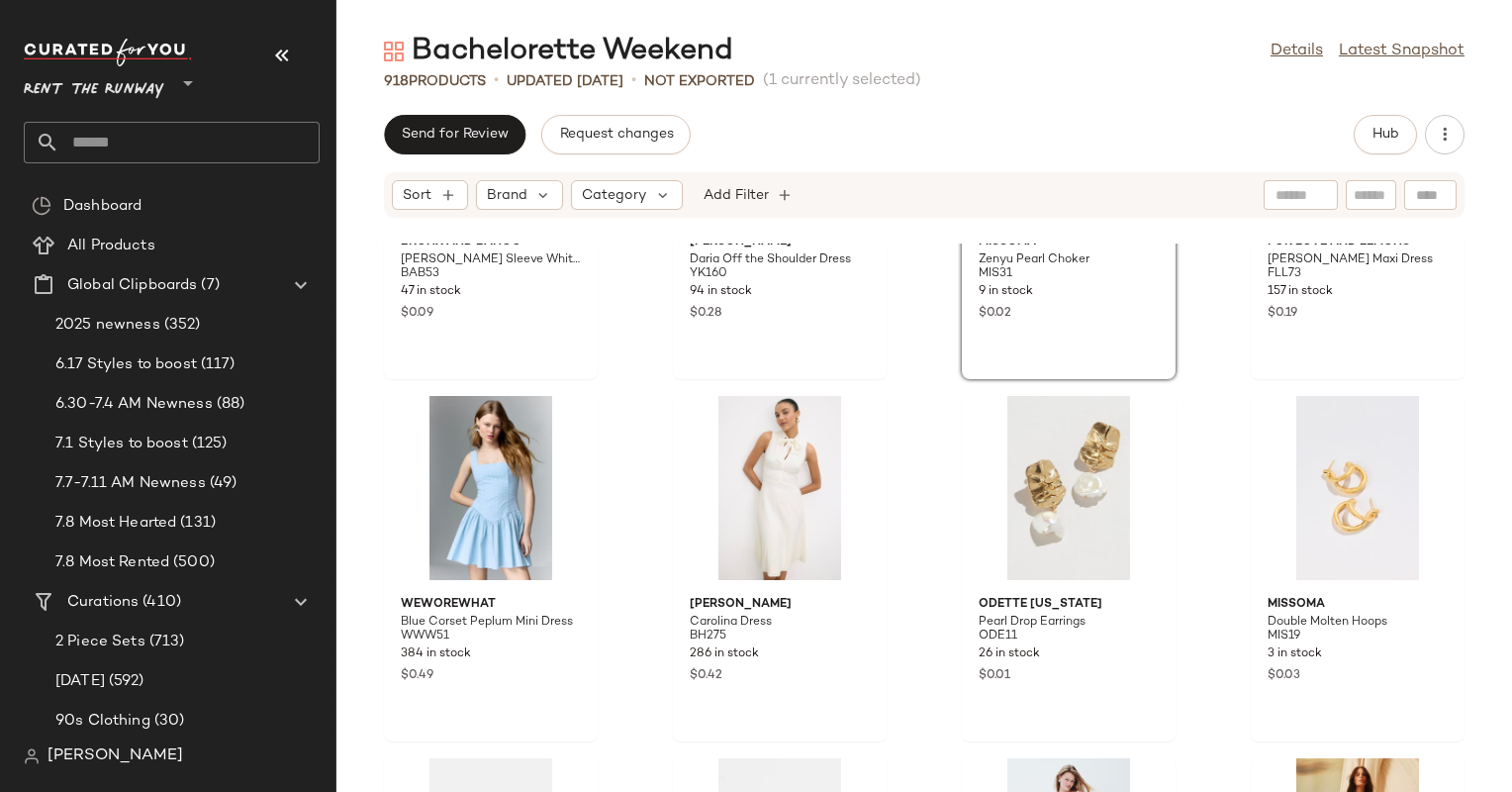 scroll, scrollTop: 4348, scrollLeft: 0, axis: vertical 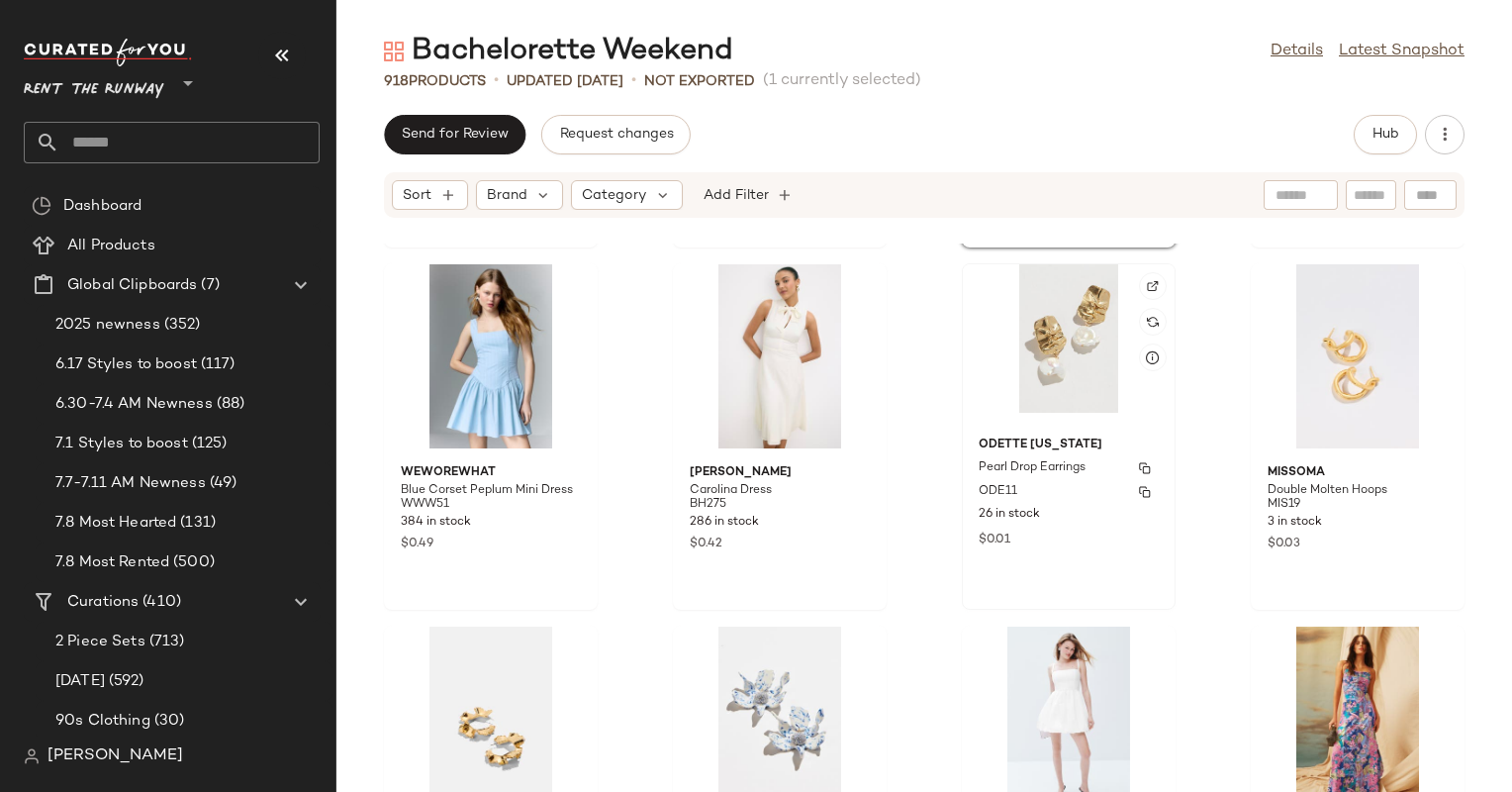 click on "Odette New York Pearl Drop Earrings ODE11 26 in stock $0.01" 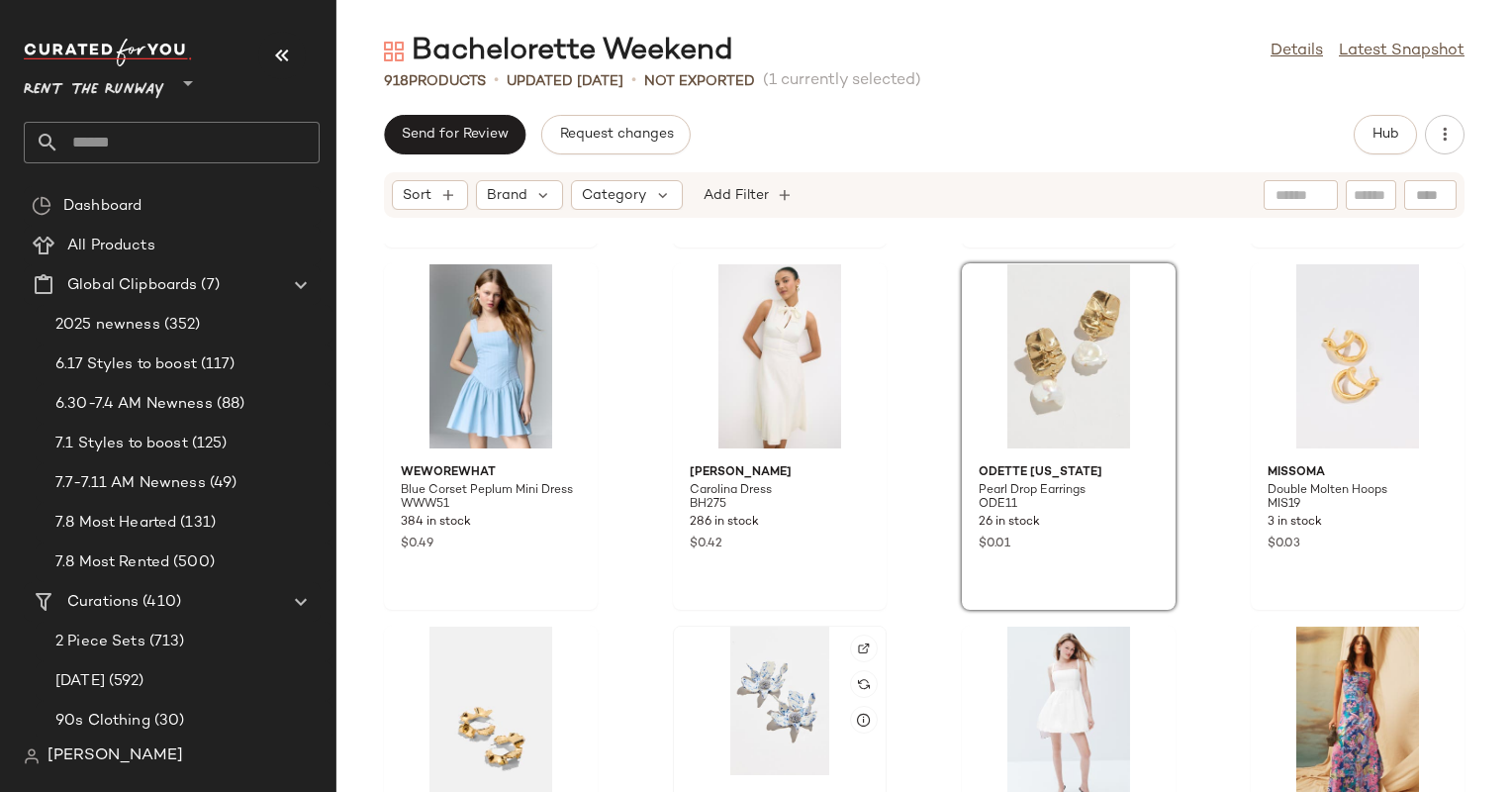 click 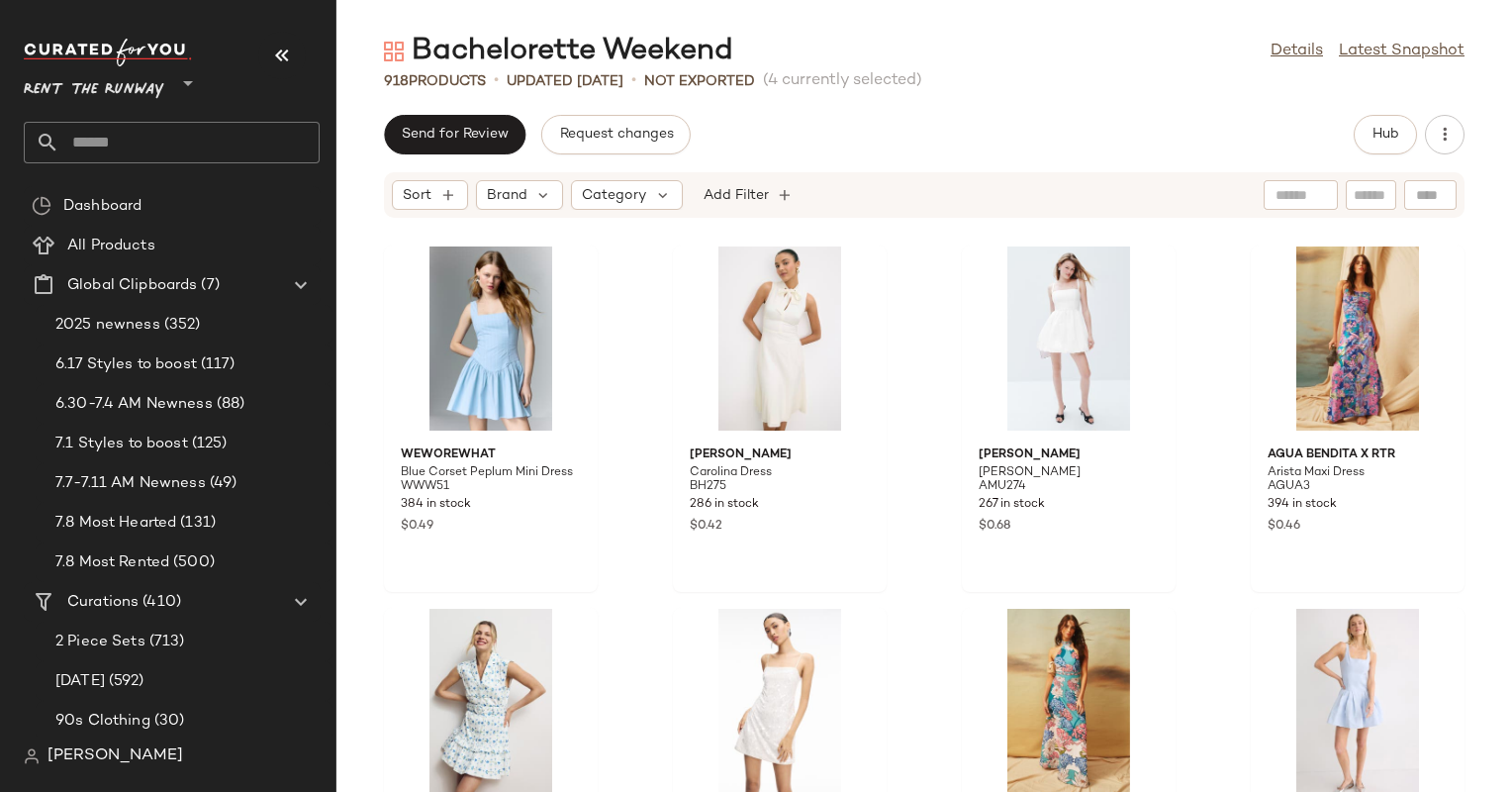 scroll, scrollTop: 4323, scrollLeft: 0, axis: vertical 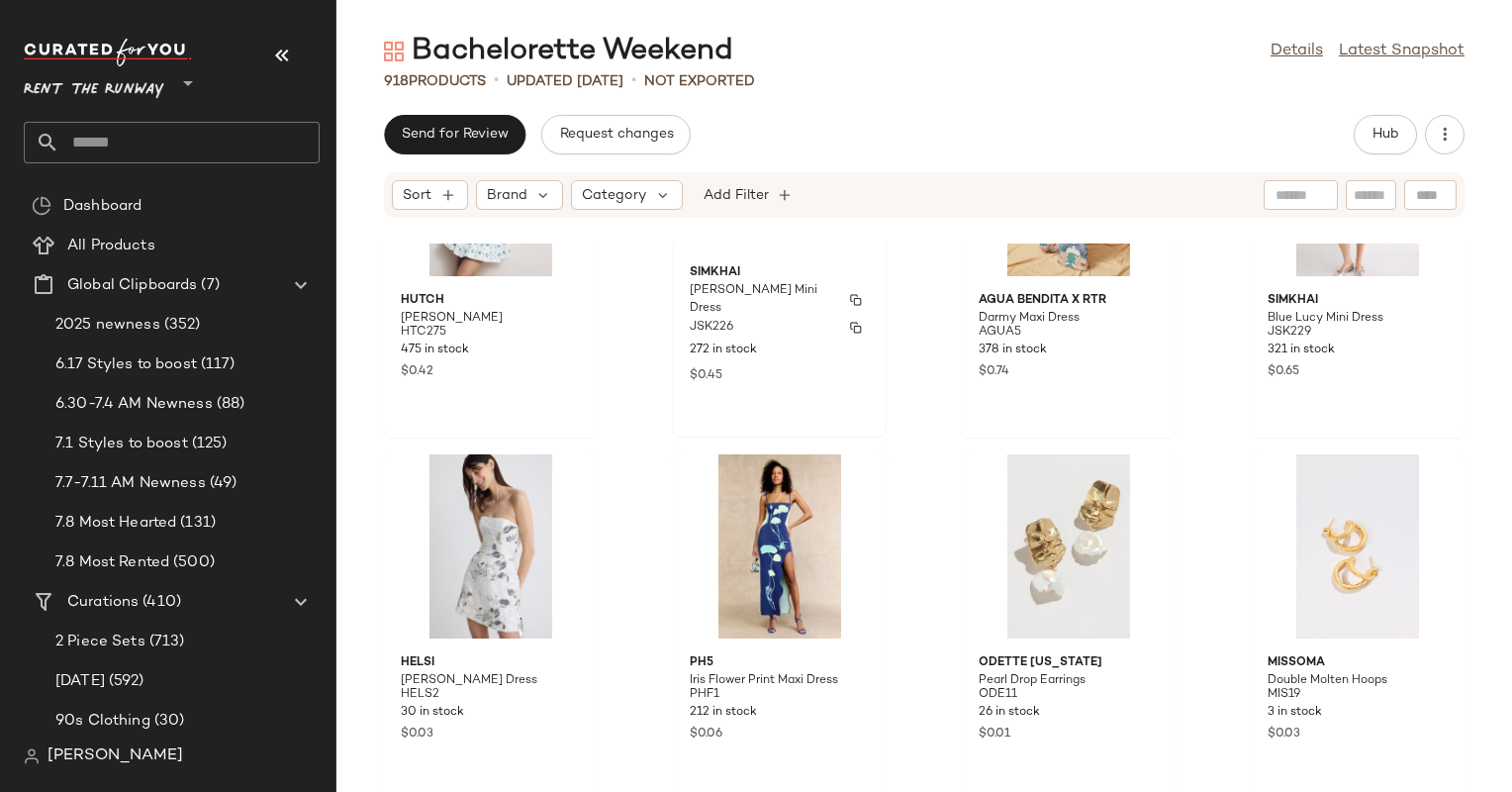drag, startPoint x: 1077, startPoint y: 515, endPoint x: 780, endPoint y: 331, distance: 349.378 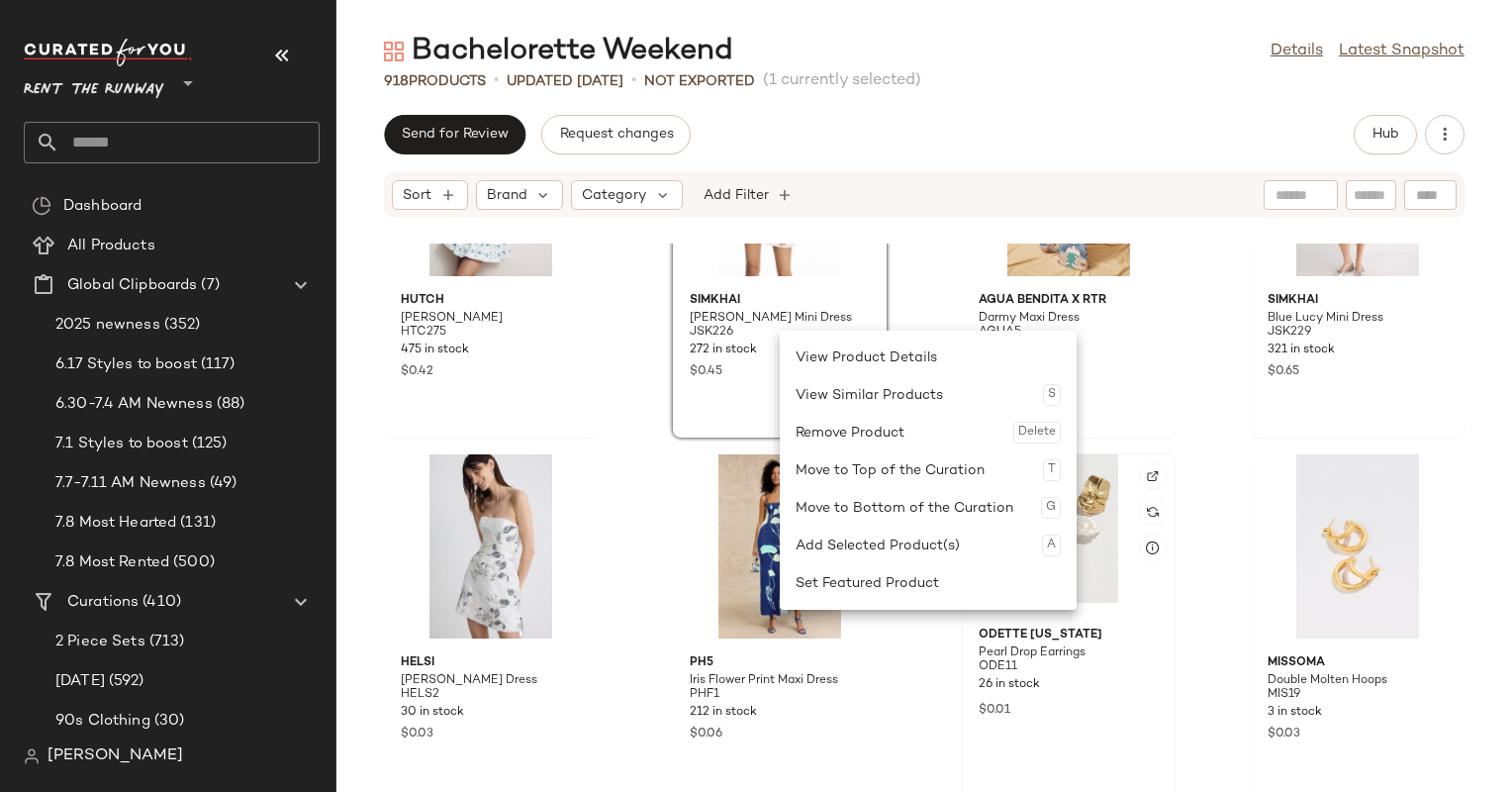 click 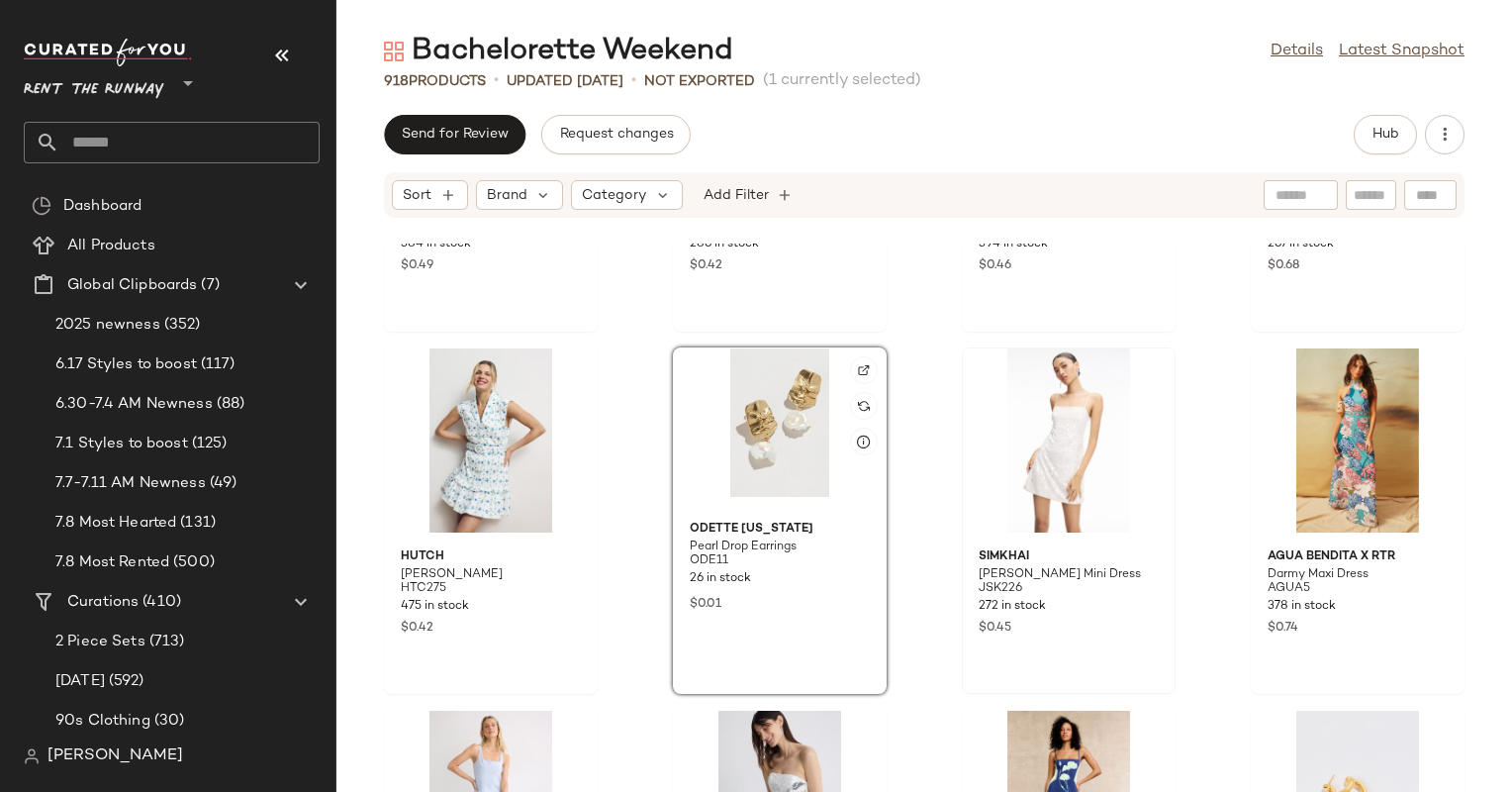 scroll, scrollTop: 4665, scrollLeft: 0, axis: vertical 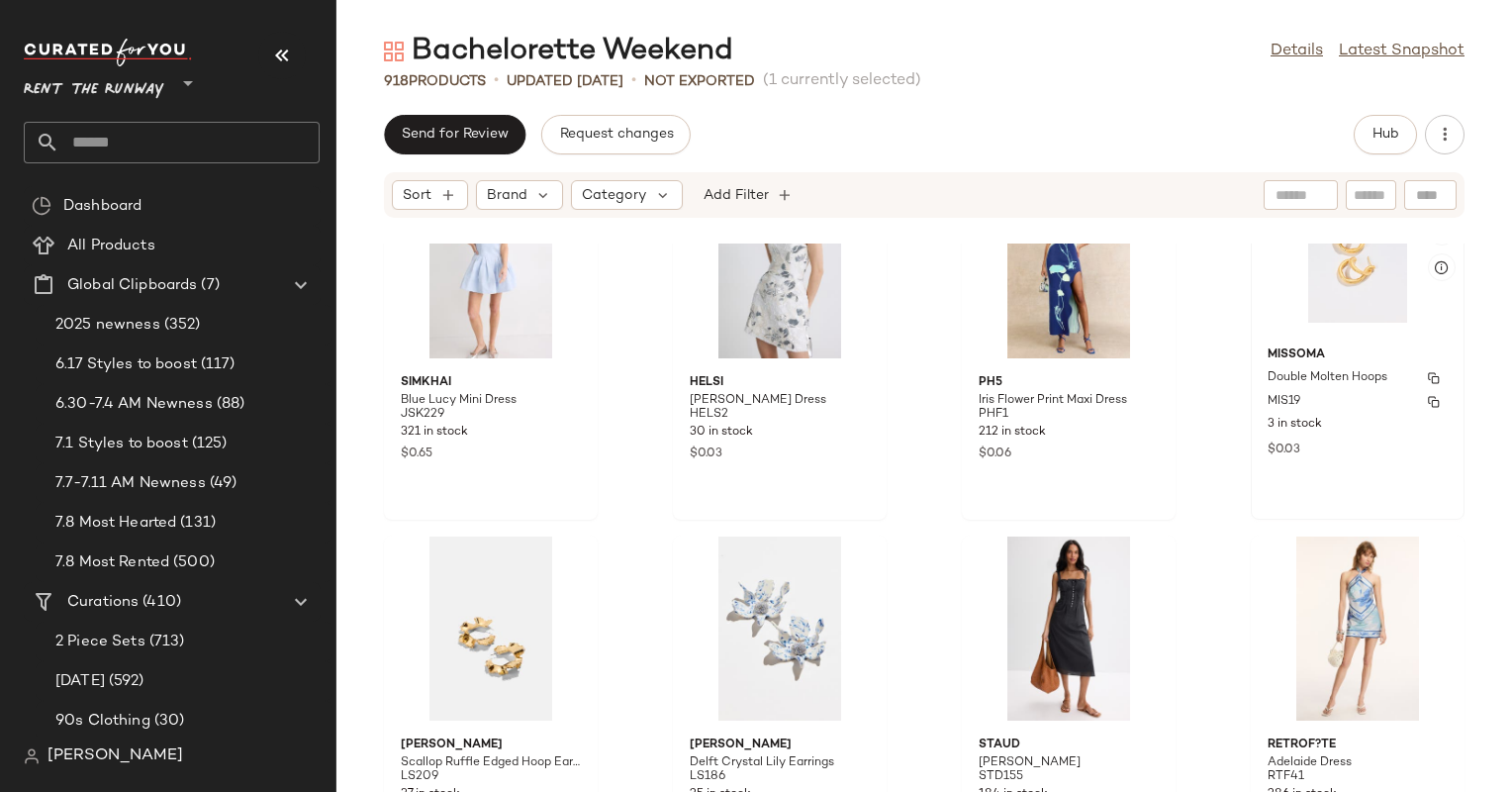 click on "Double Molten Hoops" at bounding box center (1327, 378) 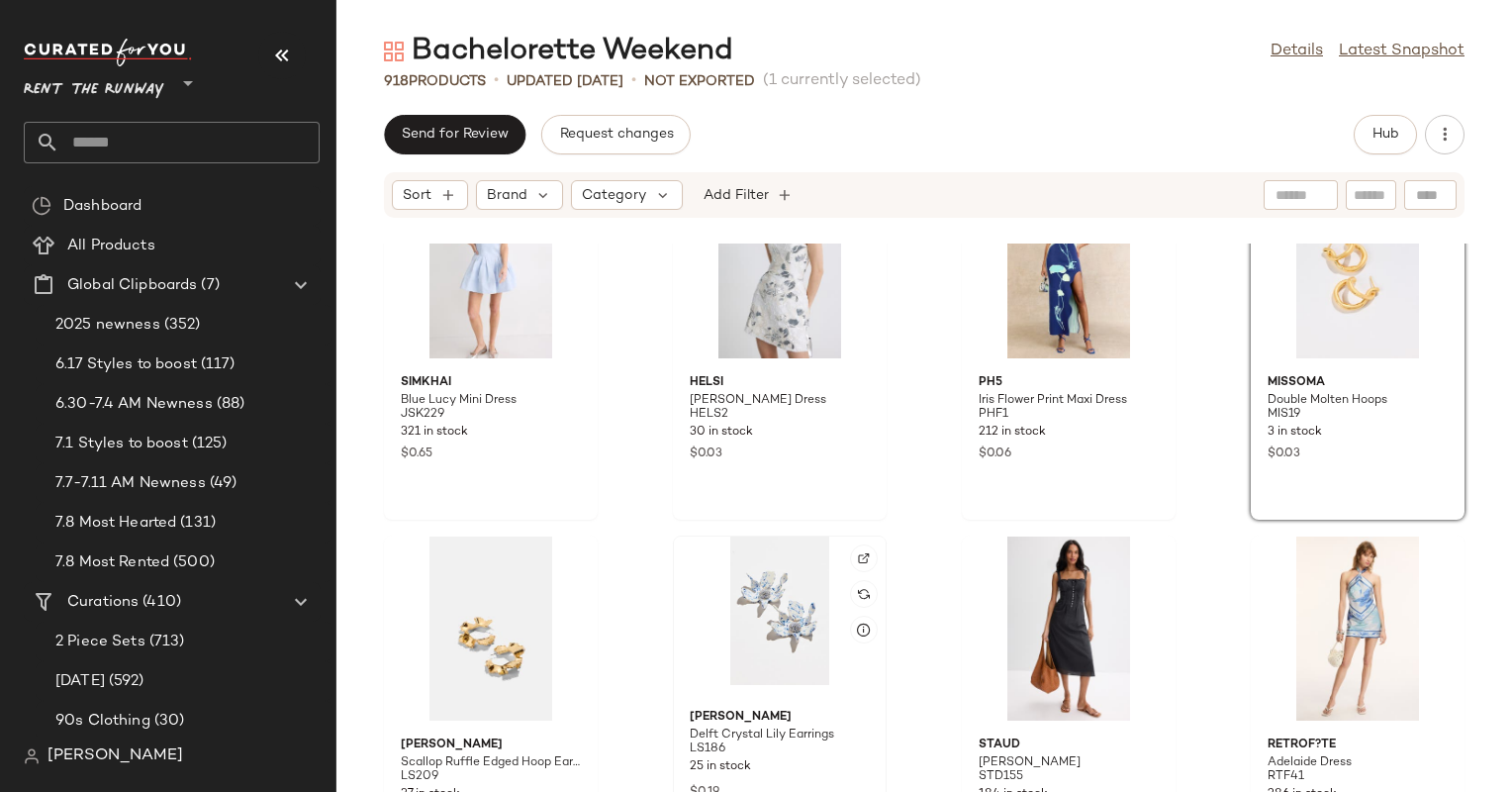 click 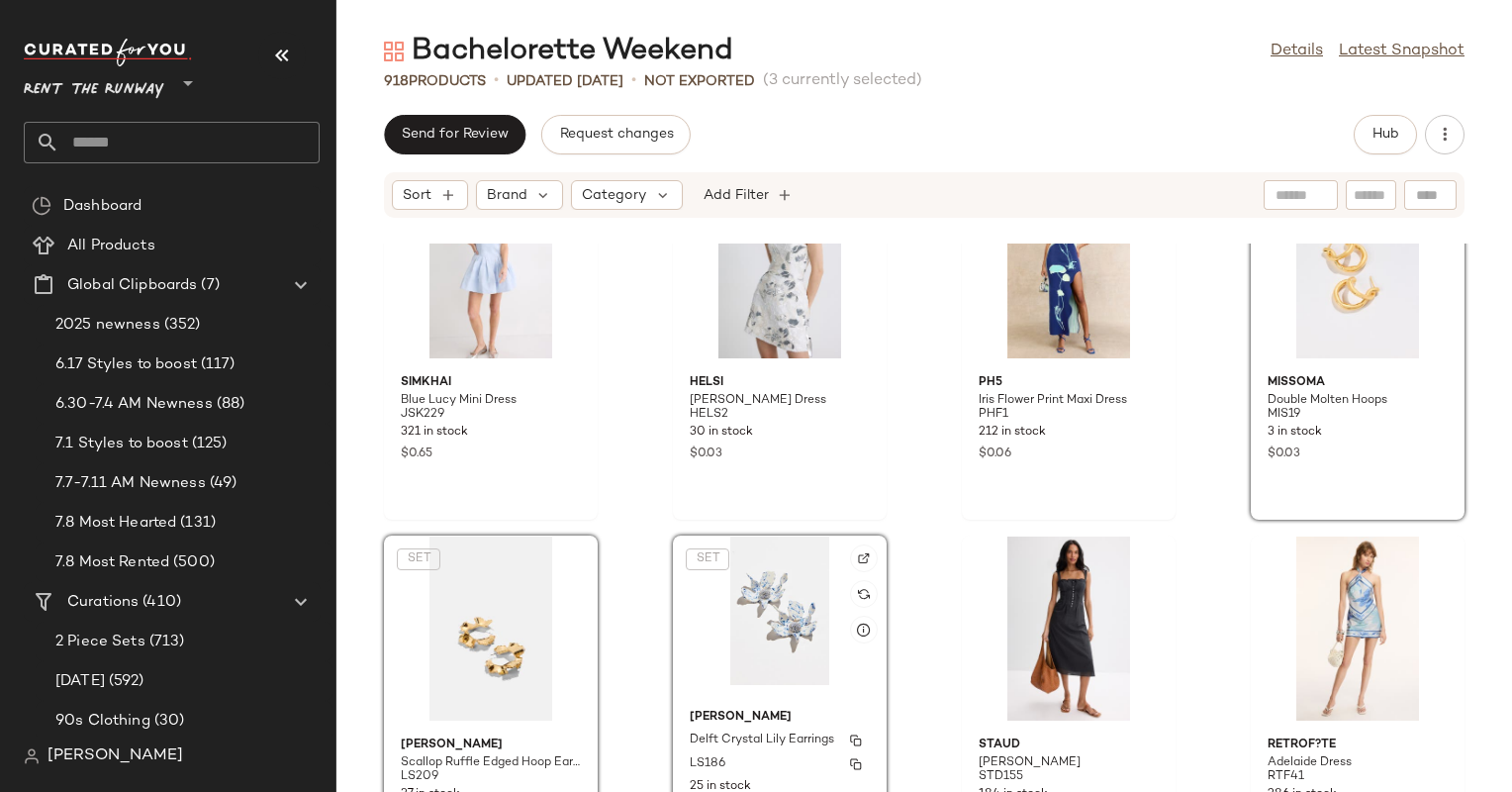 drag, startPoint x: 783, startPoint y: 653, endPoint x: 785, endPoint y: 685, distance: 32.06244 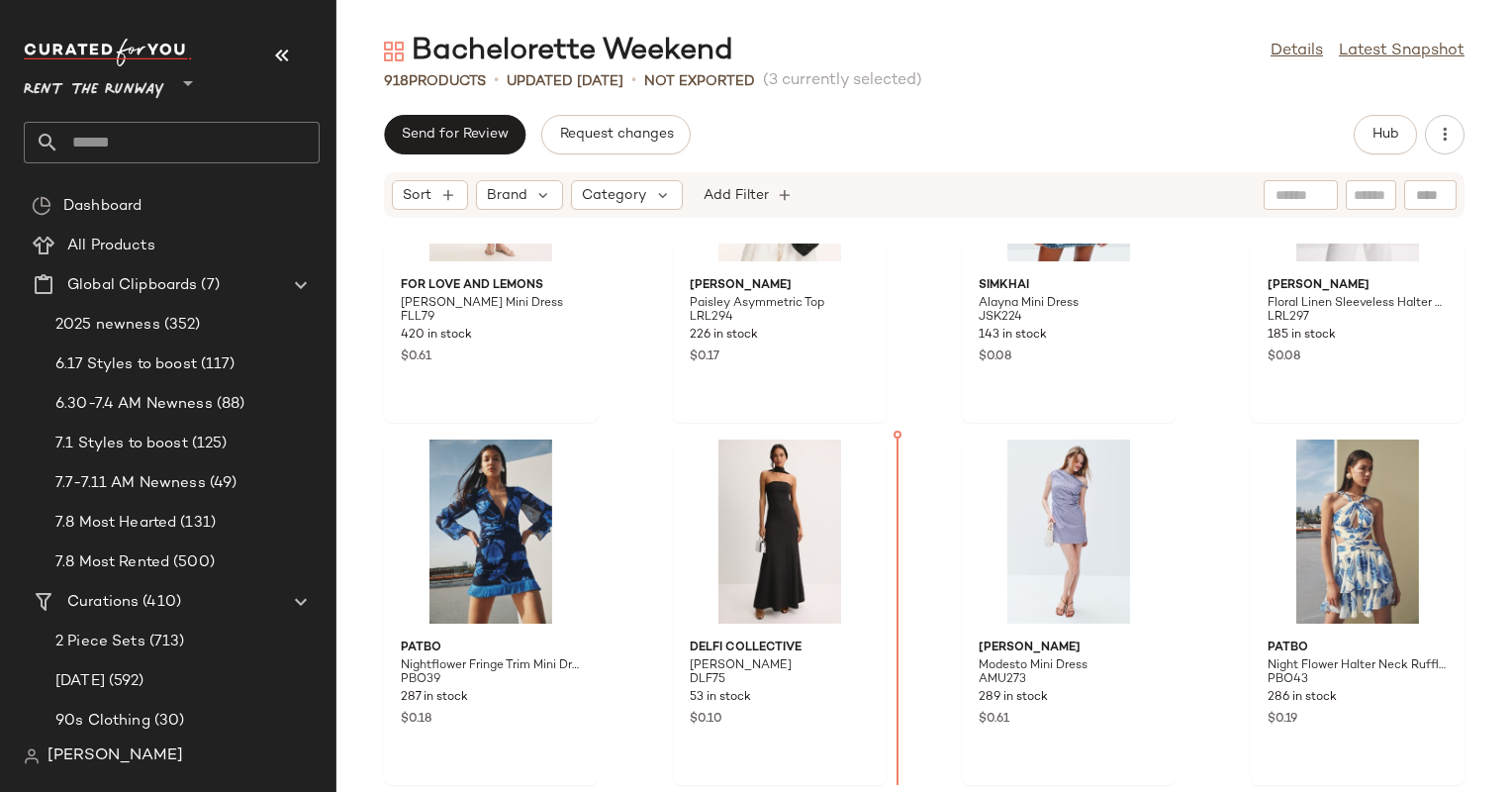 scroll, scrollTop: 6362, scrollLeft: 0, axis: vertical 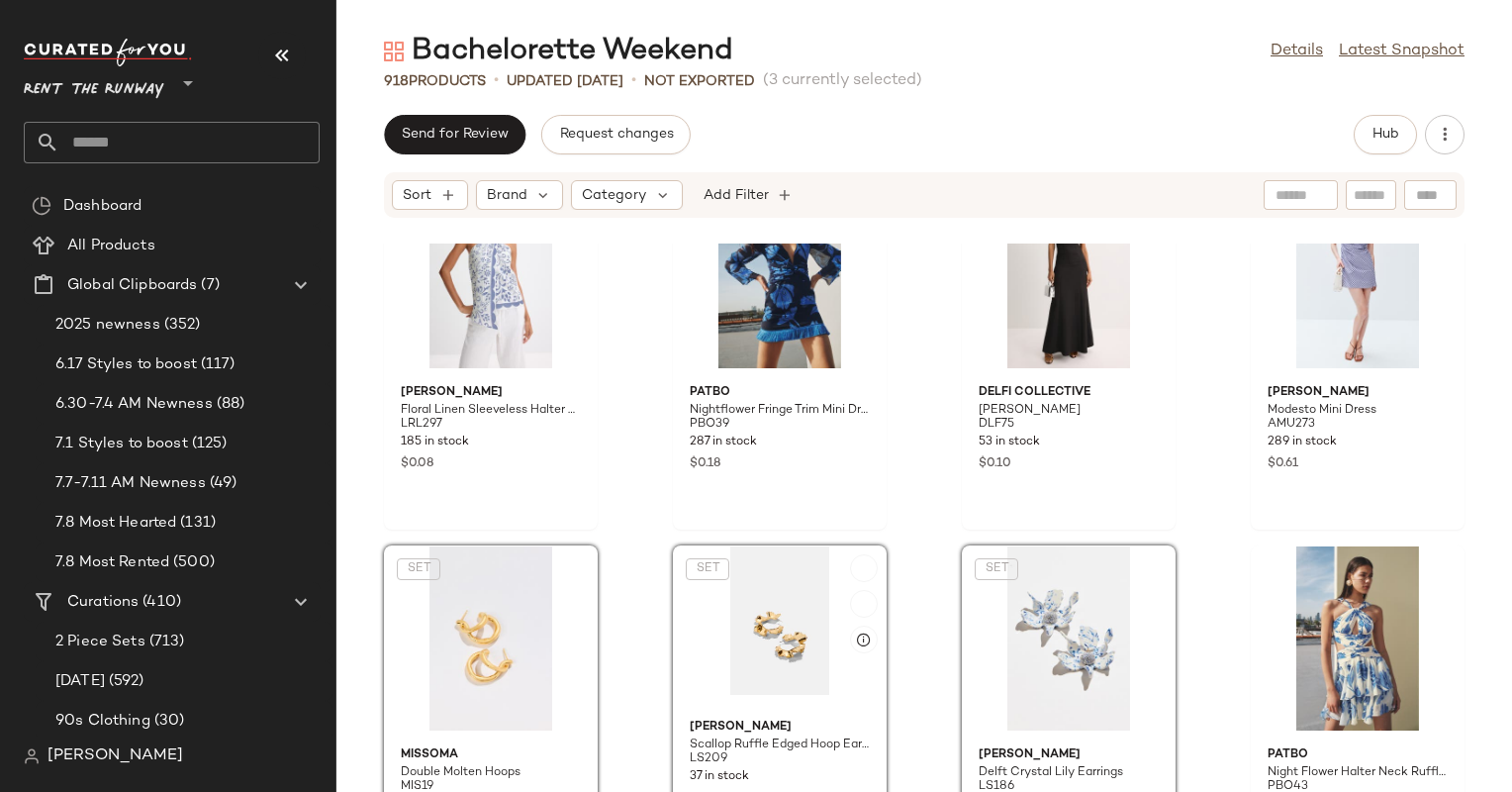 click on "SET" 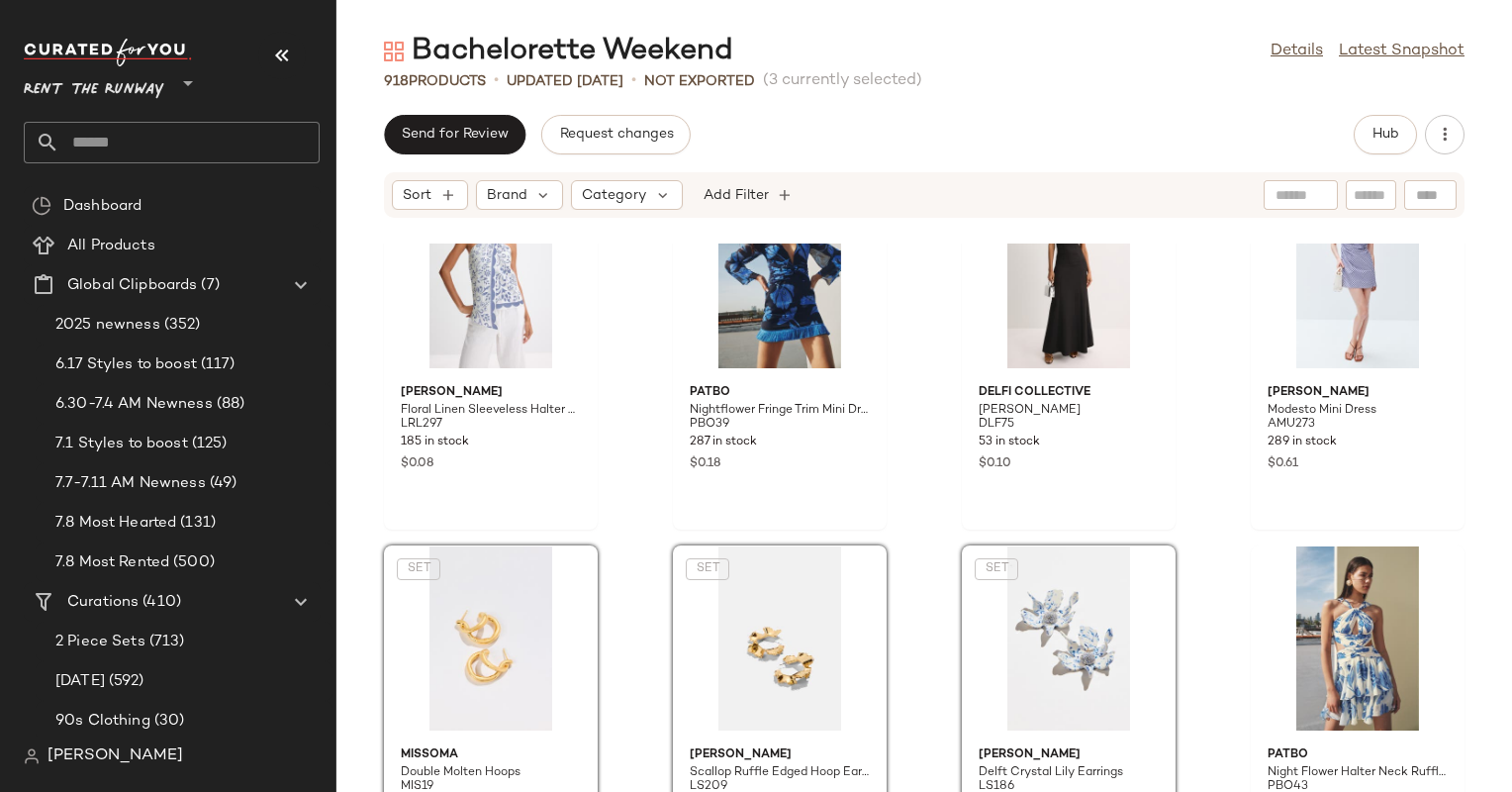click on "L'agence Akiya Tank Dress LAG20 241 in stock $0.14 For Love and Lemons Rosalyn Mini Dress FLL79 420 in stock $0.61 Lauren Ralph Lauren Paisley Asymmetric Top LRL294 226 in stock $0.17 SIMKHAI Alayna Mini Dress JSK224 143 in stock $0.08 Lauren Ralph Lauren Floral Linen Sleeveless Halter Blouse LRL297 185 in stock $0.08 PatBO Nightflower Fringe Trim Mini Dress PBO39 287 in stock $0.18 DELFI Collective Alina Dress DLF75 53 in stock $0.10 Amanda Uprichard Modesto Mini Dress AMU273 289 in stock $0.61  SET  Missoma Double Molten Hoops MIS19 3 in stock $0.03  SET  Lele Sadoughi Scallop Ruffle Edged Hoop Earrings LS209 37 in stock $0.25  SET  Lele Sadoughi Delft Crystal Lily Earrings LS186 25 in stock $0.19 PatBO Night Flower Halter Neck Ruffle Mini Dress PBO43 286 in stock $0.19 Sachin & Babi Kelsey Dress SA240 245 in stock $0.22 Peter Som x RTR Tiered Ruffle Mini Dress PSC264 405 in stock $0.42 YUMI KIM Emil Dress YK195 280 in stock $0.09  SET  Sea New York Katharine Top SNY175 372 in stock $0.05" 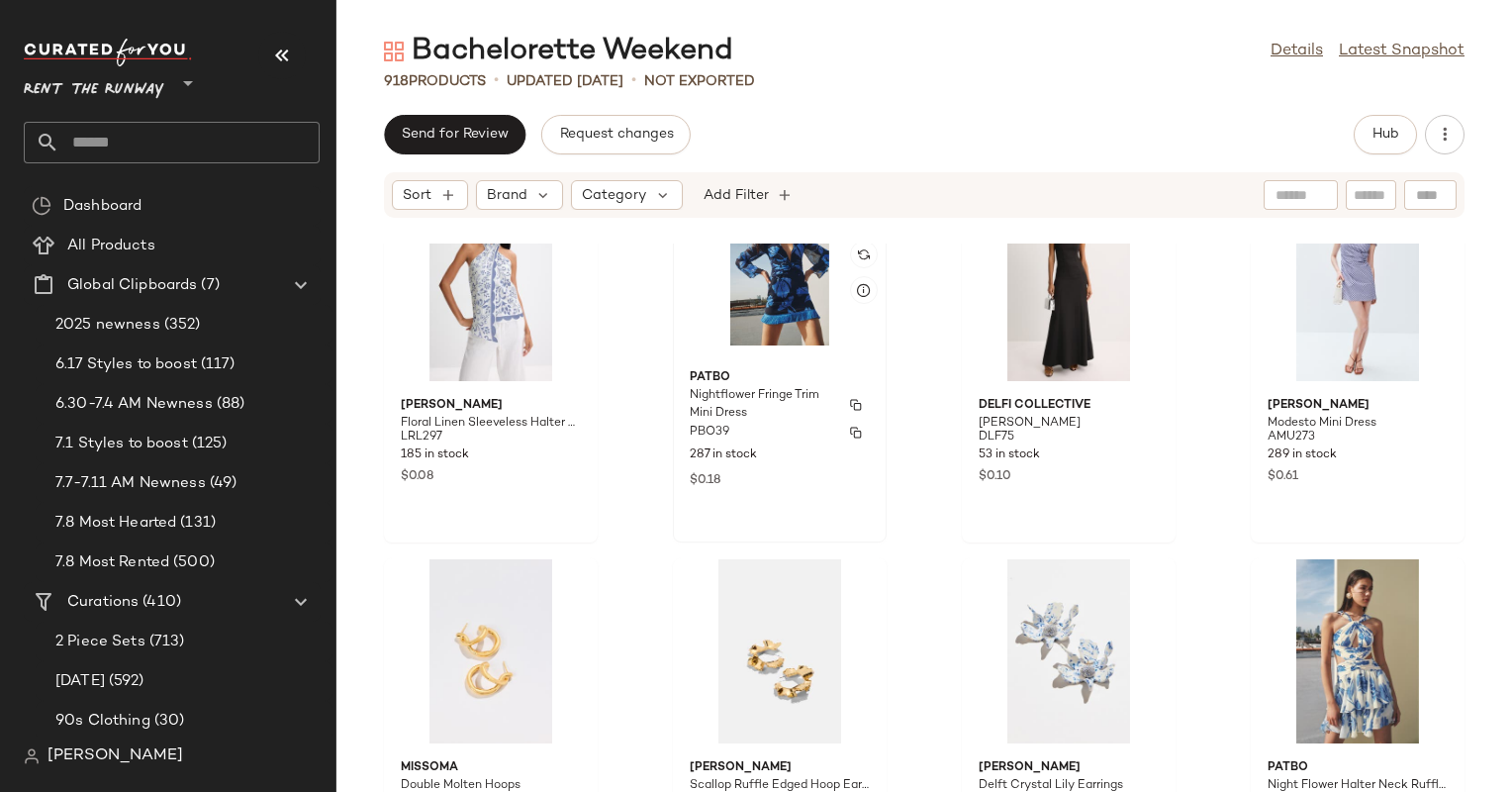 scroll, scrollTop: 6491, scrollLeft: 0, axis: vertical 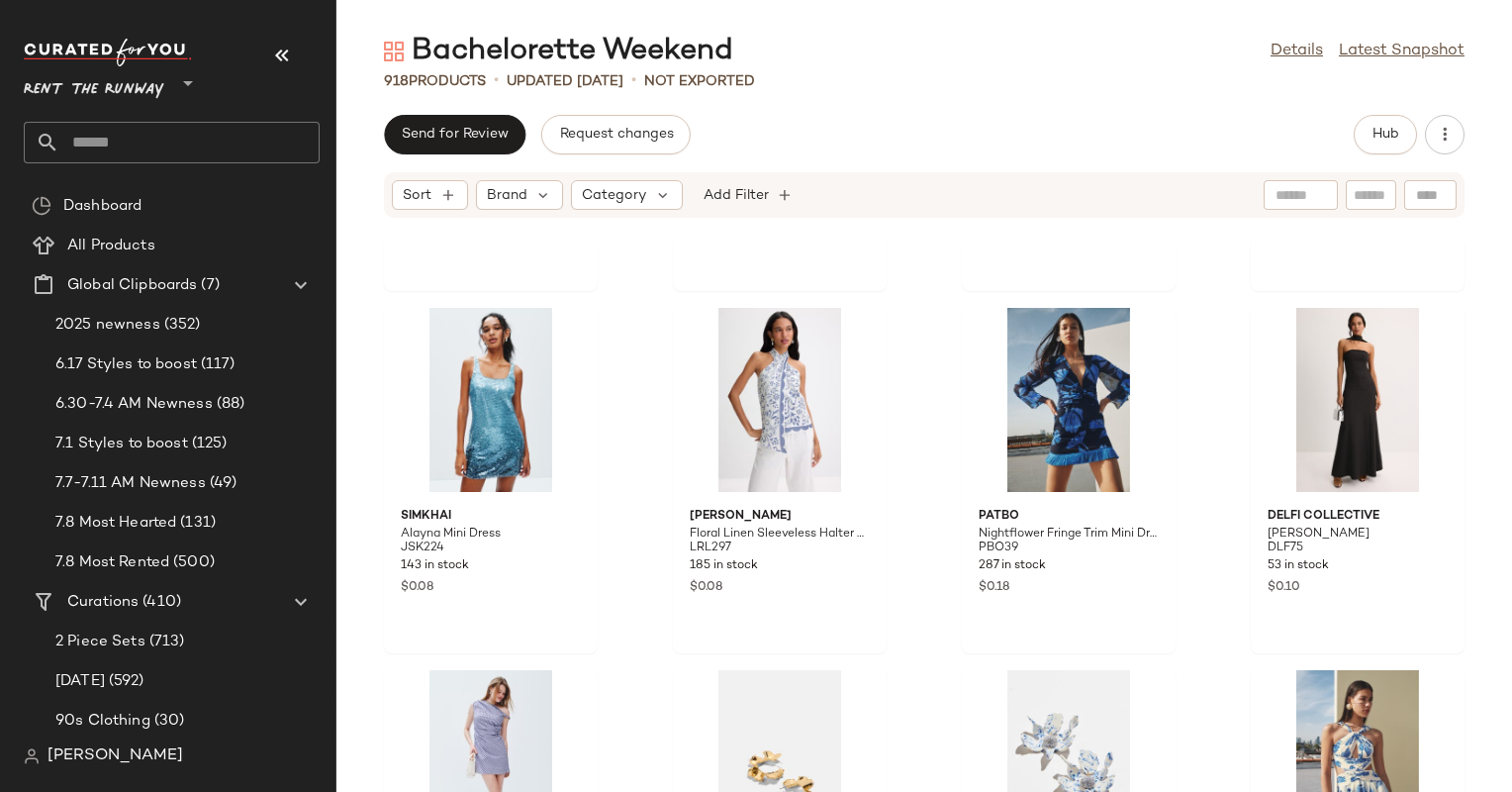 drag, startPoint x: 776, startPoint y: 722, endPoint x: 625, endPoint y: 471, distance: 292.9198 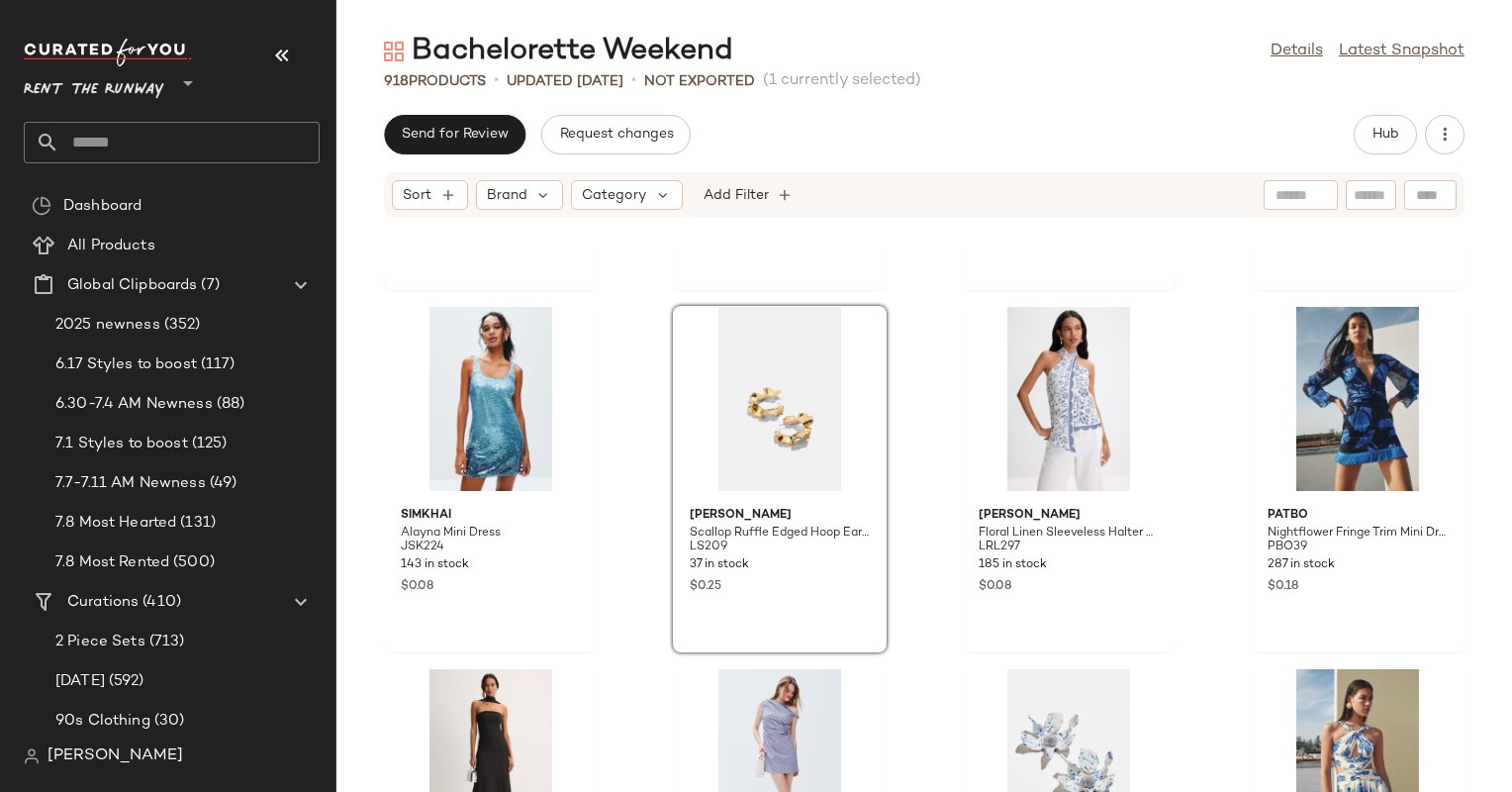 scroll, scrollTop: 6437, scrollLeft: 0, axis: vertical 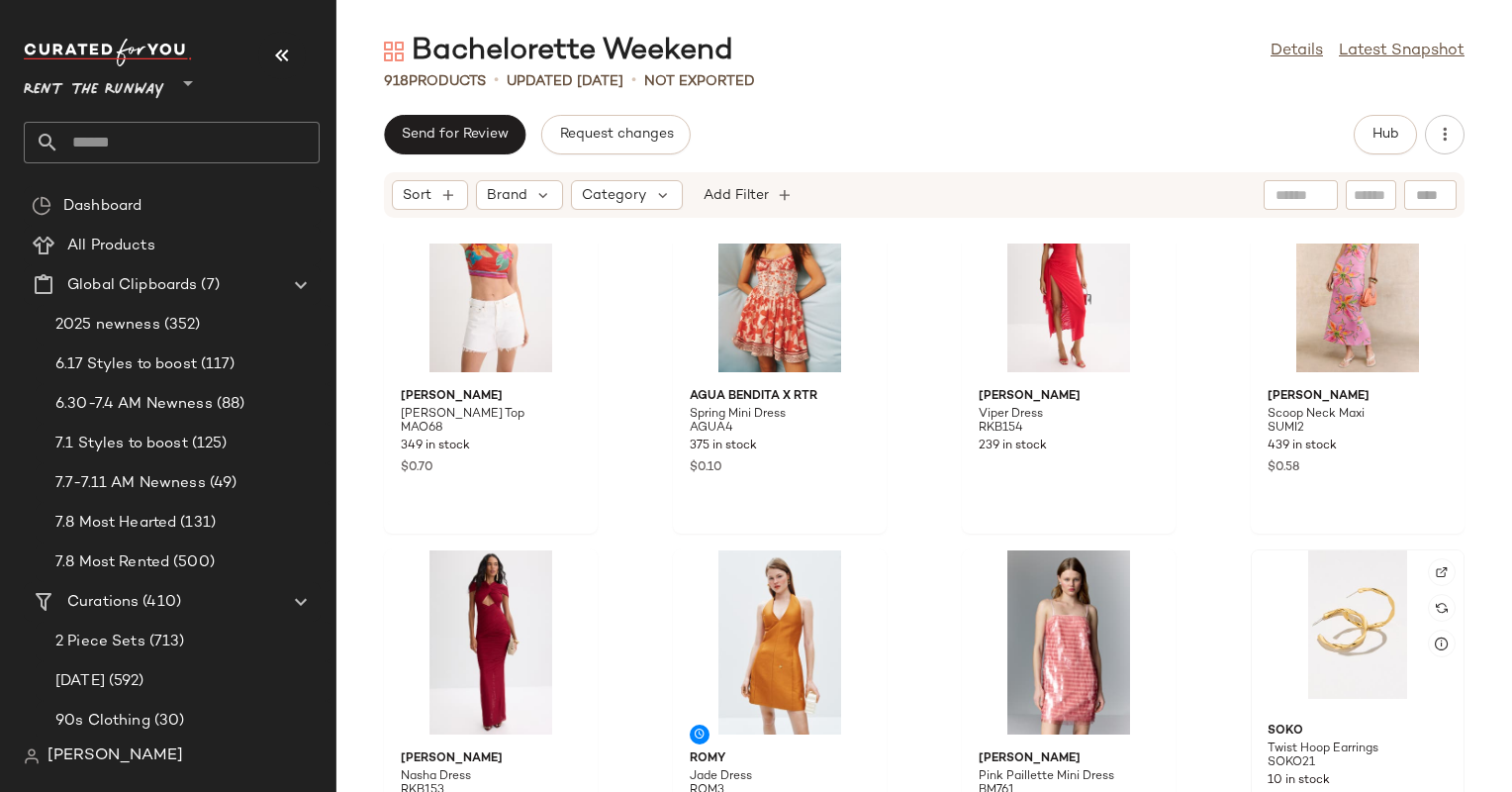 click 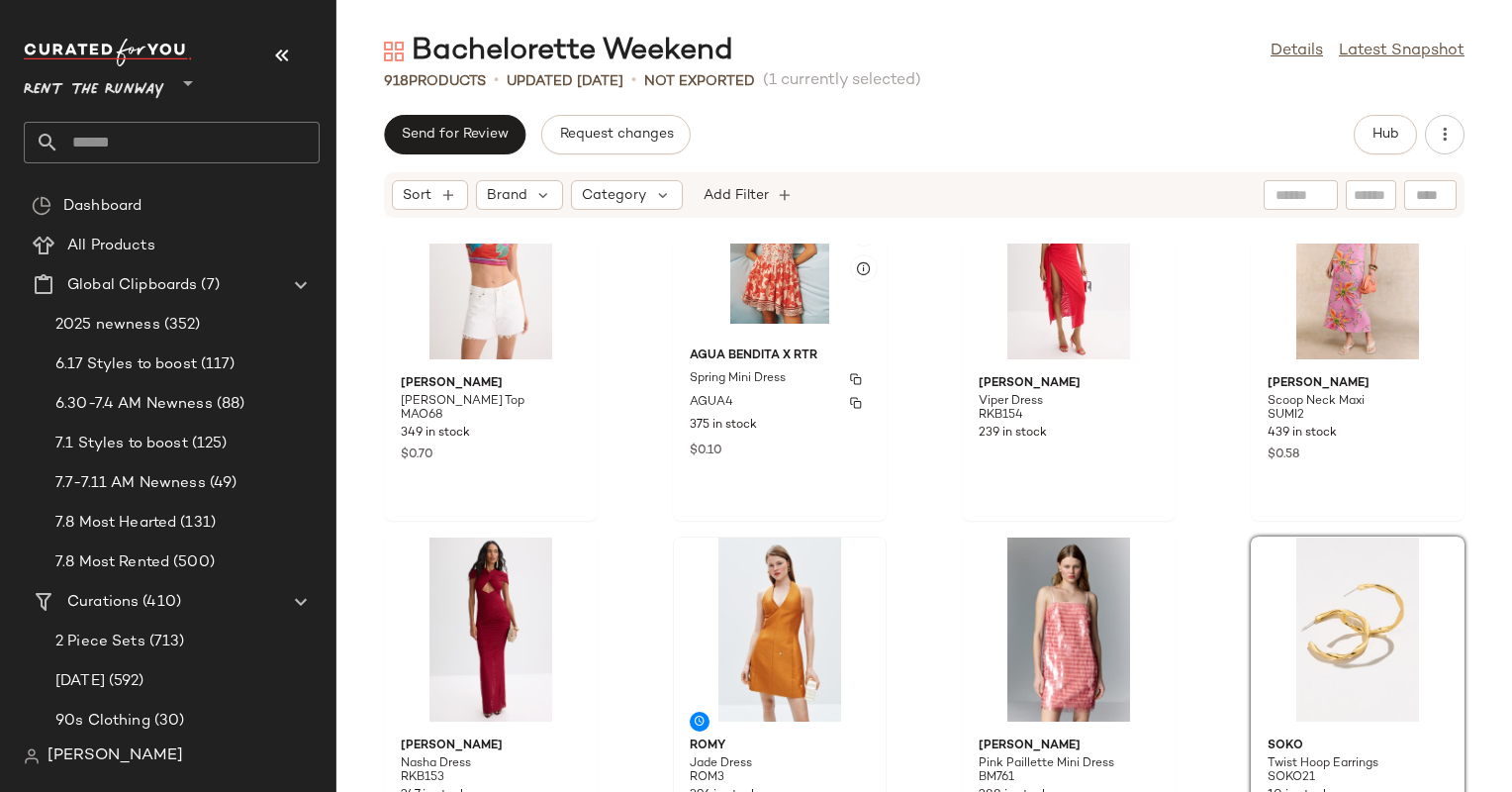 scroll, scrollTop: 9873, scrollLeft: 0, axis: vertical 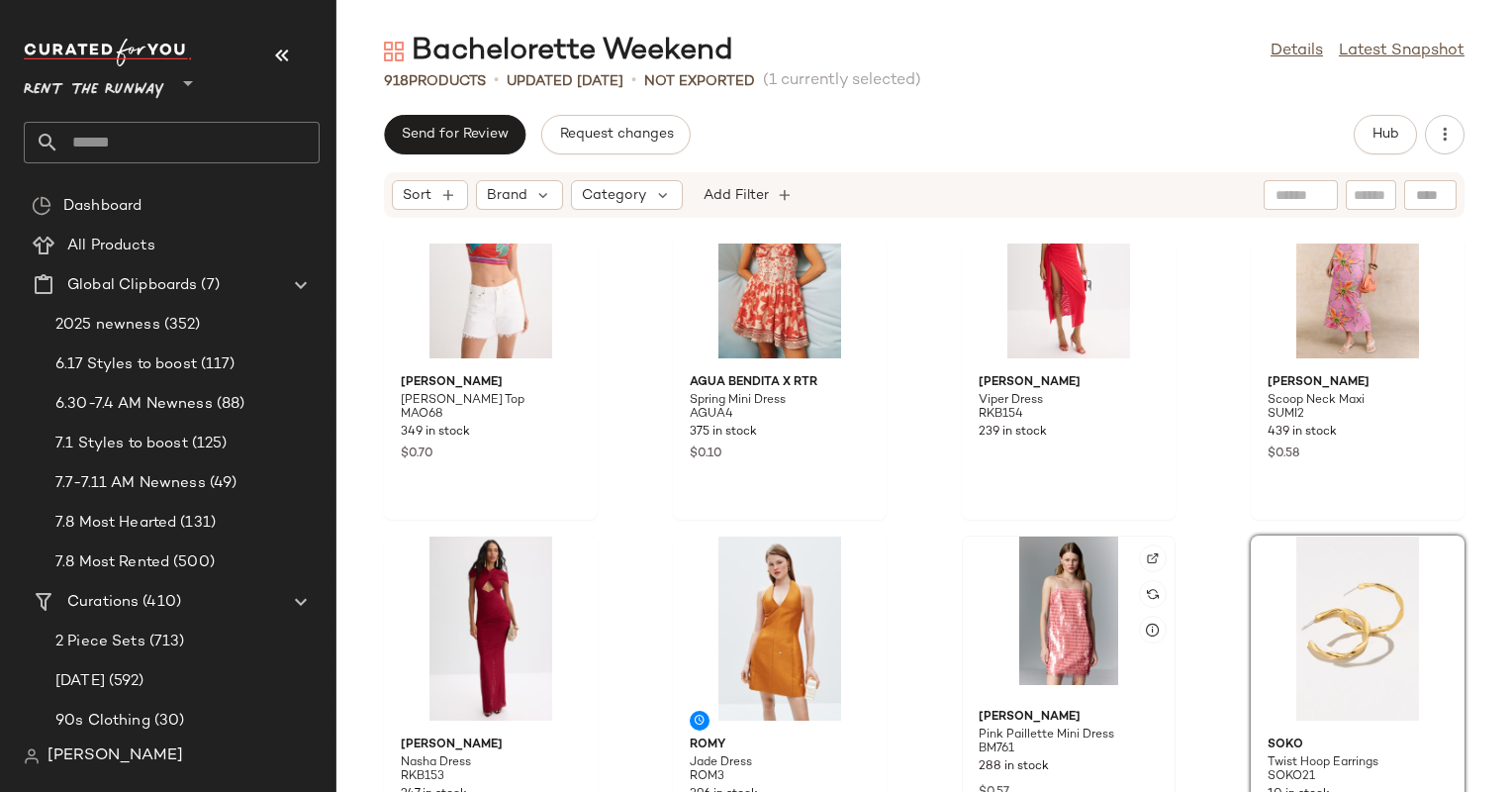 click 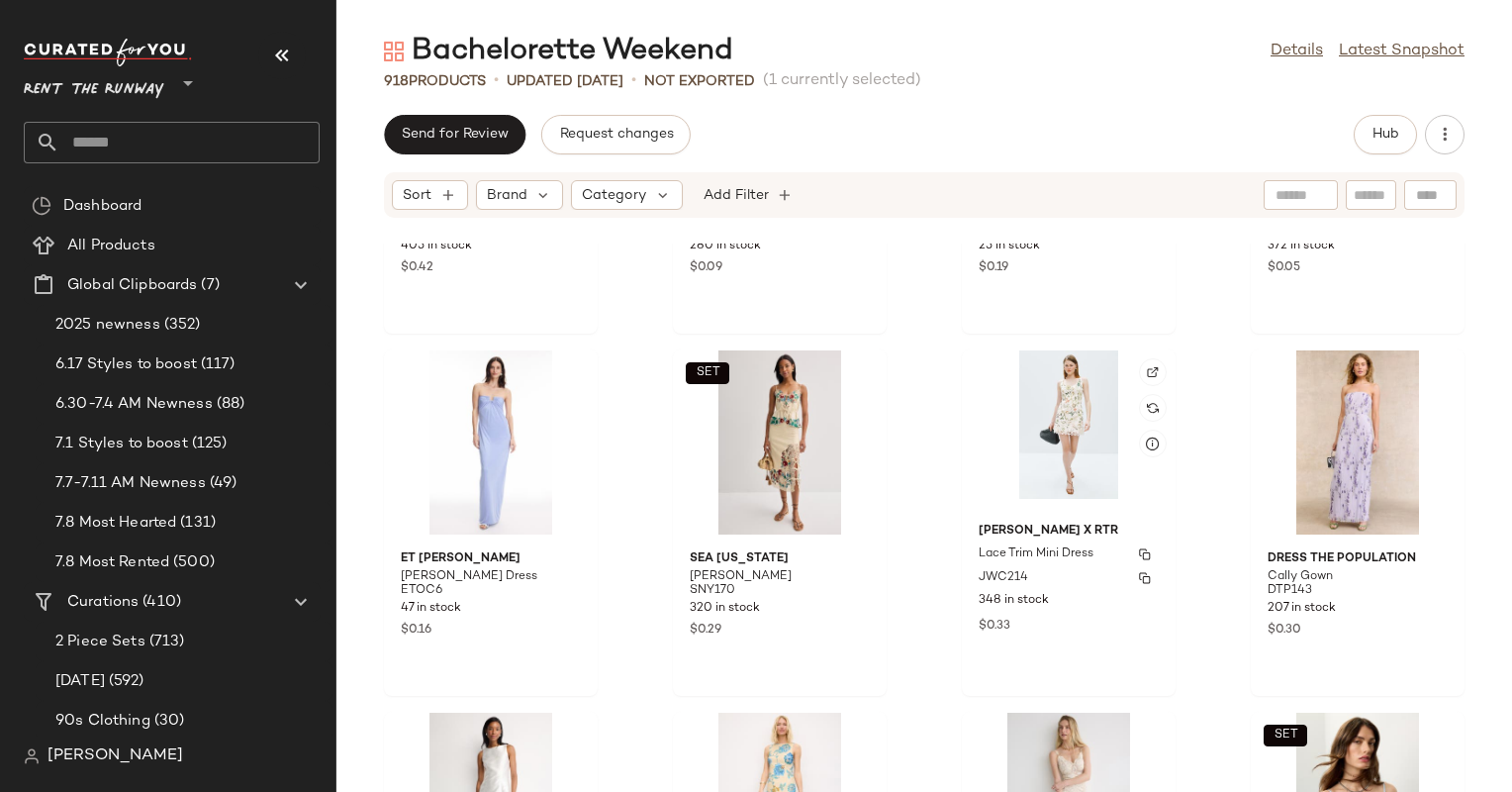 scroll, scrollTop: 7231, scrollLeft: 0, axis: vertical 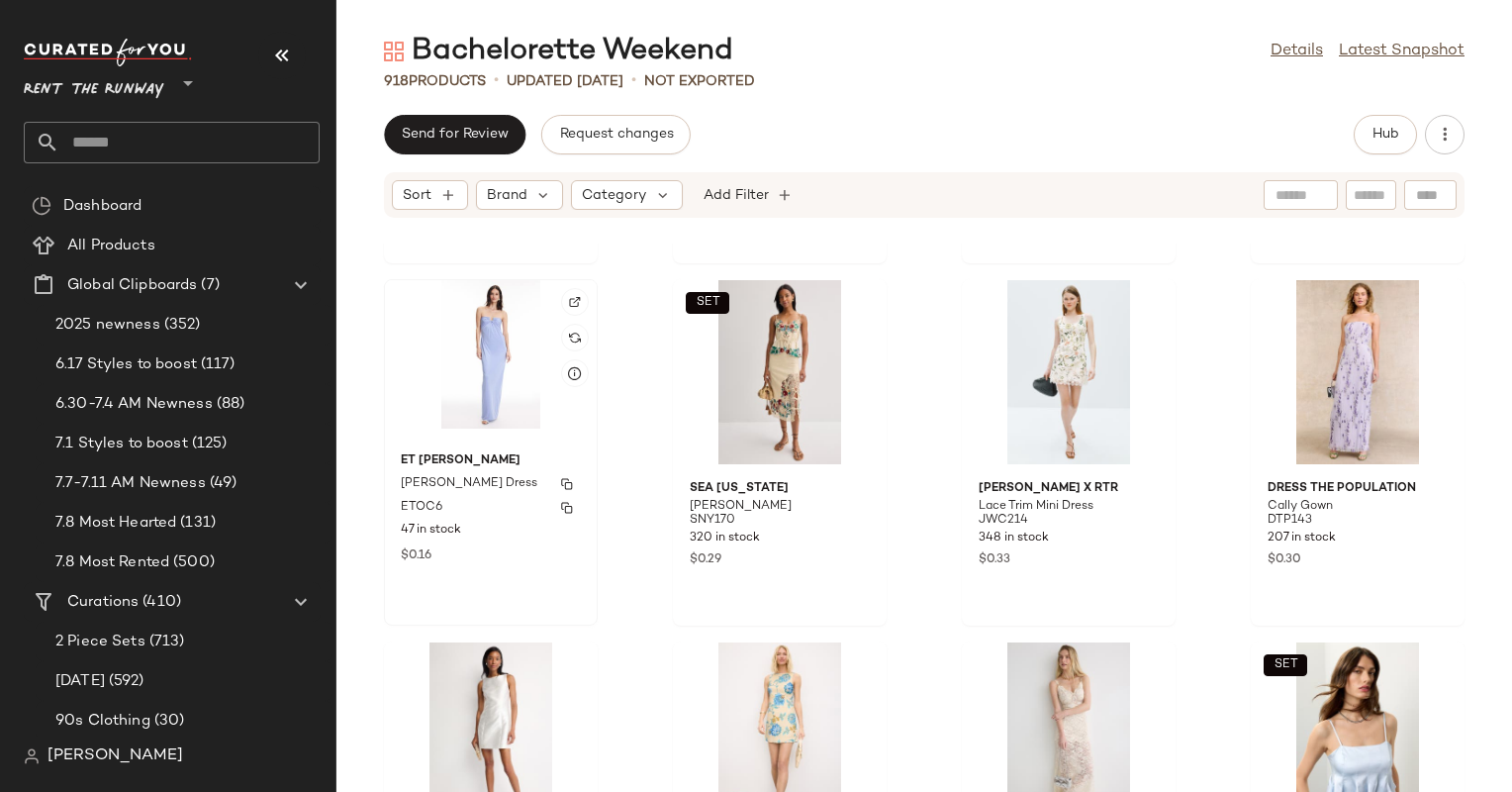 click on "Lila Dress" at bounding box center [491, 484] 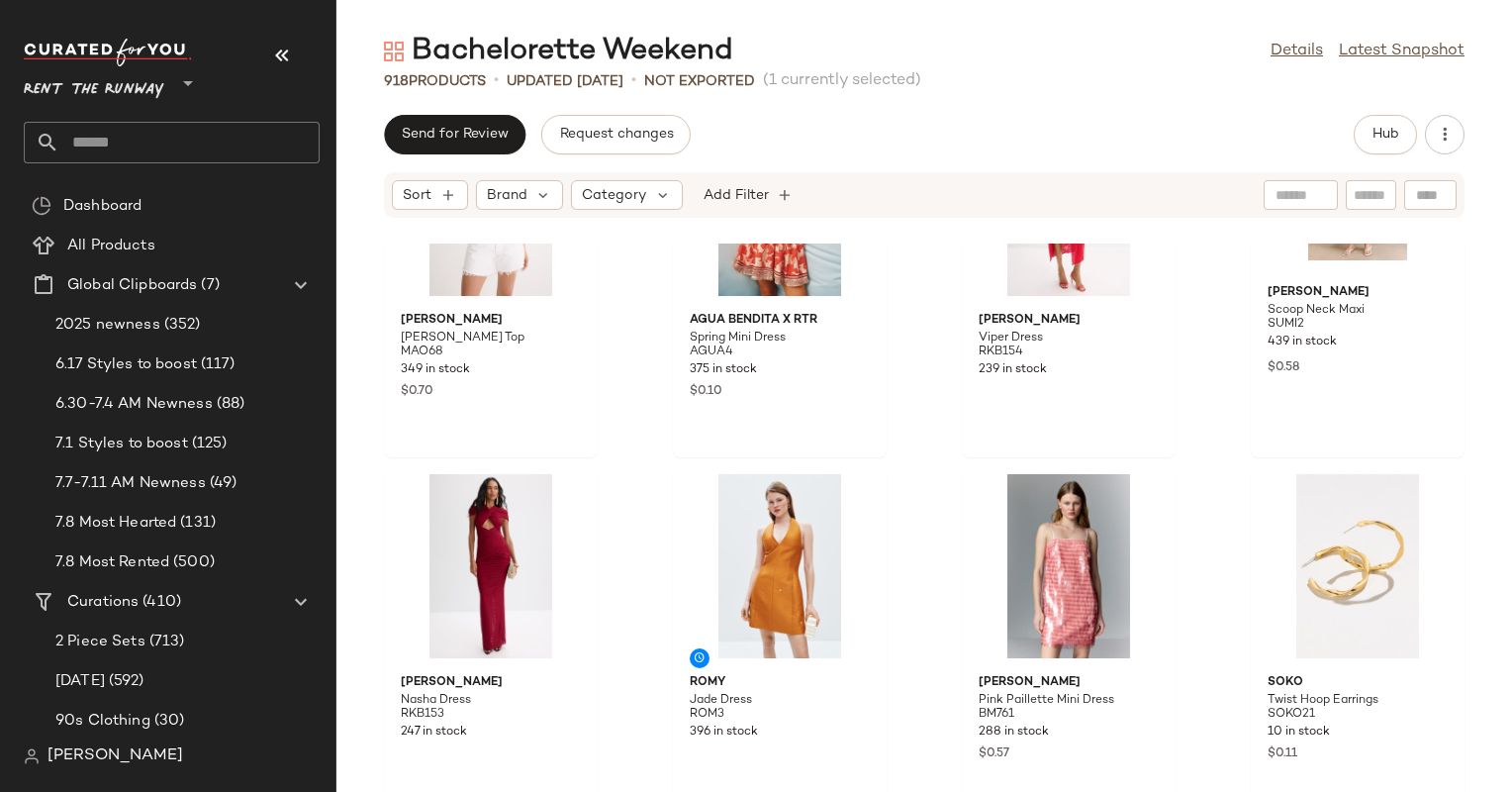 scroll, scrollTop: 10044, scrollLeft: 0, axis: vertical 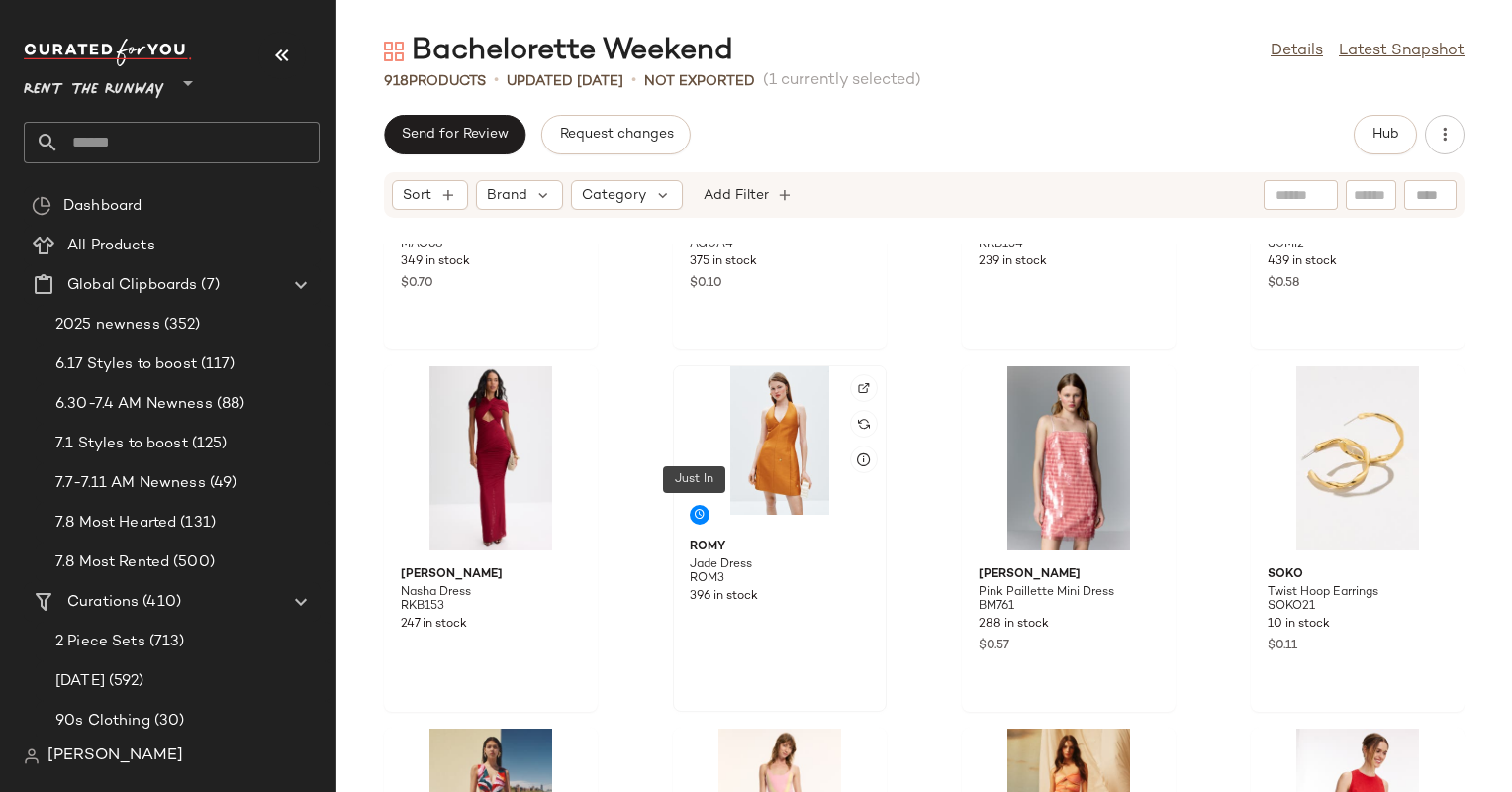 click 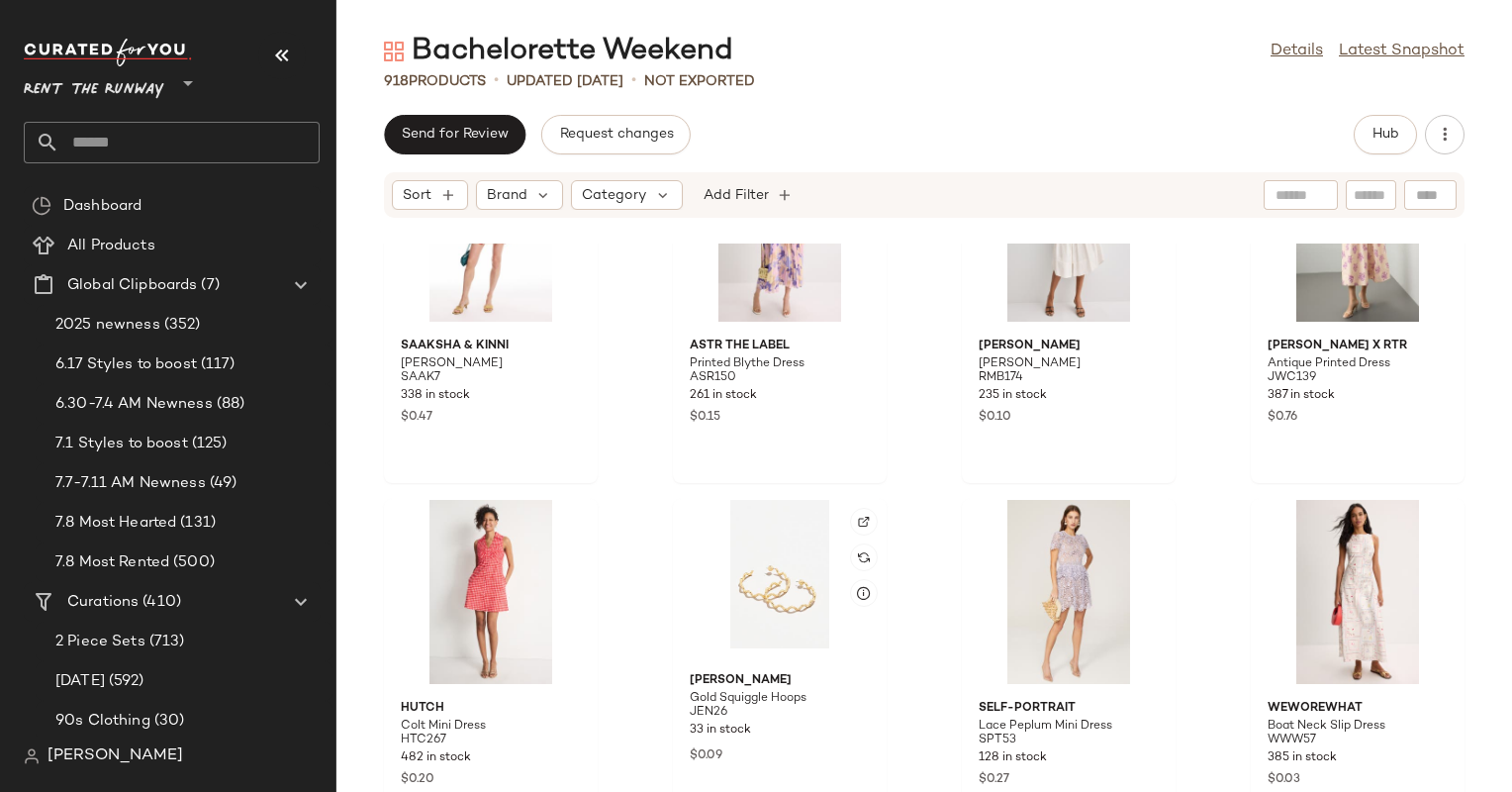 scroll, scrollTop: 8462, scrollLeft: 0, axis: vertical 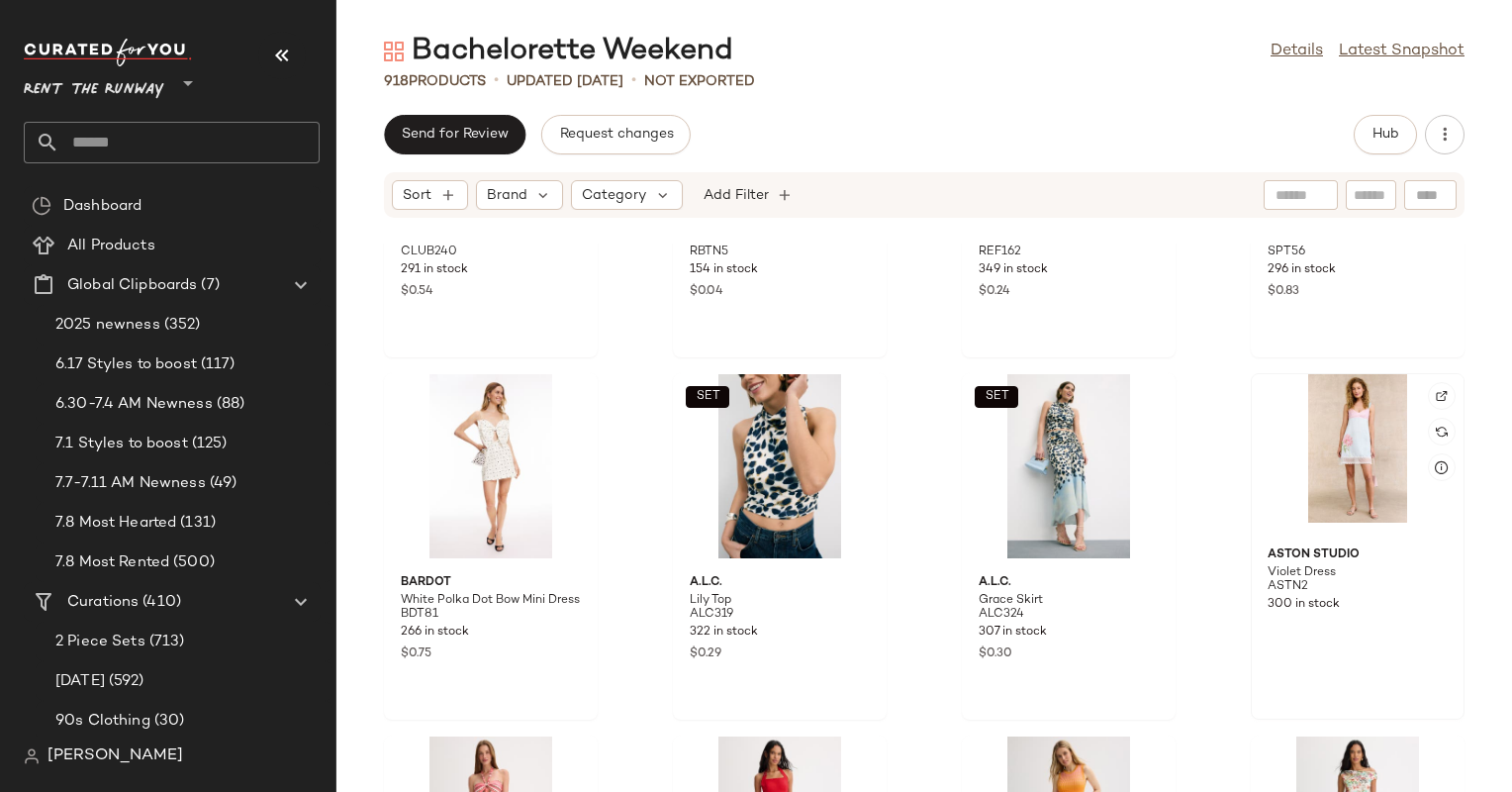 click 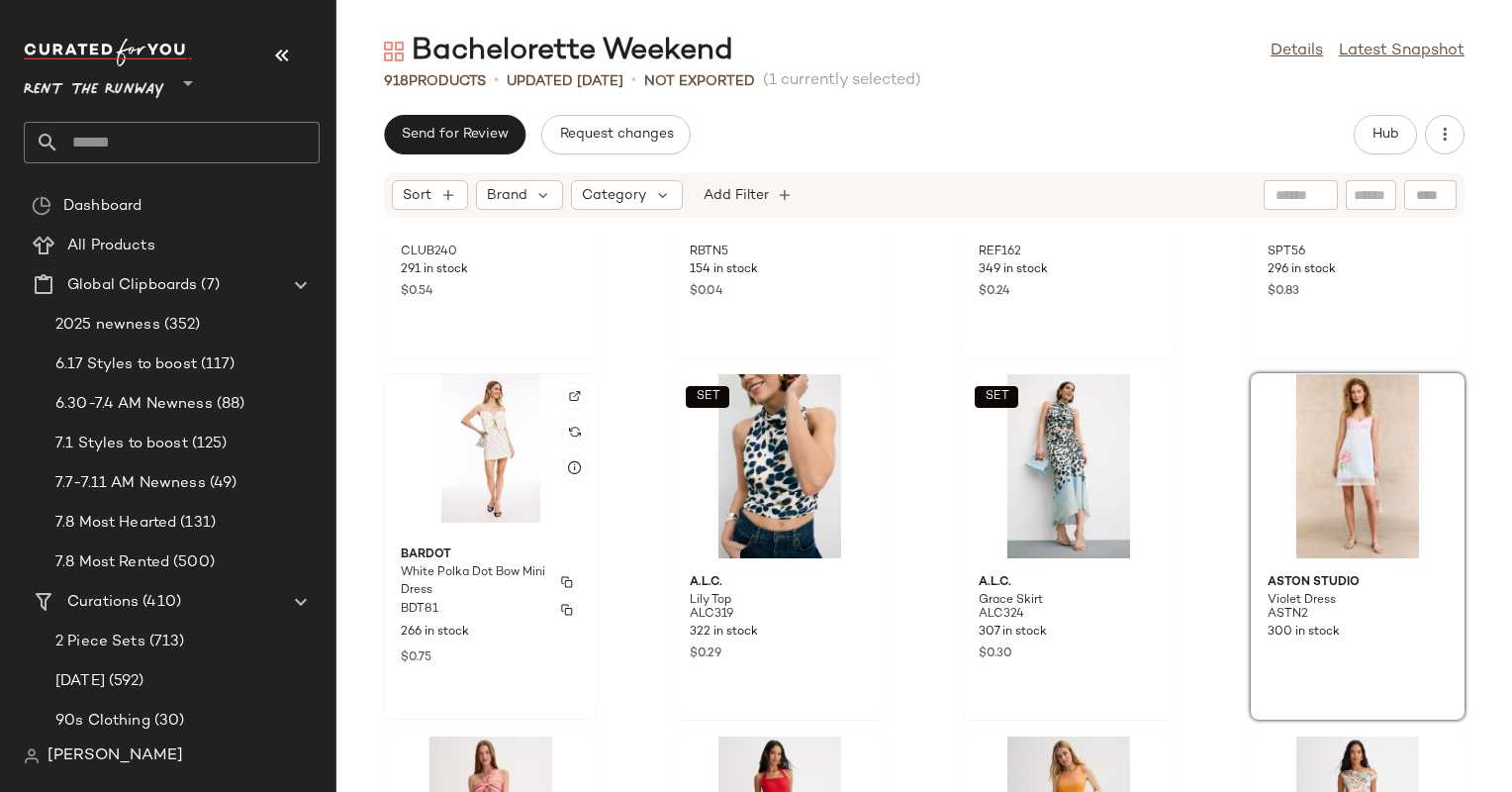 click on "Bardot White Polka Dot Bow Mini Dress BDT81 266 in stock $0.75" 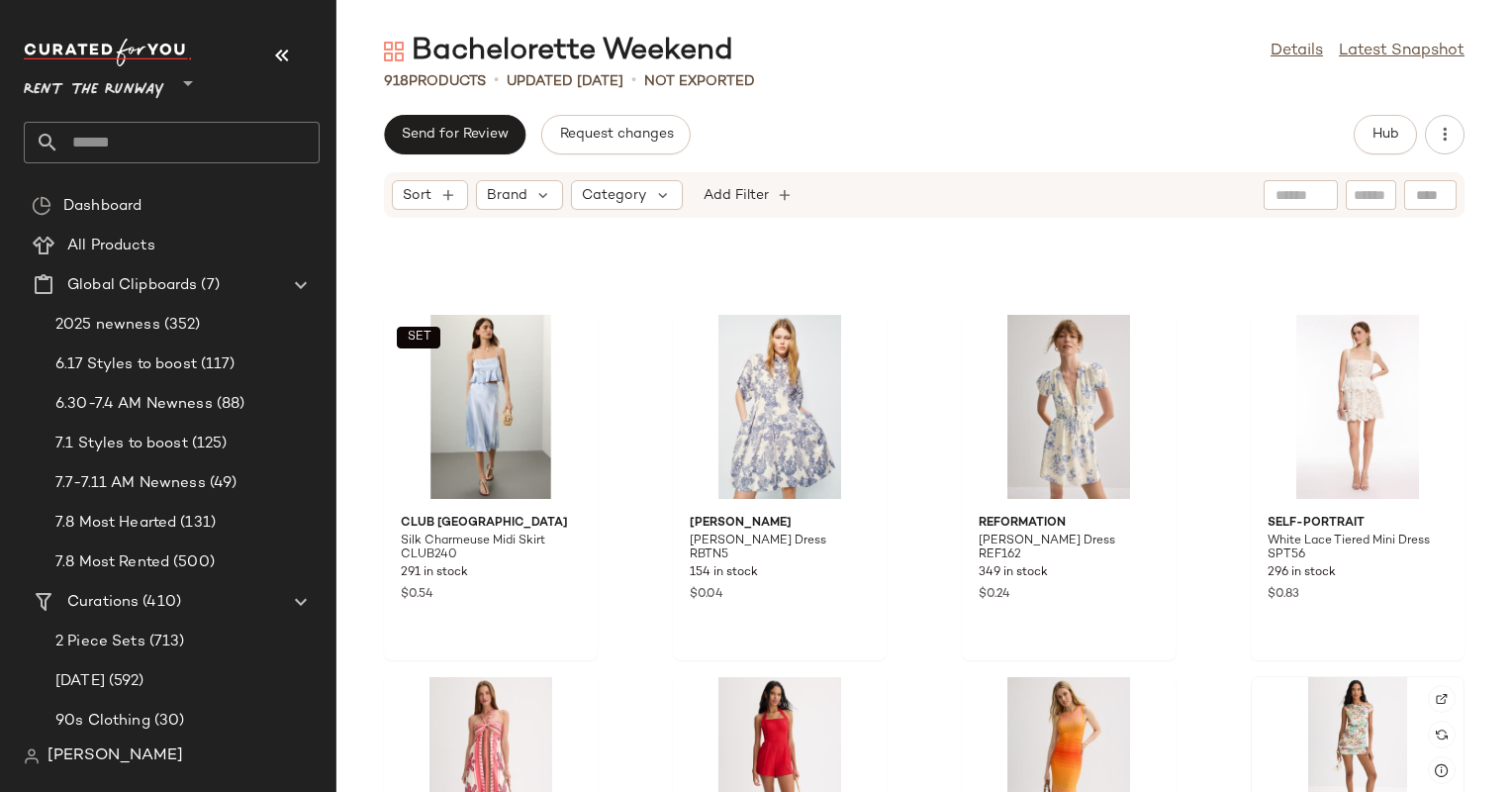 scroll, scrollTop: 81111, scrollLeft: 0, axis: vertical 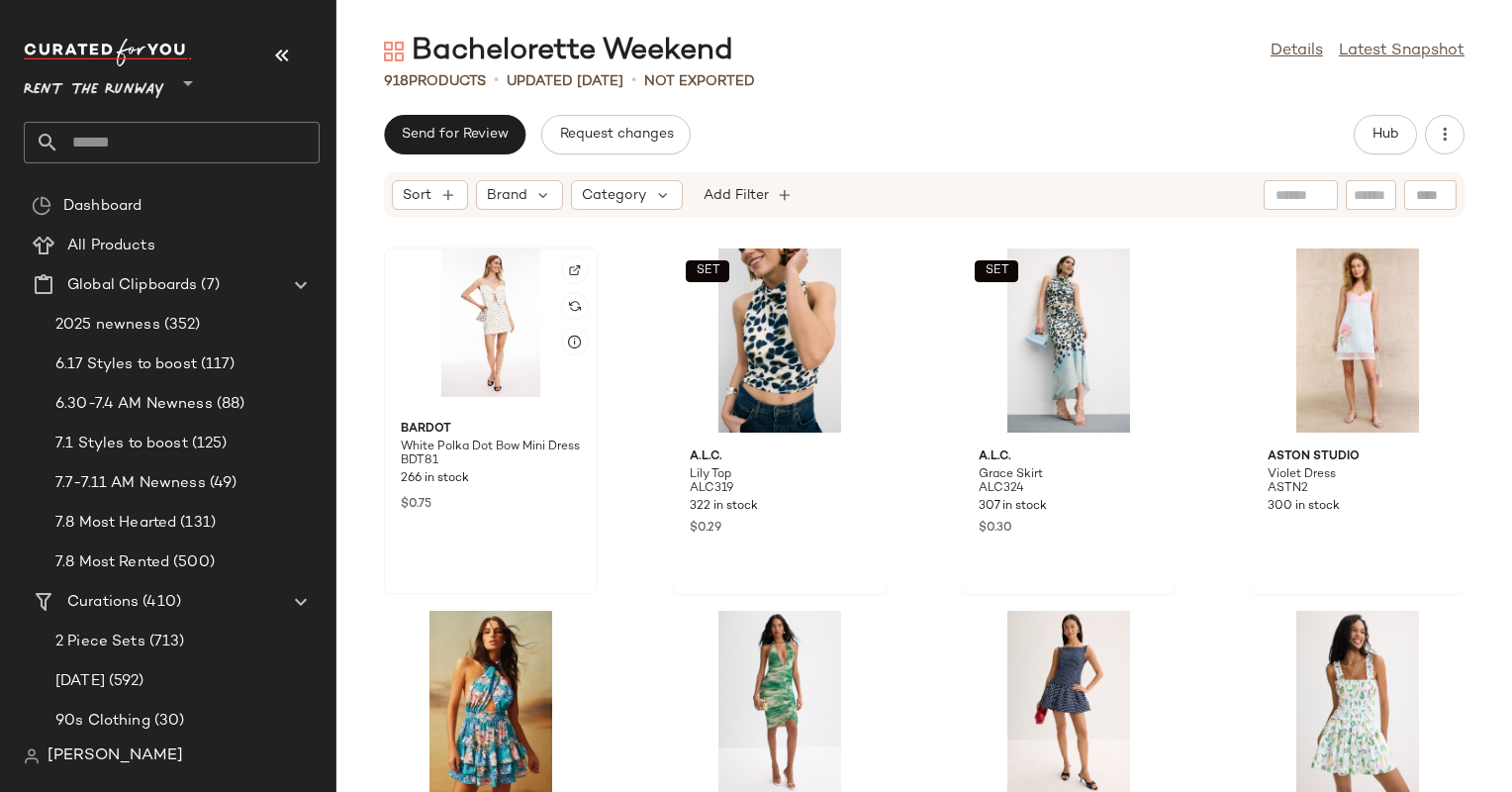 click 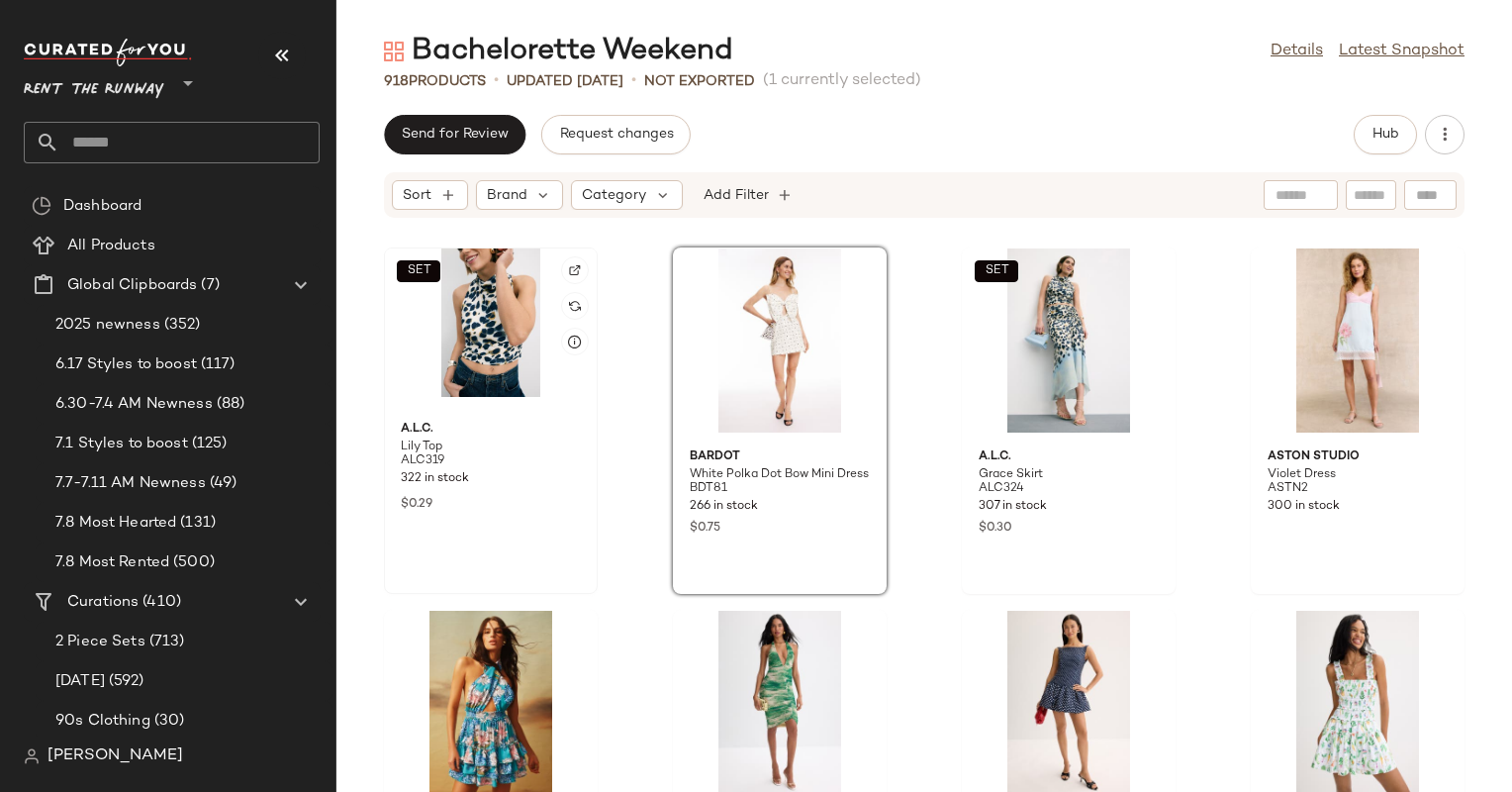 click on "SET" 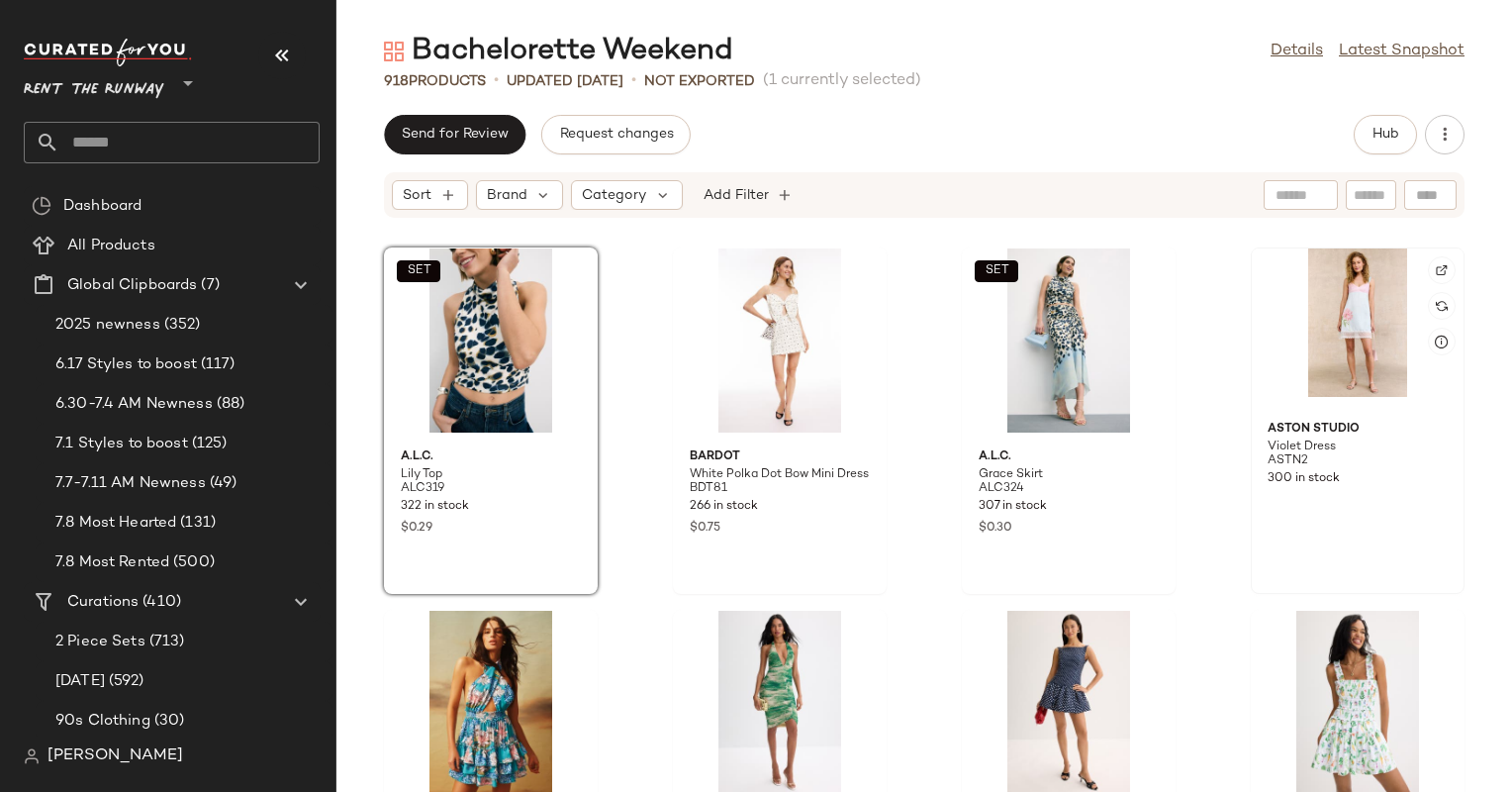 click 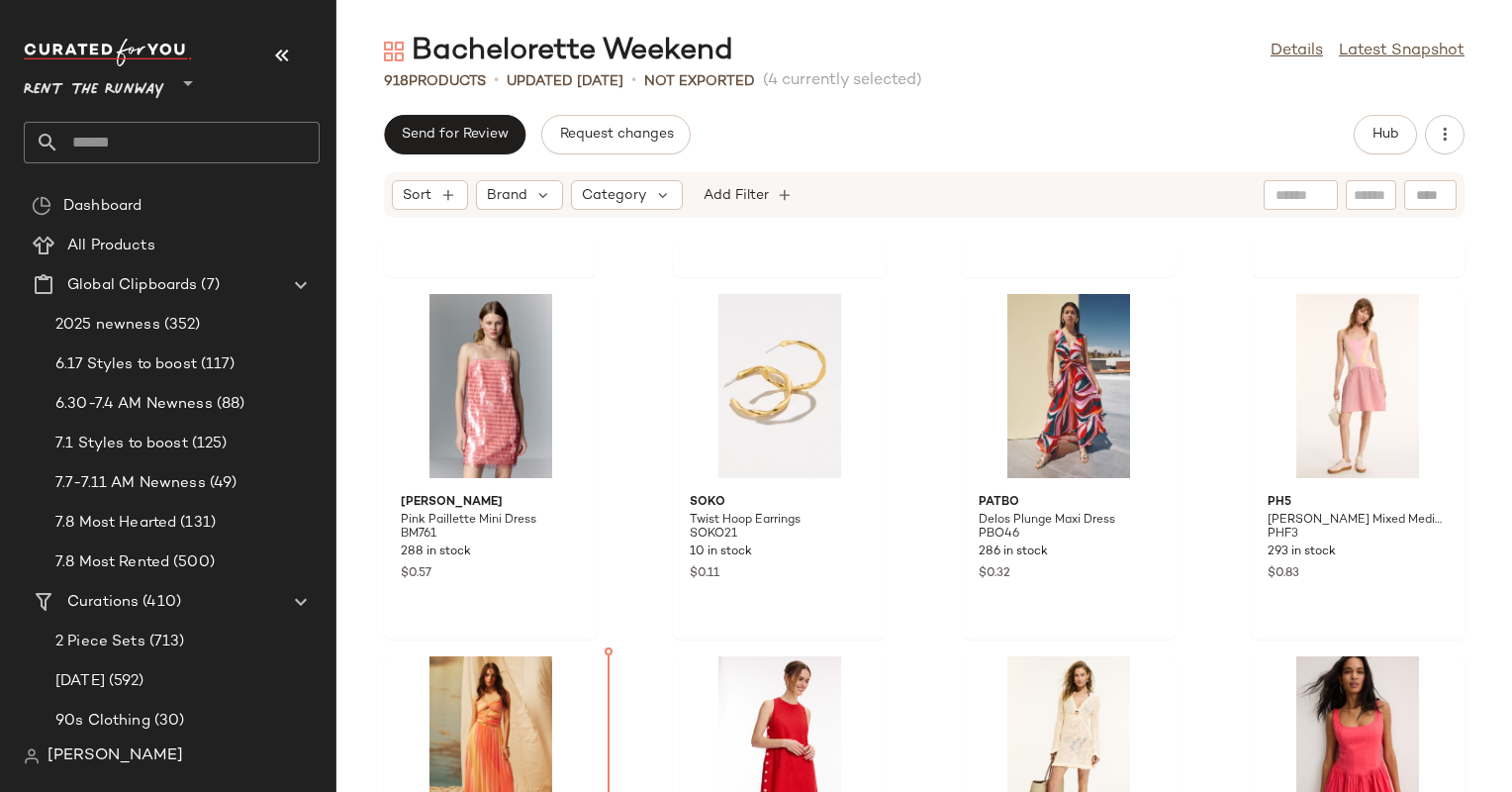 scroll, scrollTop: 7637, scrollLeft: 0, axis: vertical 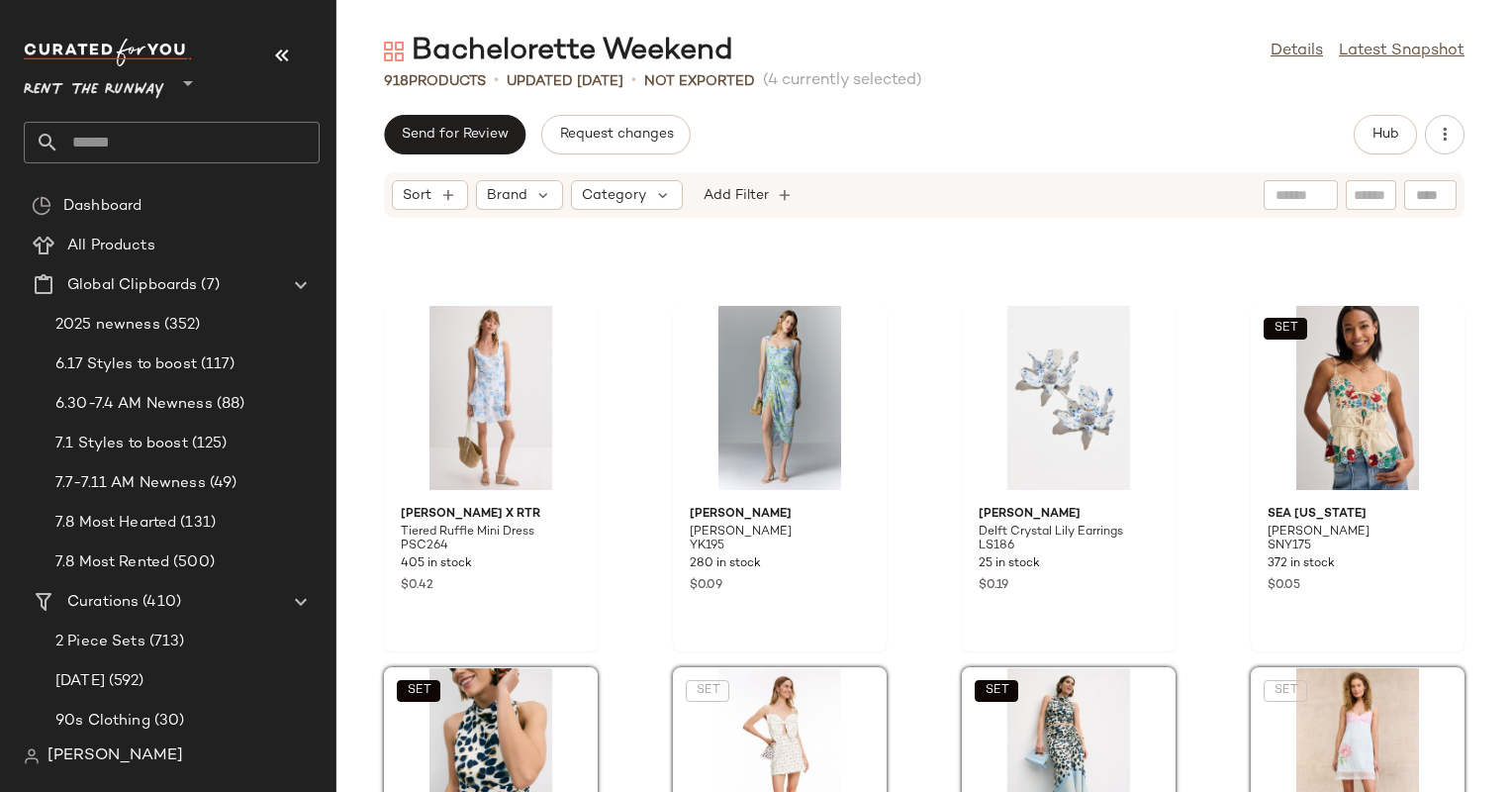 click on "Peter Som x RTR Tiered Ruffle Mini Dress PSC264 405 in stock $0.42 YUMI KIM Emil Dress YK195 280 in stock $0.09 Lele Sadoughi Delft Crystal Lily Earrings LS186 25 in stock $0.19  SET  Sea New York Katharine Top SNY175 372 in stock $0.05  SET  A.L.C. Lily Top ALC319 322 in stock $0.29  SET  Bardot White Polka Dot Bow Mini Dress BDT81 266 in stock $0.75  SET  A.L.C. Grace Skirt ALC324 307 in stock $0.30  SET  Aston Studio Violet Dress ASTN2 300 in stock Badgley Mischka Pink Paillette Mini Dress BM761 288 in stock $0.57 Soko Twist Hoop Earrings SOKO21 10 in stock $0.11 PatBO Delos Plunge Maxi Dress PBO46 286 in stock $0.32 PH5 Naomi Mixed Media Mini Dress PHF3 293 in stock $0.83 Agua Bendita x RTR Meeg Bodysuit Dress AGUA9 236 in stock $0.62 Fifteen Twenty Clarice Side Button Shift Dress FTW153 347 in stock $0.13 Ramy Brook Crochet Cassie Coverup Dress RMB186 199 in stock Peter Som x RTR Drop Waist Mini Dress PSC268 327 in stock $0.27" 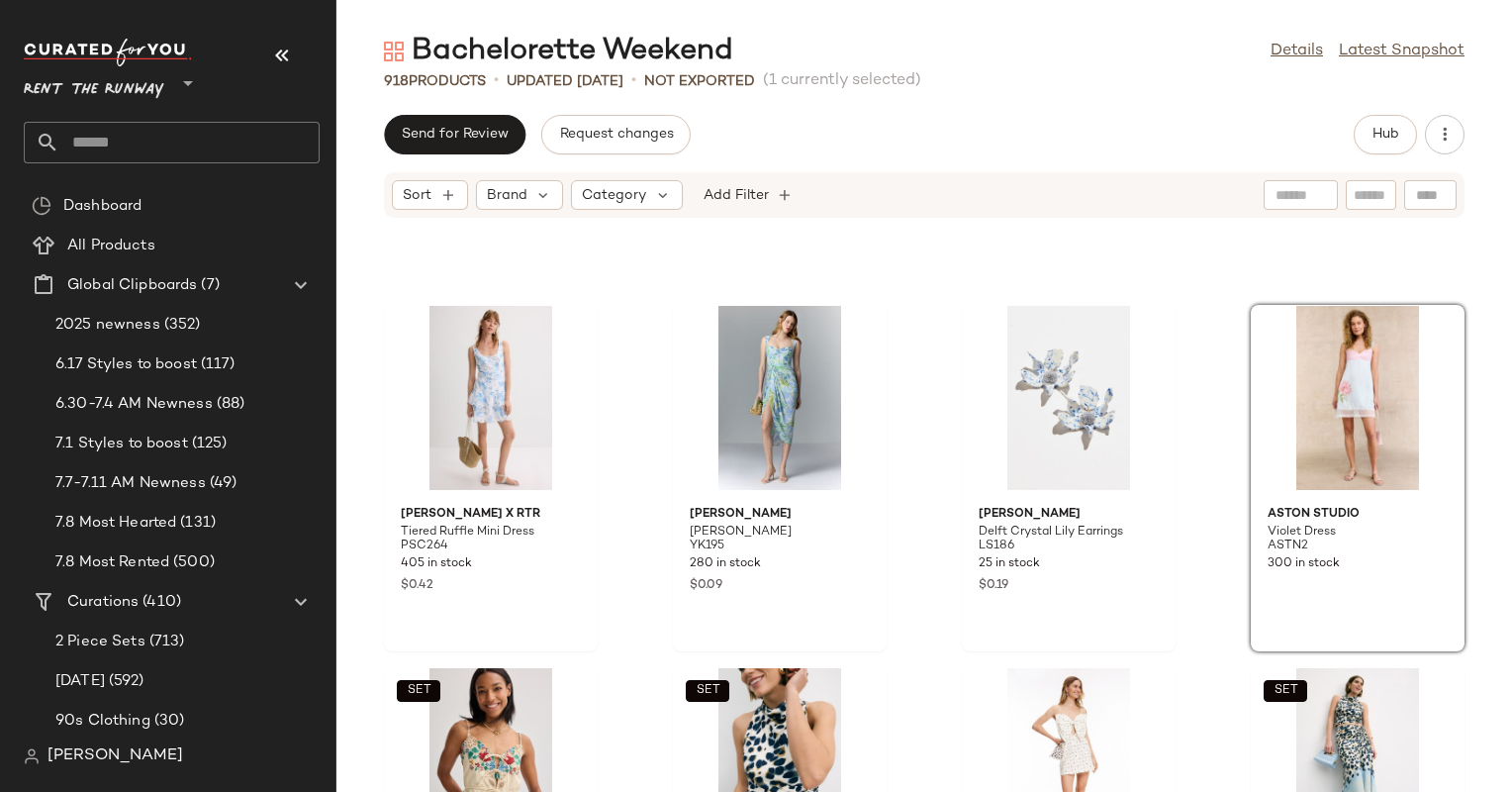scroll, scrollTop: 7092, scrollLeft: 0, axis: vertical 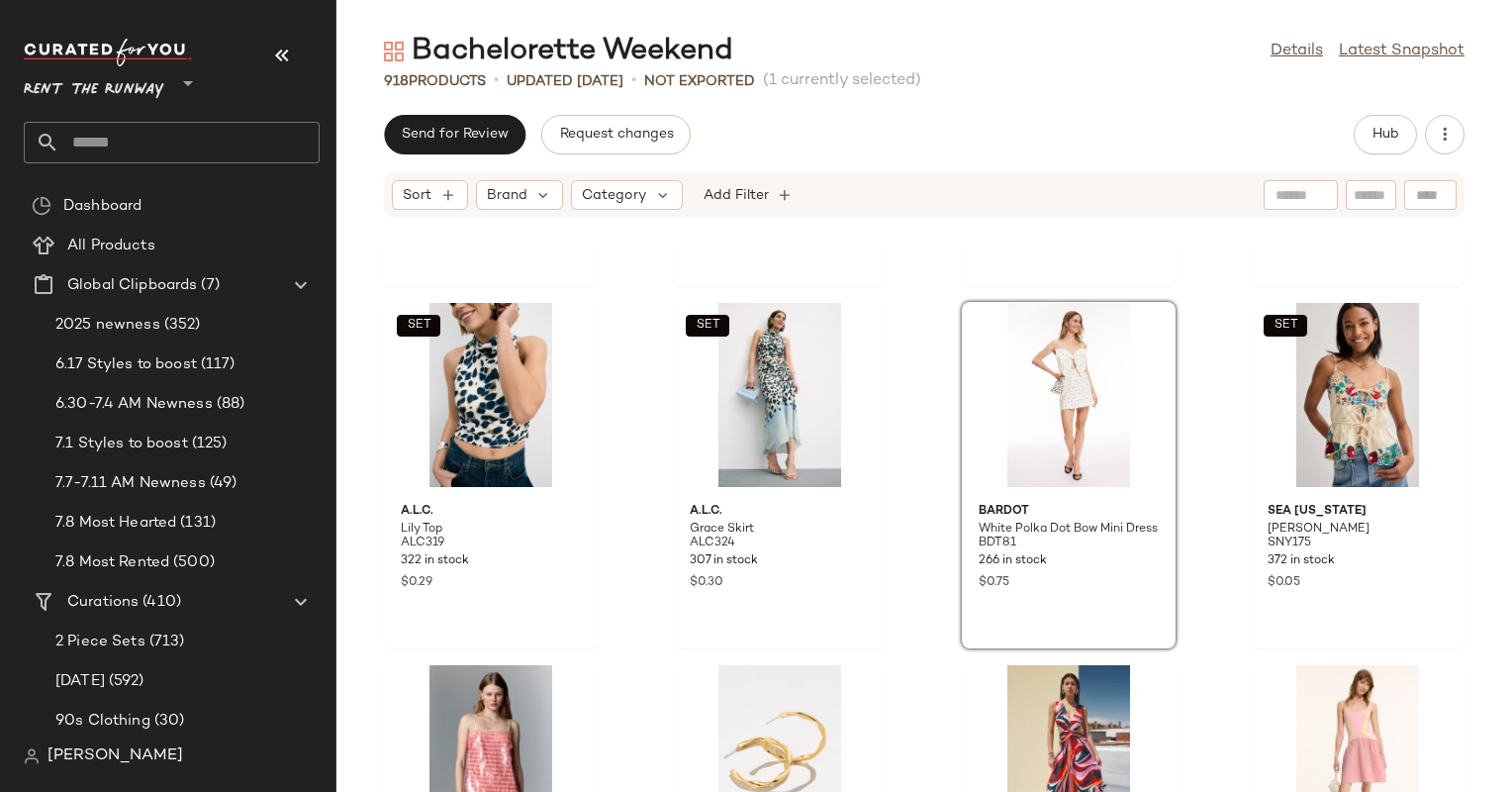 click on "Peter Som x RTR Tiered Ruffle Mini Dress PSC264 405 in stock $0.42 YUMI KIM Emil Dress YK195 280 in stock $0.09 Lele Sadoughi Delft Crystal Lily Earrings LS186 25 in stock $0.19 Aston Studio Violet Dress ASTN2 300 in stock  SET  A.L.C. Lily Top ALC319 322 in stock $0.29  SET  A.L.C. Grace Skirt ALC324 307 in stock $0.30 Bardot White Polka Dot Bow Mini Dress BDT81 266 in stock $0.75  SET  Sea New York Katharine Top SNY175 372 in stock $0.05 Badgley Mischka Pink Paillette Mini Dress BM761 288 in stock $0.57 Soko Twist Hoop Earrings SOKO21 10 in stock $0.11 PatBO Delos Plunge Maxi Dress PBO46 286 in stock $0.32 PH5 Naomi Mixed Media Mini Dress PHF3 293 in stock $0.83 Agua Bendita x RTR Meeg Bodysuit Dress AGUA9 236 in stock $0.62 Fifteen Twenty Clarice Side Button Shift Dress FTW153 347 in stock $0.13 Ramy Brook Crochet Cassie Coverup Dress RMB186 199 in stock Peter Som x RTR Drop Waist Mini Dress PSC268 327 in stock $0.27" 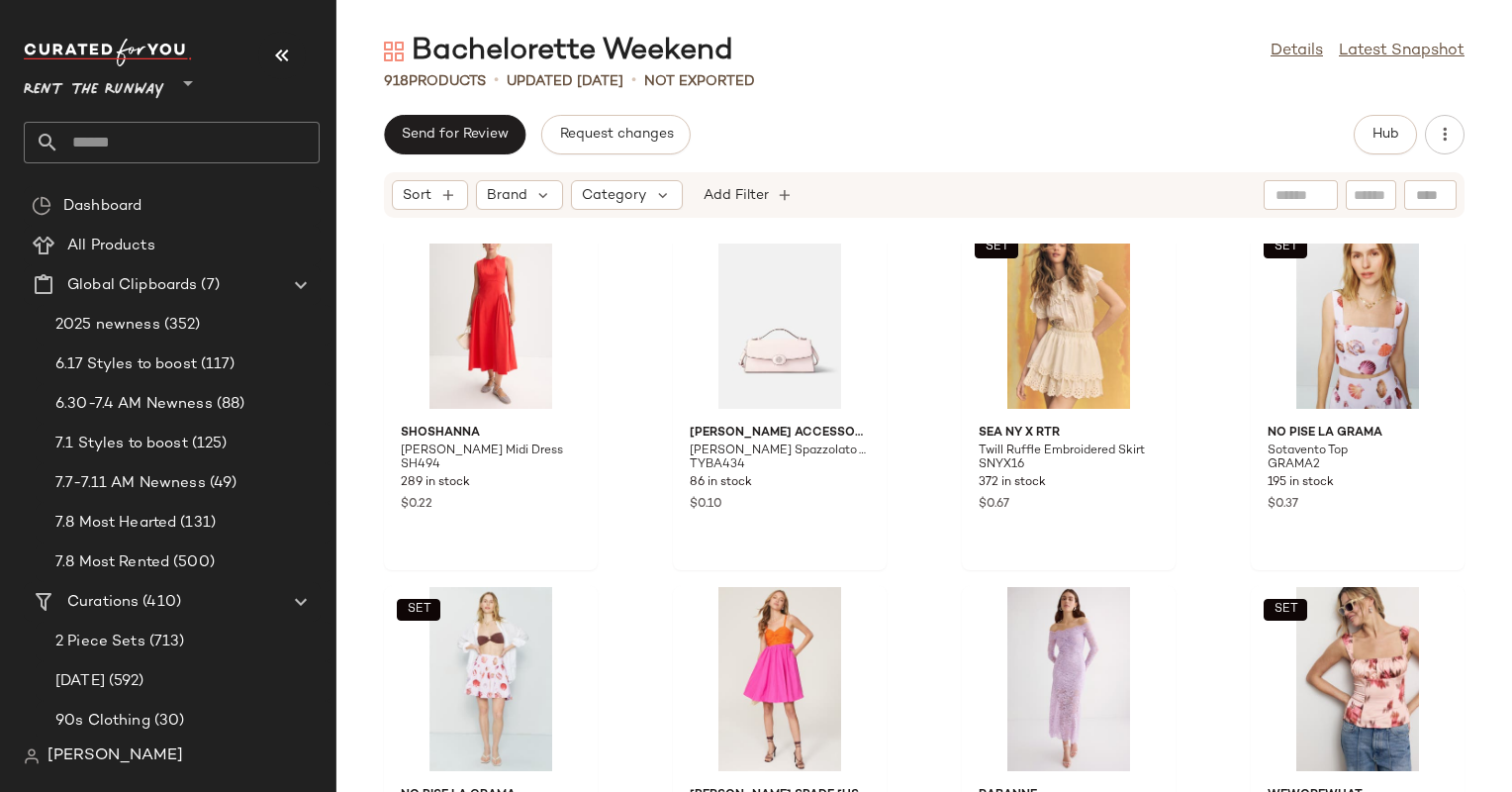 scroll, scrollTop: 10549, scrollLeft: 0, axis: vertical 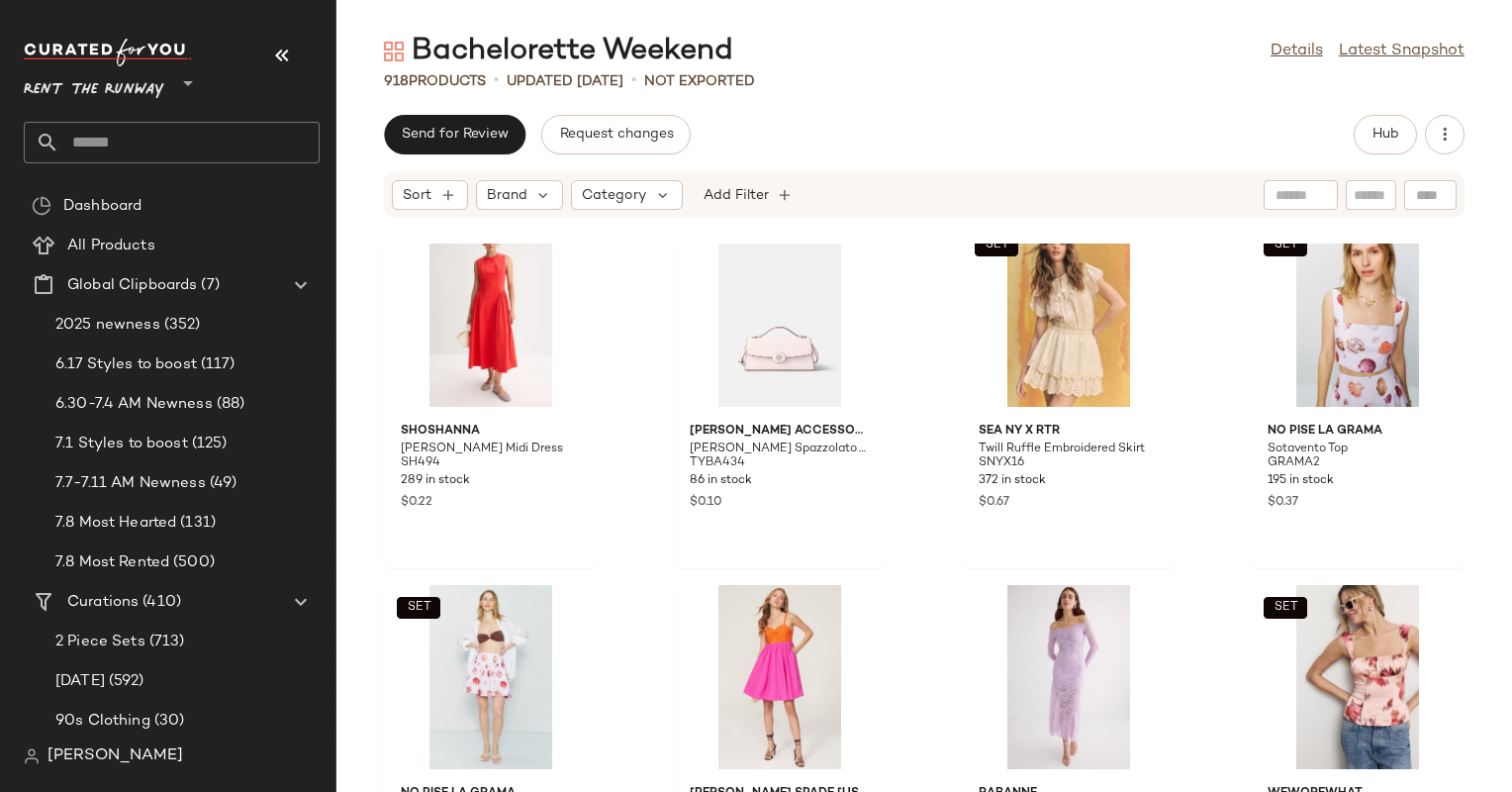 click on "Bachelorette Weekend  Details   Latest Snapshot  918   Products   •   updated Jul 9th  •   Not Exported   Send for Review   Request changes   Hub  Sort  Brand  Category  Add Filter  Shoshanna Grayson Midi Dress SH494 289 in stock $0.22 Tory Burch Accessories Robinson Spazzolato Top Handle Chain Wallet TYBA434 86 in stock $0.10  SET  Sea NY x RTR Twill Ruffle Embroidered Skirt SNYX16 372 in stock $0.67  SET  NO PISE LA GRAMA Sotavento Top GRAMA2 195 in stock $0.37  SET  NO PISE LA GRAMA Sotavento Mini Skirt GRAMA5 199 in stock $0.35 kate spade new york Twist Bodice Dress KS369 111 in stock $0.52 Rabanne Off The Shoulder Lace Midi Dress PACO91 119 in stock $0.48  SET  WEWOREWHAT Wide Strap Ruched Cup Corset WWW54 231 in stock $0.49  SET  WEWOREWHAT Slip Skirt WWW42 187 in stock $0.72 3.1 Phillip Lim Compact Rib Tulip Mini Dress PLL165 294 in stock $0.23 Sondra Roberts Crystal Panel Clutch SR141 22 in stock $0.01 Leo Lin Rayna Embellished Bustier Maxi Dress LELI3 57 in stock $0.06 Ronny Kobo Holiday Dress" at bounding box center (924, 412) 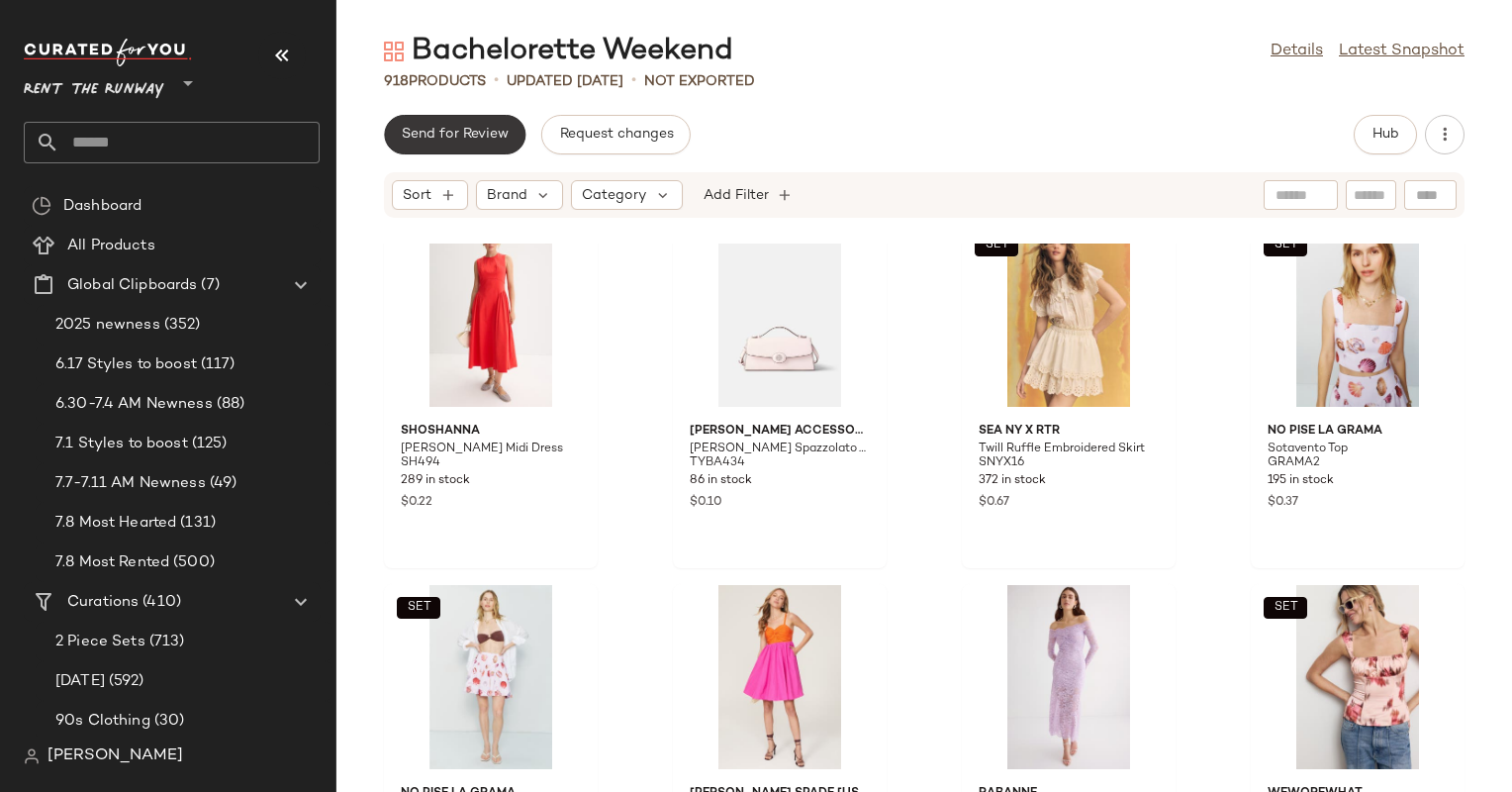 click on "Send for Review" 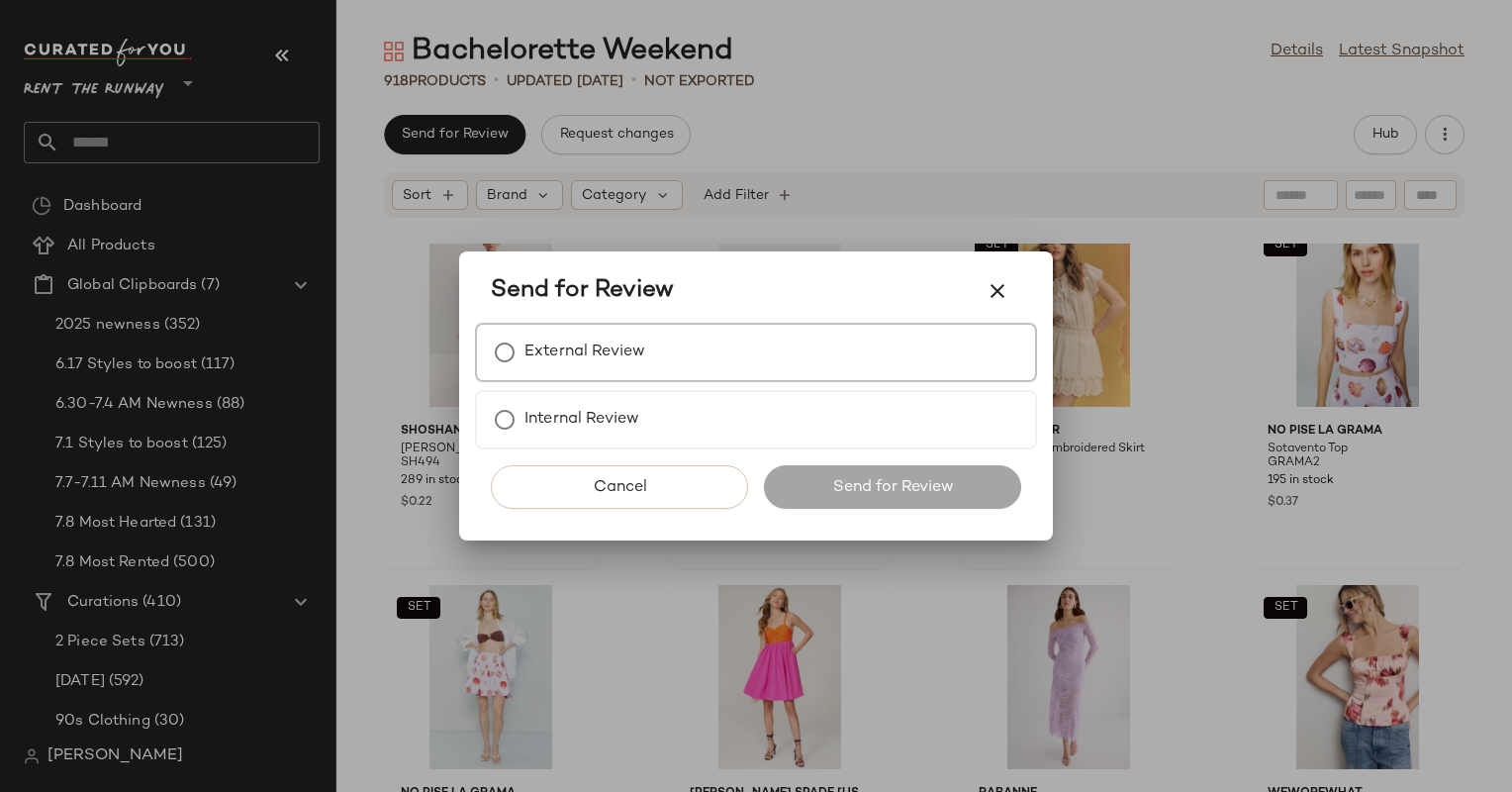 click on "External Review" at bounding box center (585, 352) 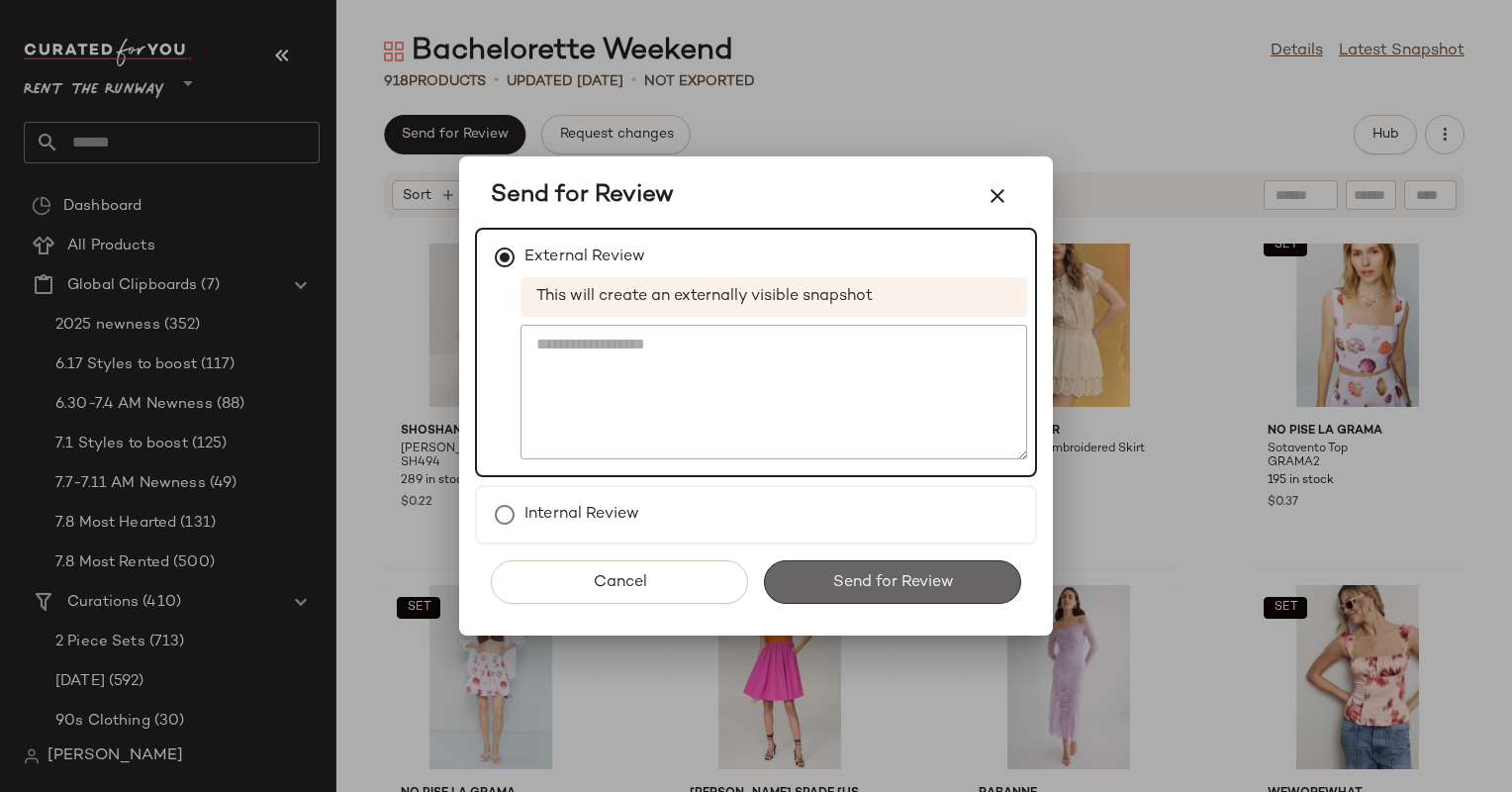 click on "Send for Review" at bounding box center [893, 582] 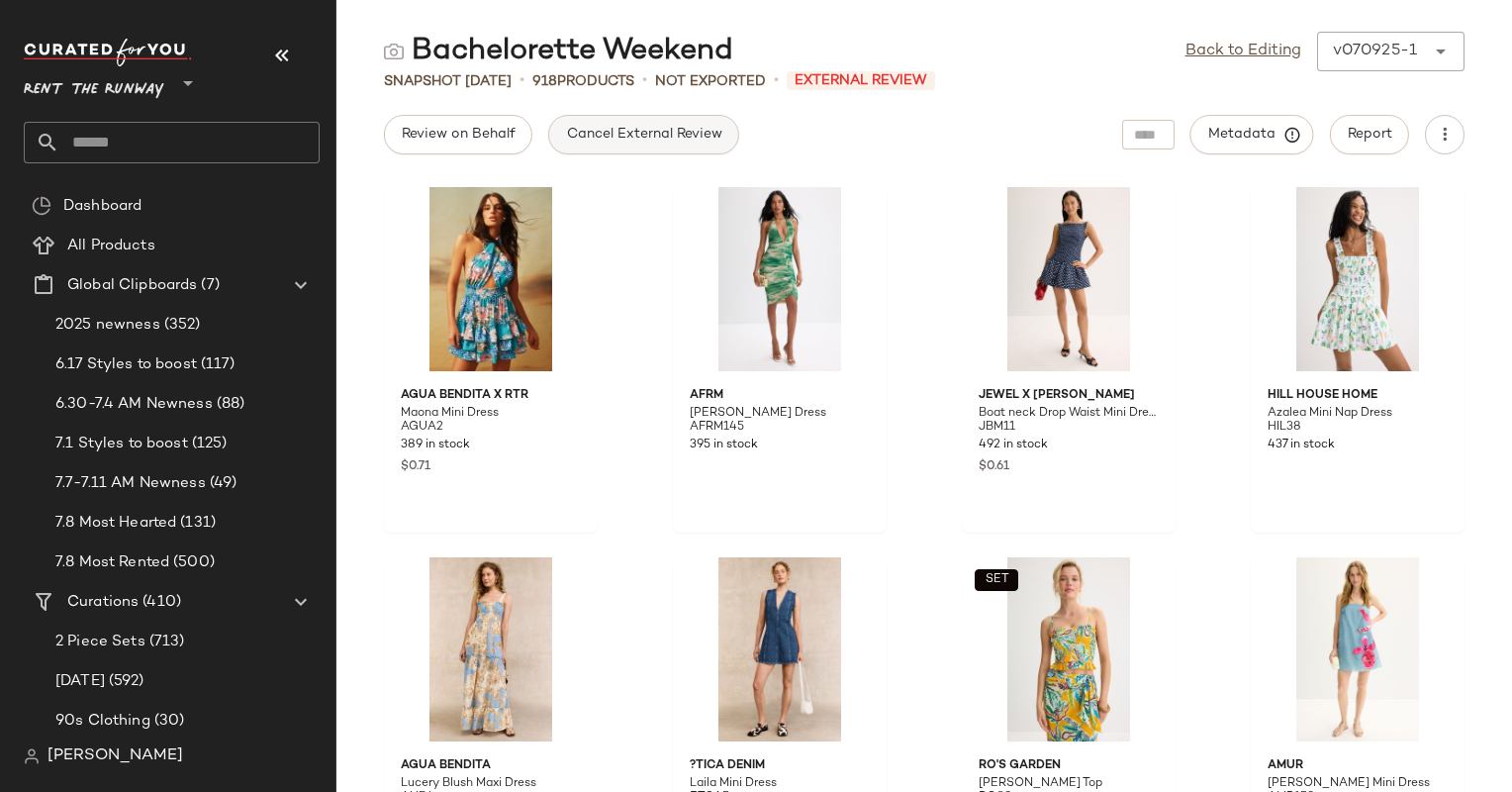 click on "Cancel External Review" 